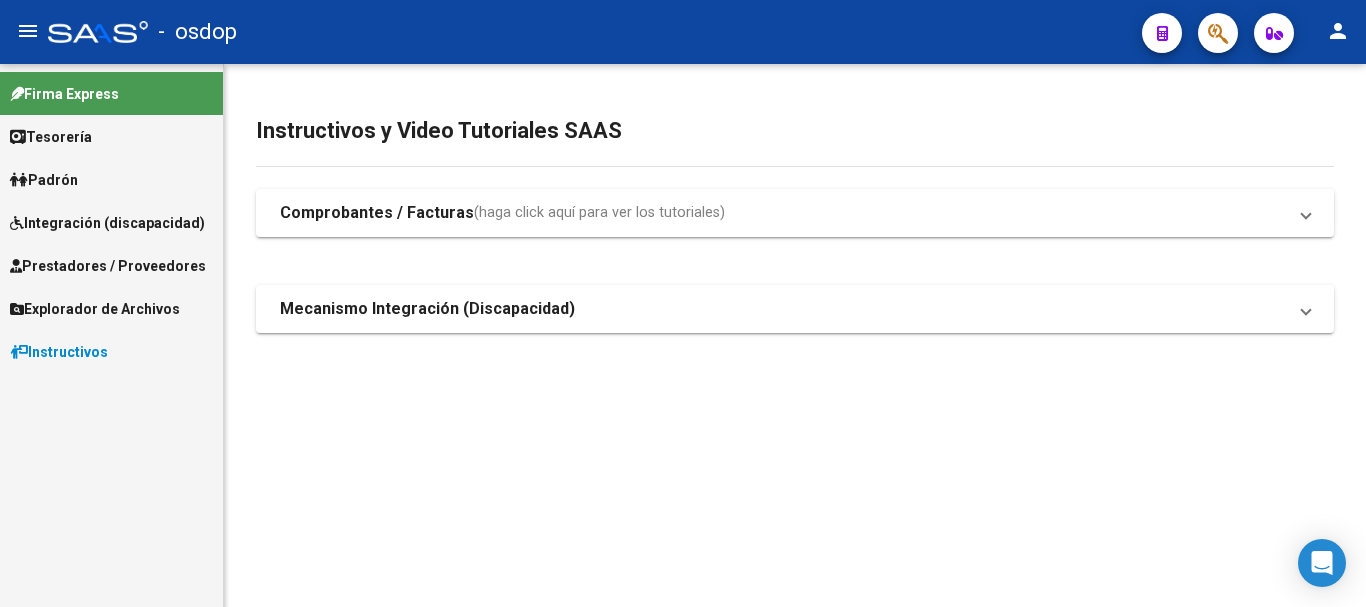 scroll, scrollTop: 0, scrollLeft: 0, axis: both 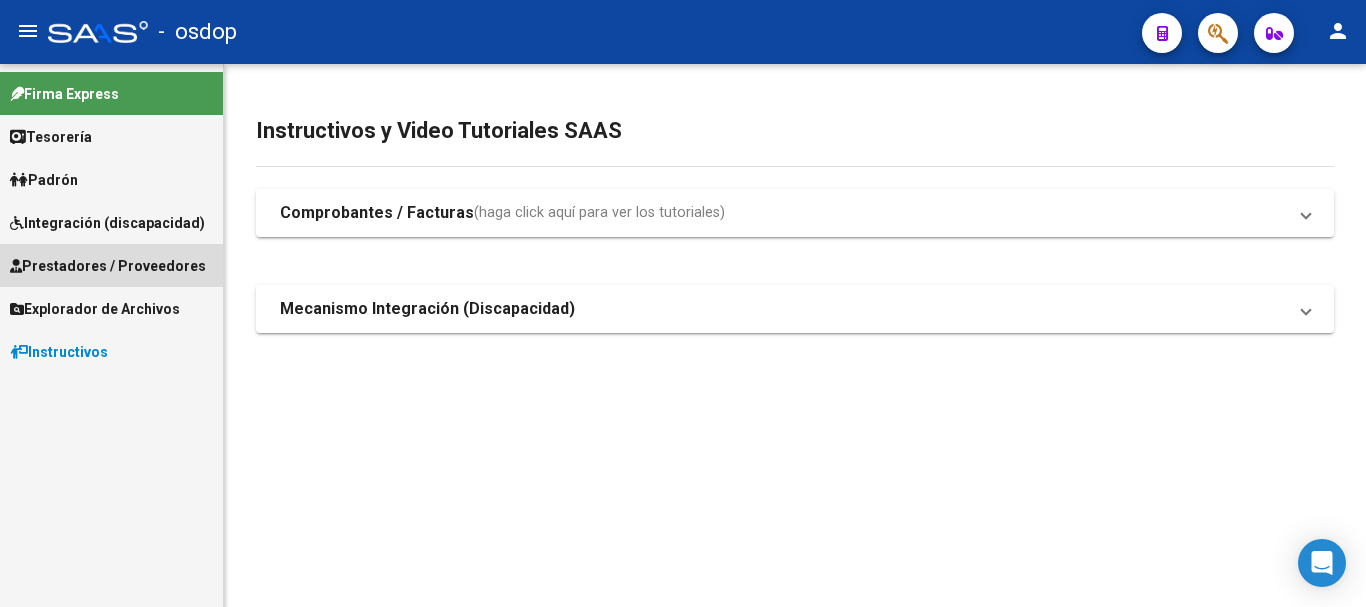 click on "Prestadores / Proveedores" at bounding box center [108, 266] 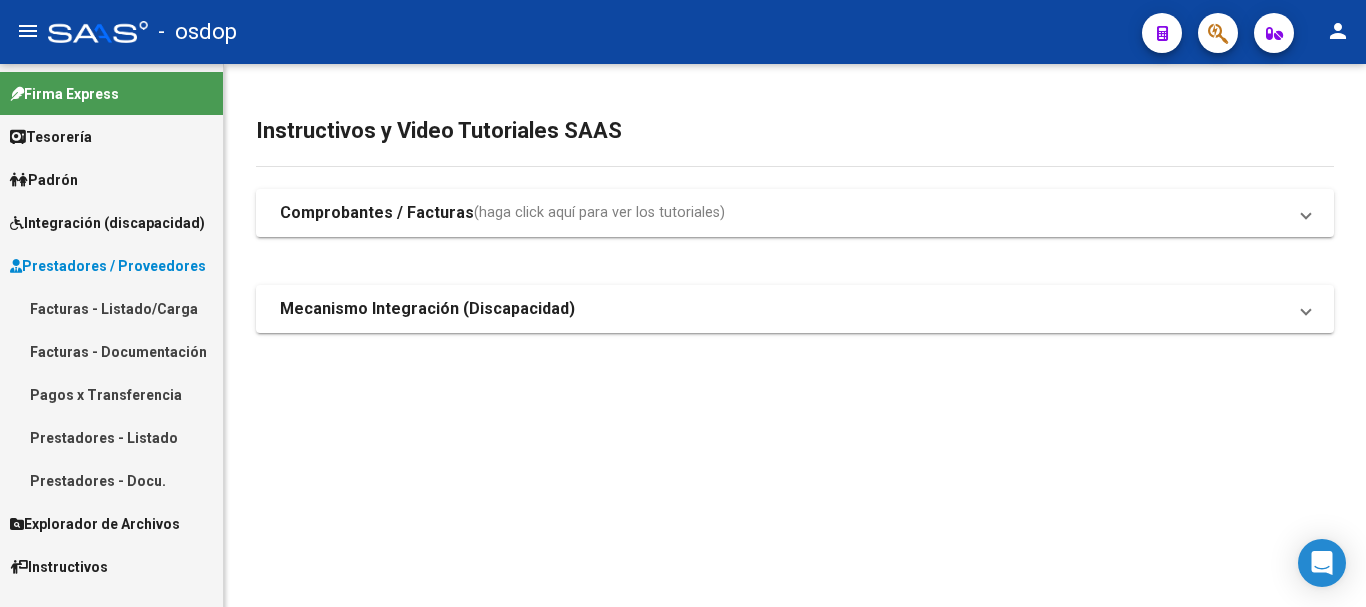 click on "Facturas - Listado/Carga" at bounding box center [111, 308] 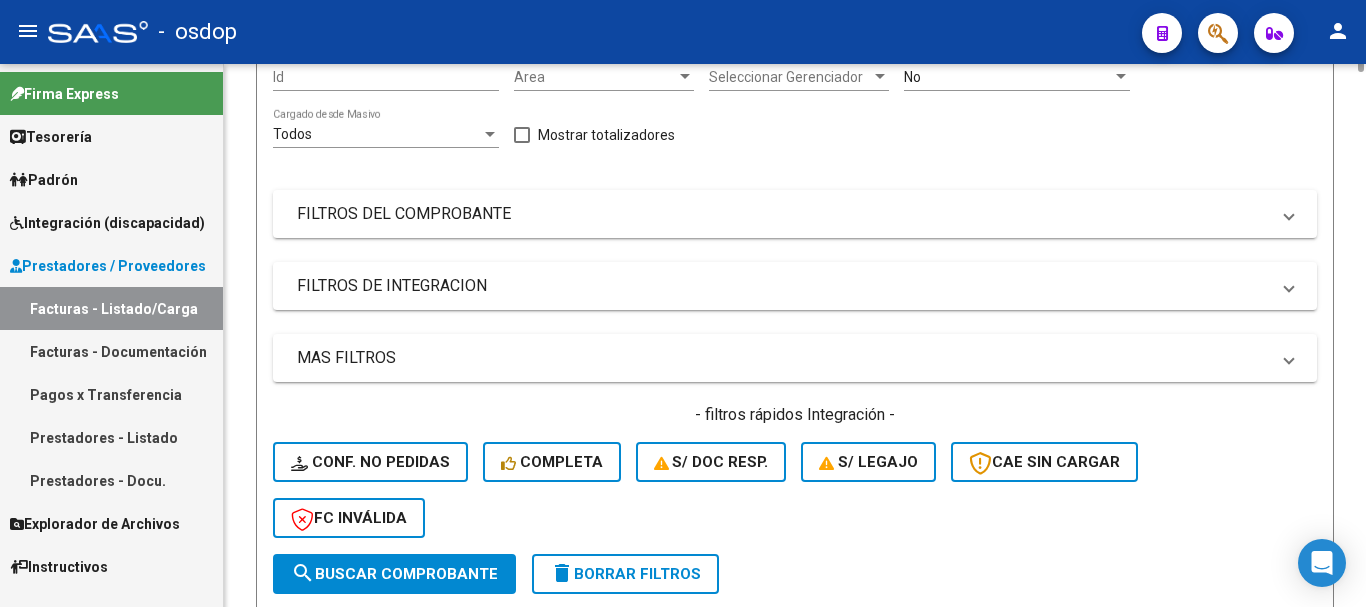 scroll, scrollTop: 0, scrollLeft: 0, axis: both 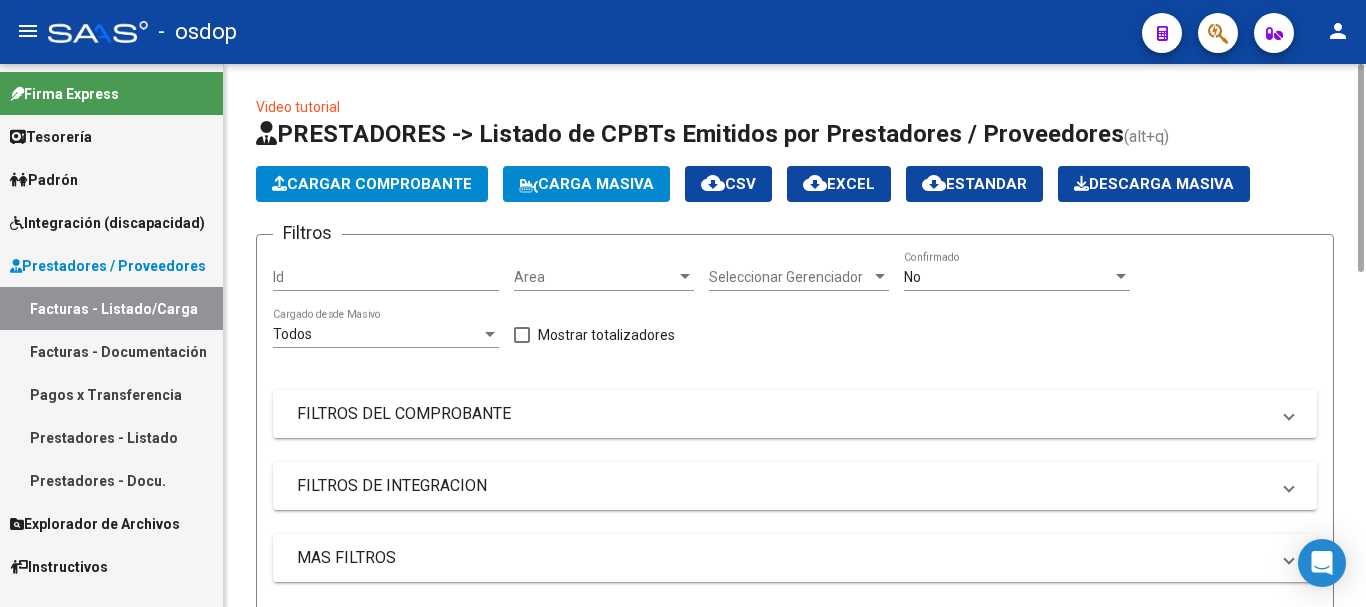 click on "Area" at bounding box center [595, 277] 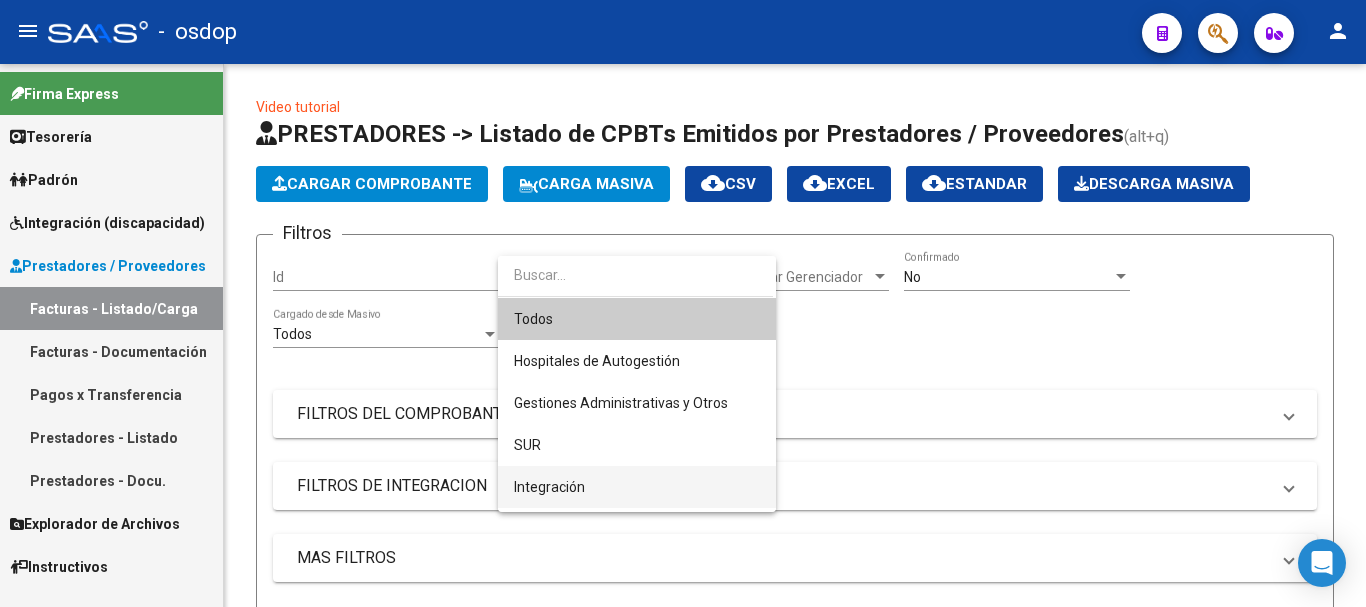 scroll, scrollTop: 206, scrollLeft: 0, axis: vertical 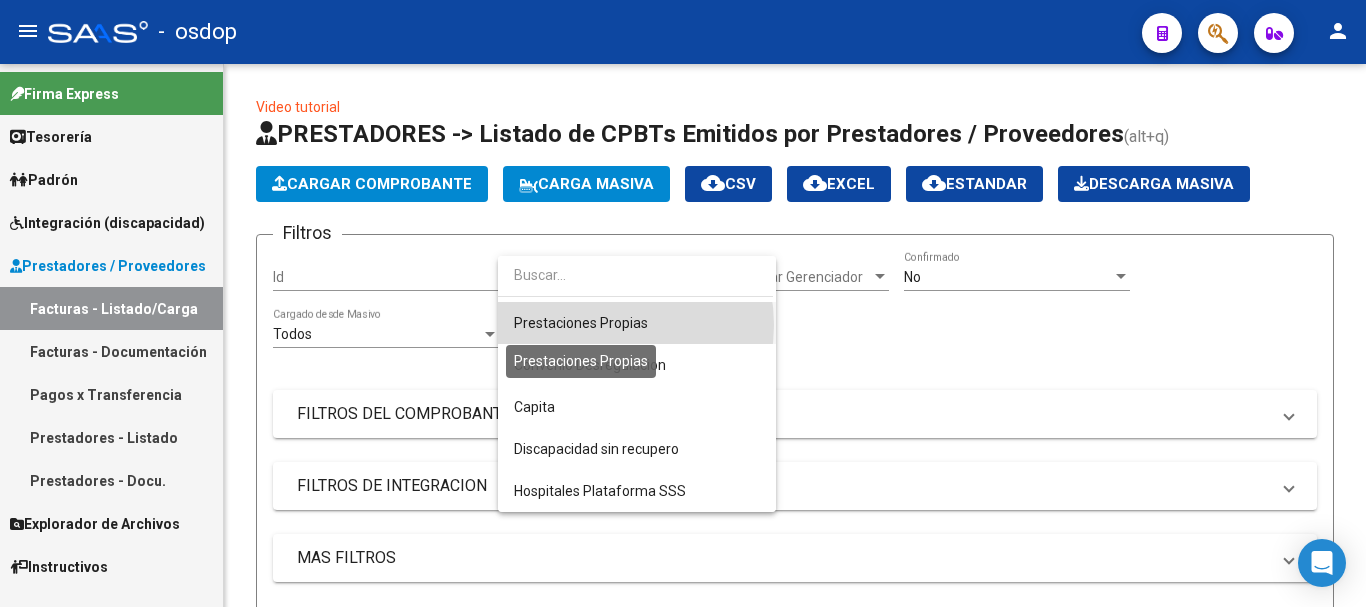 click on "Prestaciones Propias" at bounding box center [581, 323] 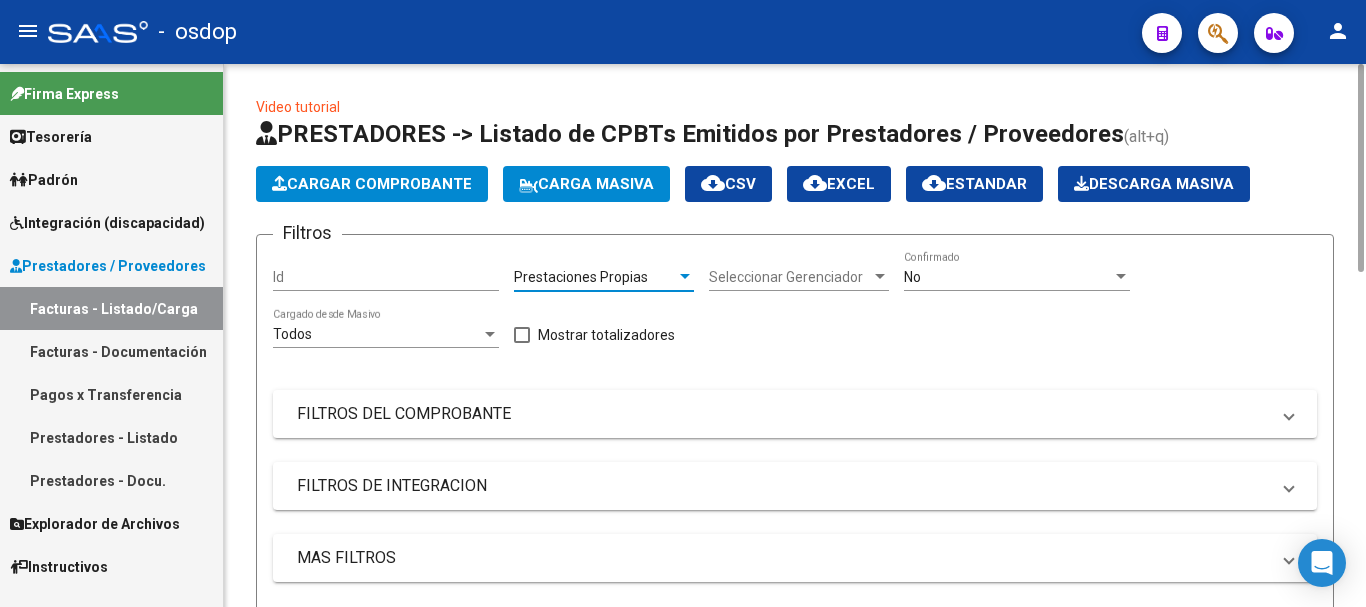 scroll, scrollTop: 400, scrollLeft: 0, axis: vertical 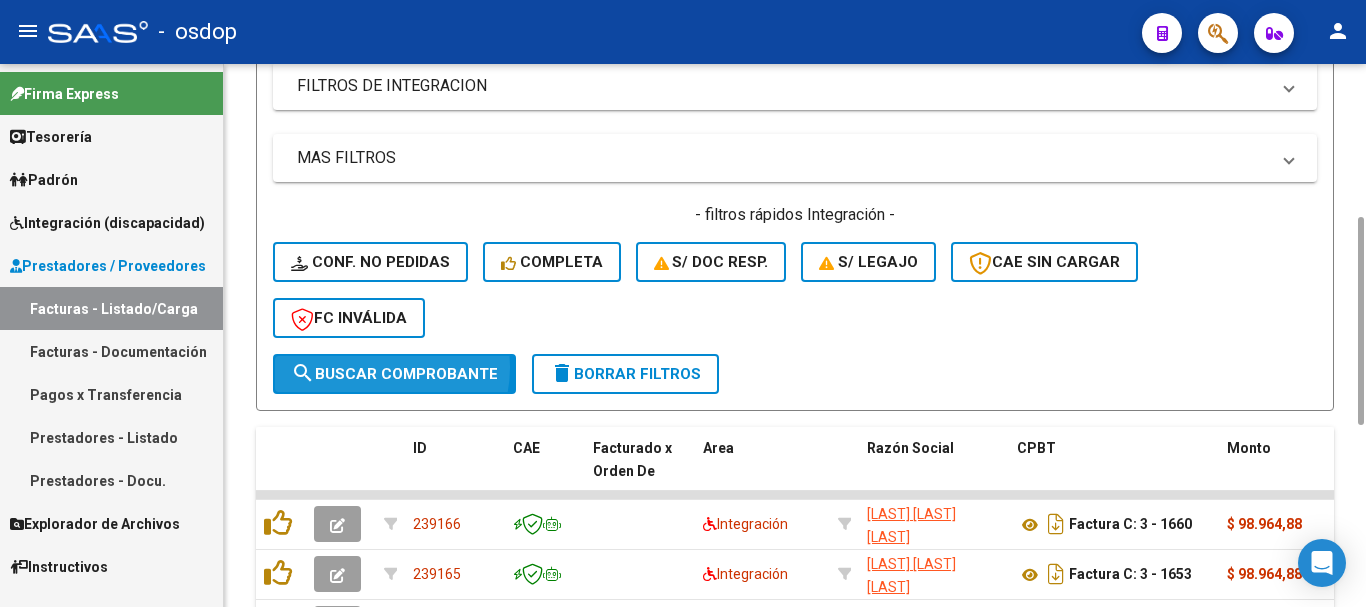 click on "search  Buscar Comprobante" 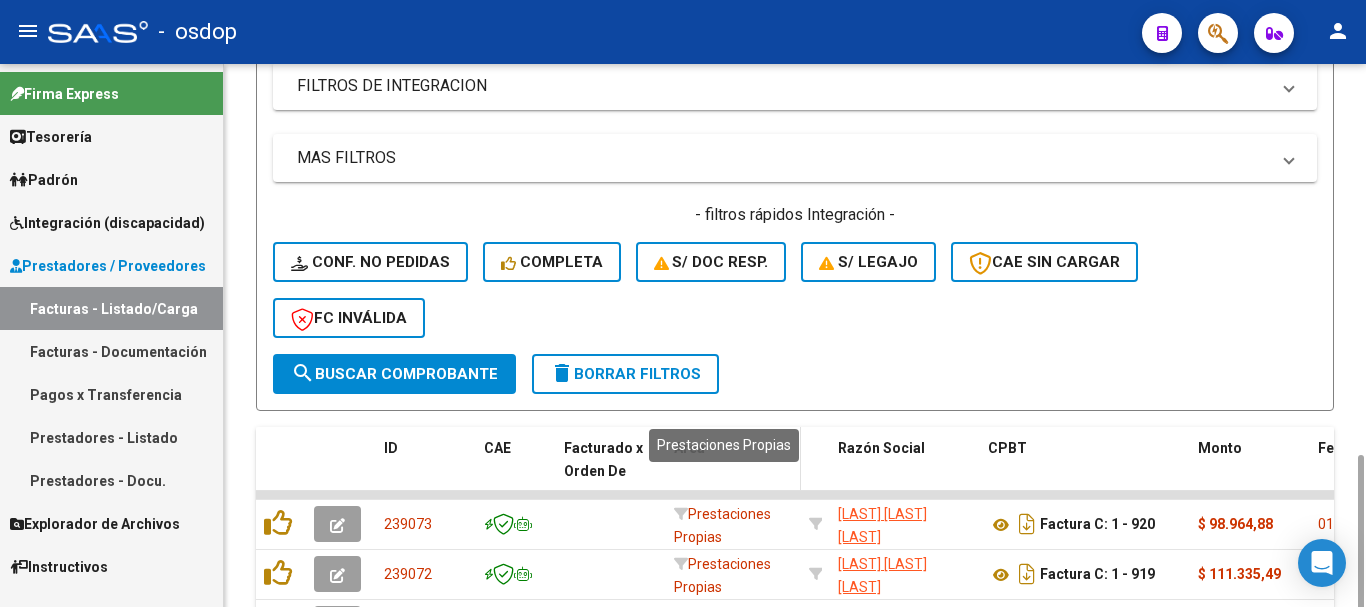 scroll, scrollTop: 524, scrollLeft: 0, axis: vertical 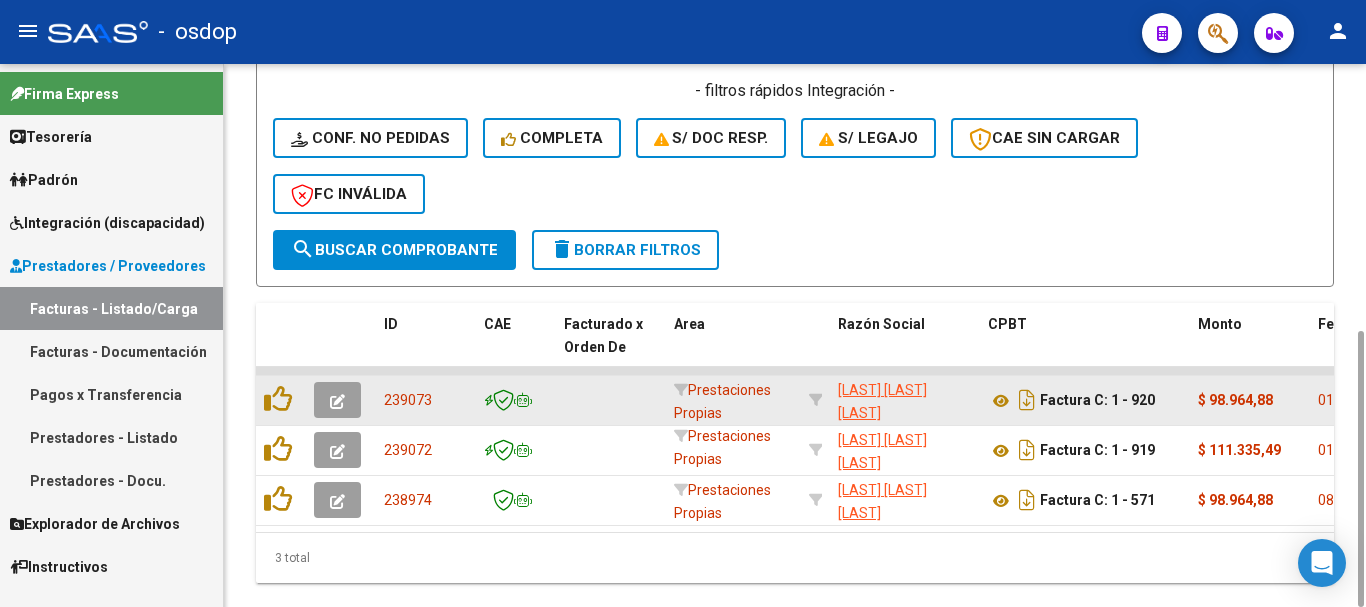 click 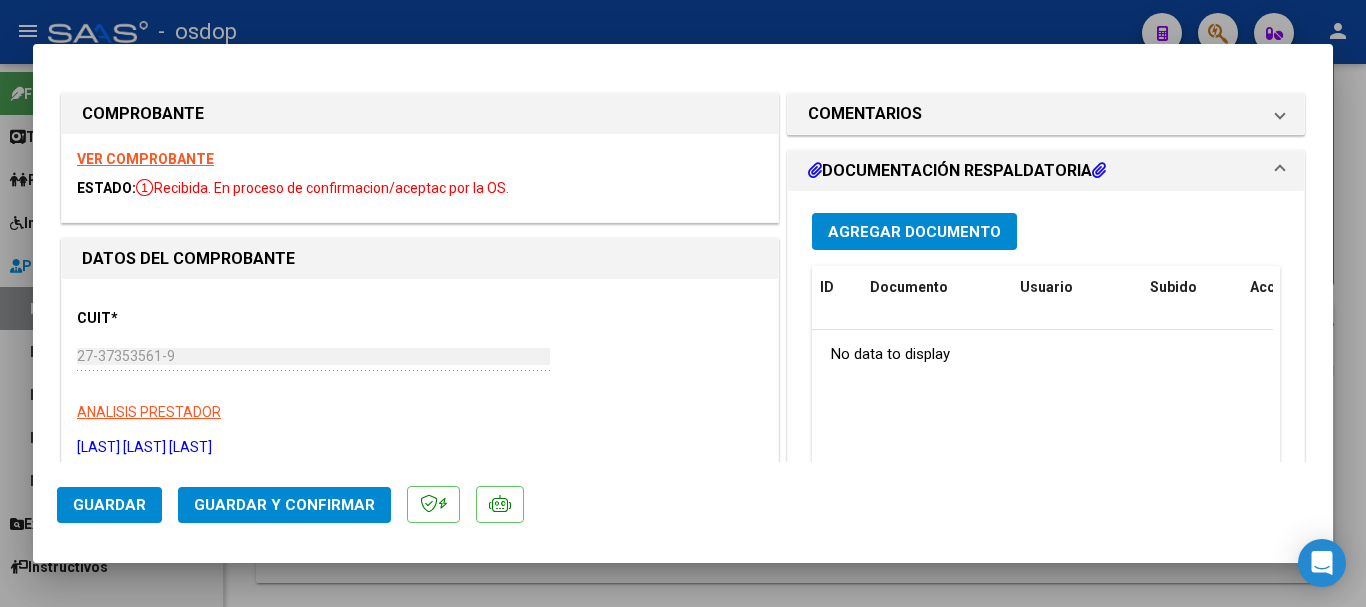 scroll, scrollTop: 300, scrollLeft: 0, axis: vertical 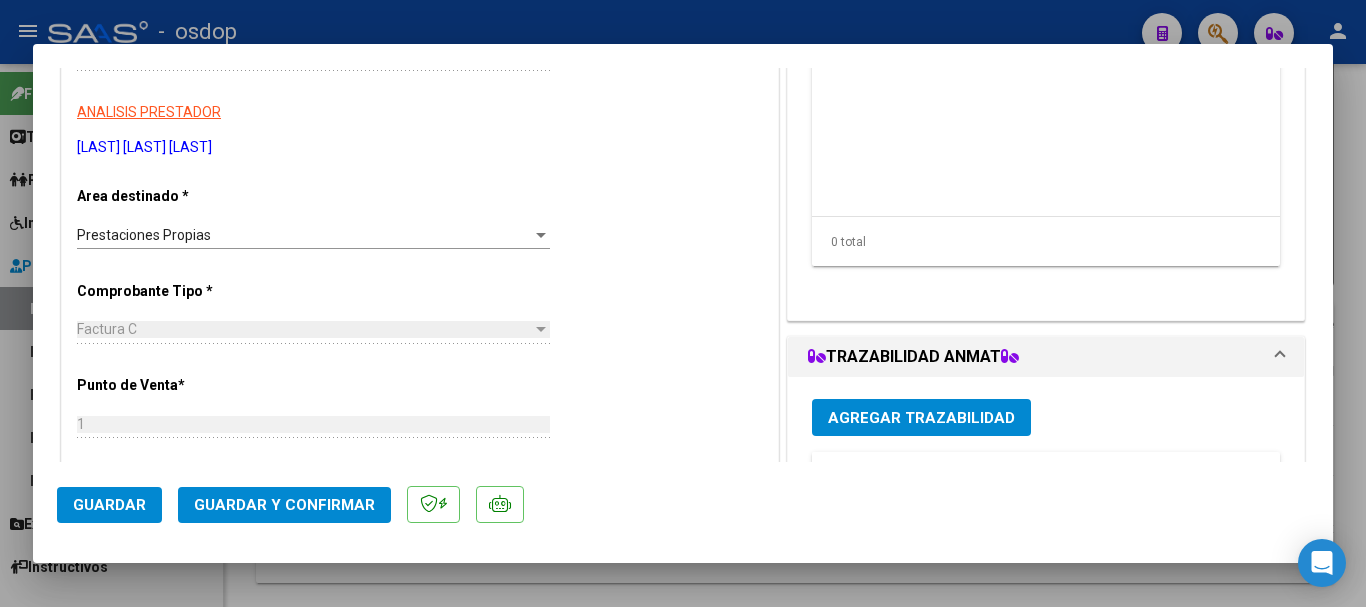 click on "Prestaciones Propias" at bounding box center [304, 235] 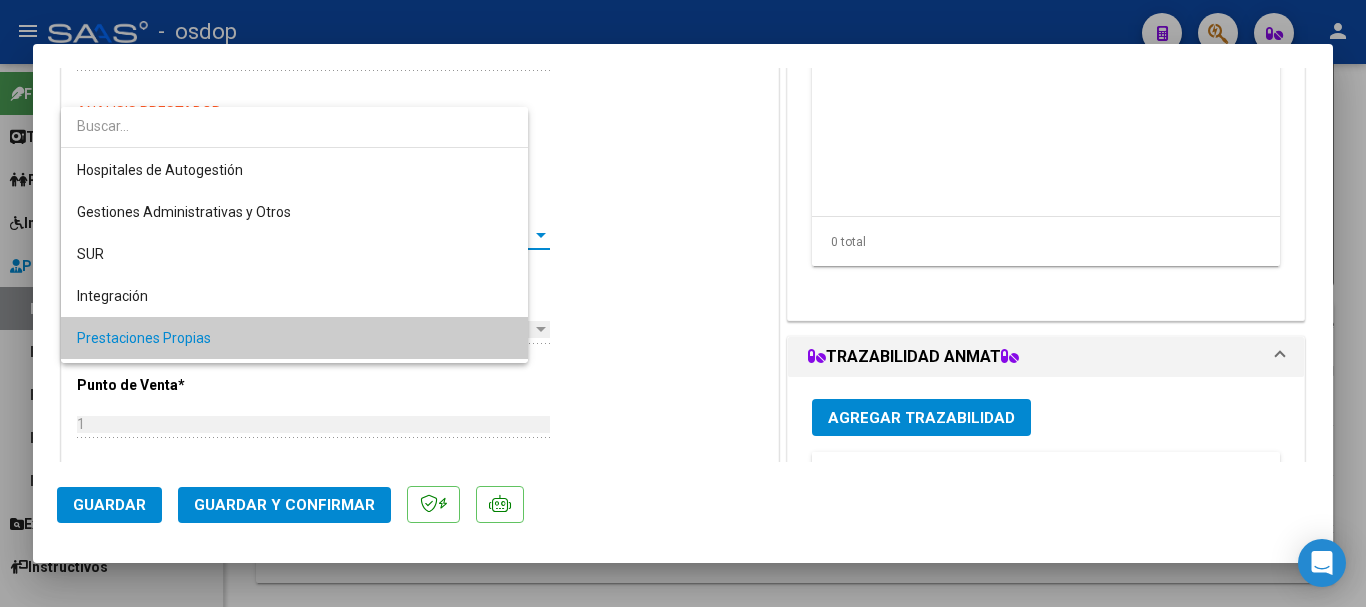 scroll, scrollTop: 103, scrollLeft: 0, axis: vertical 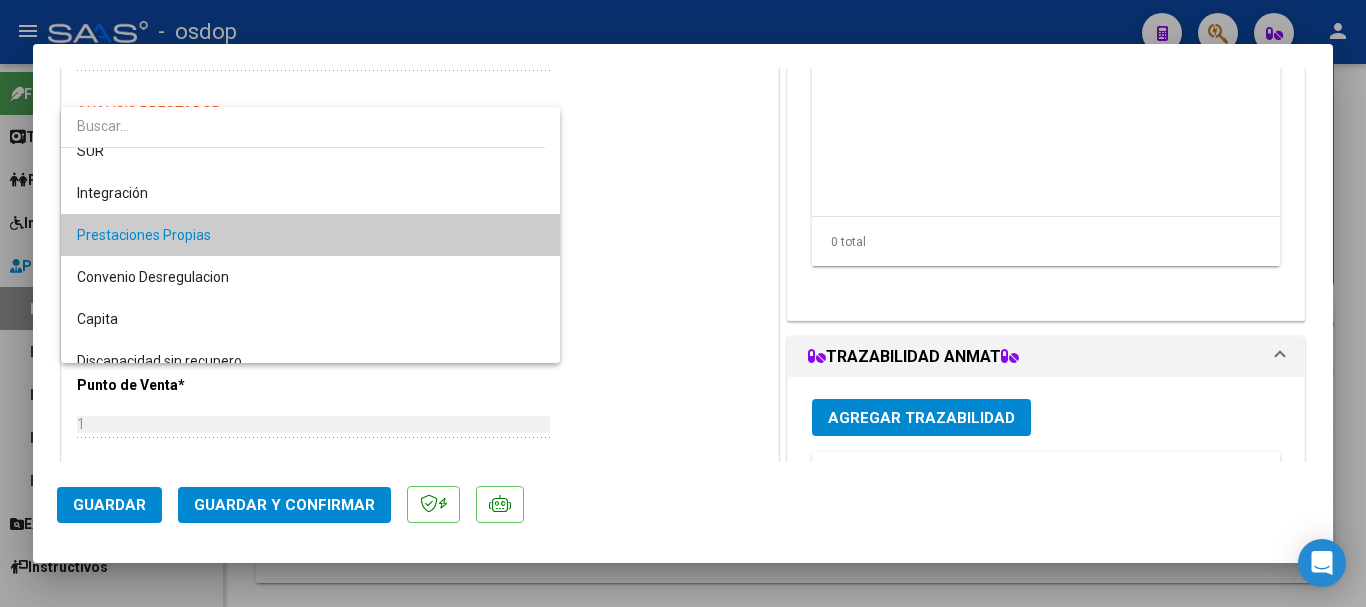 click at bounding box center (683, 303) 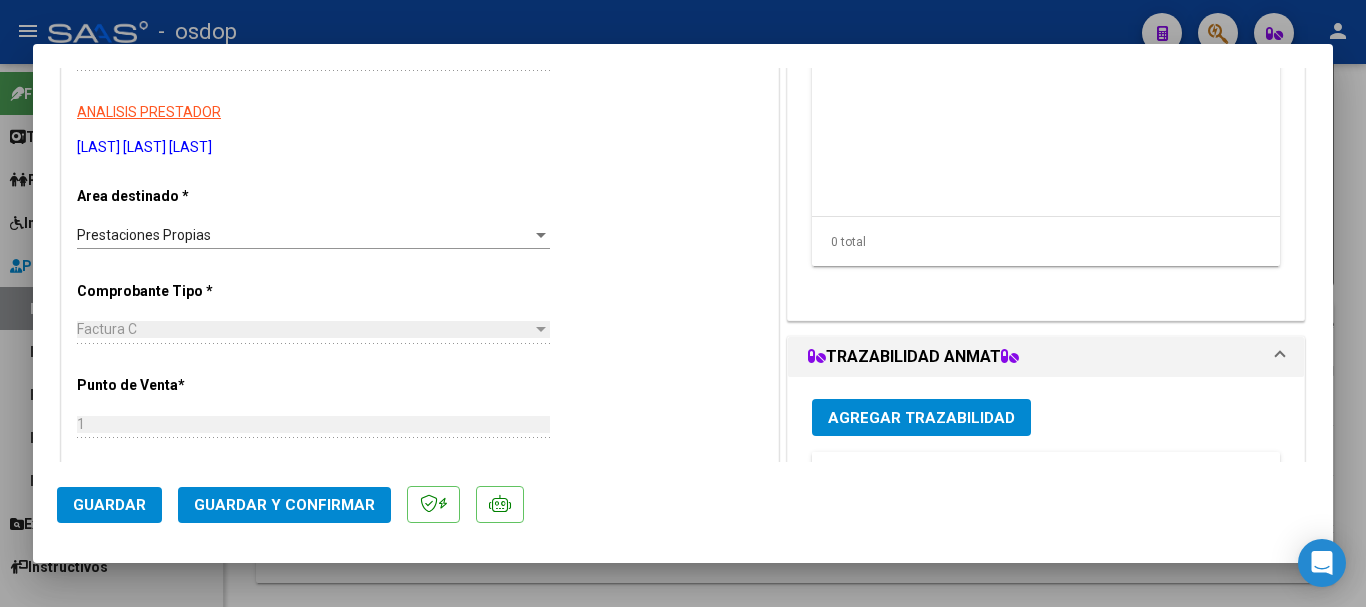 click at bounding box center [683, 303] 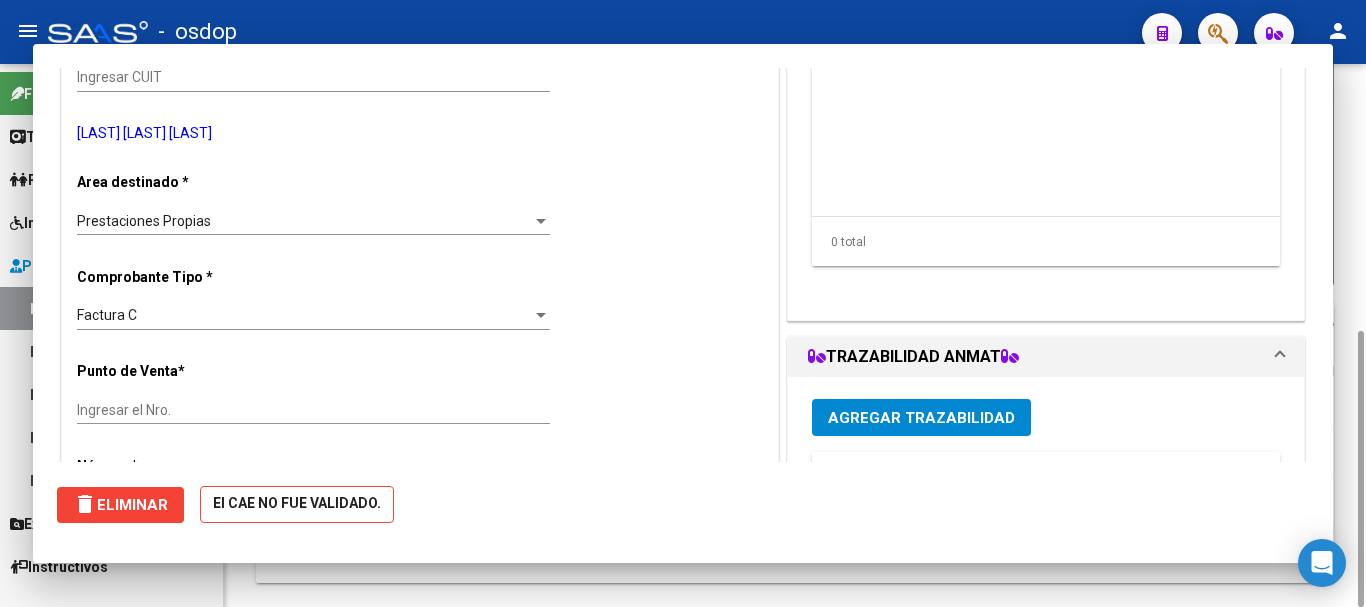 scroll, scrollTop: 0, scrollLeft: 0, axis: both 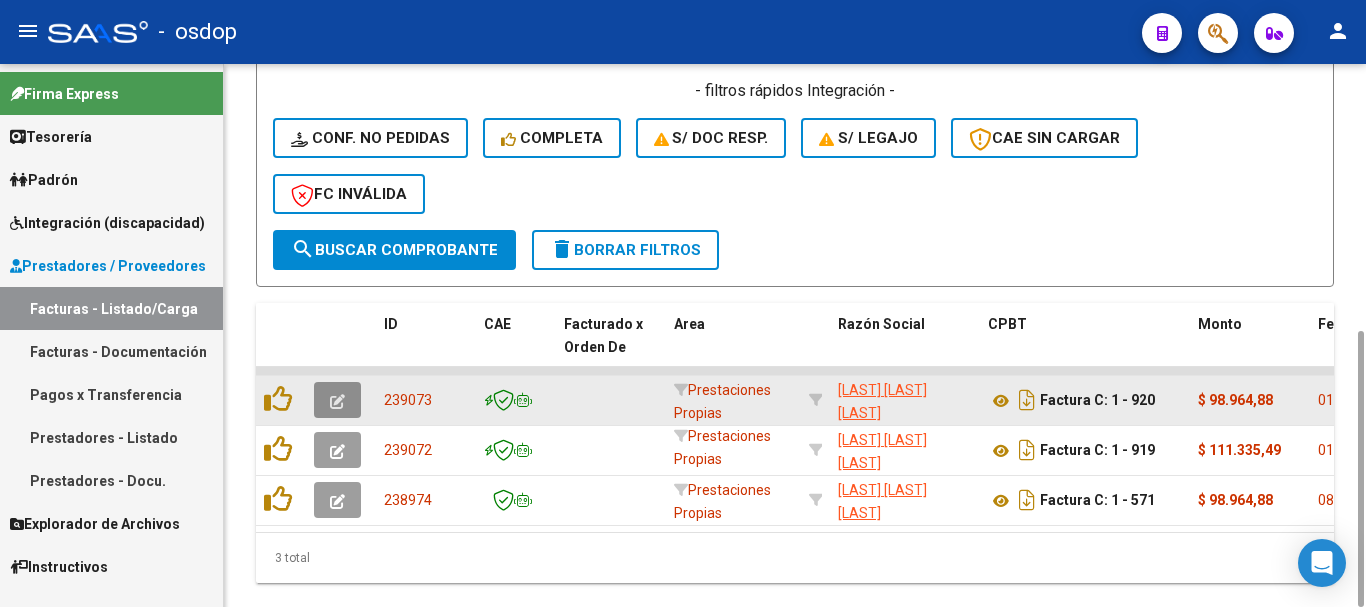 click 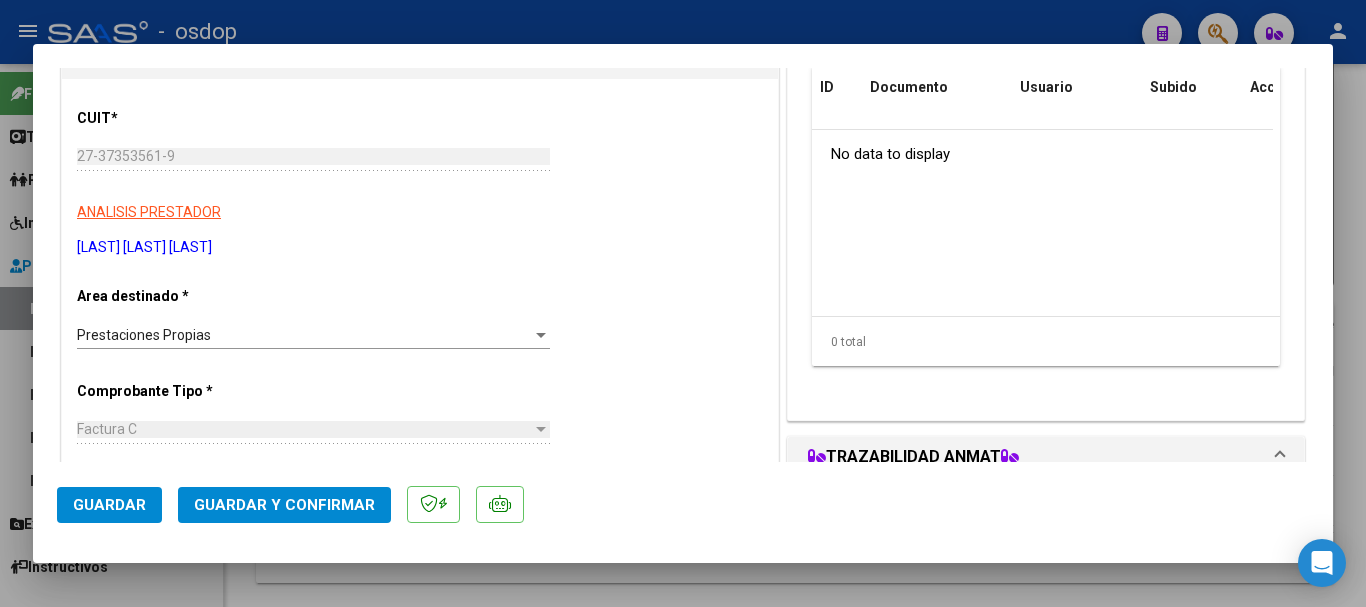 scroll, scrollTop: 300, scrollLeft: 0, axis: vertical 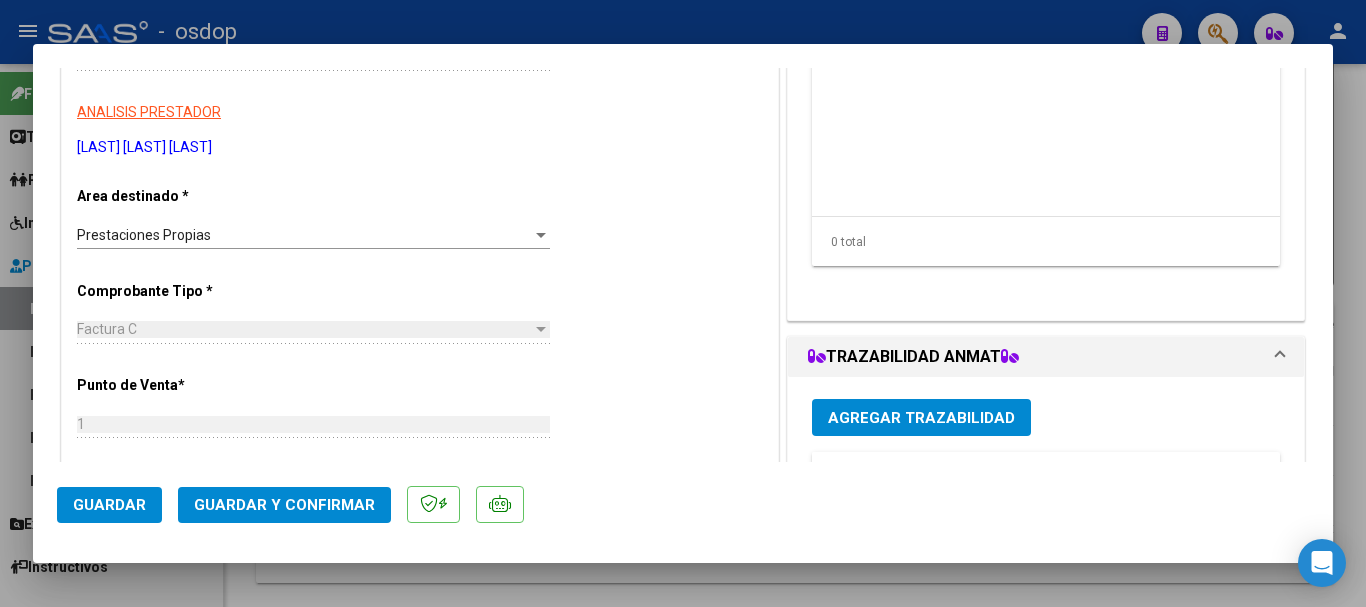 click on "Prestaciones Propias Seleccionar Area" at bounding box center (313, 235) 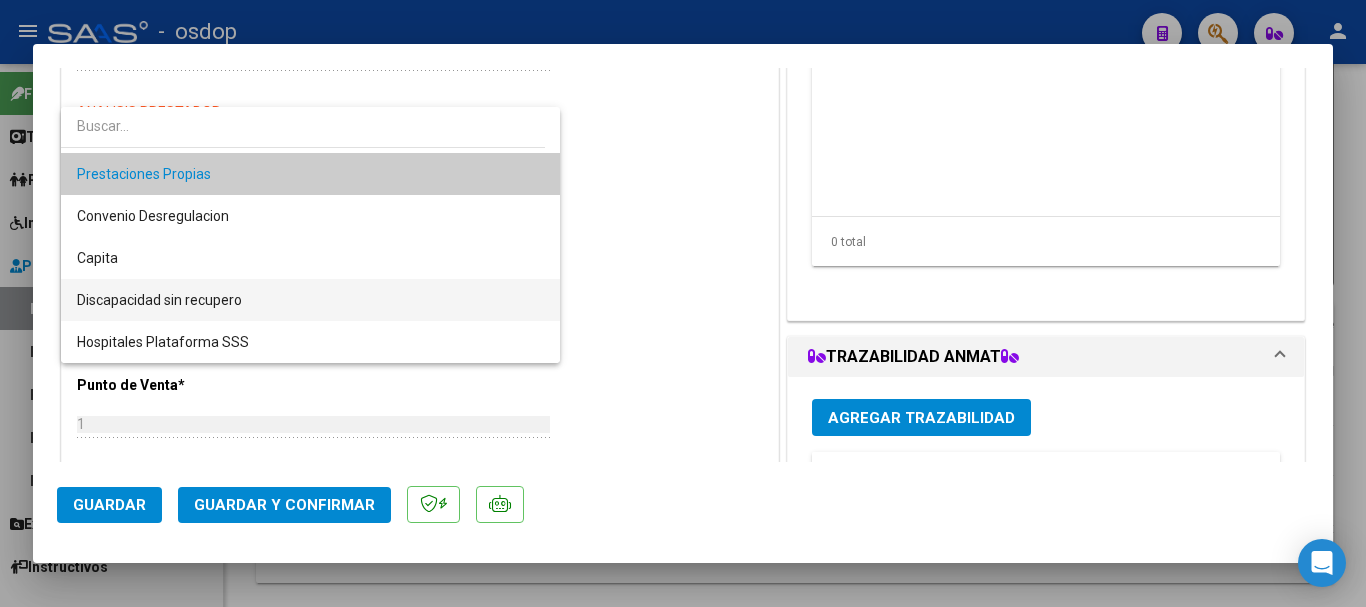 scroll, scrollTop: 0, scrollLeft: 0, axis: both 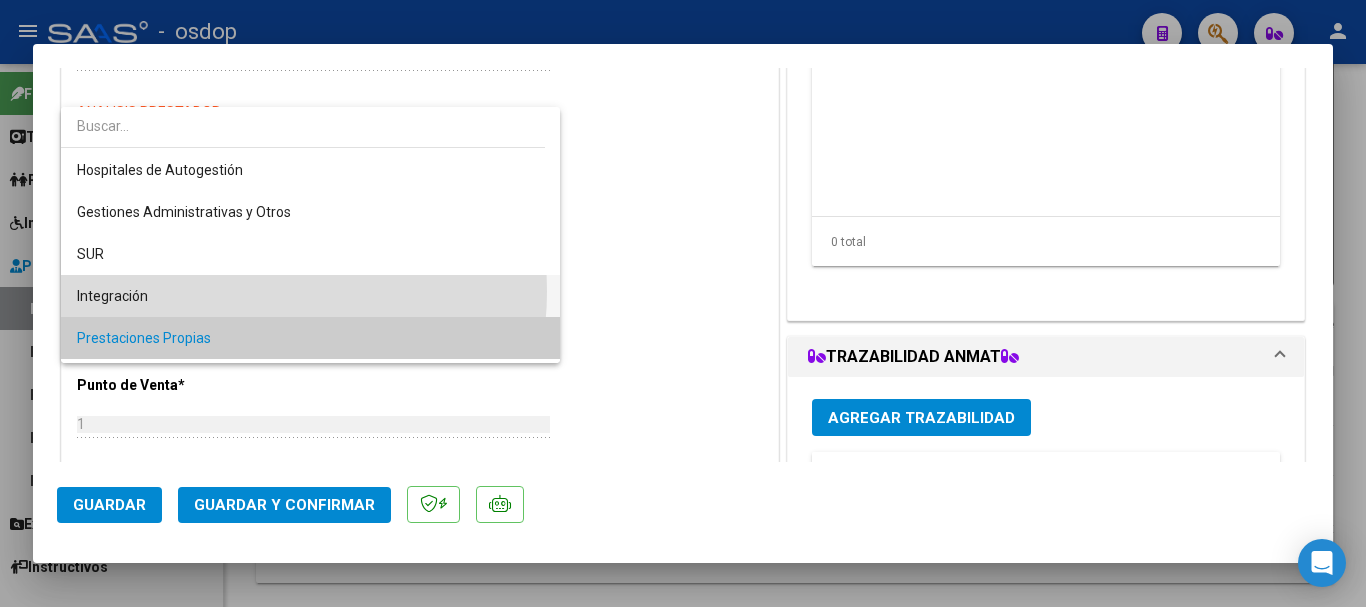 click on "Integración" at bounding box center [310, 296] 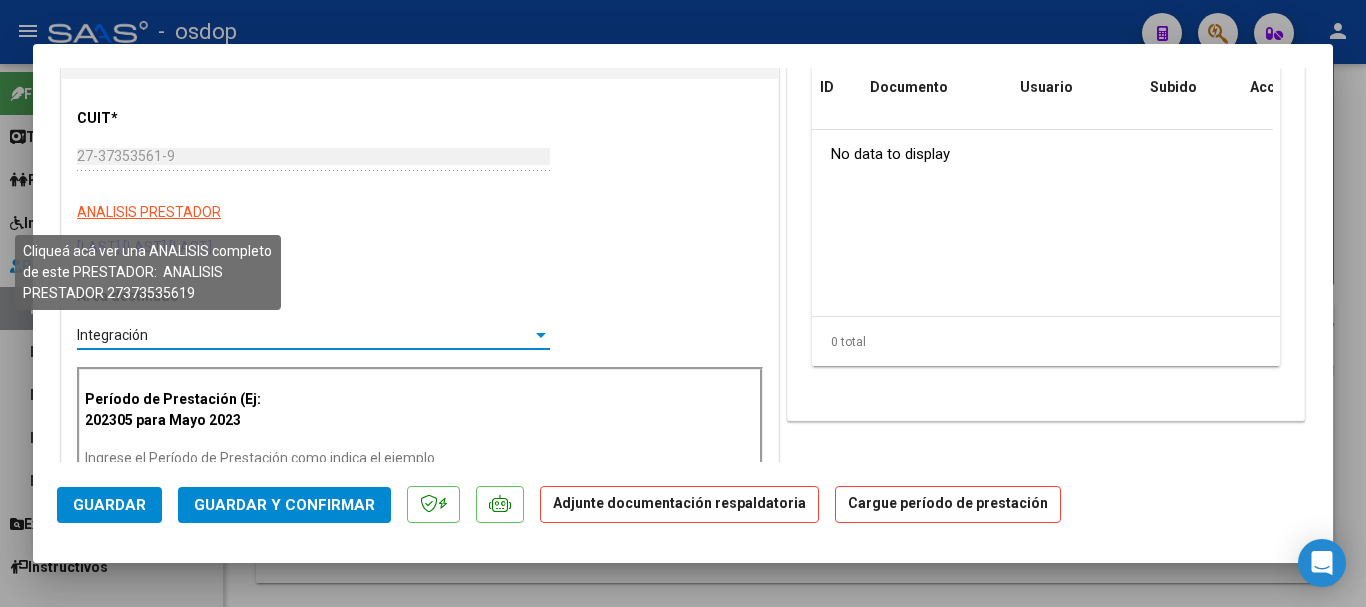 scroll, scrollTop: 0, scrollLeft: 0, axis: both 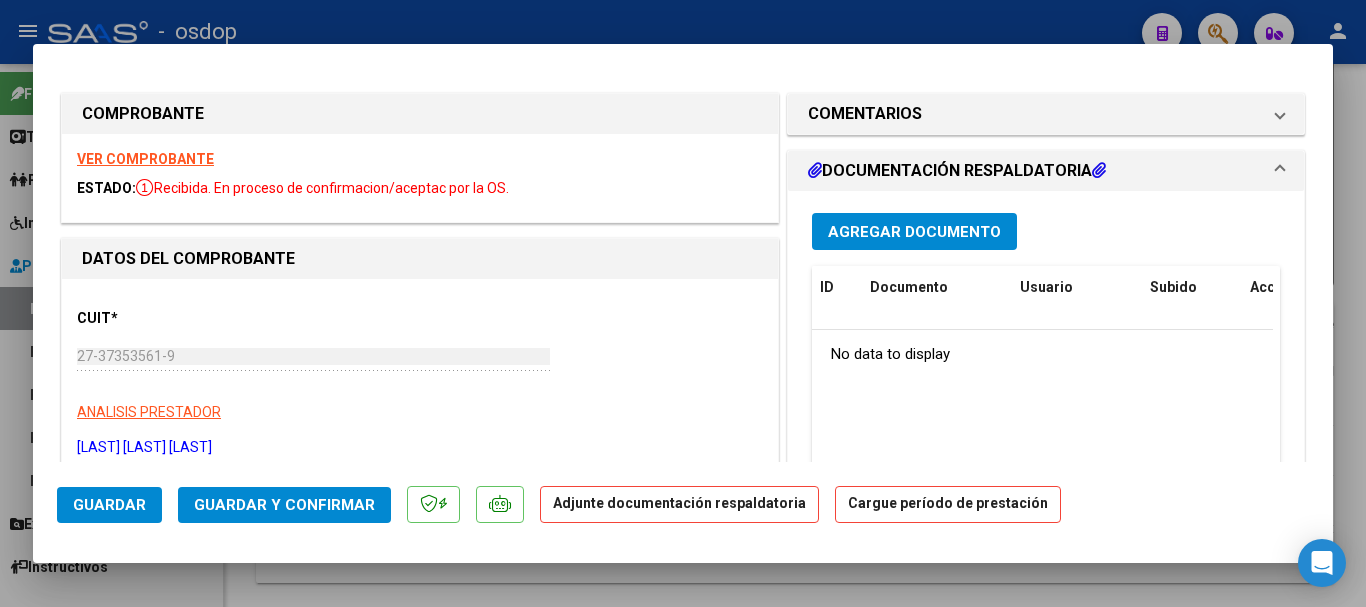 click on "VER COMPROBANTE" at bounding box center (145, 159) 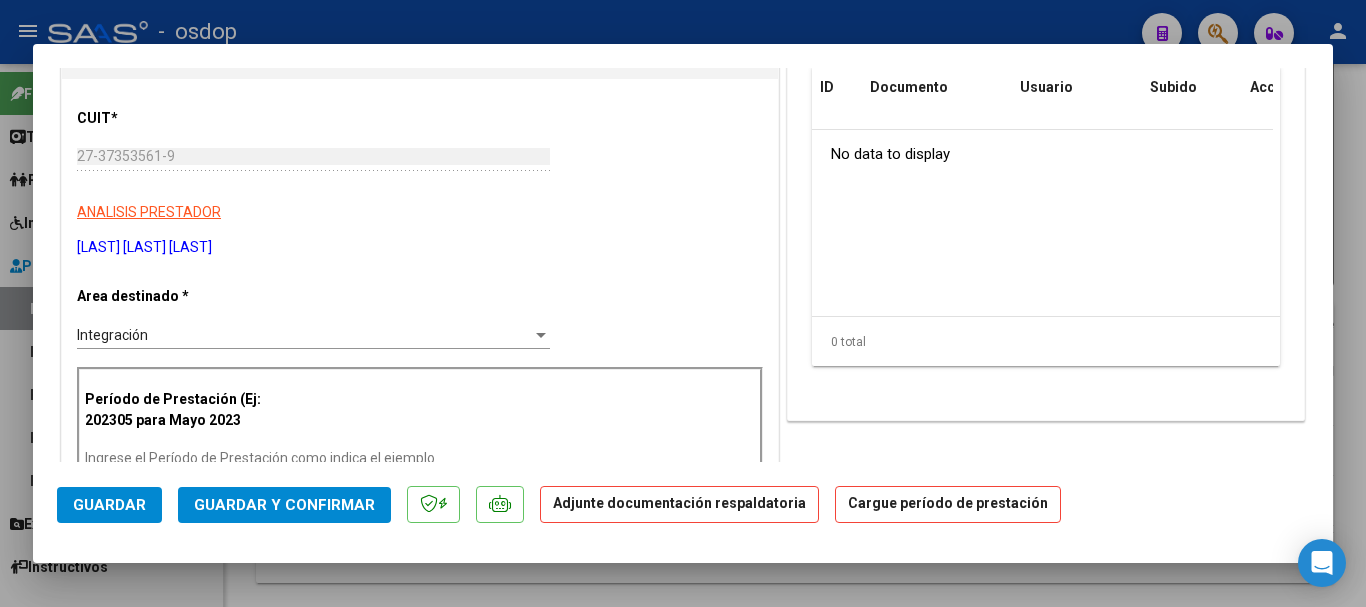 scroll, scrollTop: 300, scrollLeft: 0, axis: vertical 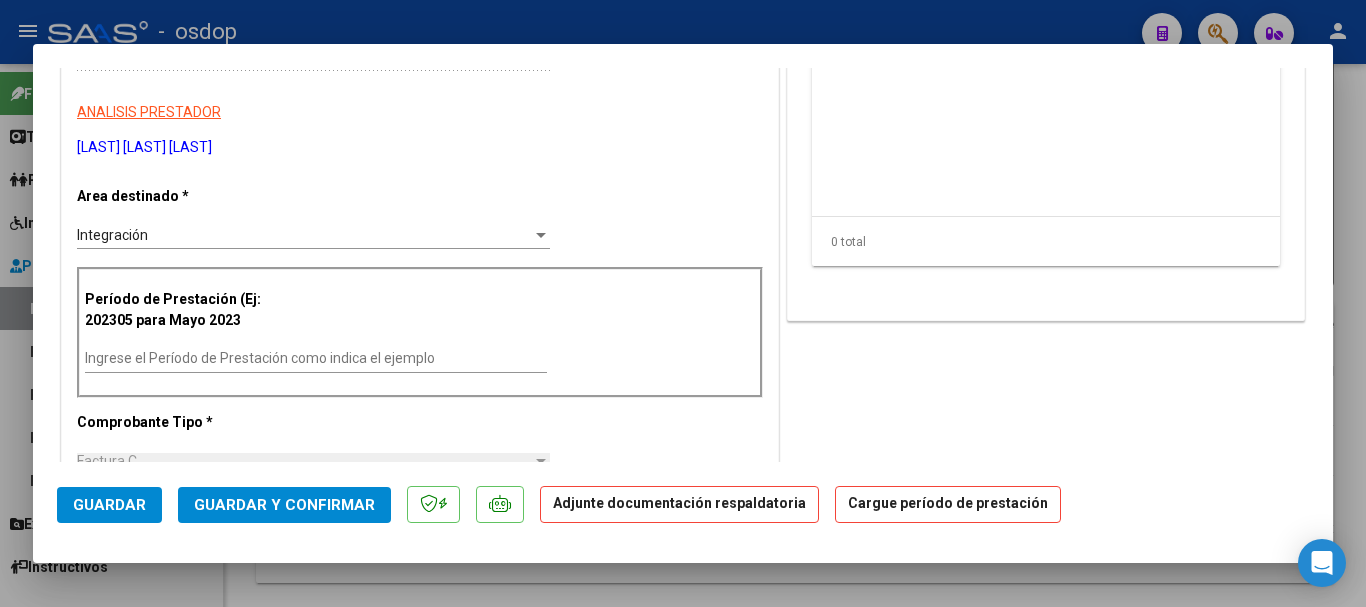 click on "Ingrese el Período de Prestación como indica el ejemplo" at bounding box center (316, 358) 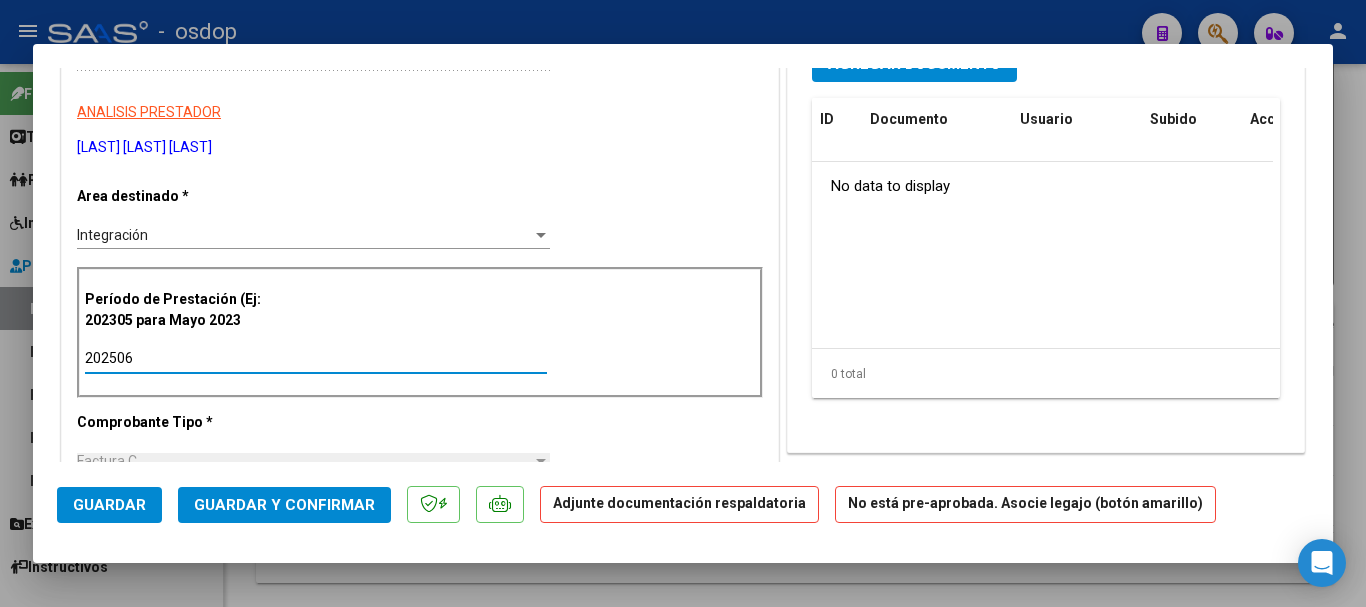 scroll, scrollTop: 0, scrollLeft: 0, axis: both 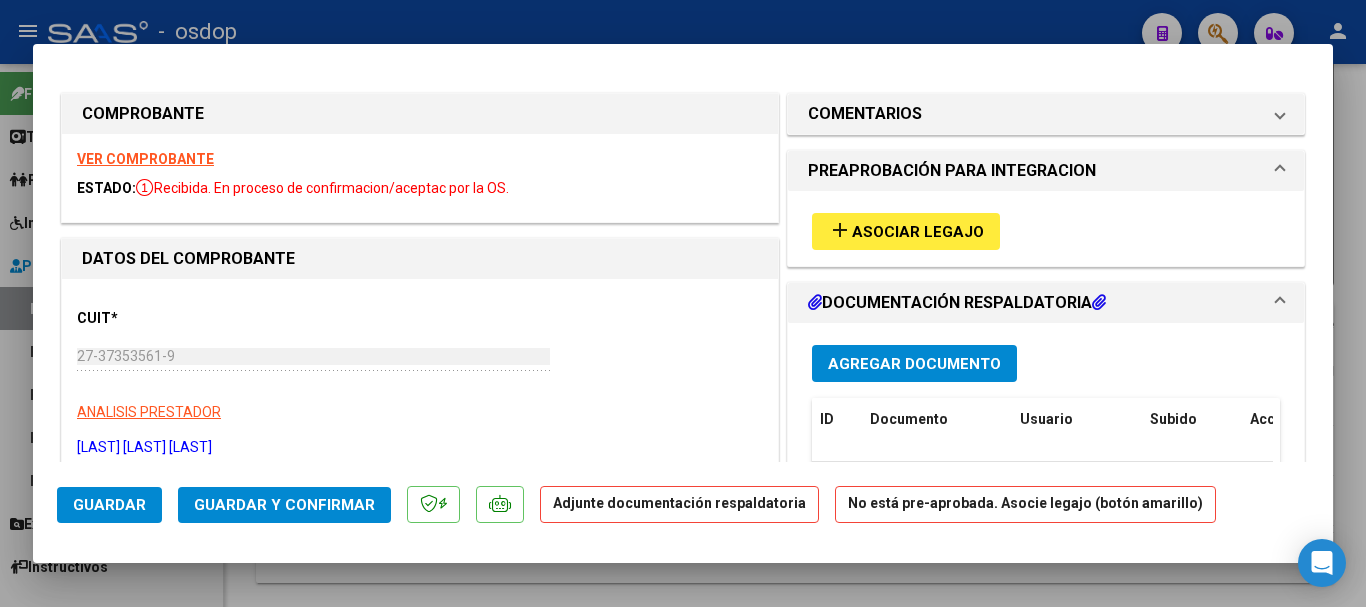 type on "202506" 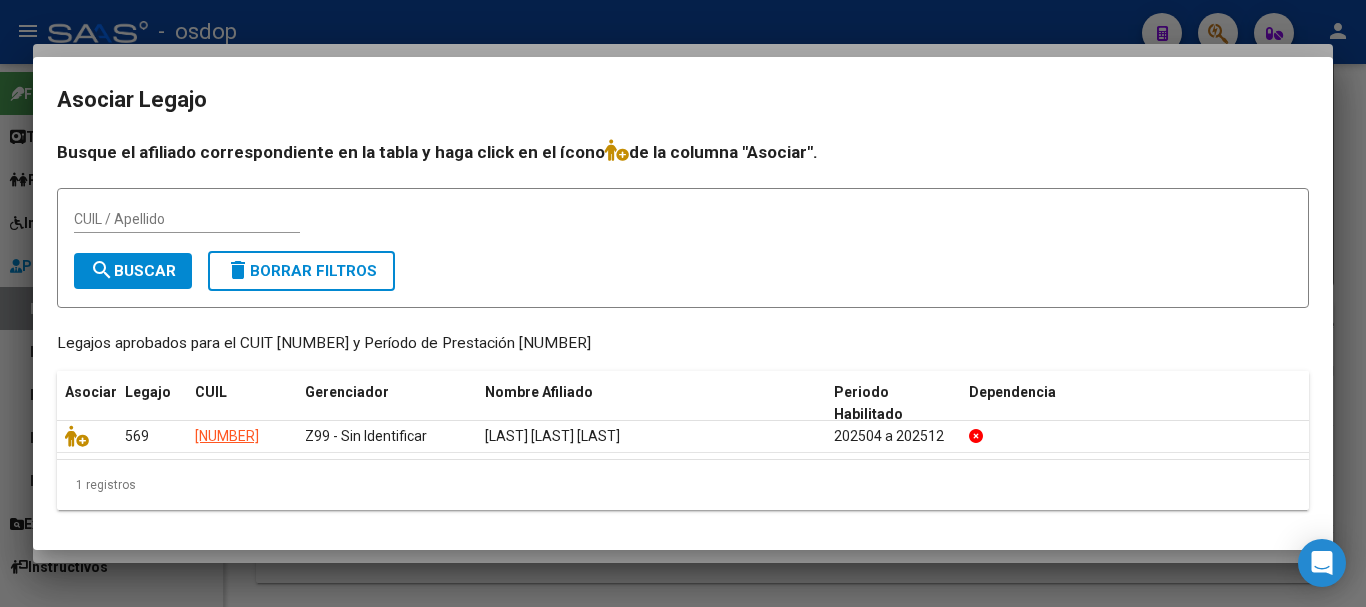 click at bounding box center (683, 303) 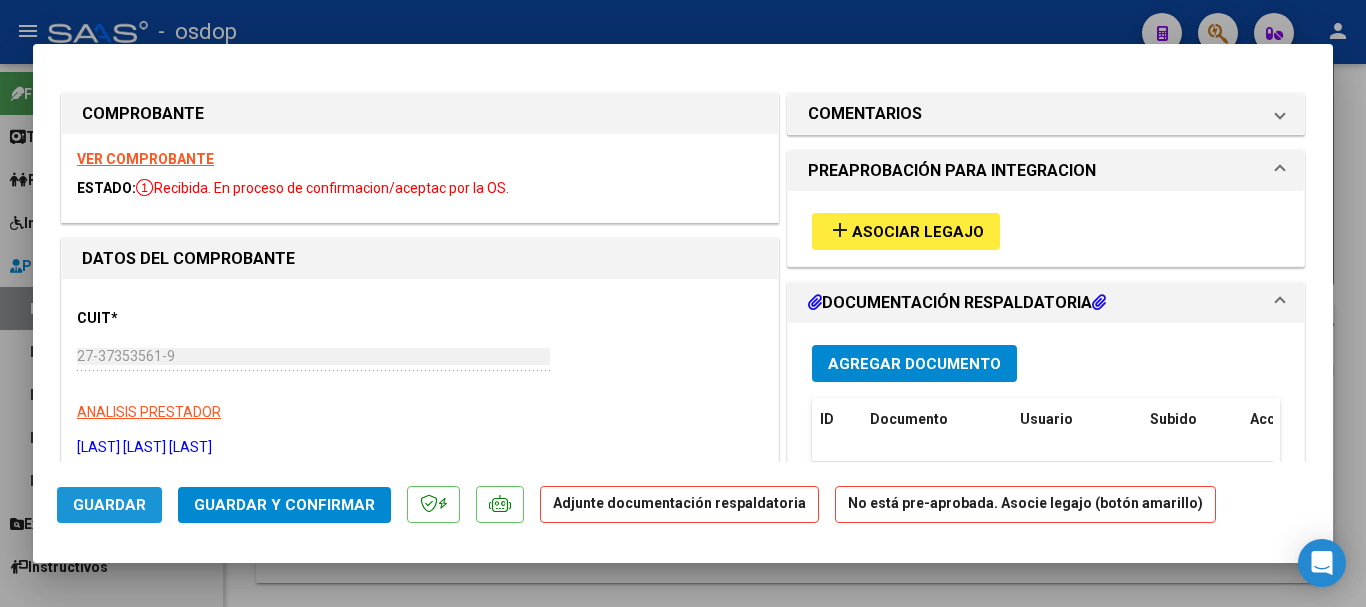 click on "Guardar" 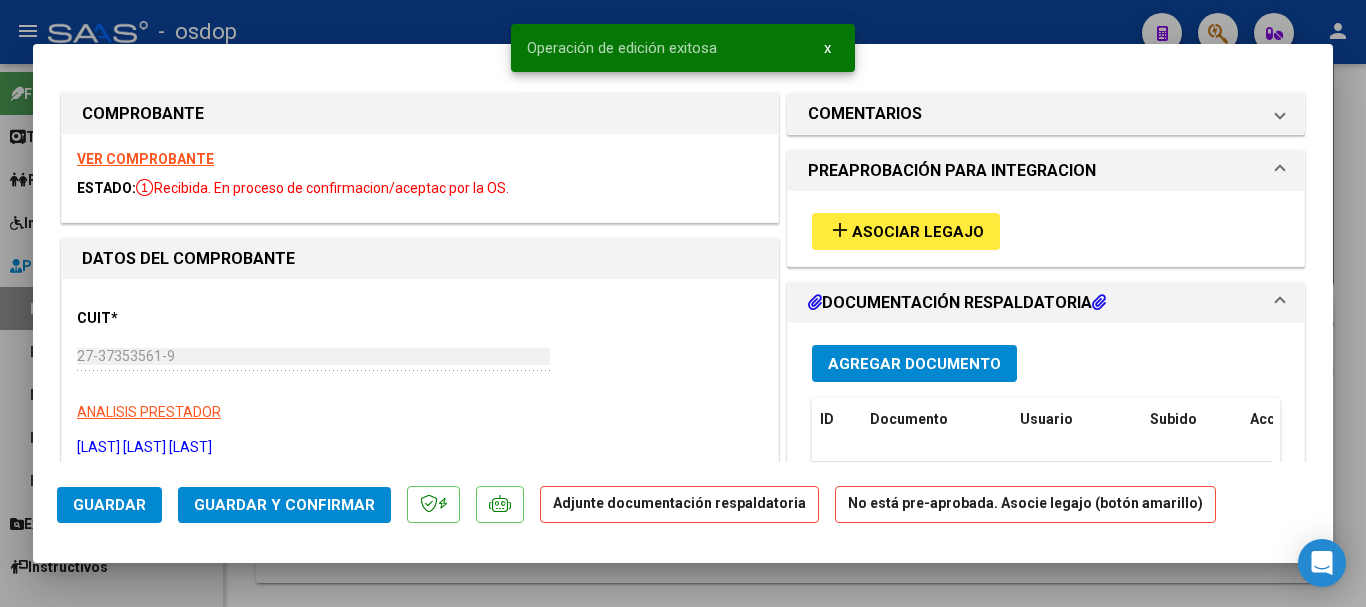 click at bounding box center (683, 303) 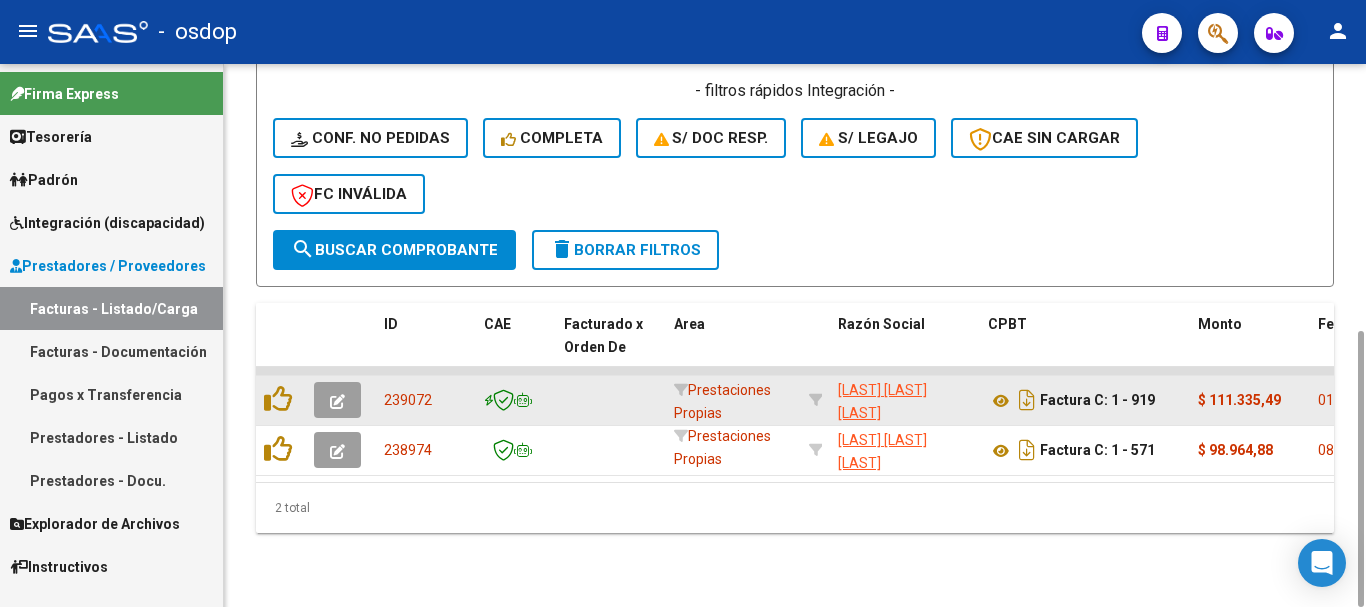 click 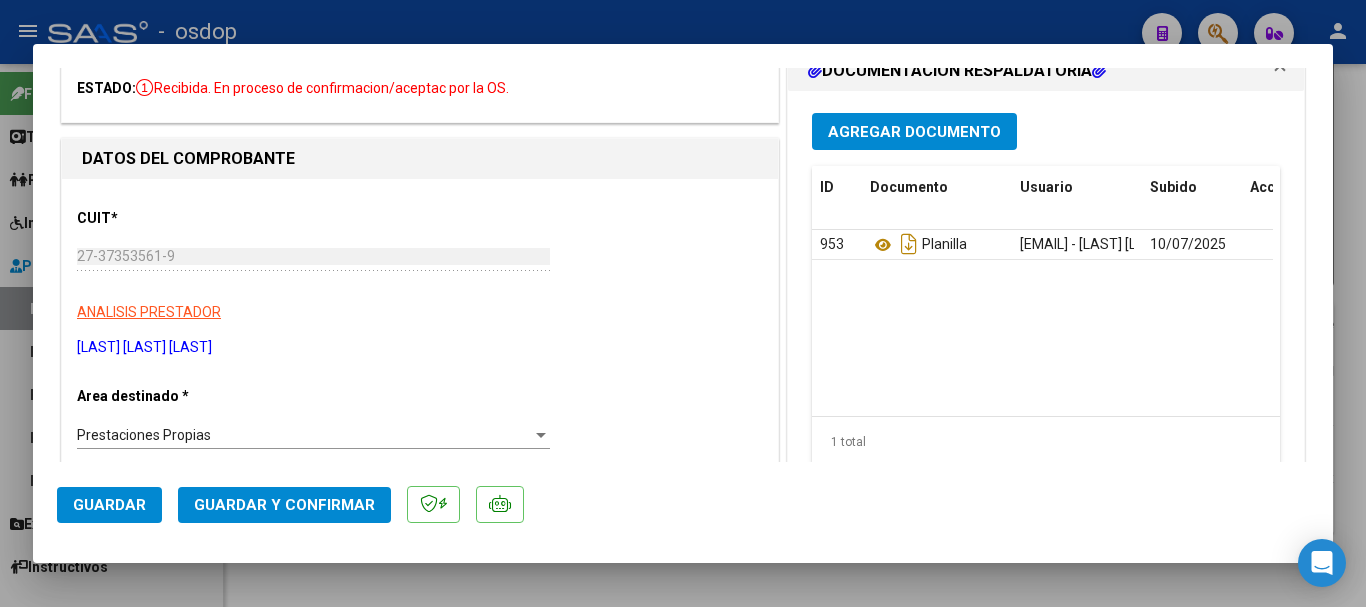 scroll, scrollTop: 0, scrollLeft: 0, axis: both 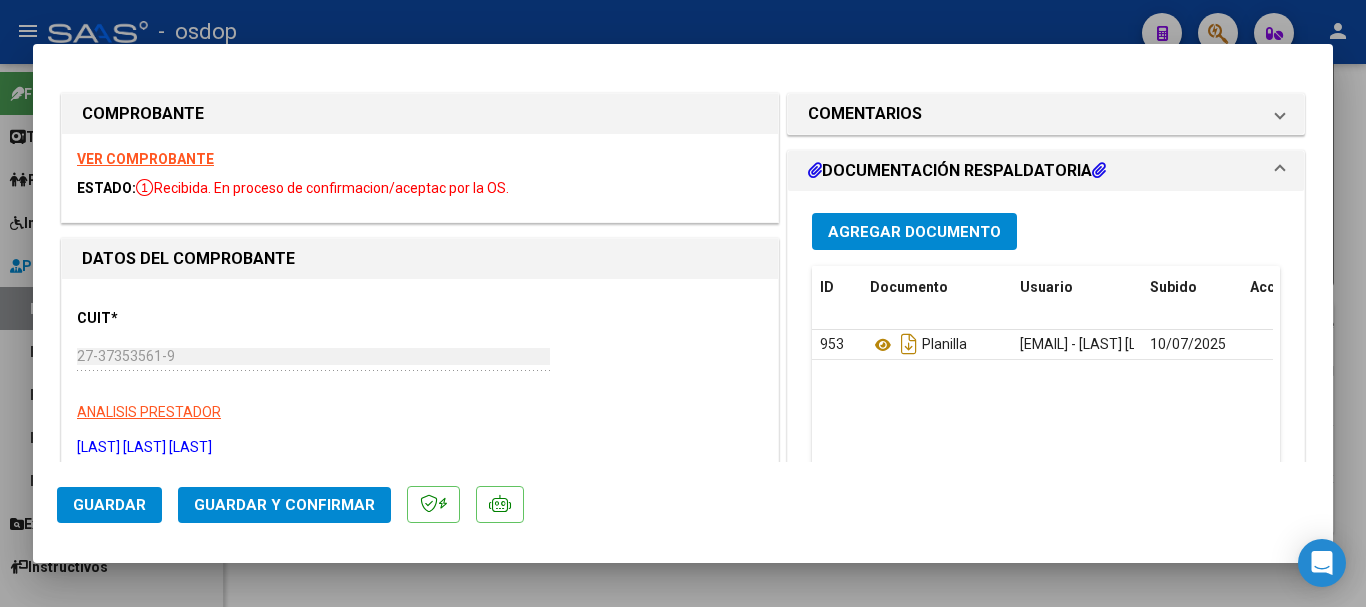 click on "VER COMPROBANTE" at bounding box center [145, 159] 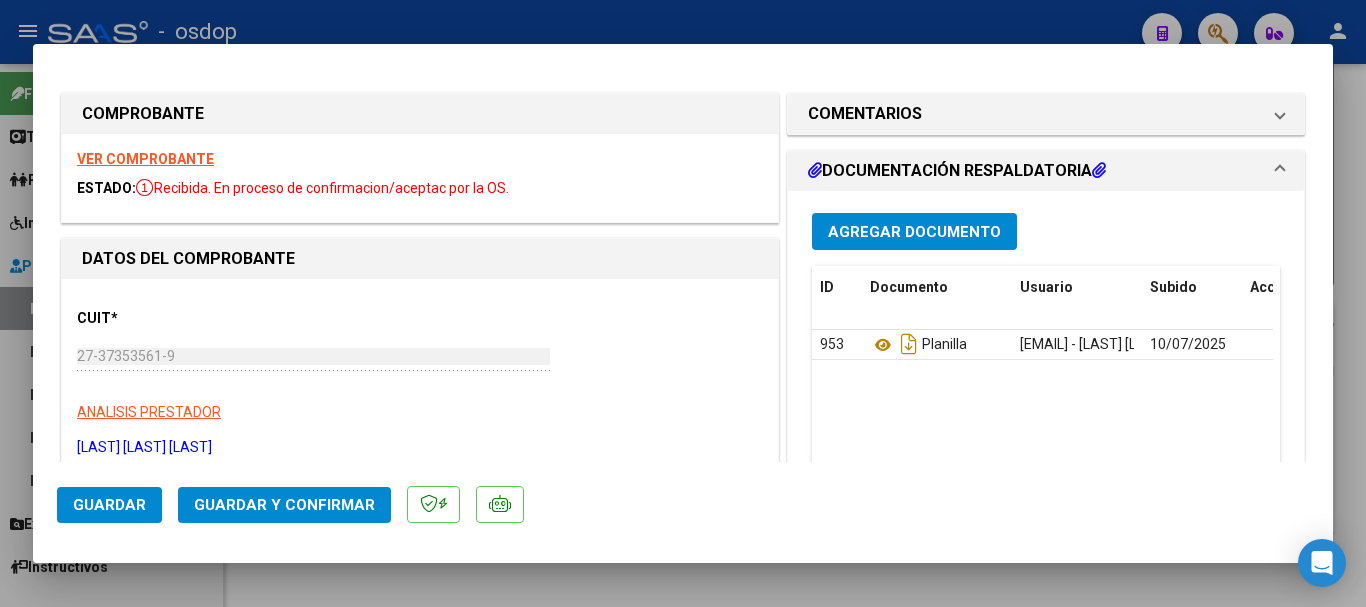 scroll, scrollTop: 200, scrollLeft: 0, axis: vertical 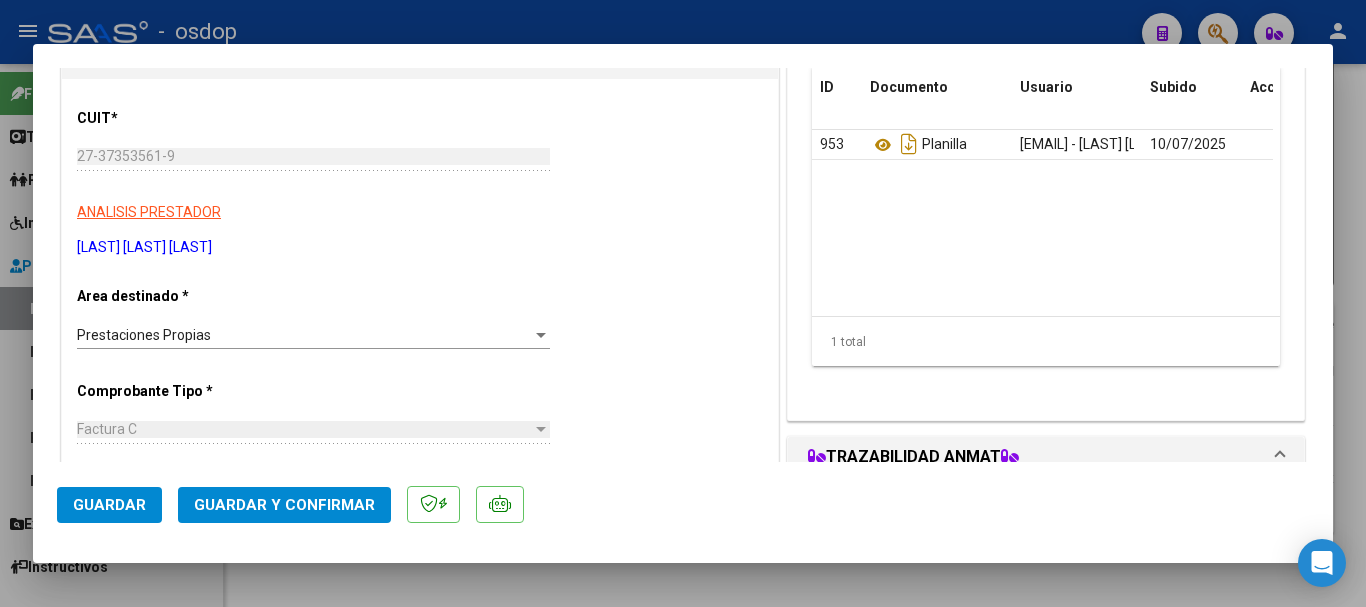 click on "Prestaciones Propias" at bounding box center [304, 335] 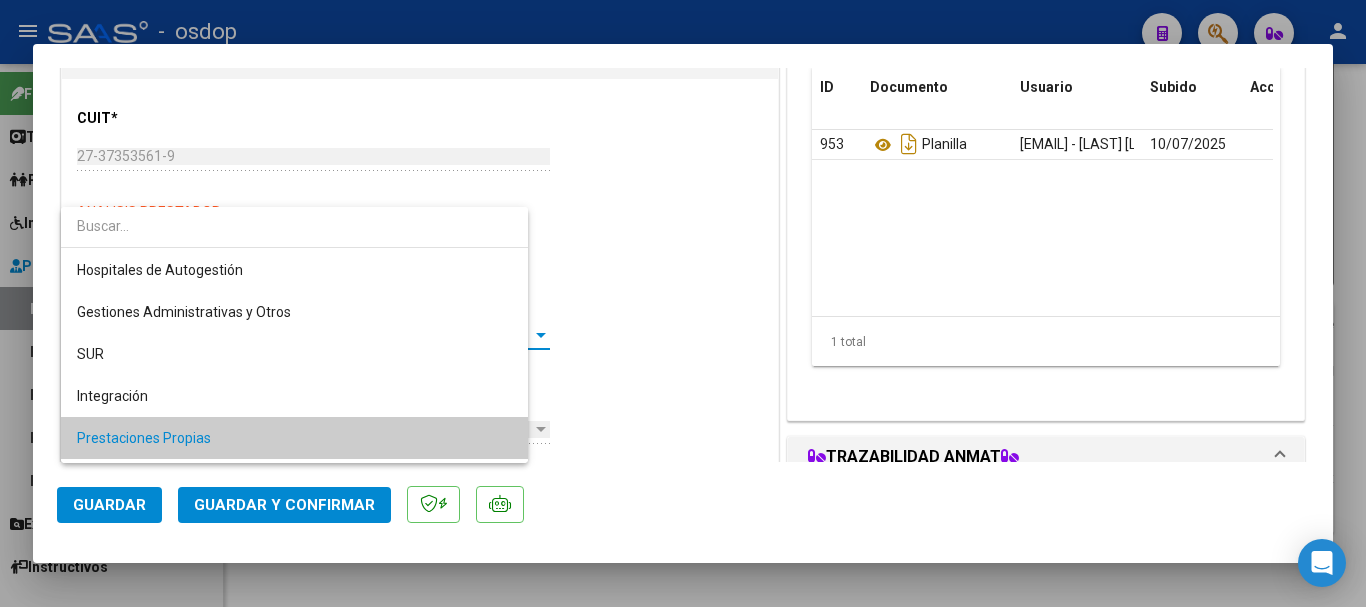 scroll, scrollTop: 103, scrollLeft: 0, axis: vertical 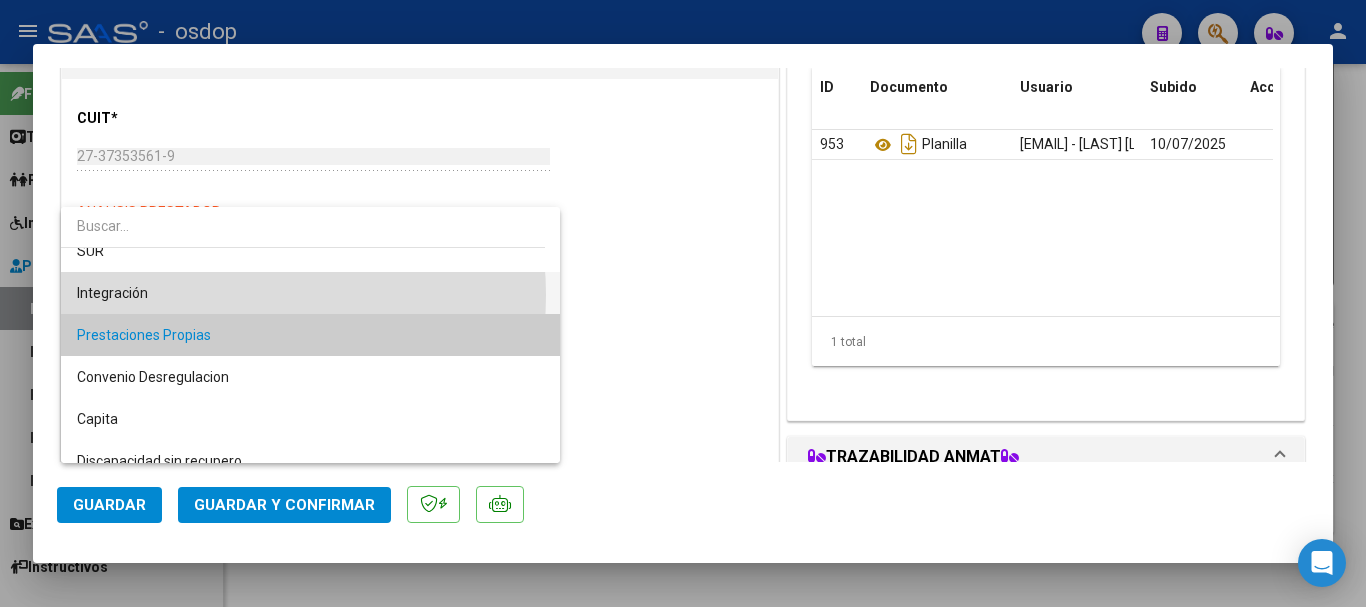 click on "Integración" at bounding box center [310, 293] 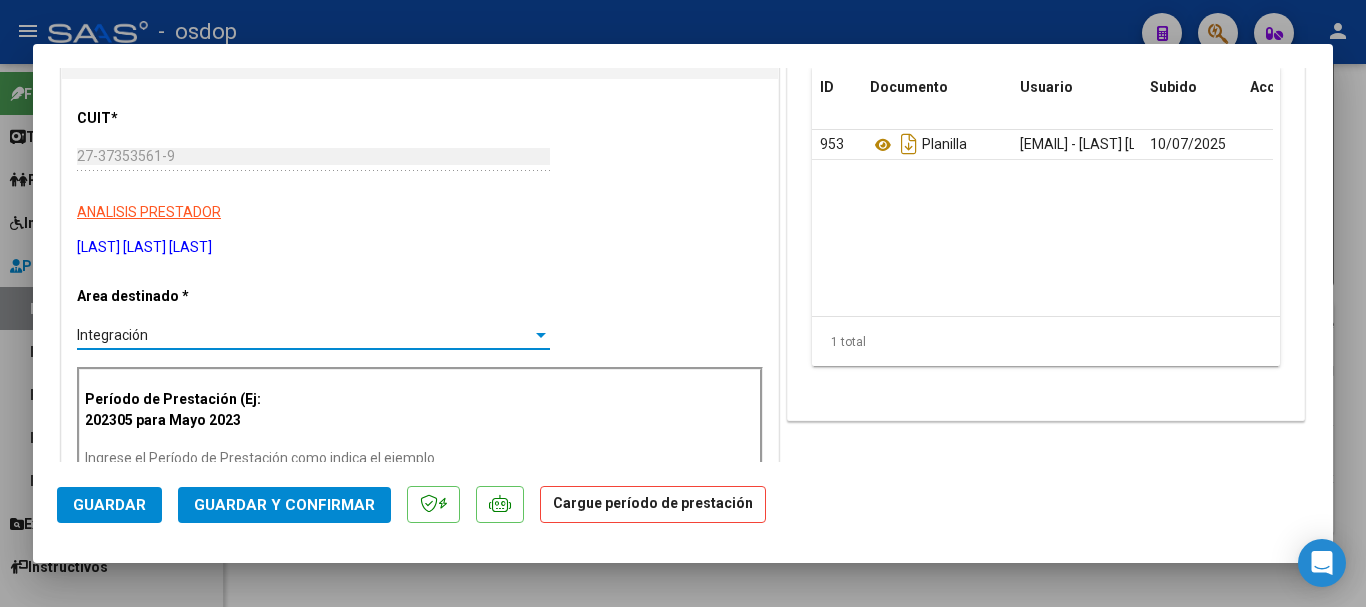 scroll, scrollTop: 400, scrollLeft: 0, axis: vertical 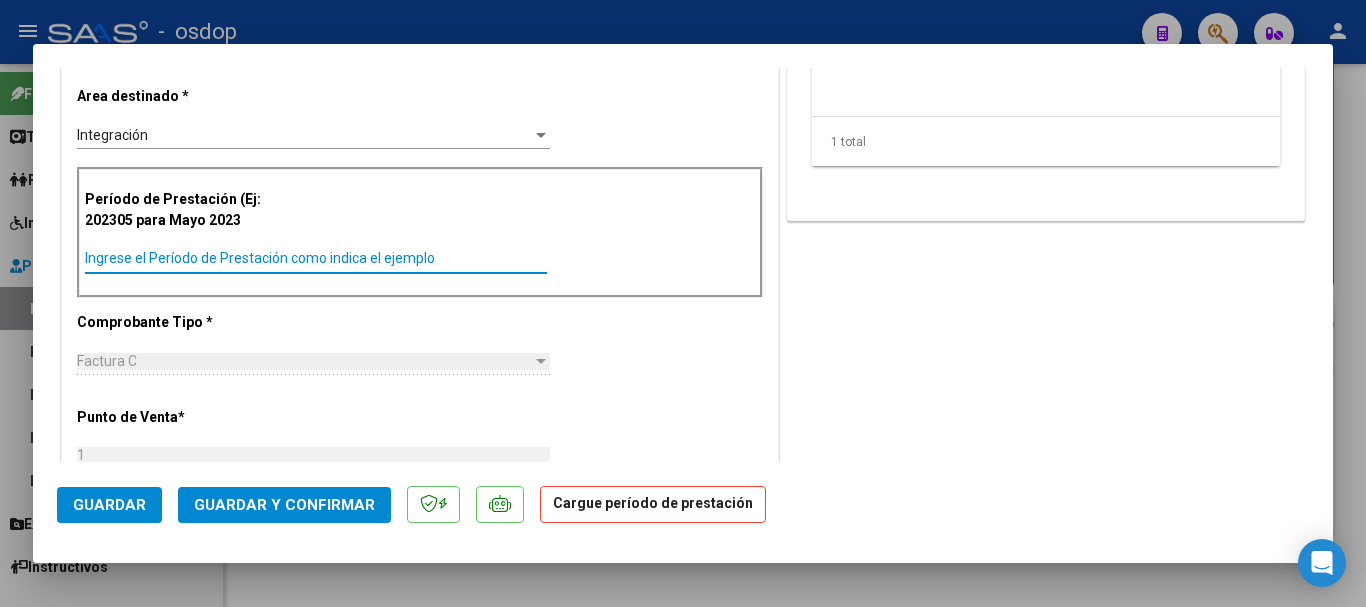 click on "Ingrese el Período de Prestación como indica el ejemplo" at bounding box center [316, 258] 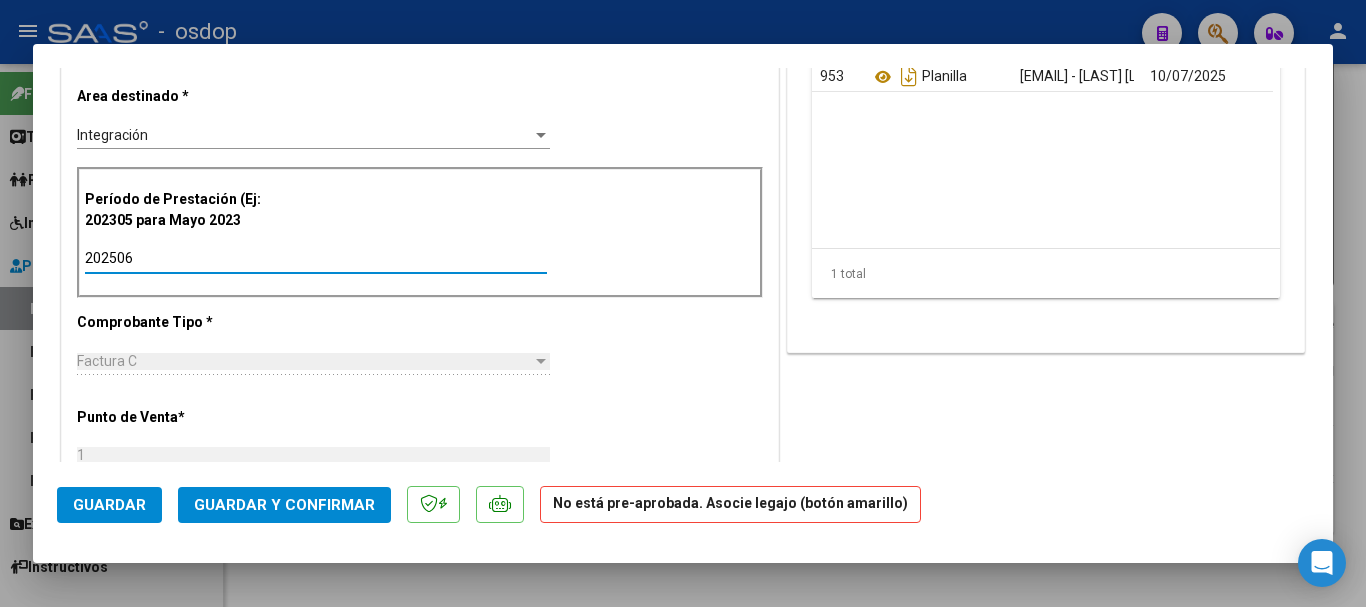 type on "202506" 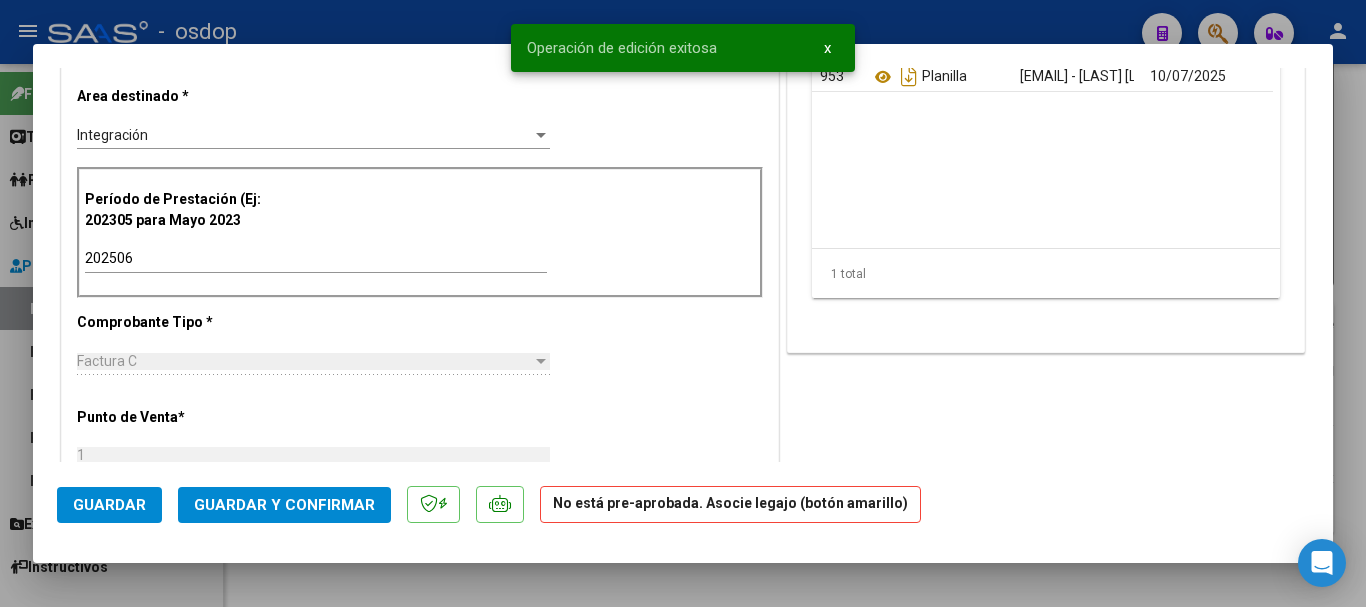 click at bounding box center [683, 303] 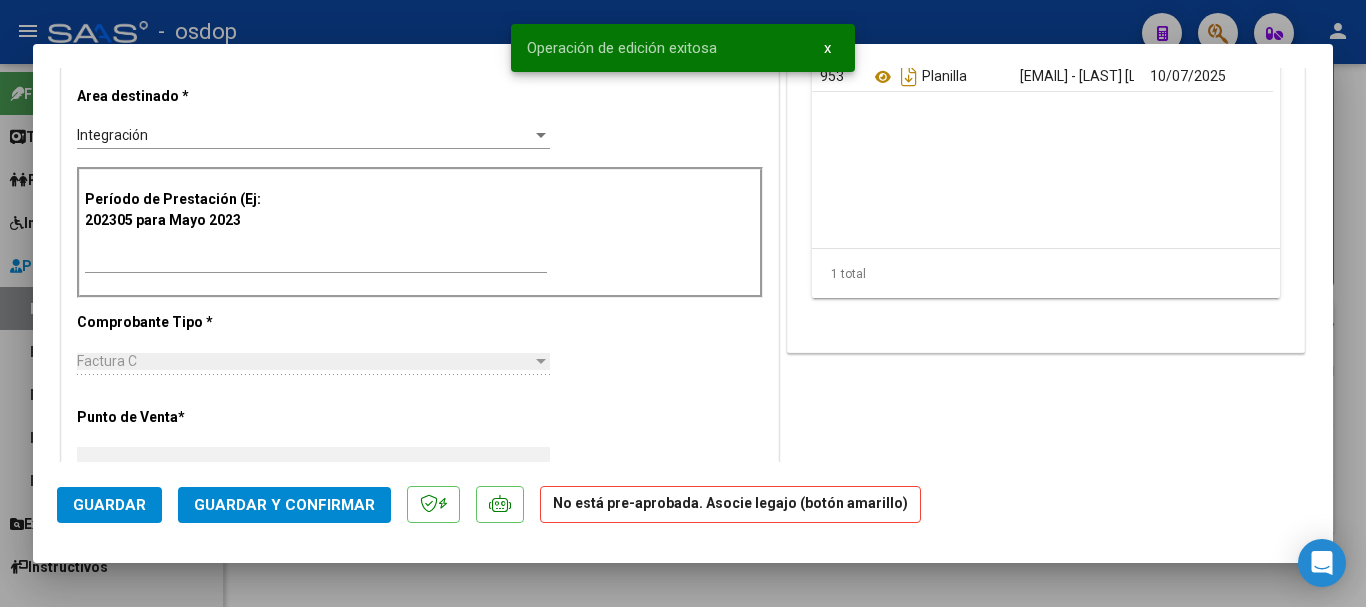 scroll, scrollTop: 0, scrollLeft: 0, axis: both 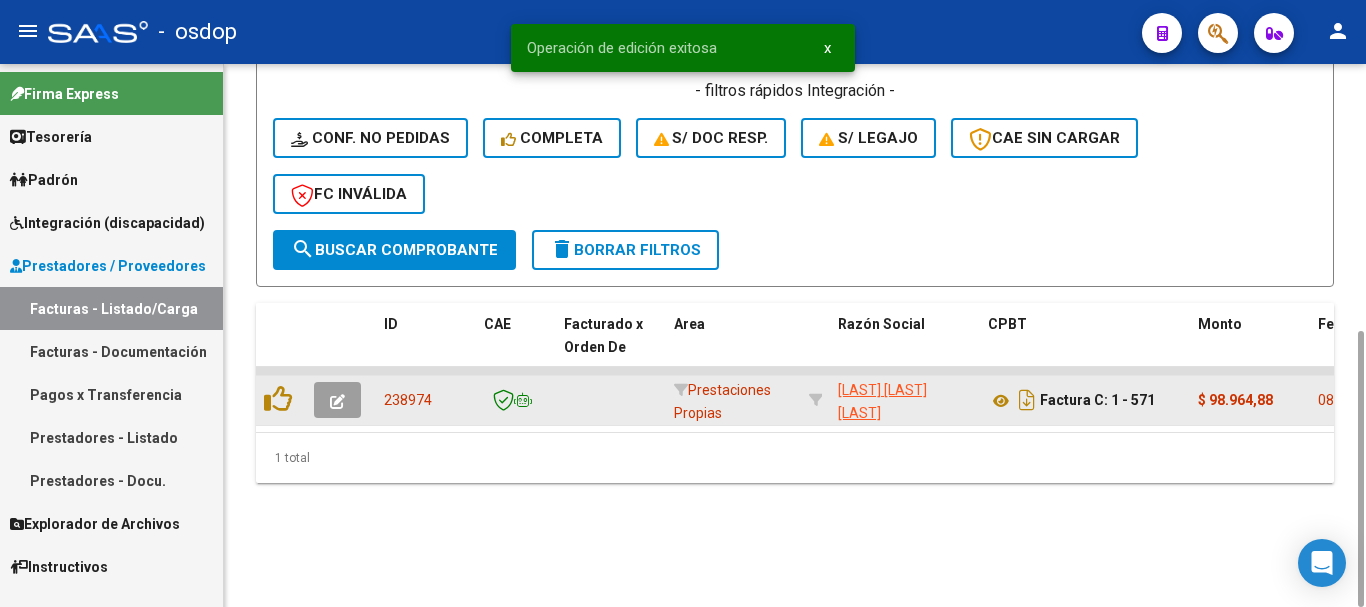 click 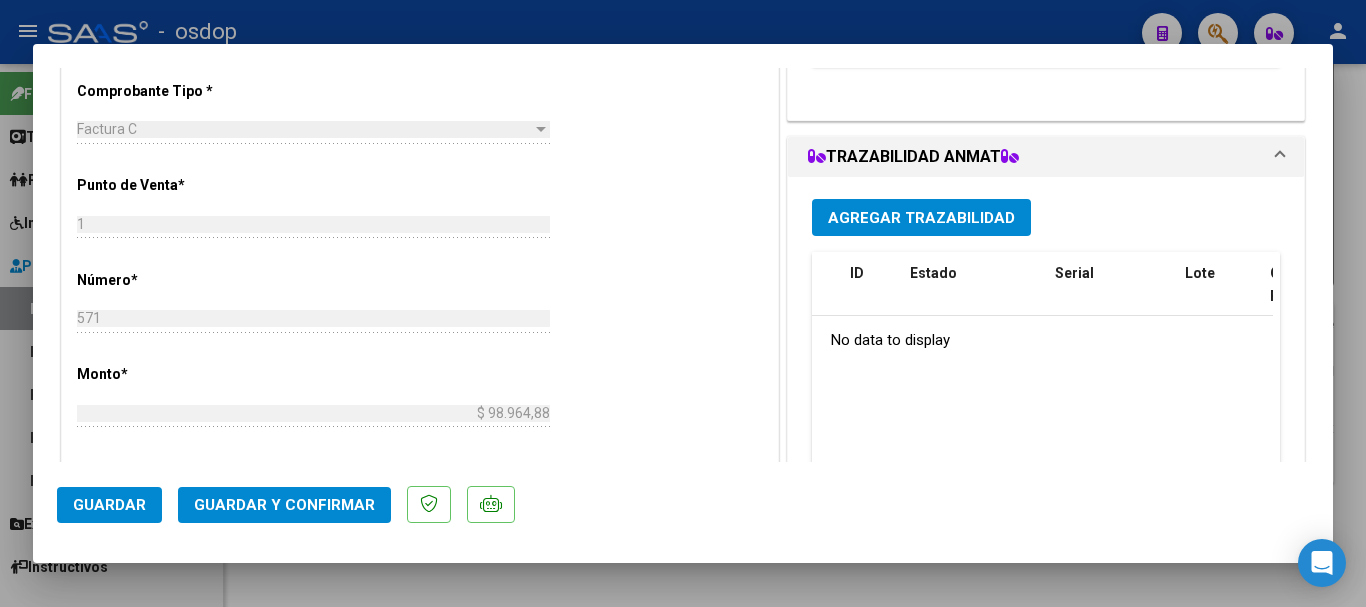 scroll, scrollTop: 300, scrollLeft: 0, axis: vertical 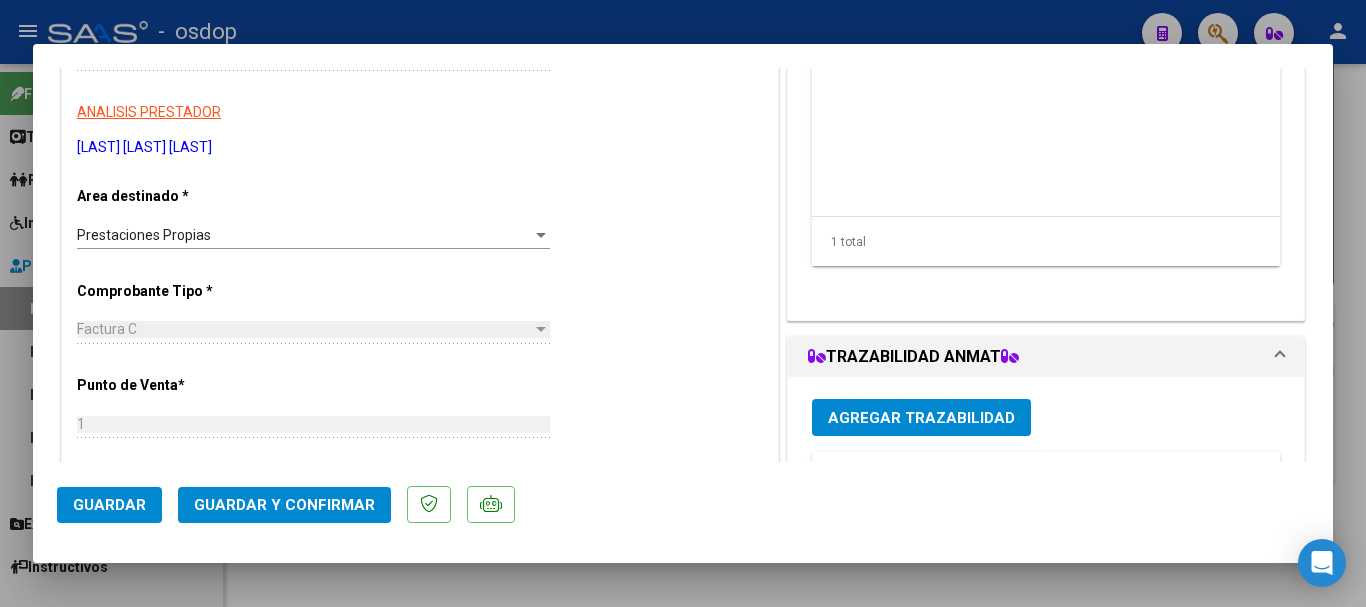 click on "Prestaciones Propias" at bounding box center (304, 235) 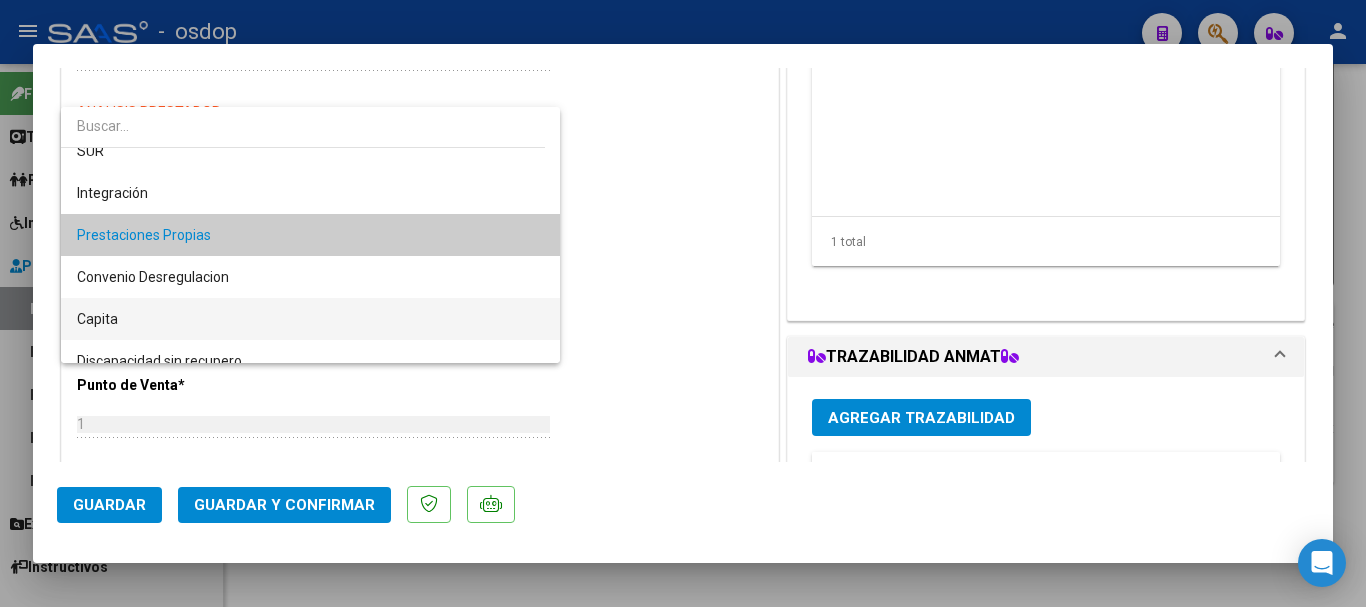 scroll, scrollTop: 0, scrollLeft: 0, axis: both 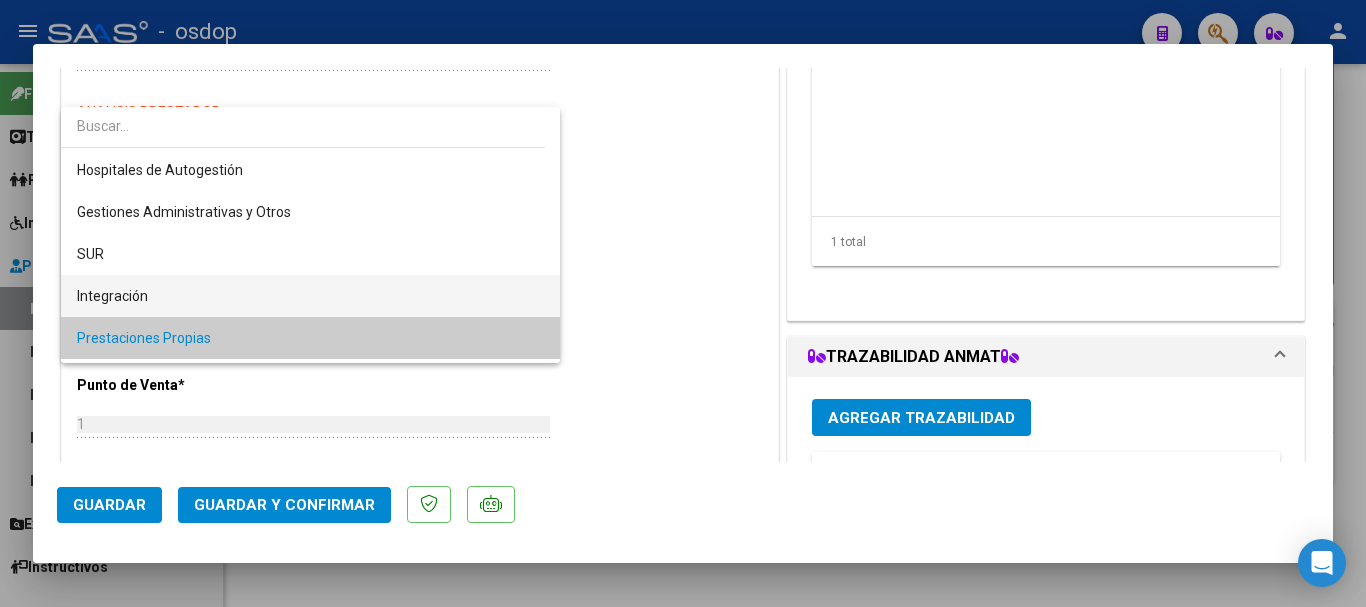 click on "Integración" at bounding box center [310, 296] 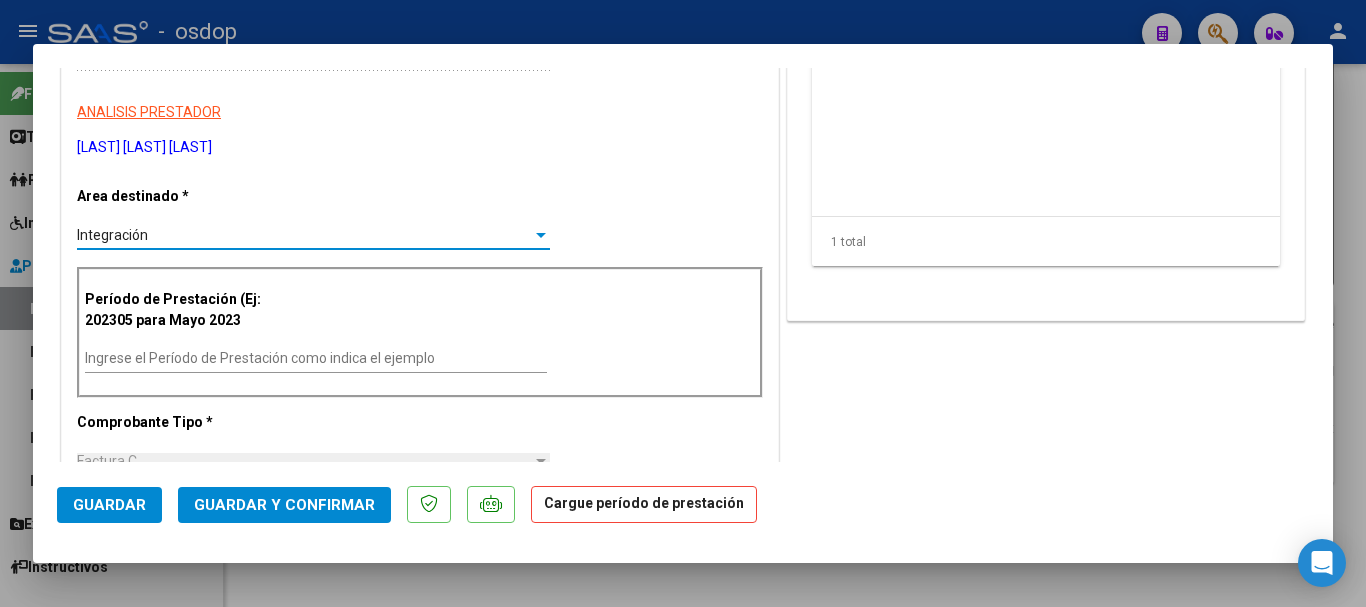 click on "Ingrese el Período de Prestación como indica el ejemplo" at bounding box center [316, 358] 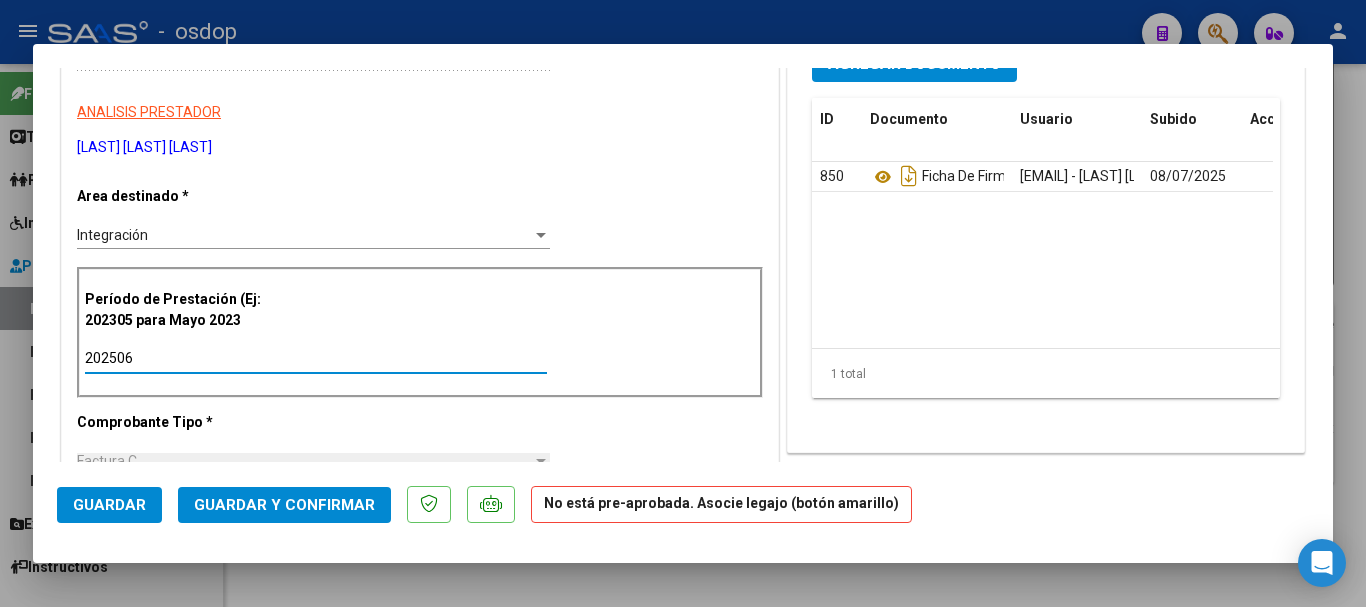 type on "202506" 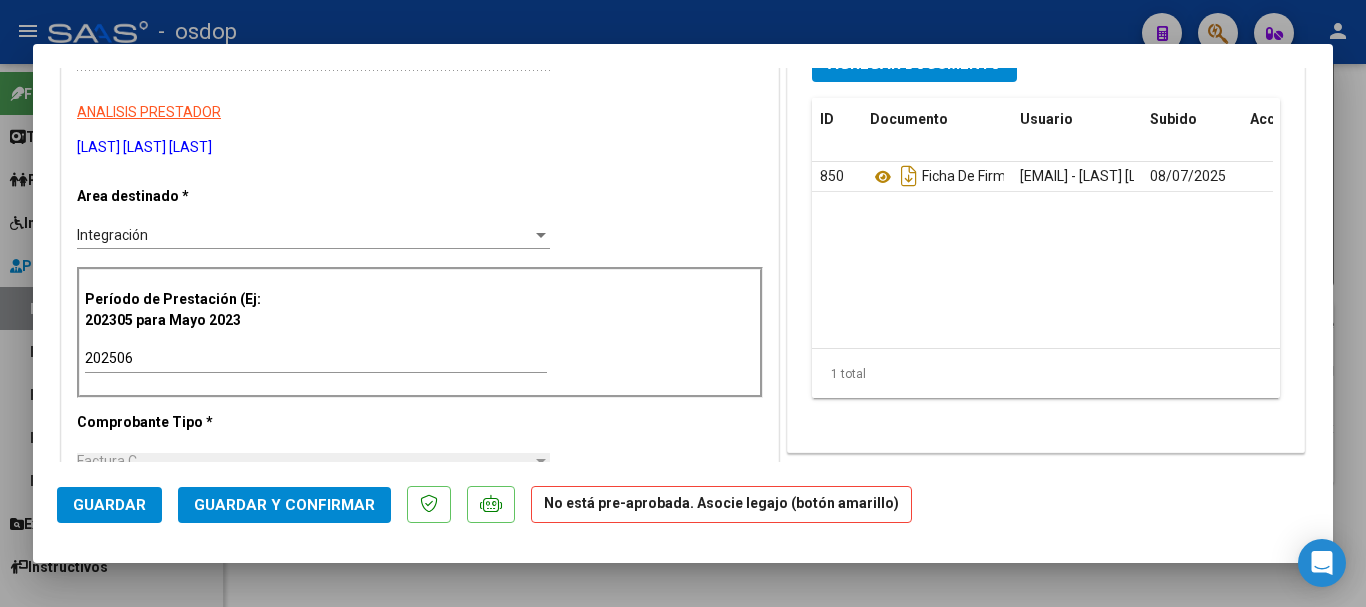 scroll, scrollTop: 0, scrollLeft: 0, axis: both 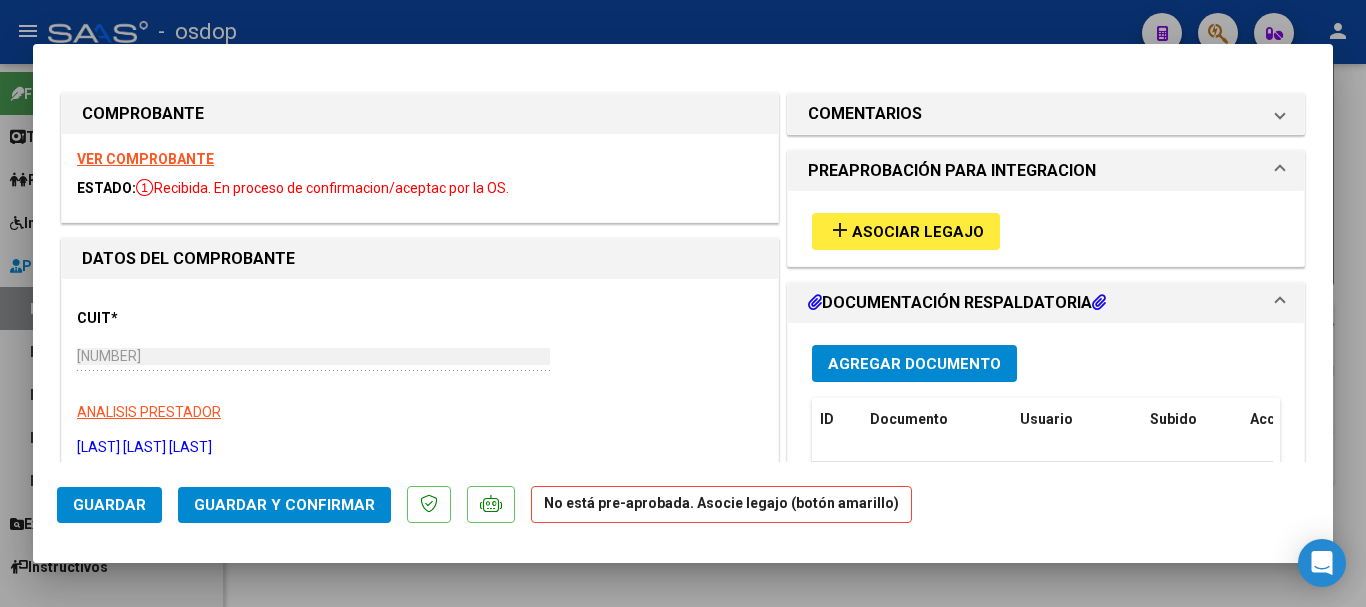 click on "VER COMPROBANTE" at bounding box center (145, 159) 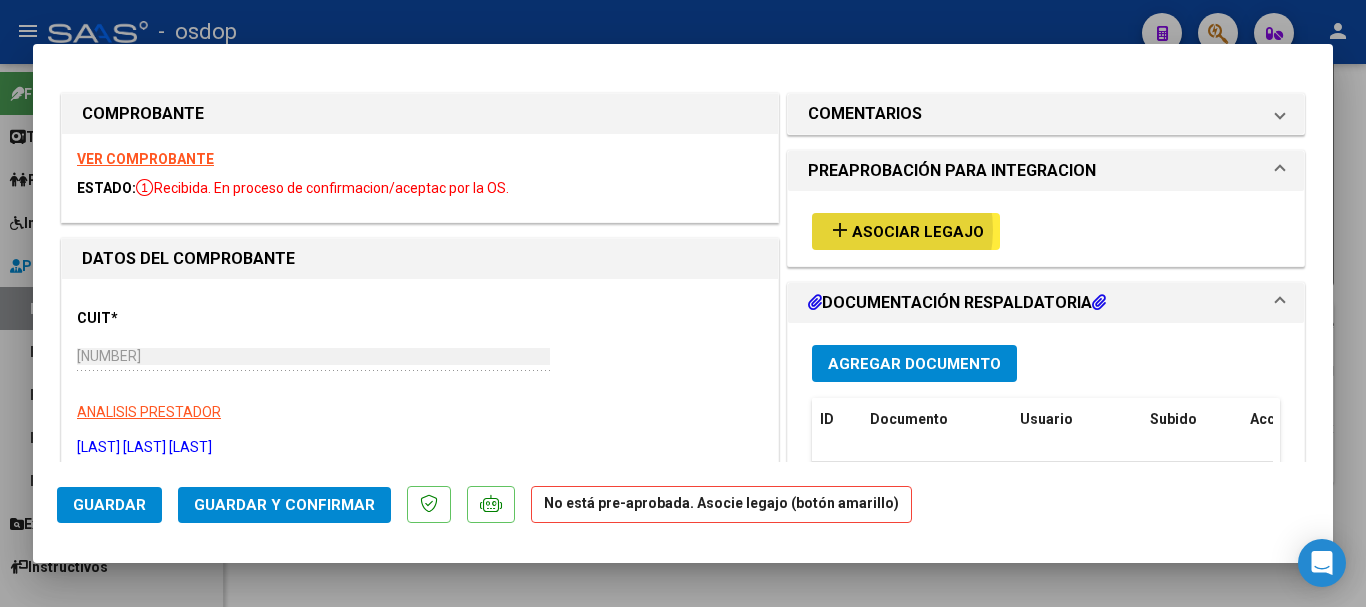 click on "Asociar Legajo" at bounding box center [918, 232] 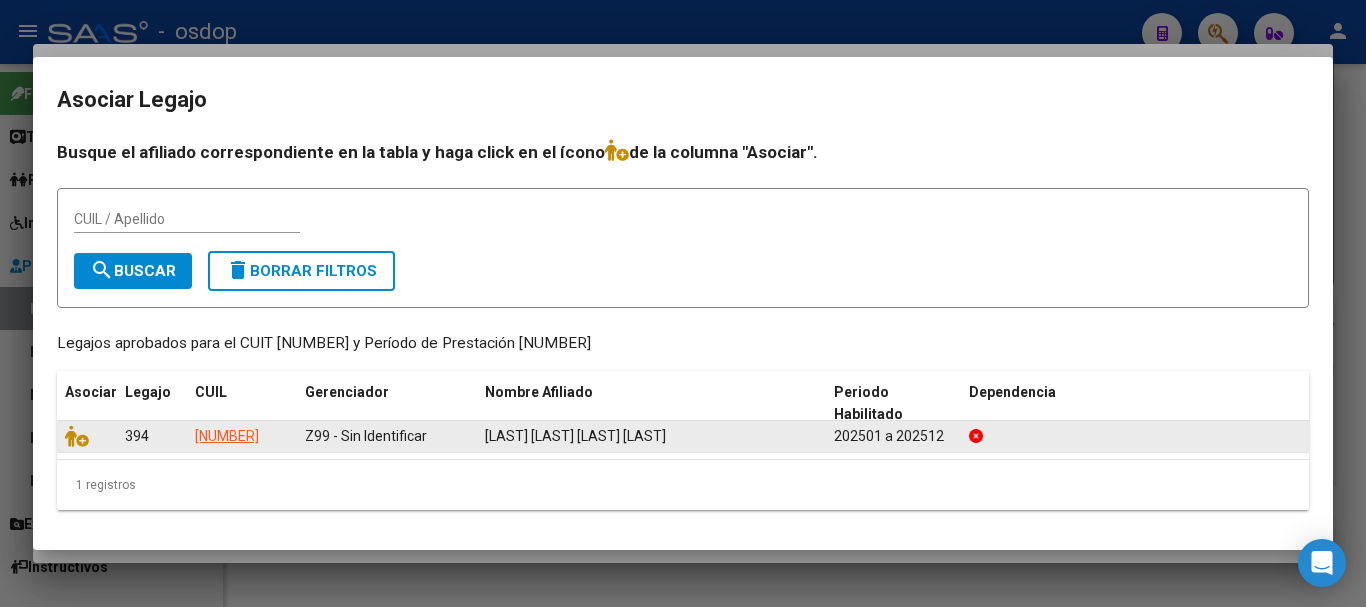 click 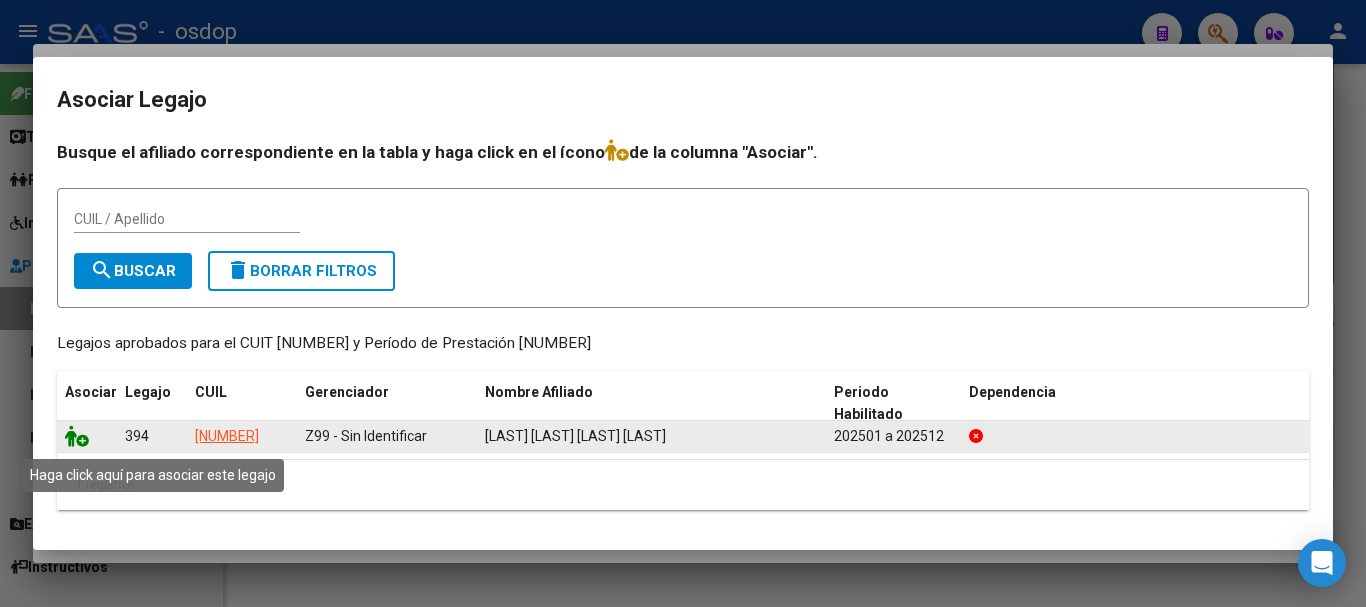 click 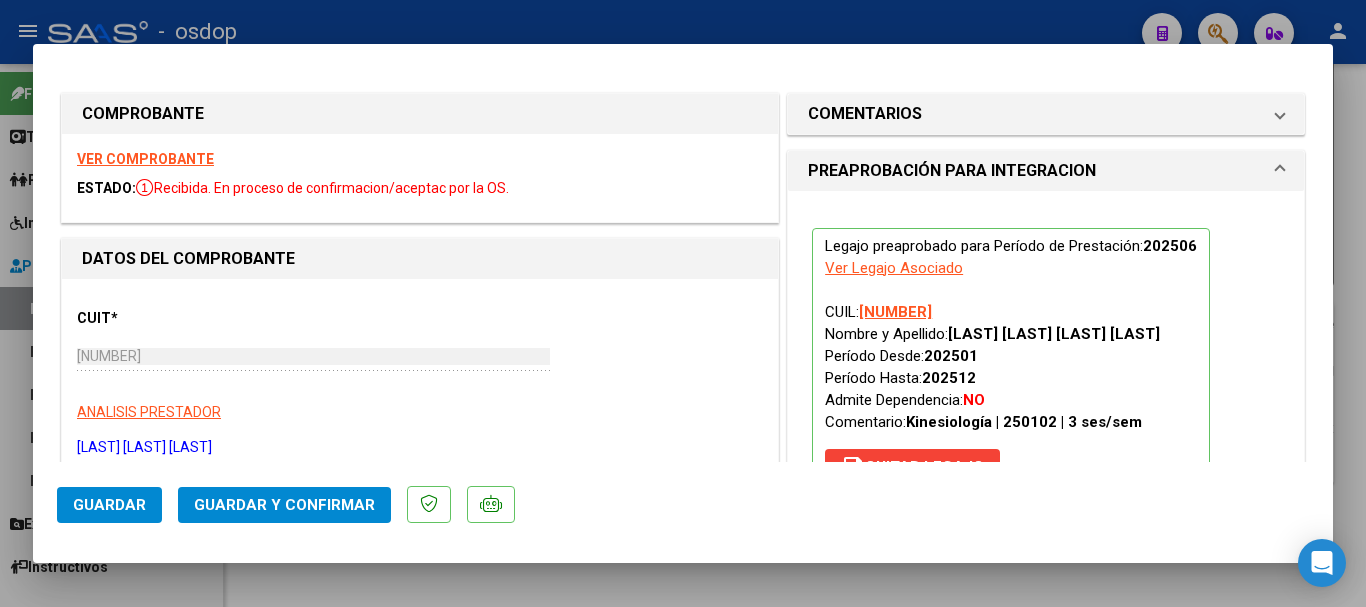 click on "Guardar" 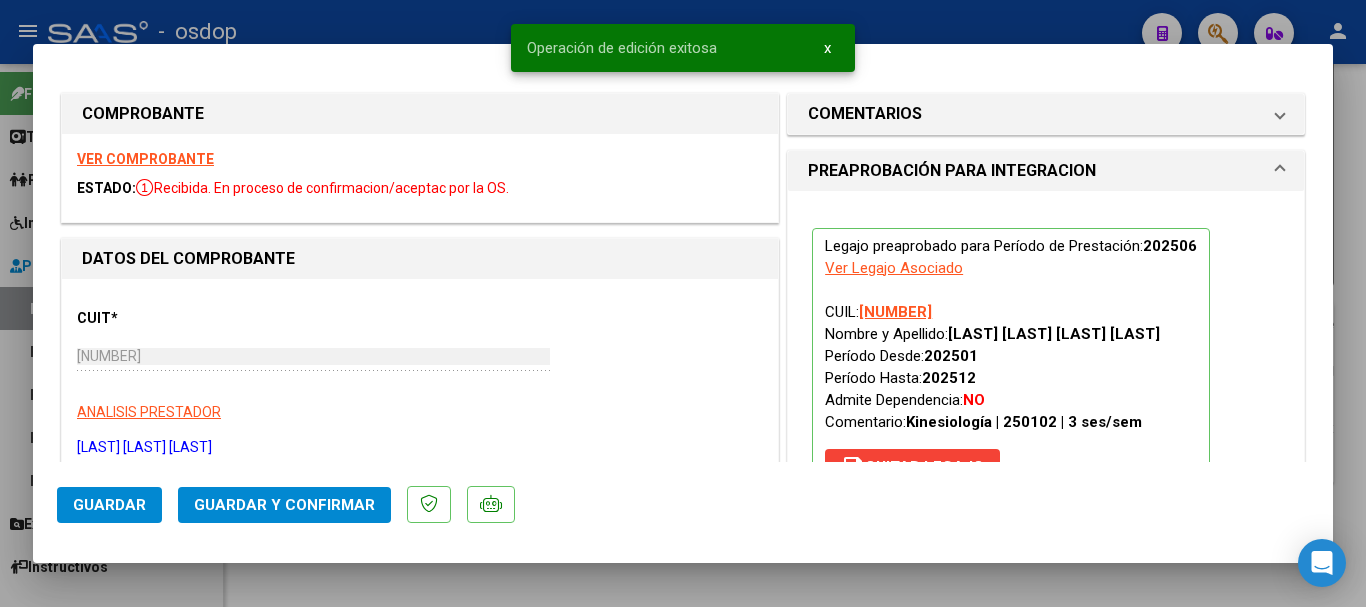 click at bounding box center (683, 303) 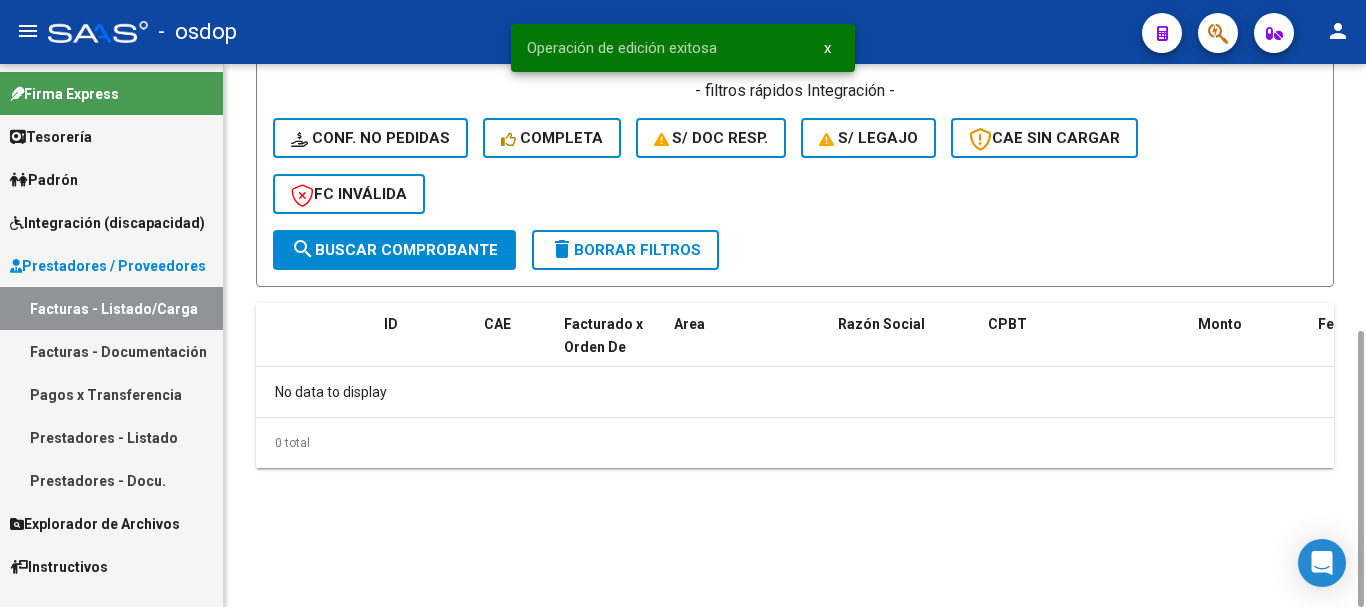 click on "delete  Borrar Filtros" 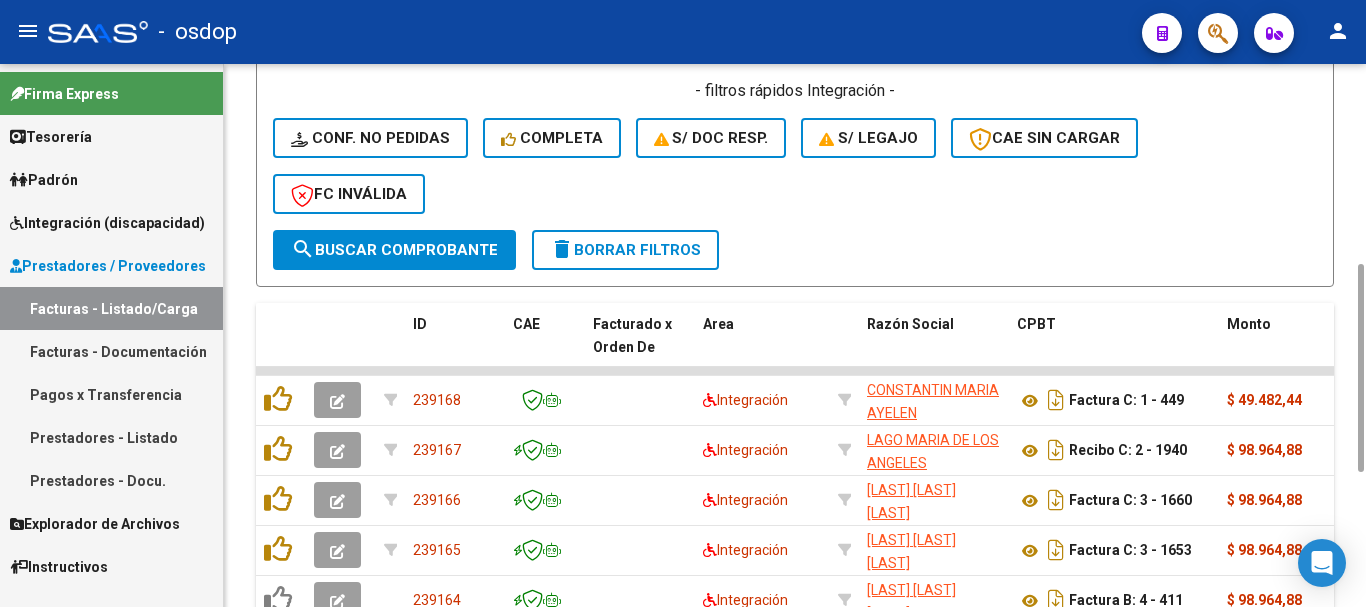 scroll, scrollTop: 874, scrollLeft: 0, axis: vertical 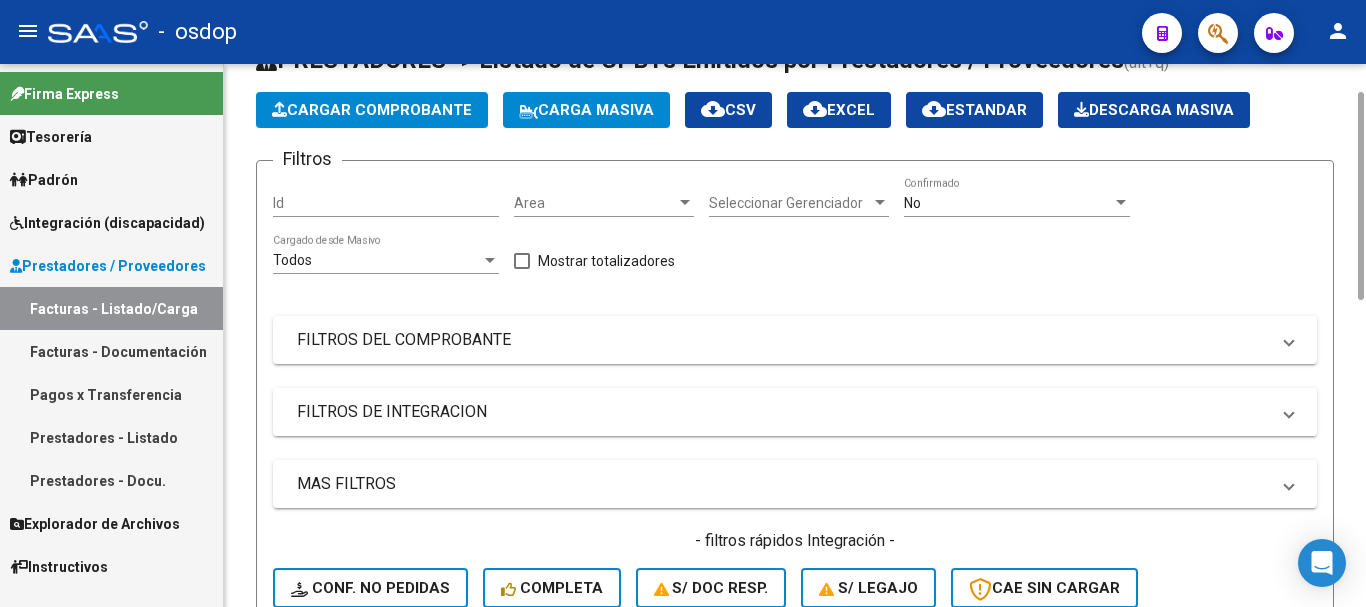 click on "FILTROS DE INTEGRACION" at bounding box center (795, 412) 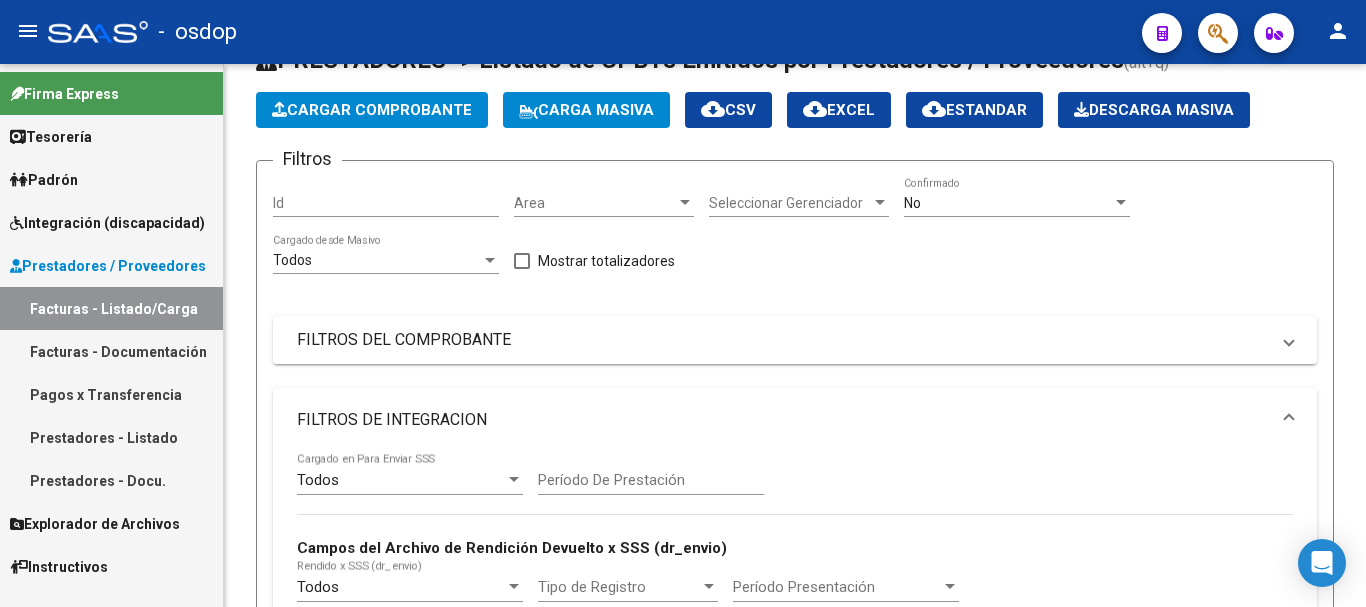 scroll, scrollTop: 474, scrollLeft: 0, axis: vertical 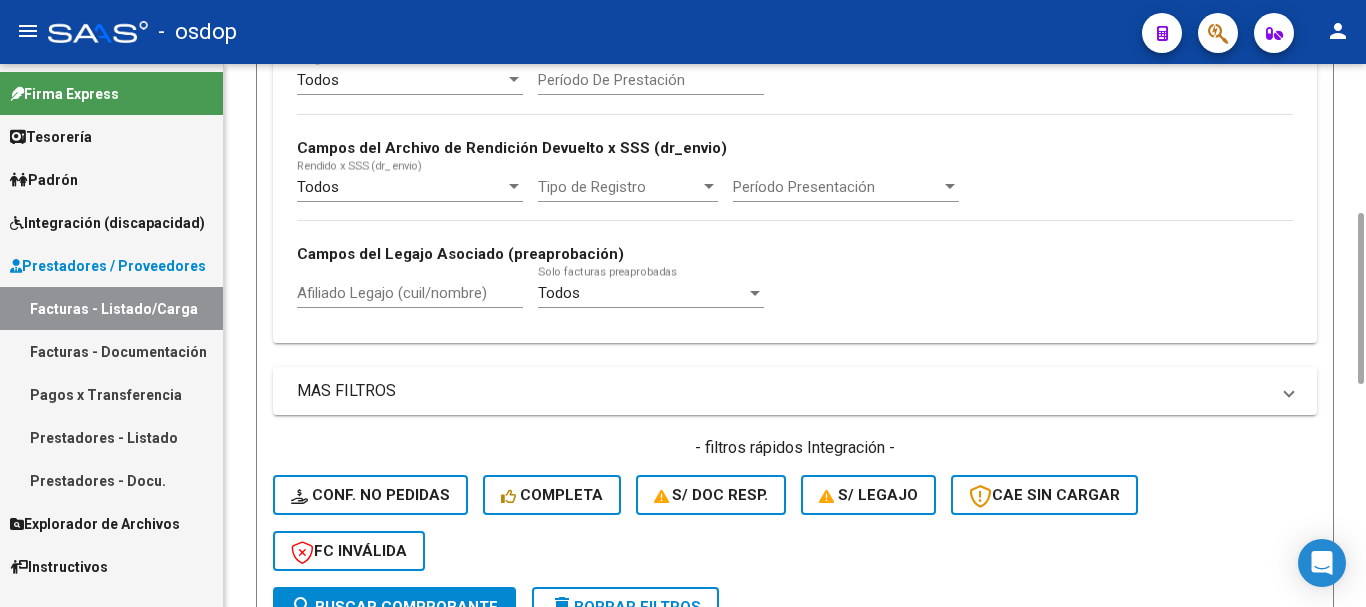 click on "Afiliado Legajo (cuil/nombre)" at bounding box center [410, 293] 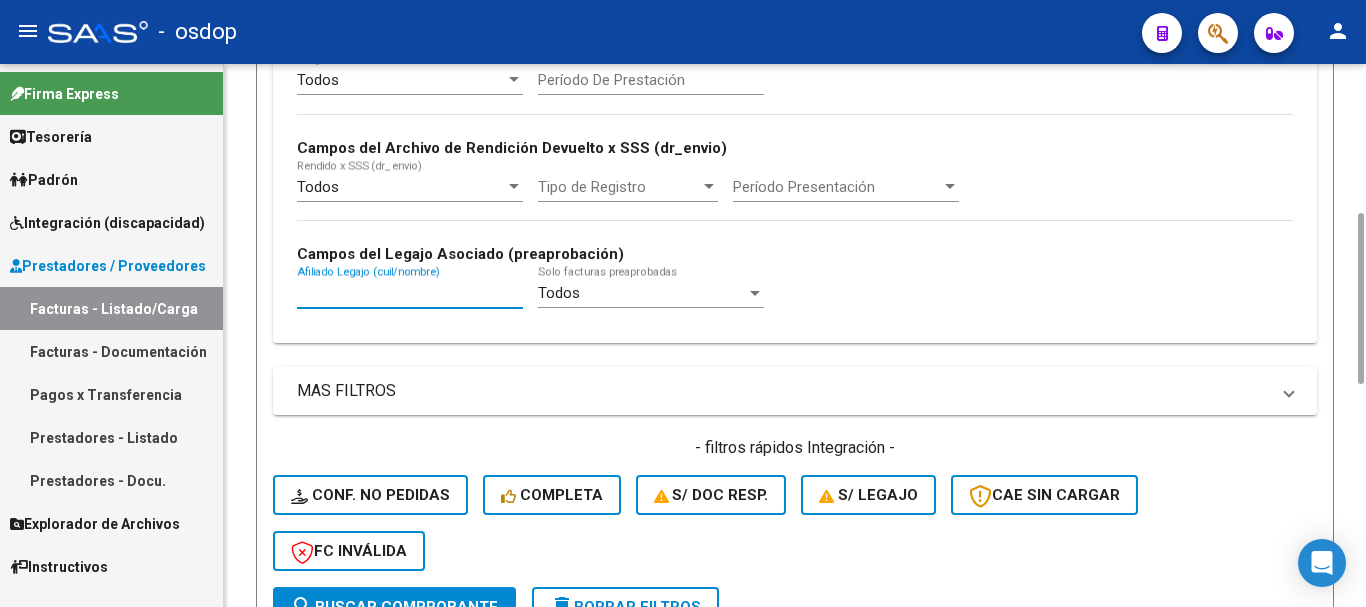 paste on "[NUMBER]" 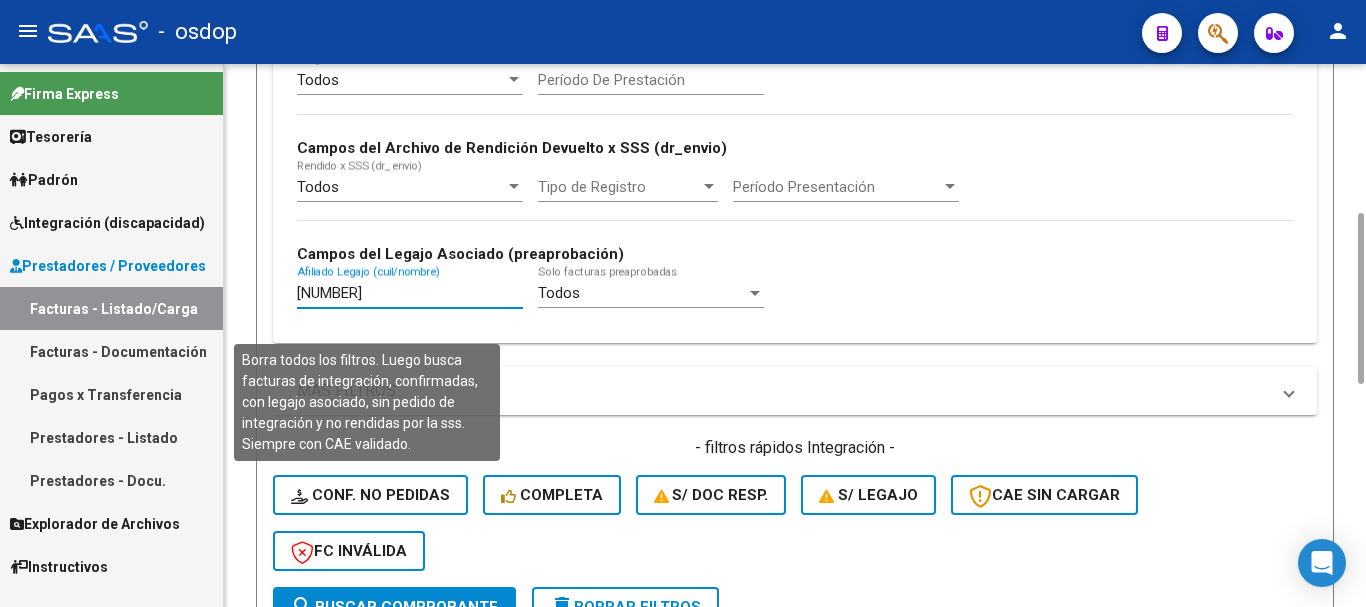type on "[NUMBER]" 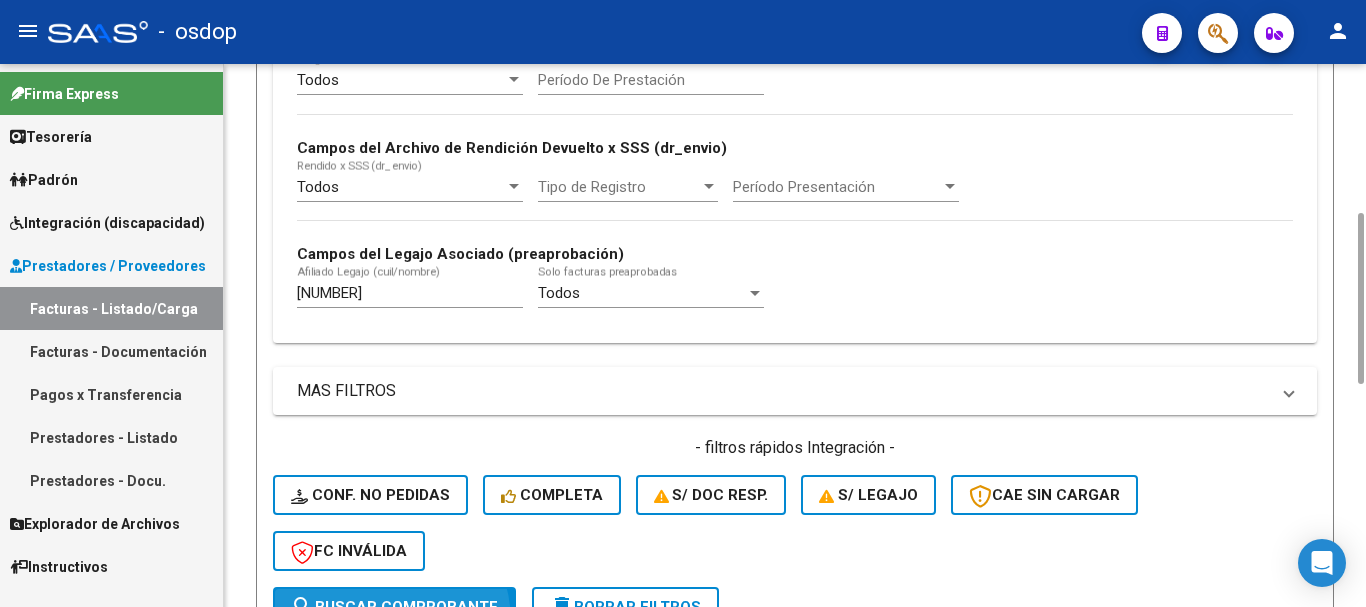 click on "search  Buscar Comprobante" 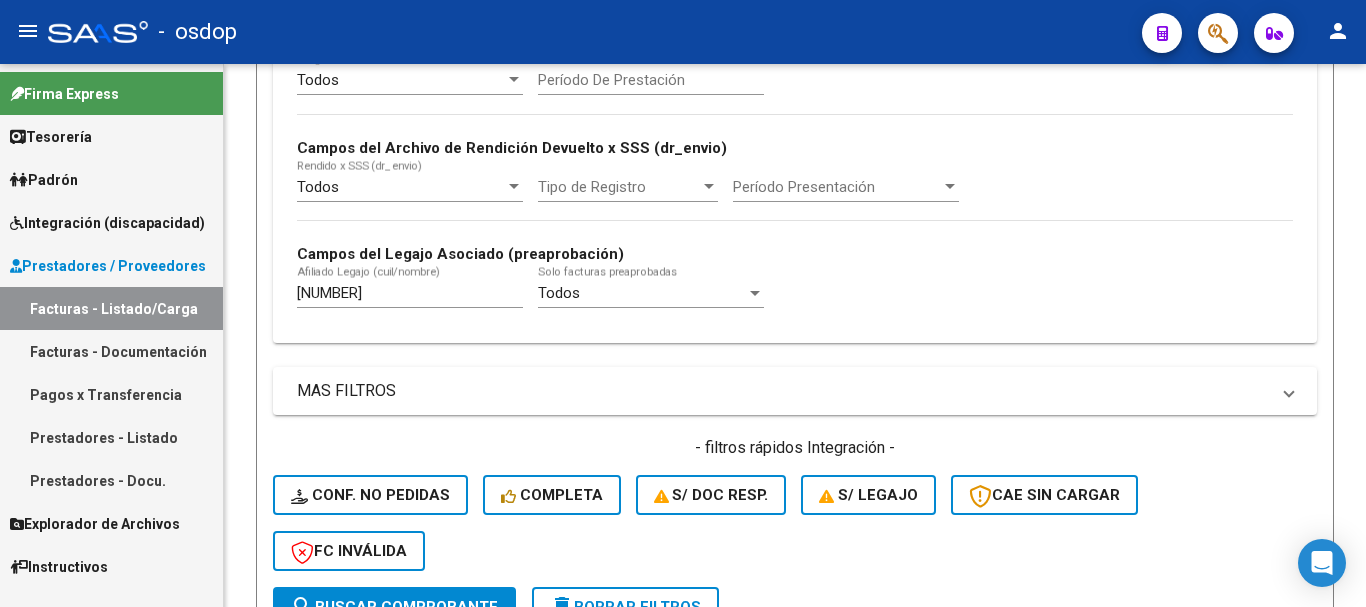 scroll, scrollTop: 731, scrollLeft: 0, axis: vertical 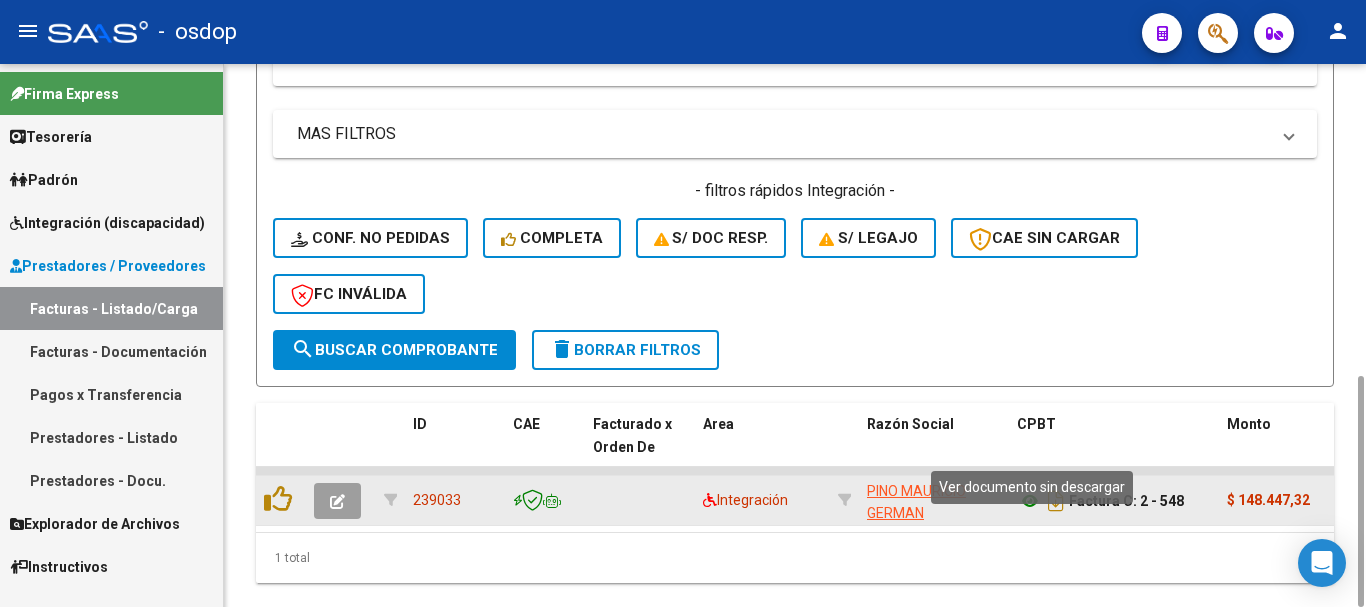 click 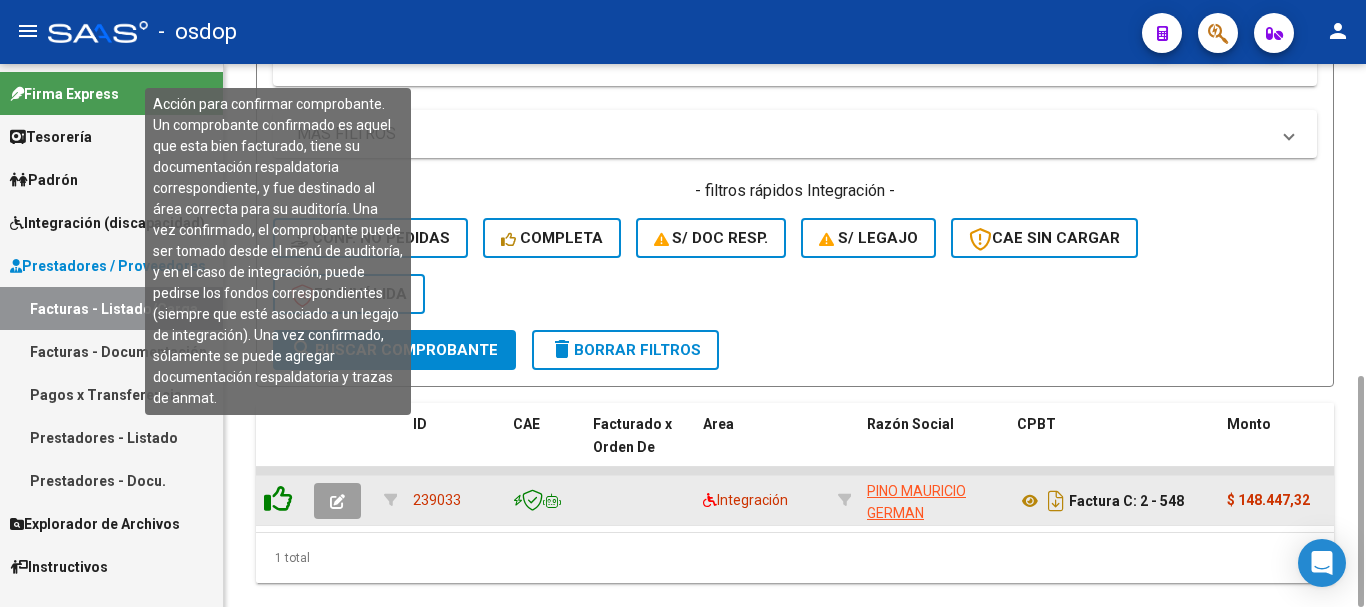 click 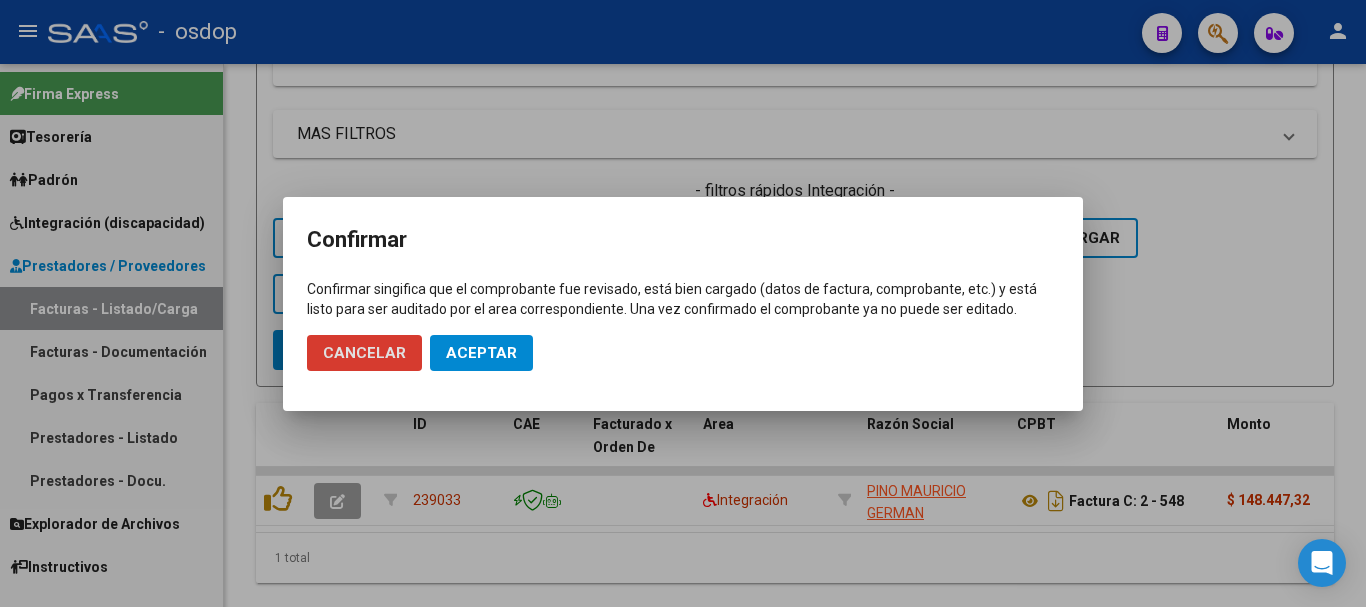click on "Aceptar" 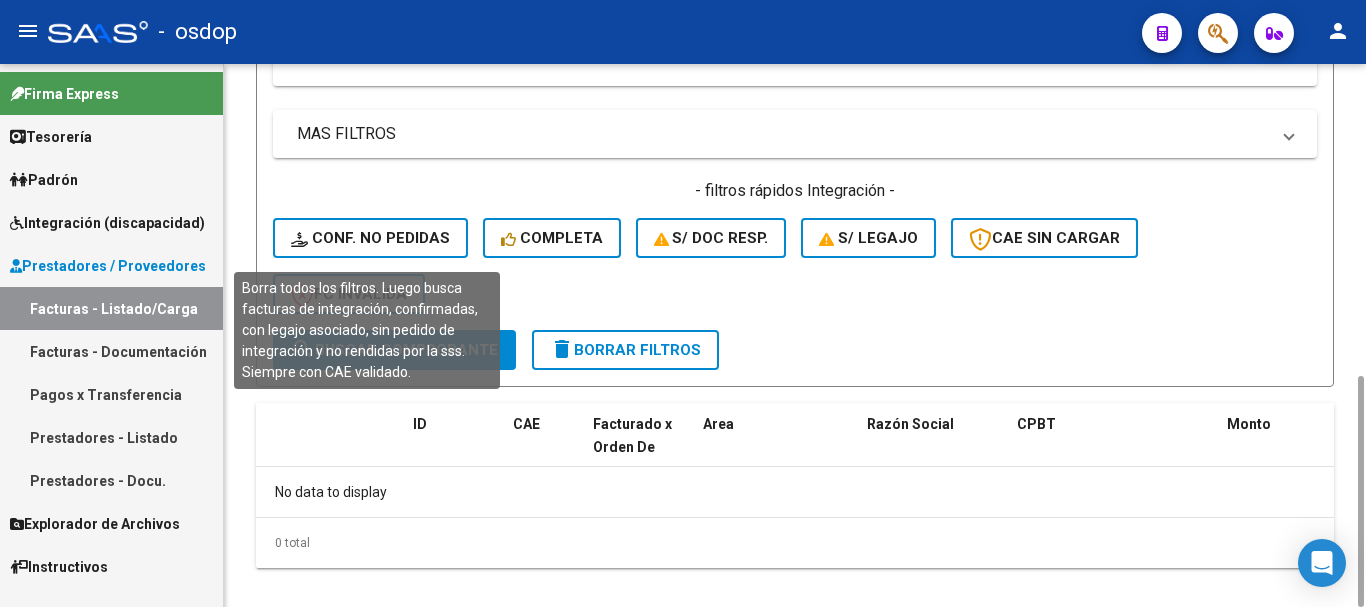 click on "Conf. no pedidas" 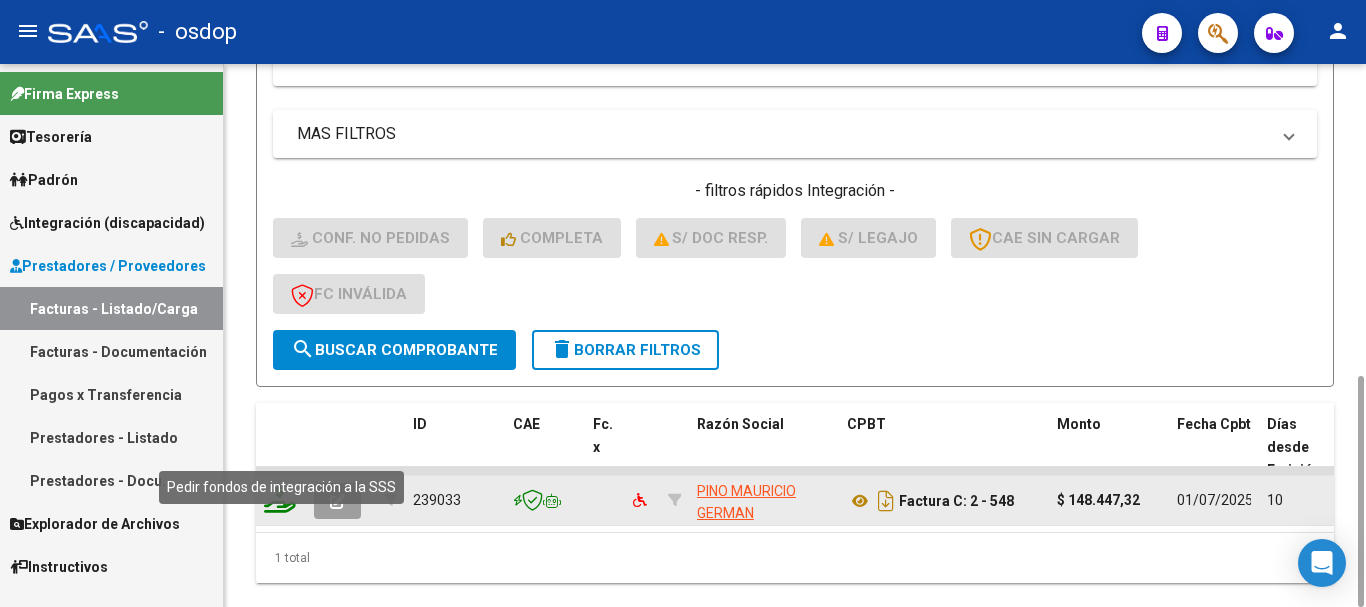 click 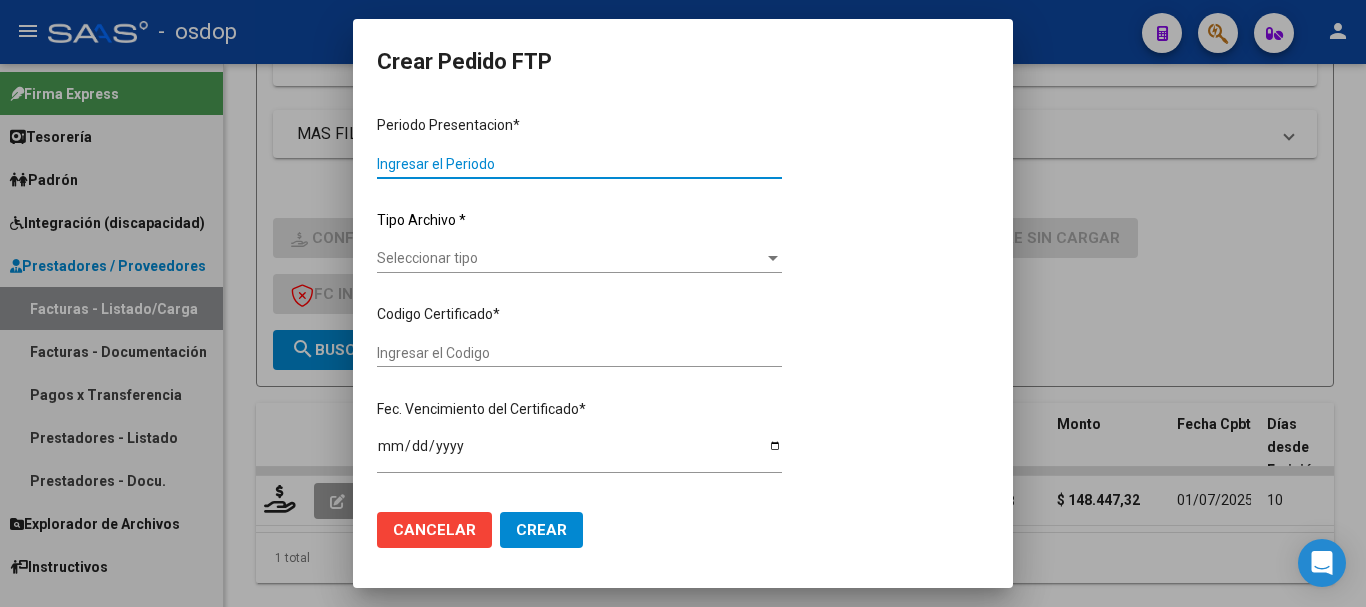type on "202506" 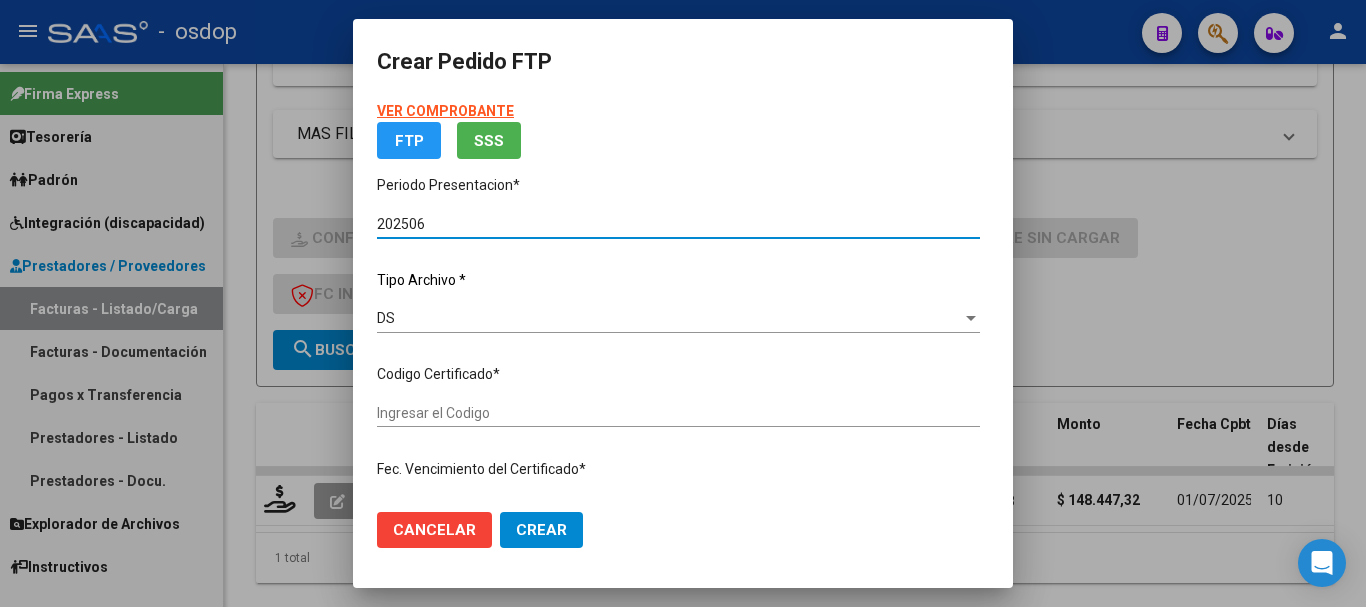 type on "[NUMBER]" 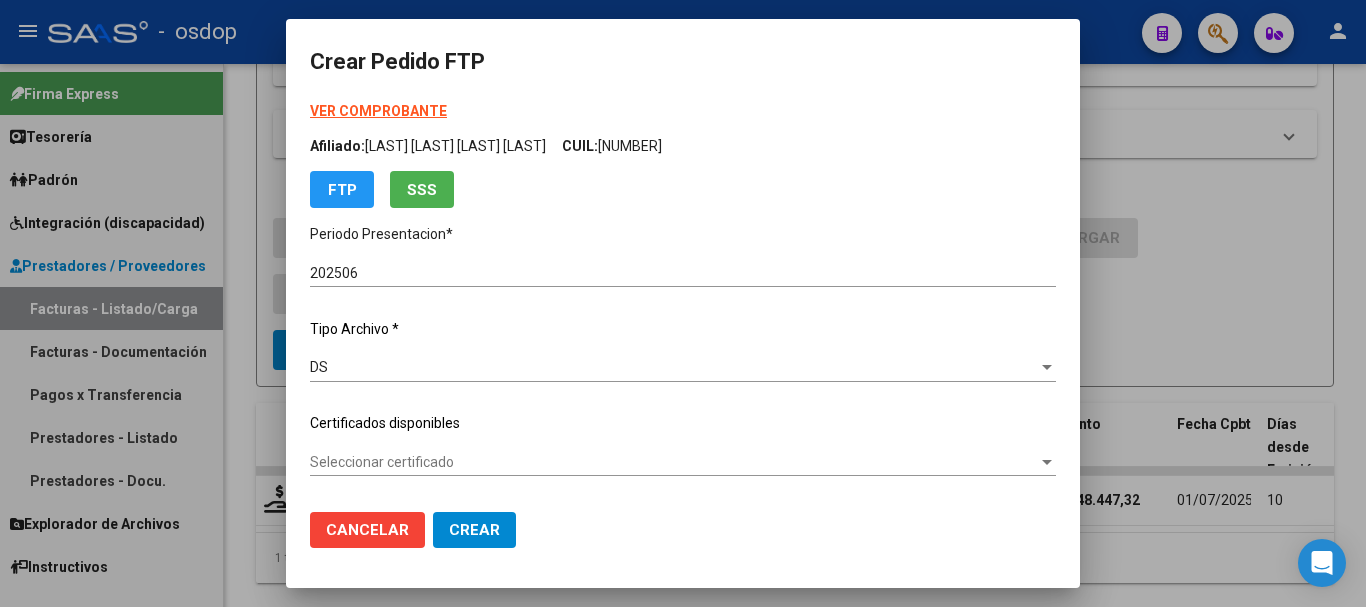 click on "Certificados disponibles" 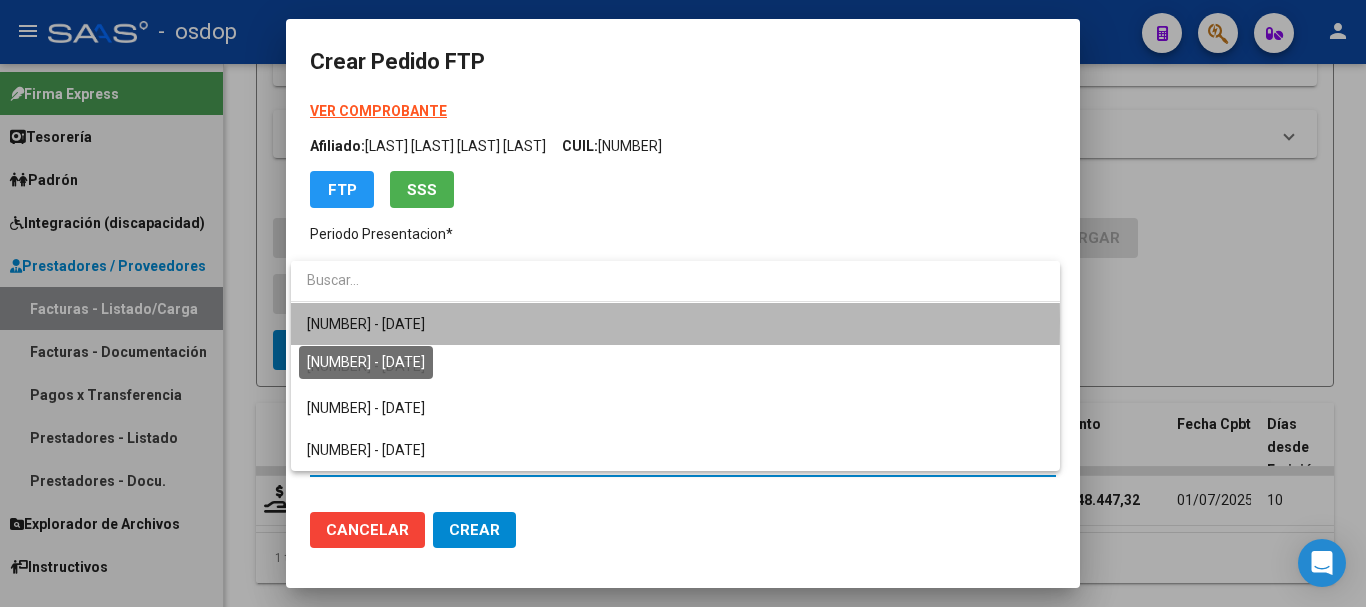click on "[NUMBER] - [DATE]" at bounding box center [366, 324] 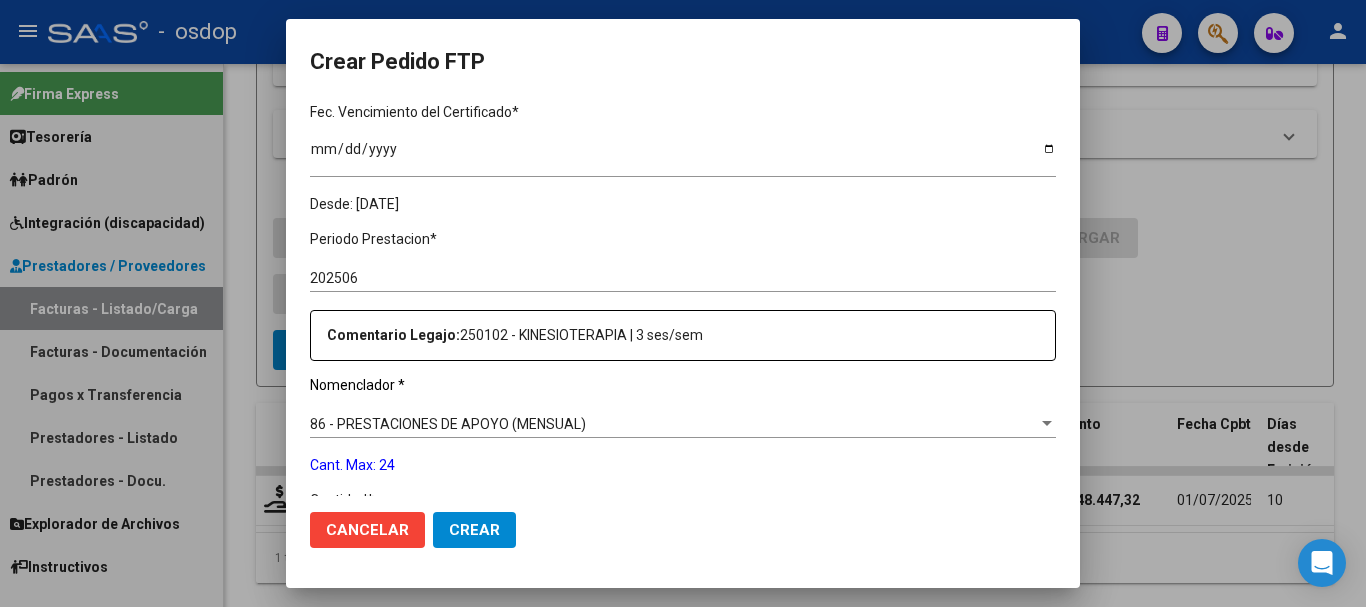 scroll, scrollTop: 700, scrollLeft: 0, axis: vertical 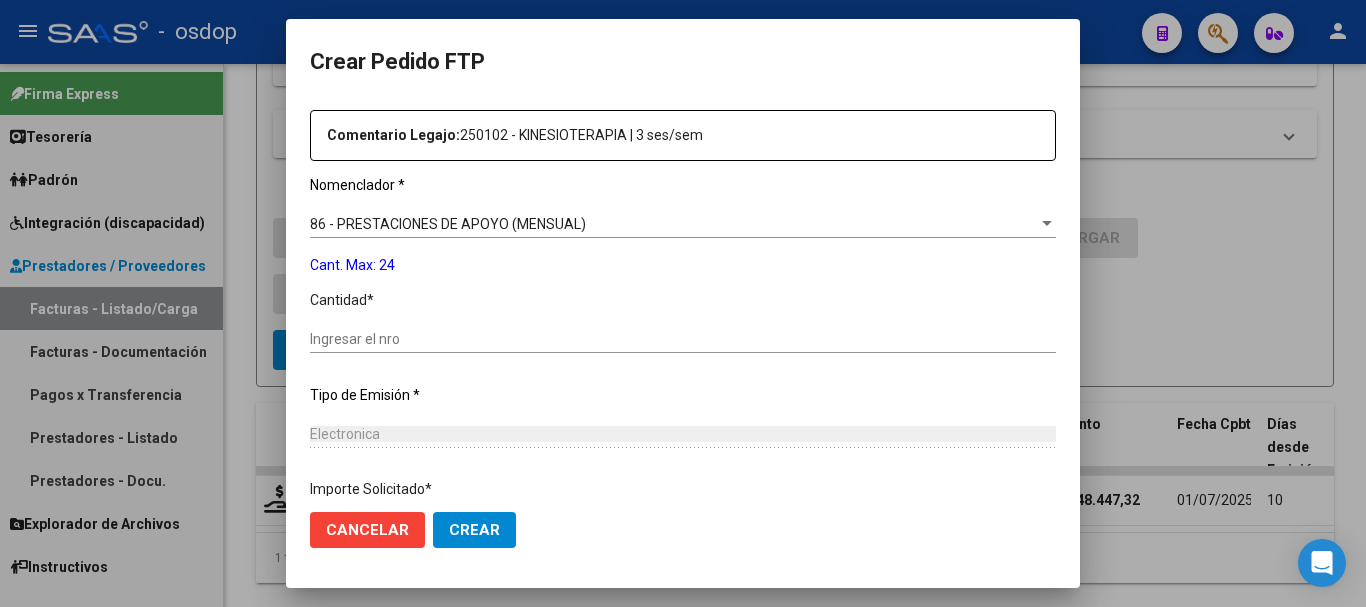click on "Ingresar el nro" at bounding box center [683, 339] 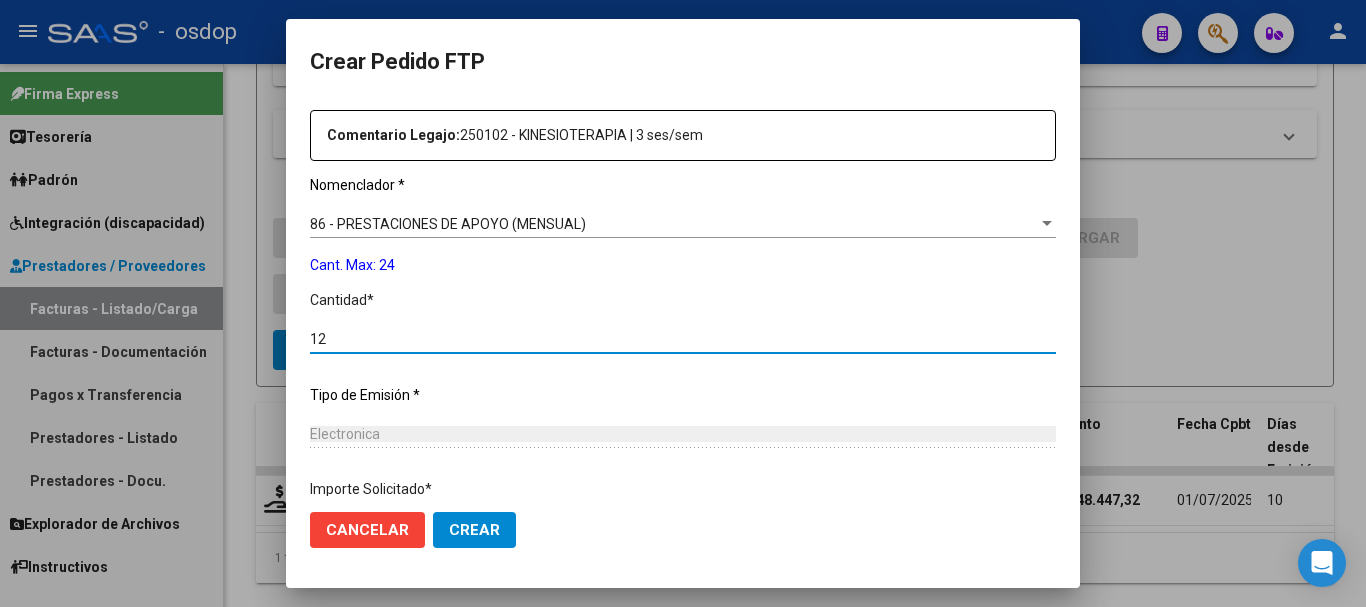 scroll, scrollTop: 1047, scrollLeft: 0, axis: vertical 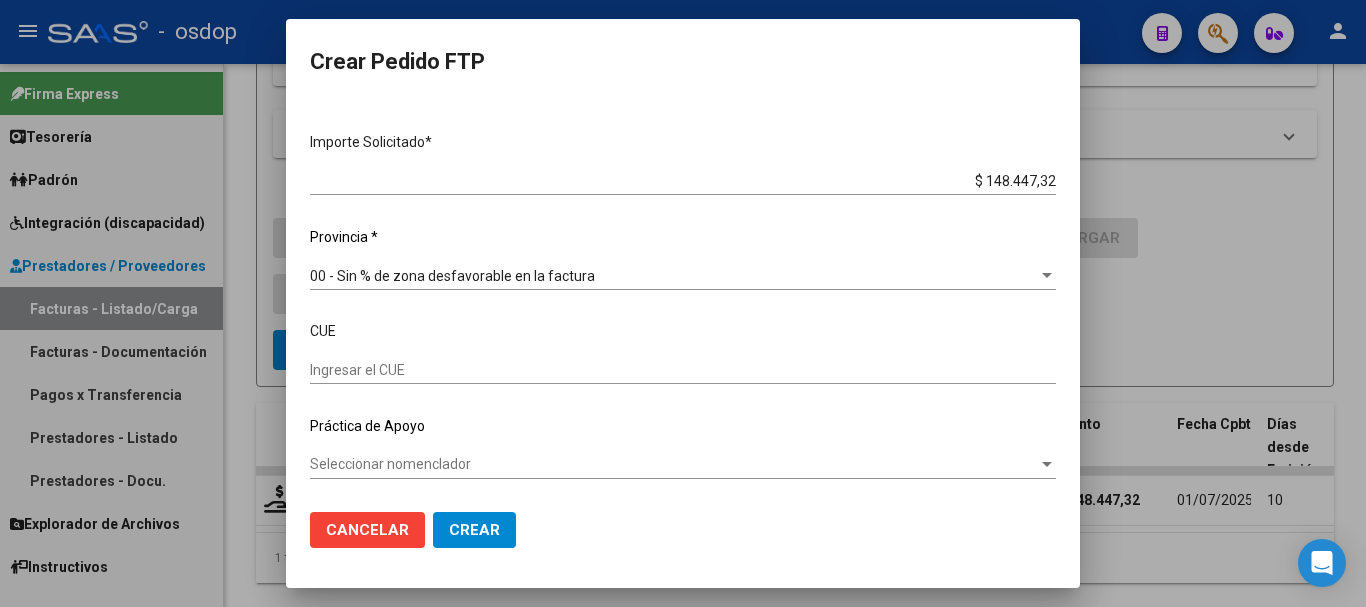 type on "12" 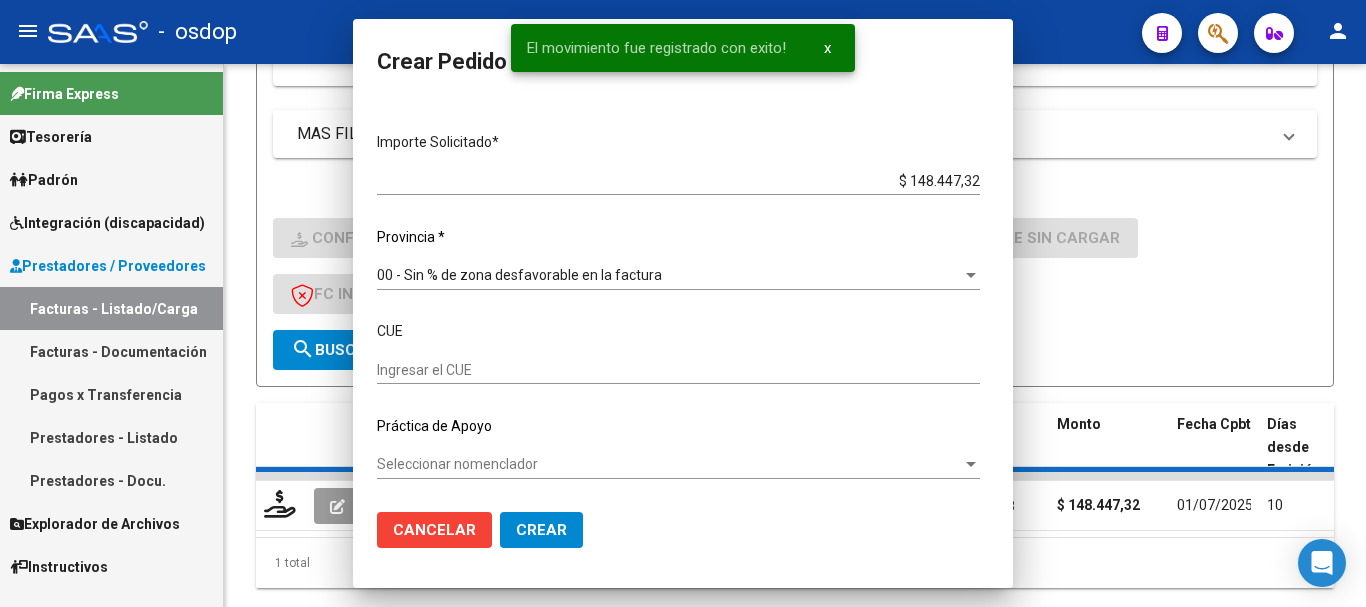 scroll, scrollTop: 0, scrollLeft: 0, axis: both 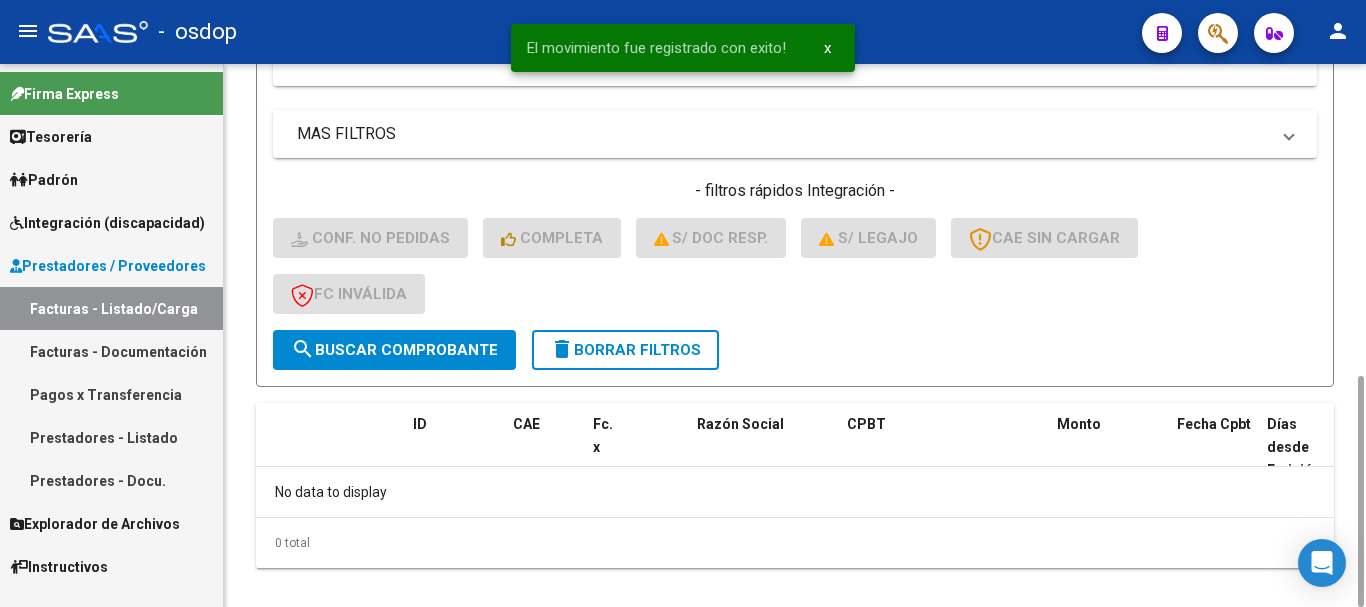 click on "delete  Borrar Filtros" 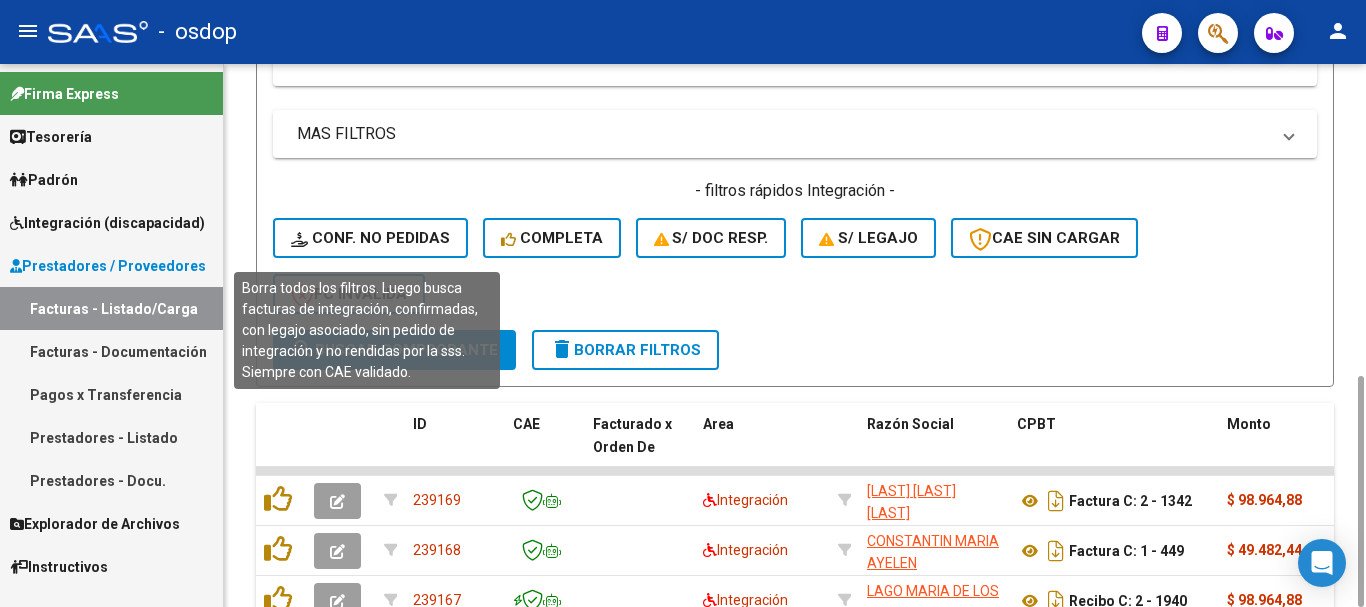 scroll, scrollTop: 531, scrollLeft: 0, axis: vertical 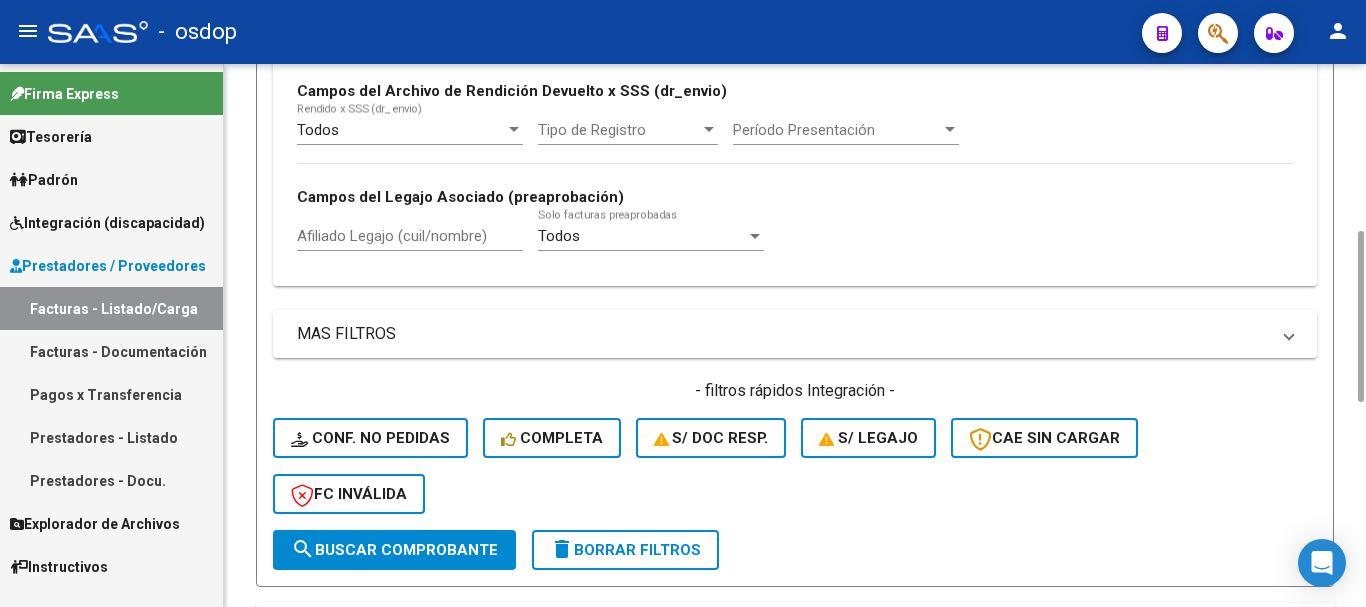 click on "Afiliado Legajo (cuil/nombre)" at bounding box center (410, 236) 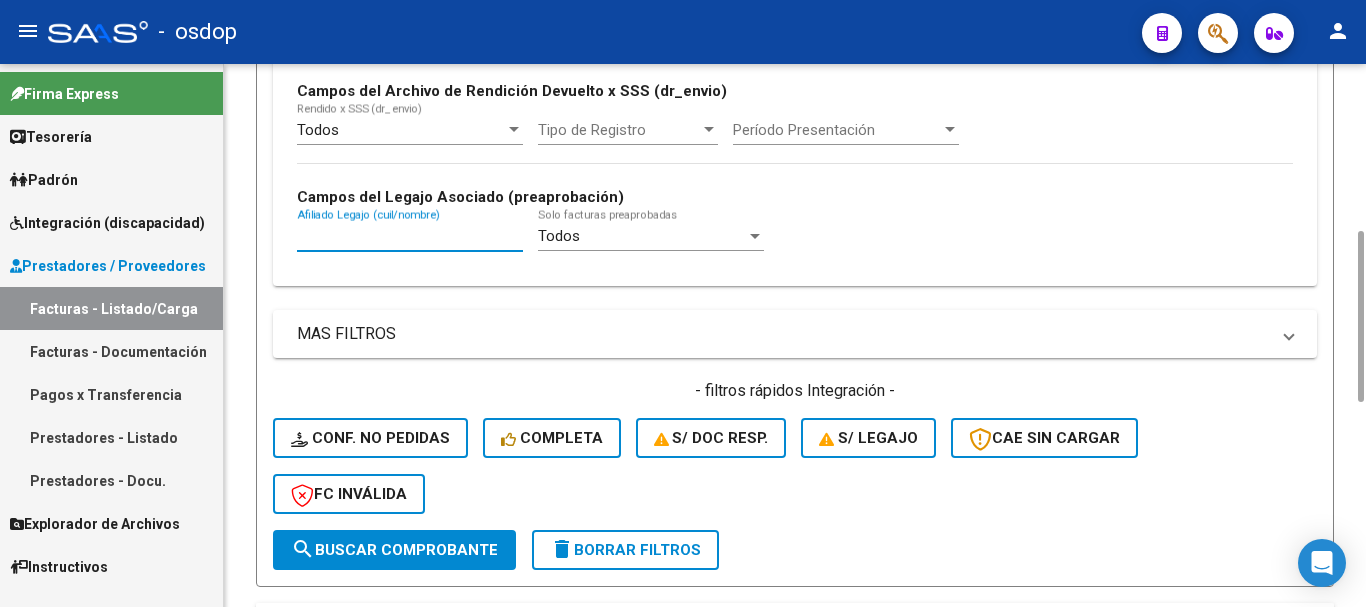 paste on "[NUMBER]" 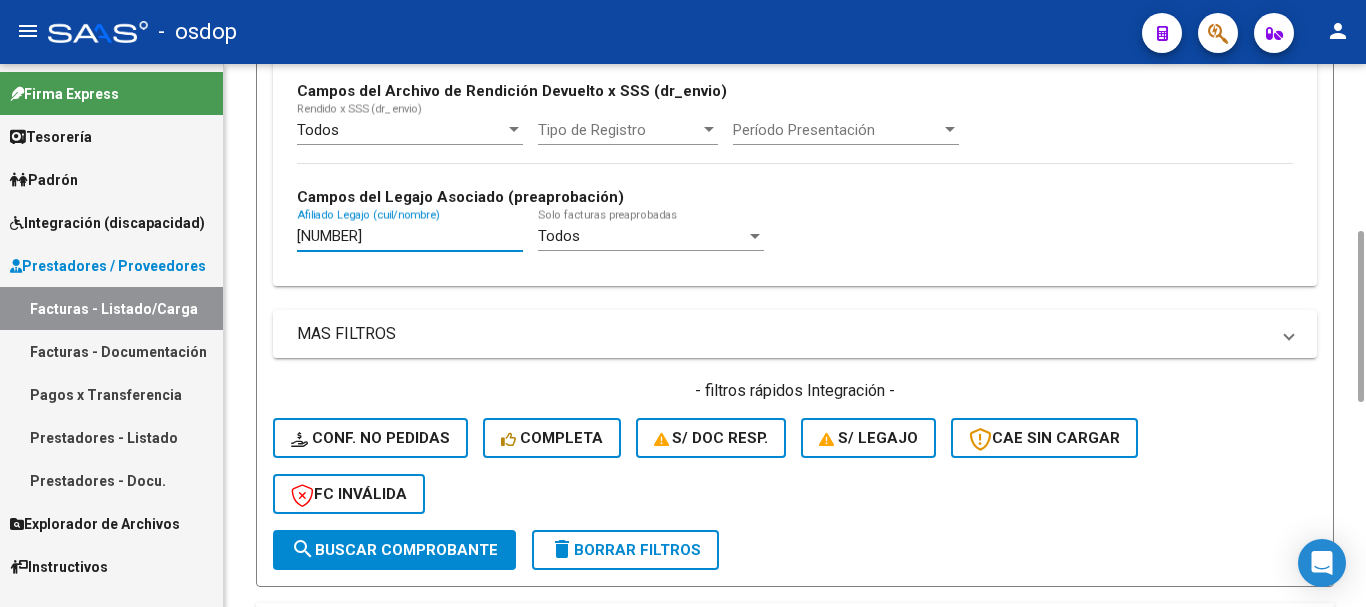 type on "[NUMBER]" 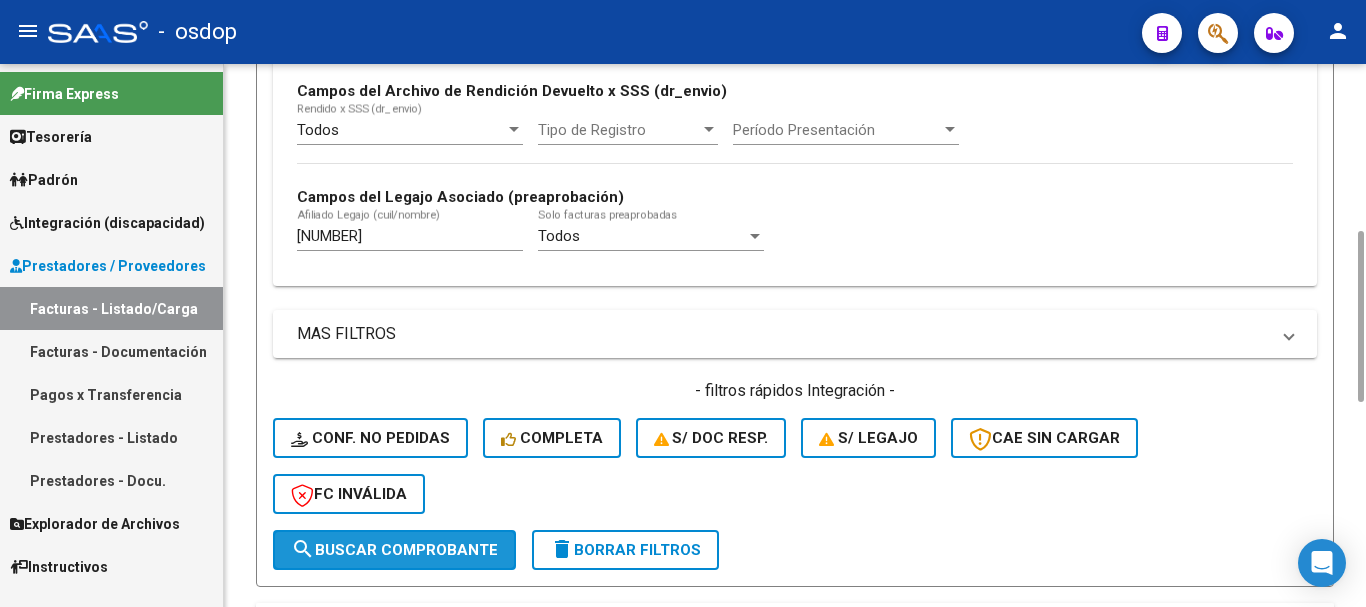 click on "search  Buscar Comprobante" 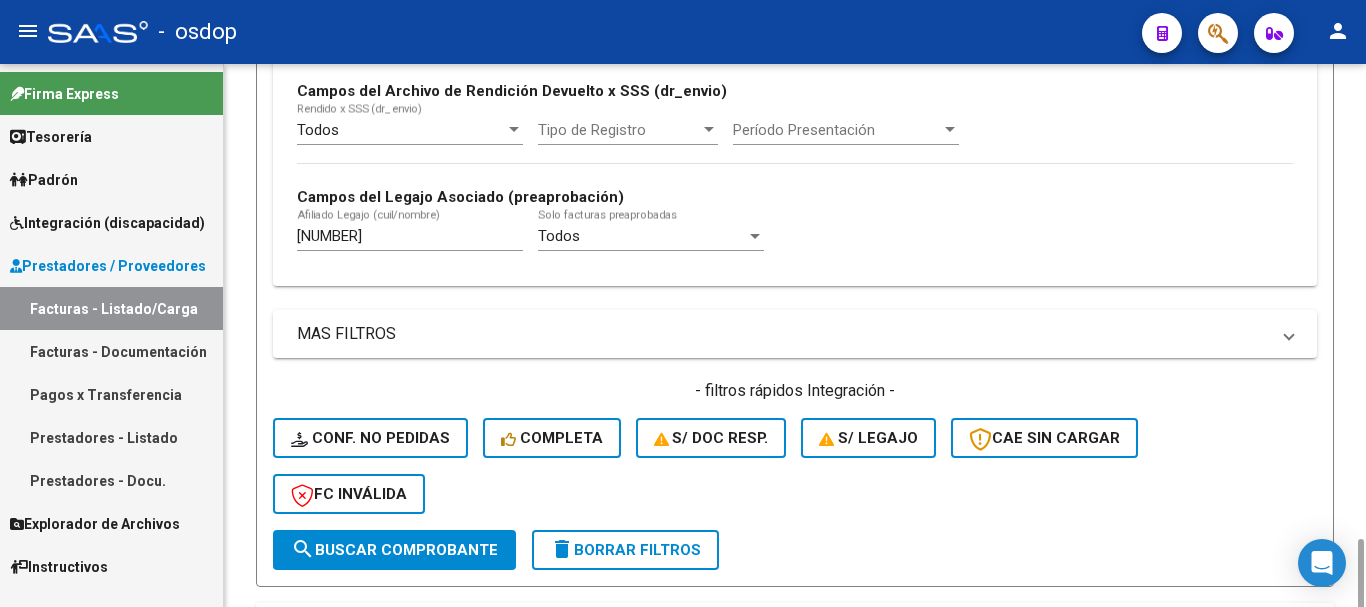 scroll, scrollTop: 700, scrollLeft: 0, axis: vertical 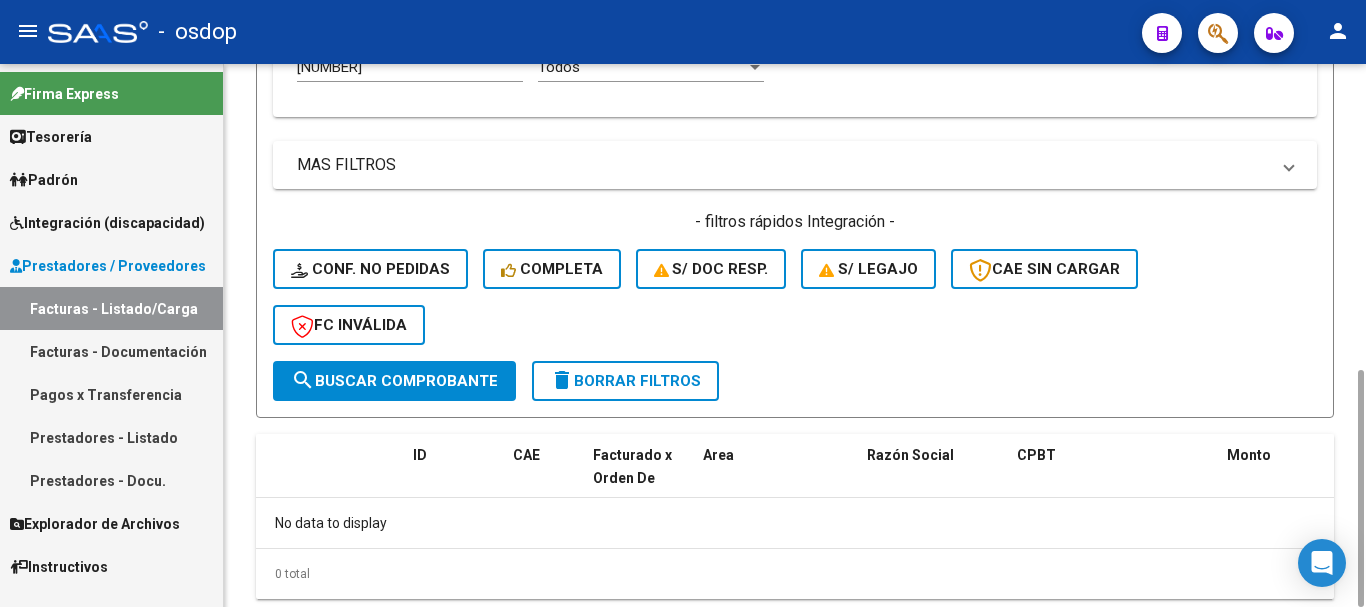 click on "delete  Borrar Filtros" 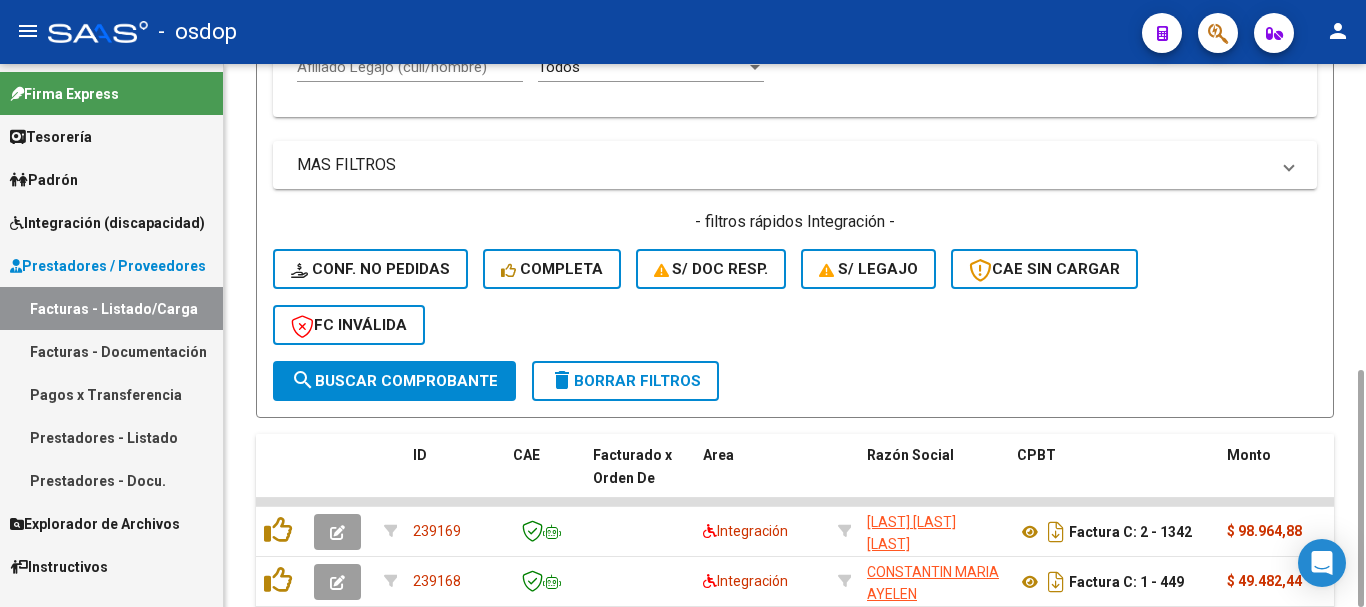 click on "Afiliado Legajo (cuil/nombre)" 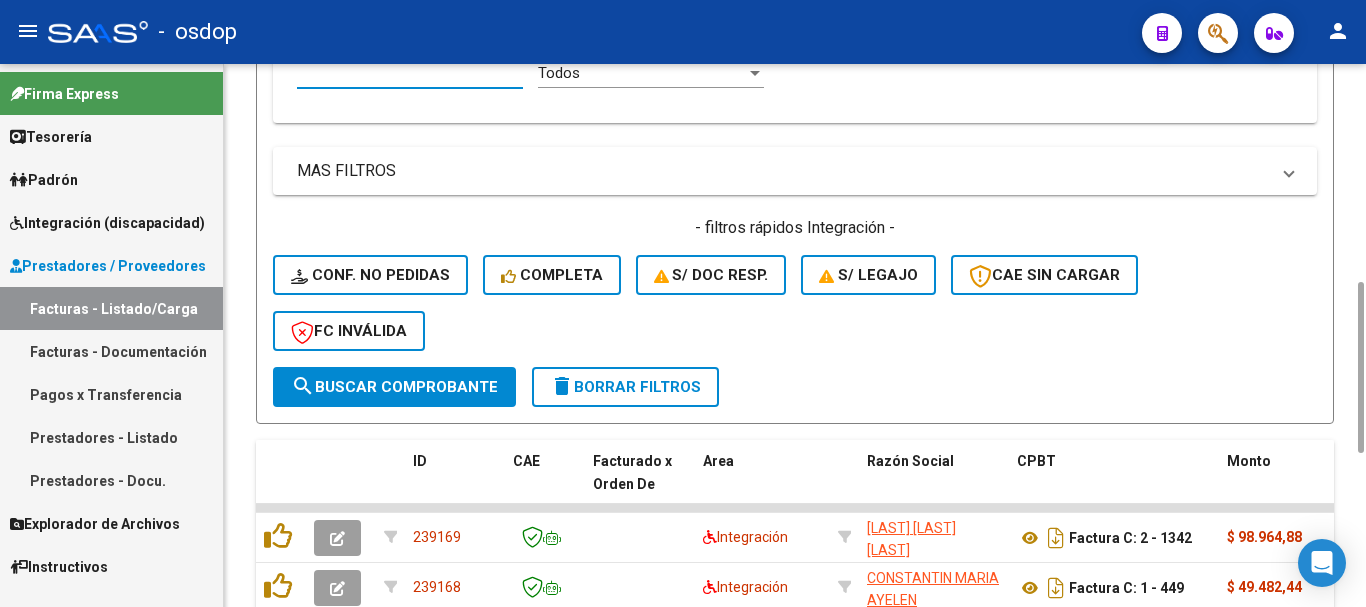 paste on "[NUMBER]" 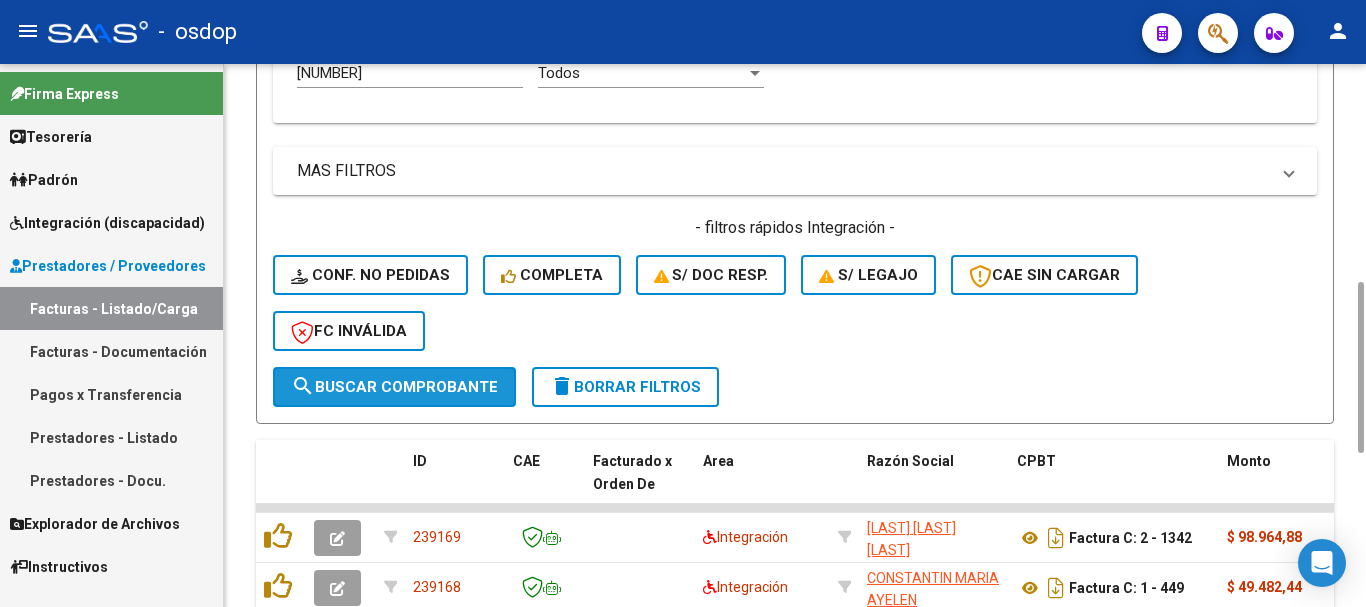 click on "search  Buscar Comprobante" 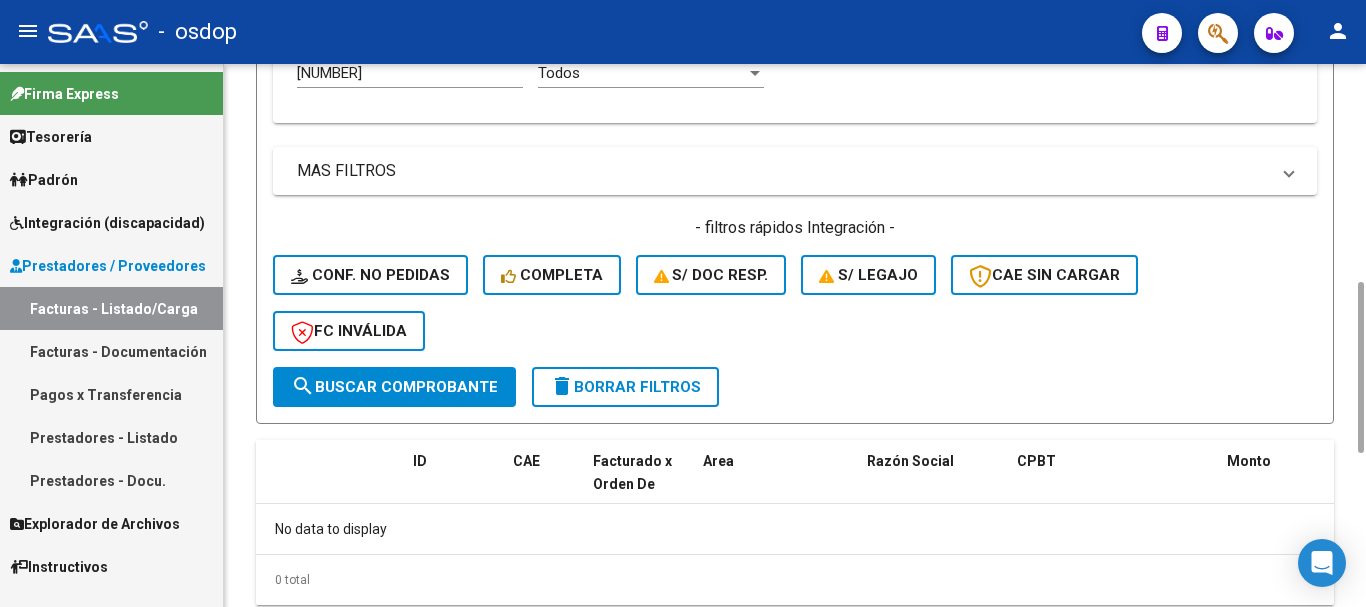click on "[NUMBER]" at bounding box center [410, 73] 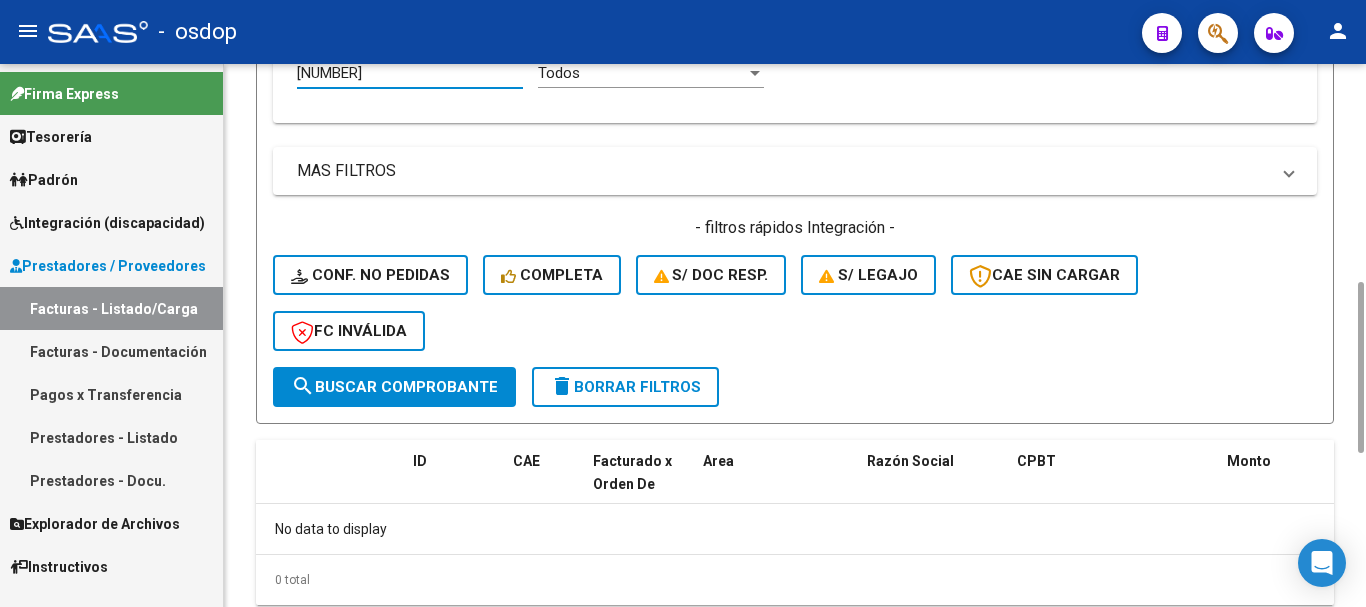 click on "[NUMBER]" at bounding box center (410, 73) 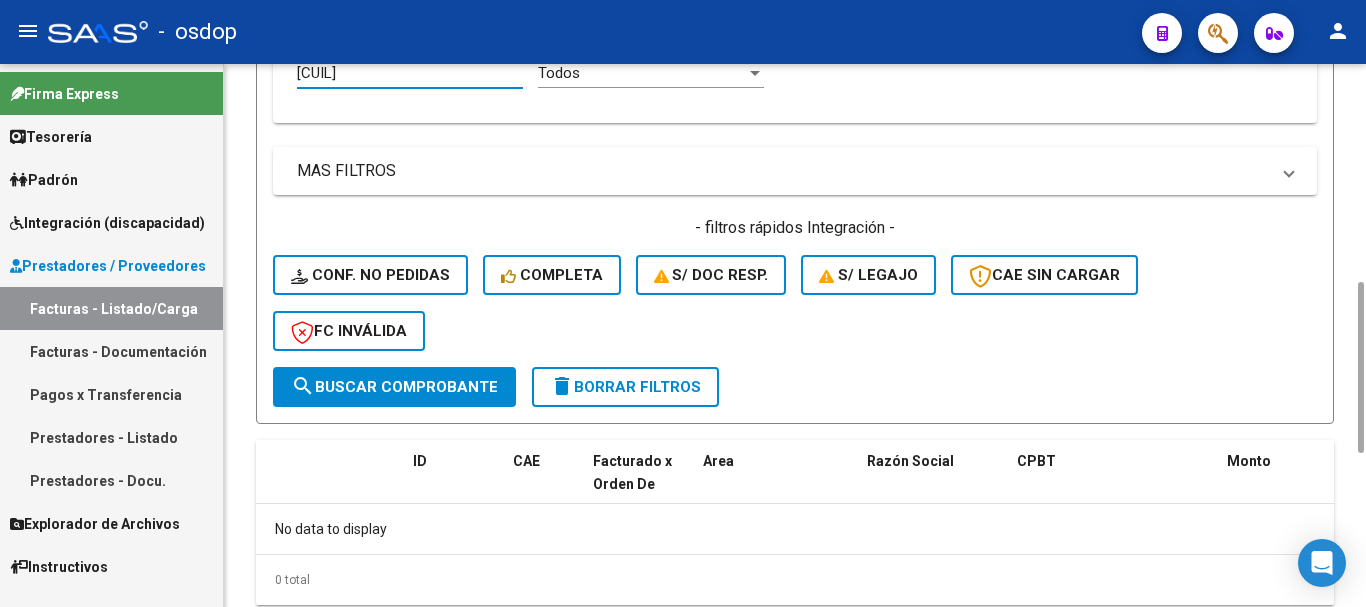 type on "[CUIL]" 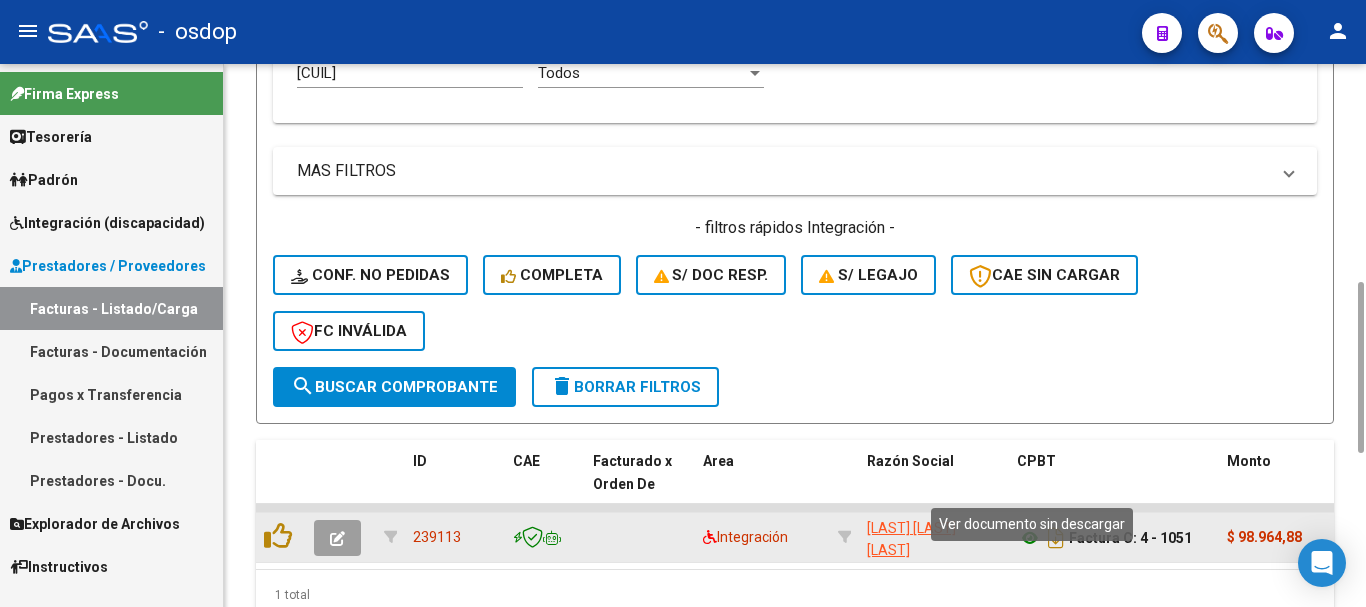 click 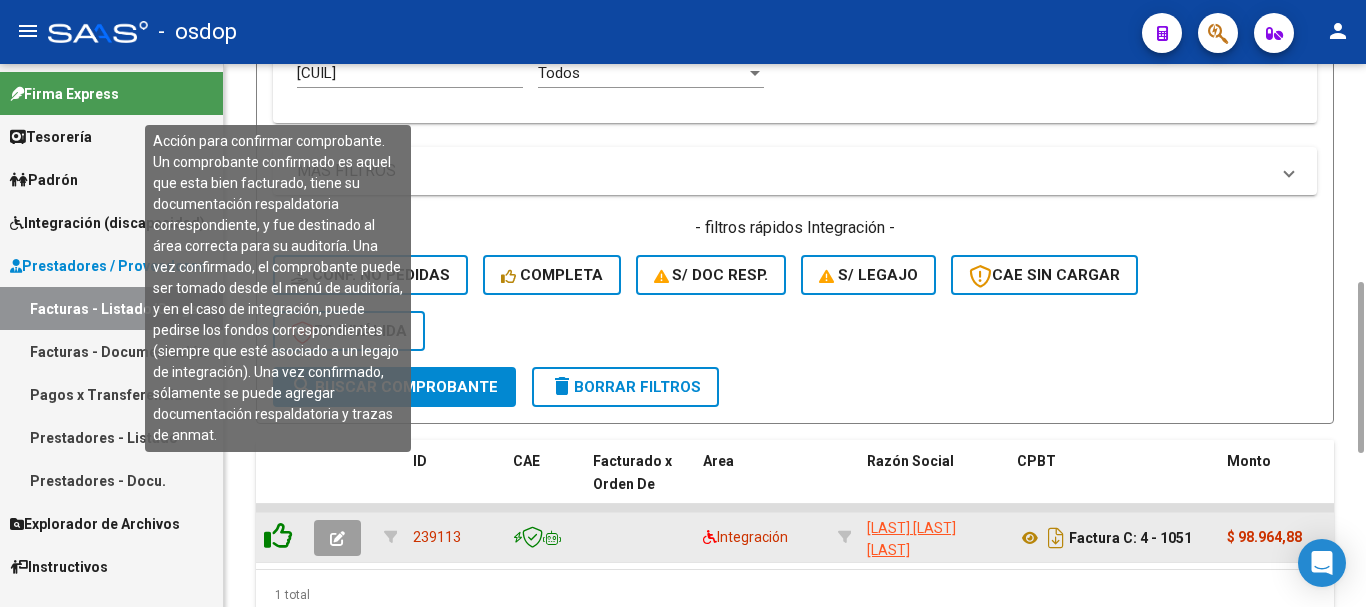 click 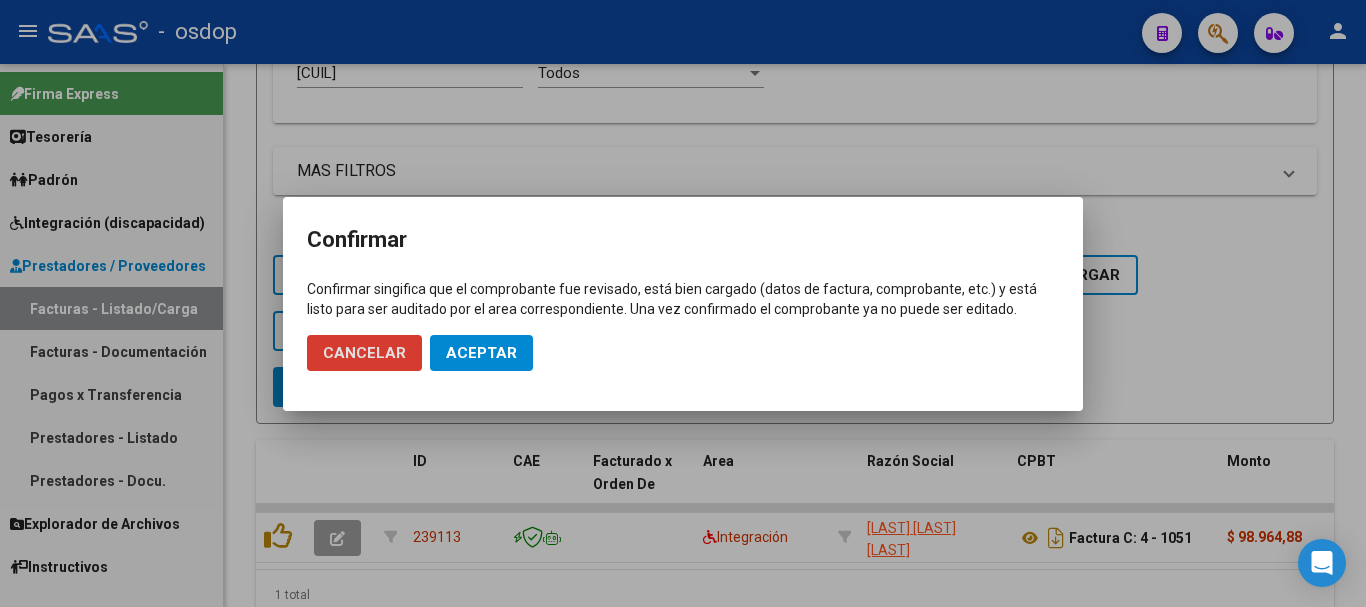 click on "Aceptar" 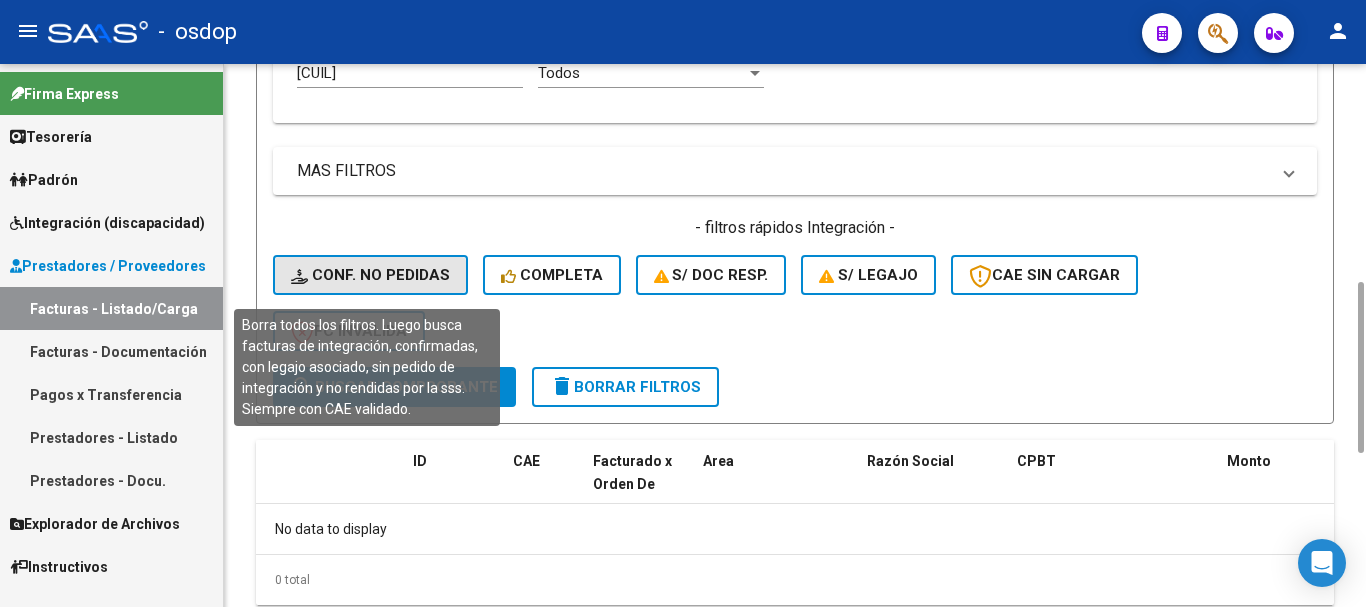 click on "Conf. no pedidas" 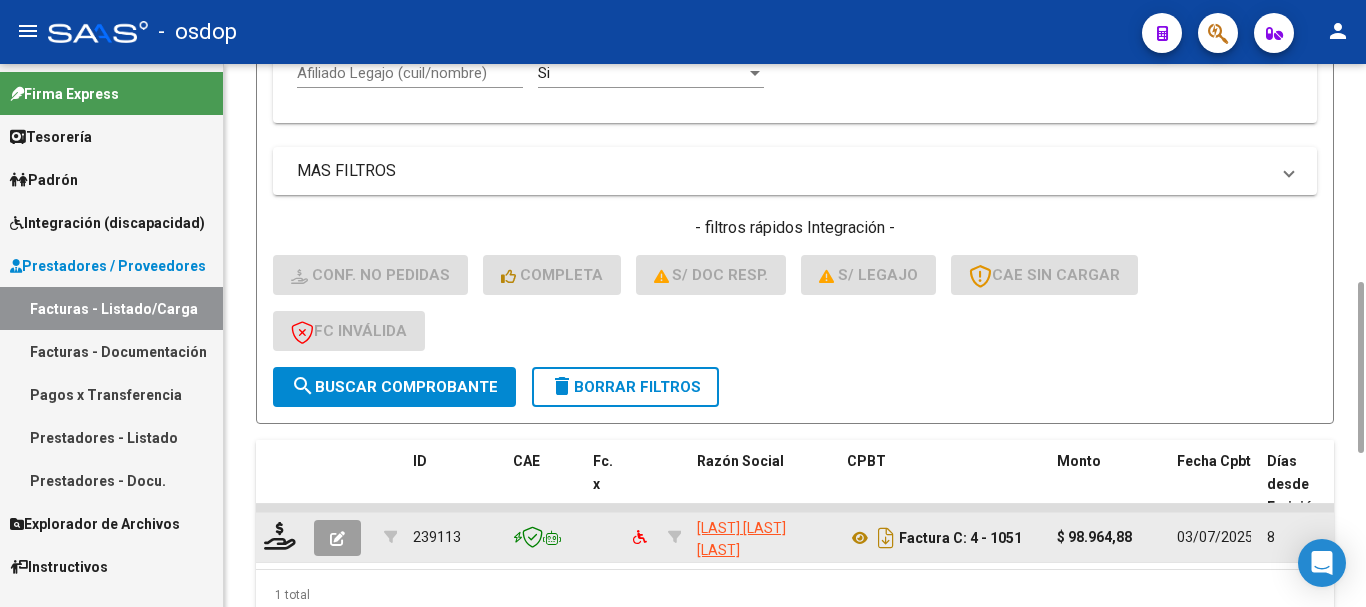 click 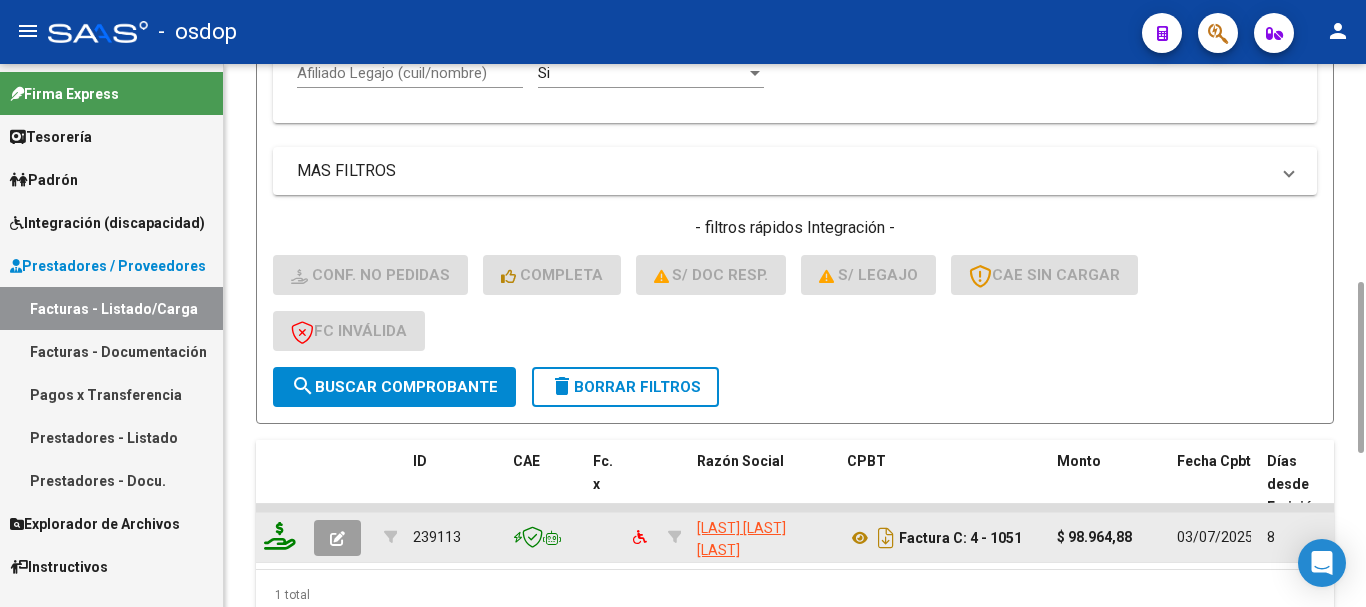 click 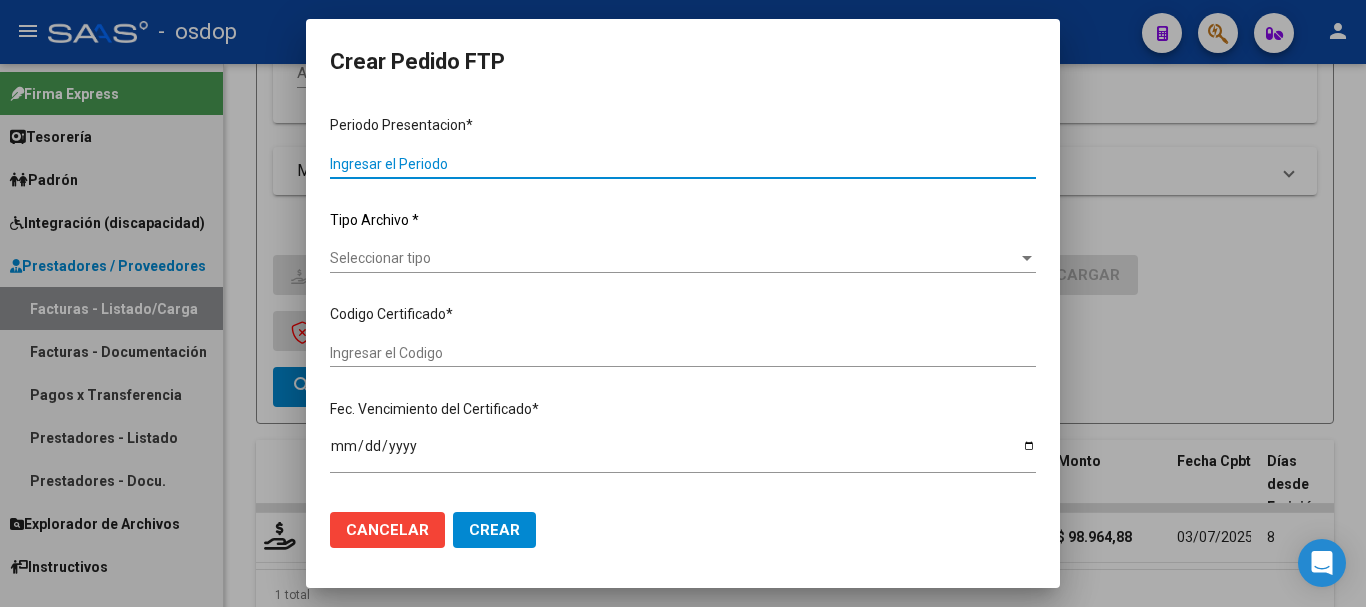 type on "202506" 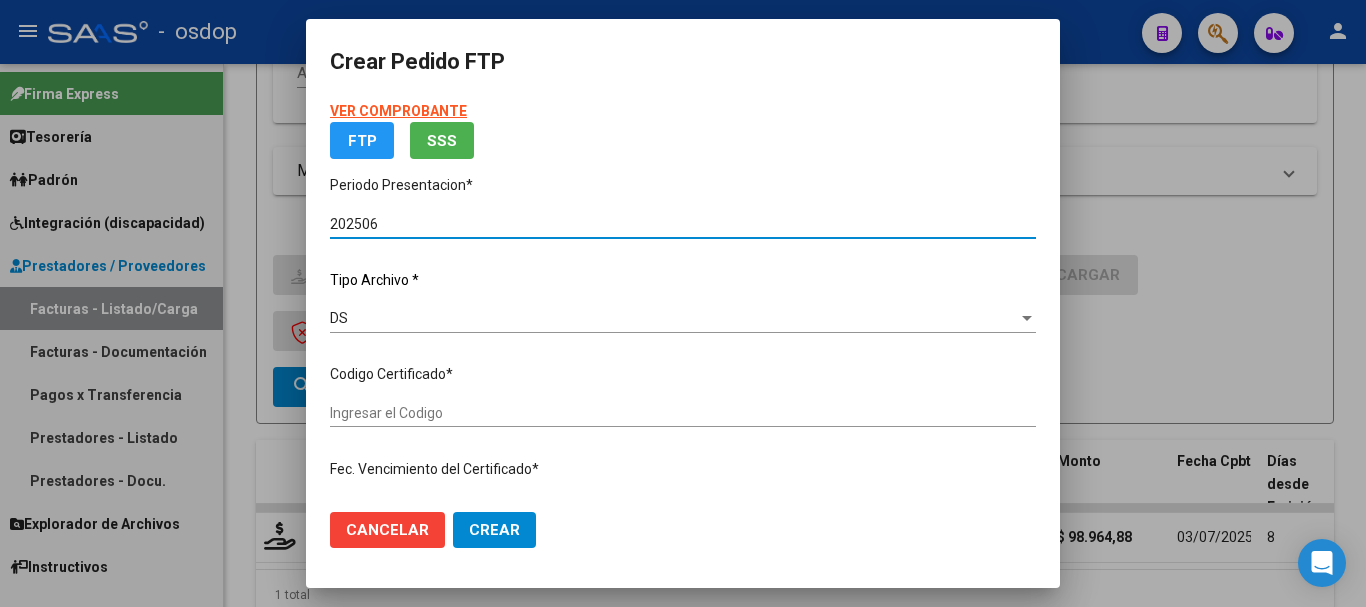 type on "[NUMBER]" 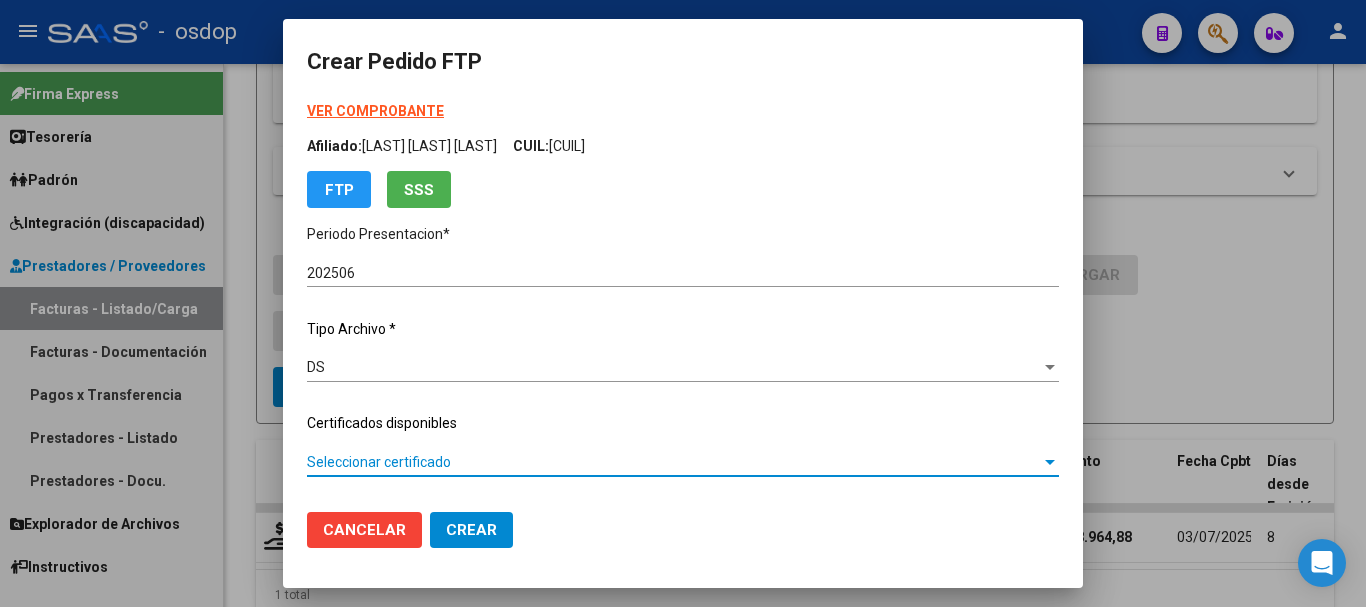 click on "Seleccionar certificado" at bounding box center (674, 462) 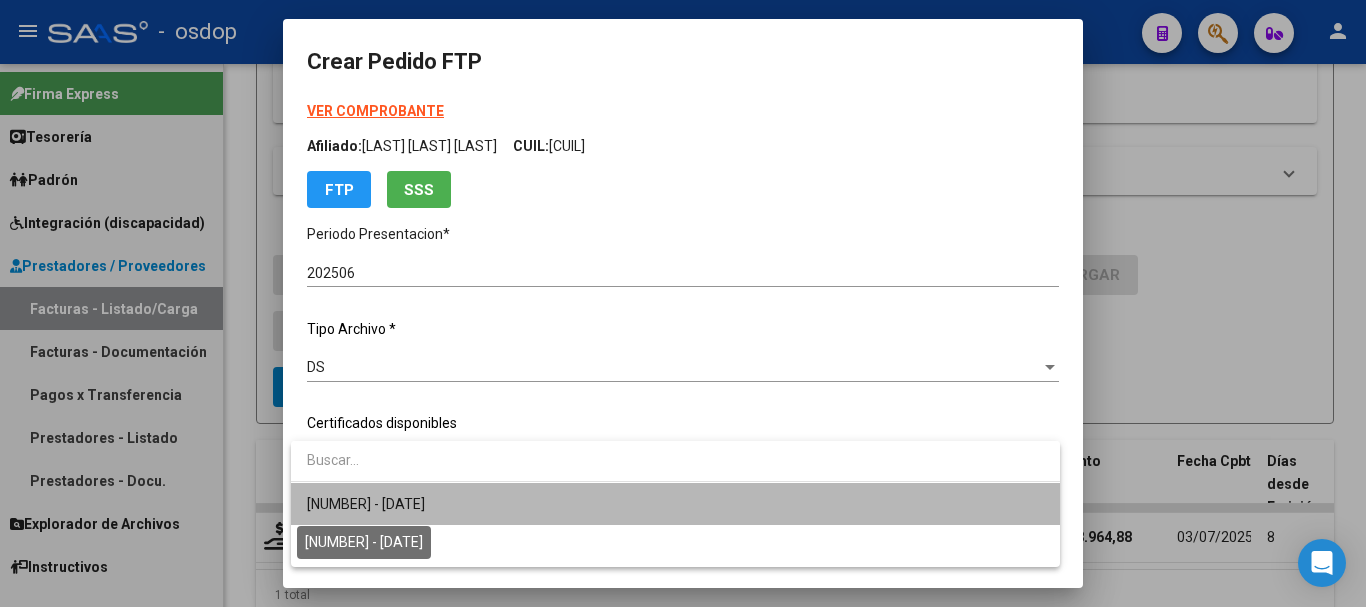 click on "[NUMBER] - [DATE]" at bounding box center (366, 504) 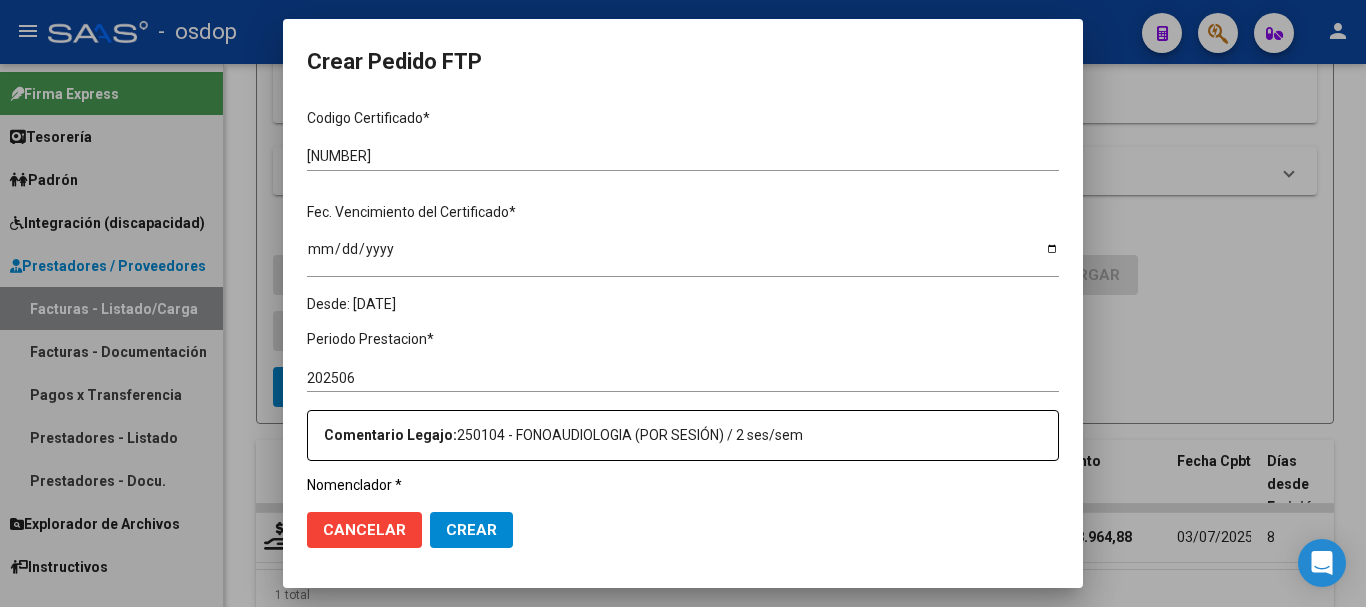 scroll, scrollTop: 600, scrollLeft: 0, axis: vertical 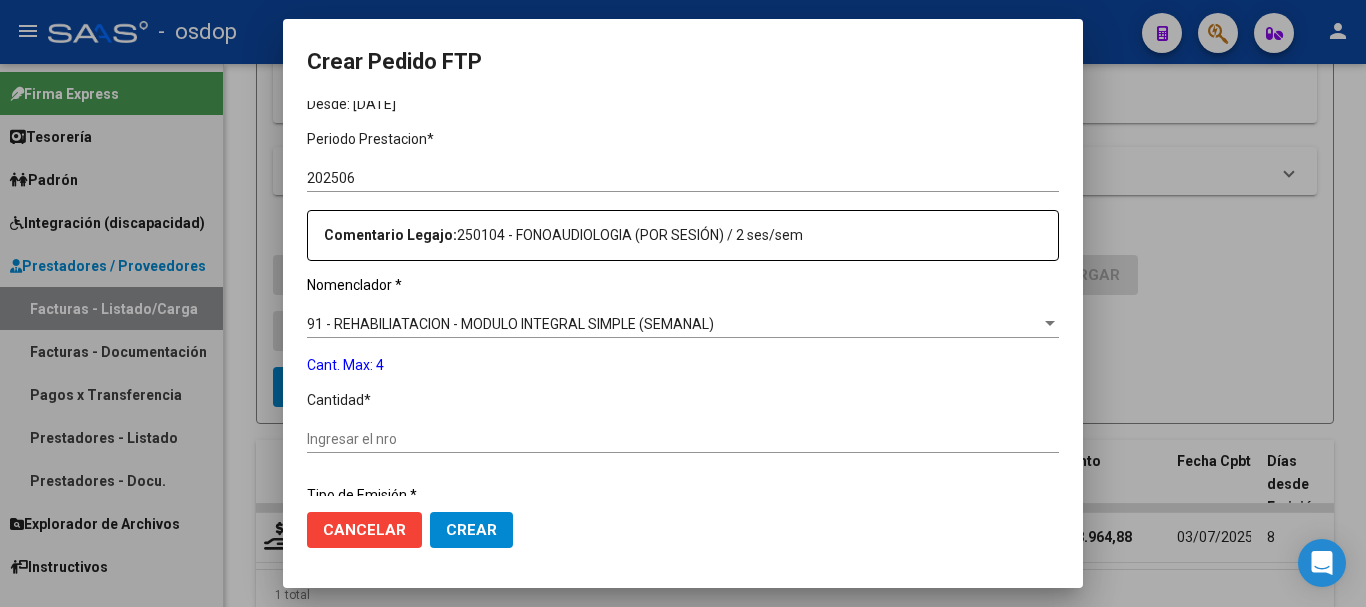 click on "Ingresar el nro" at bounding box center [683, 439] 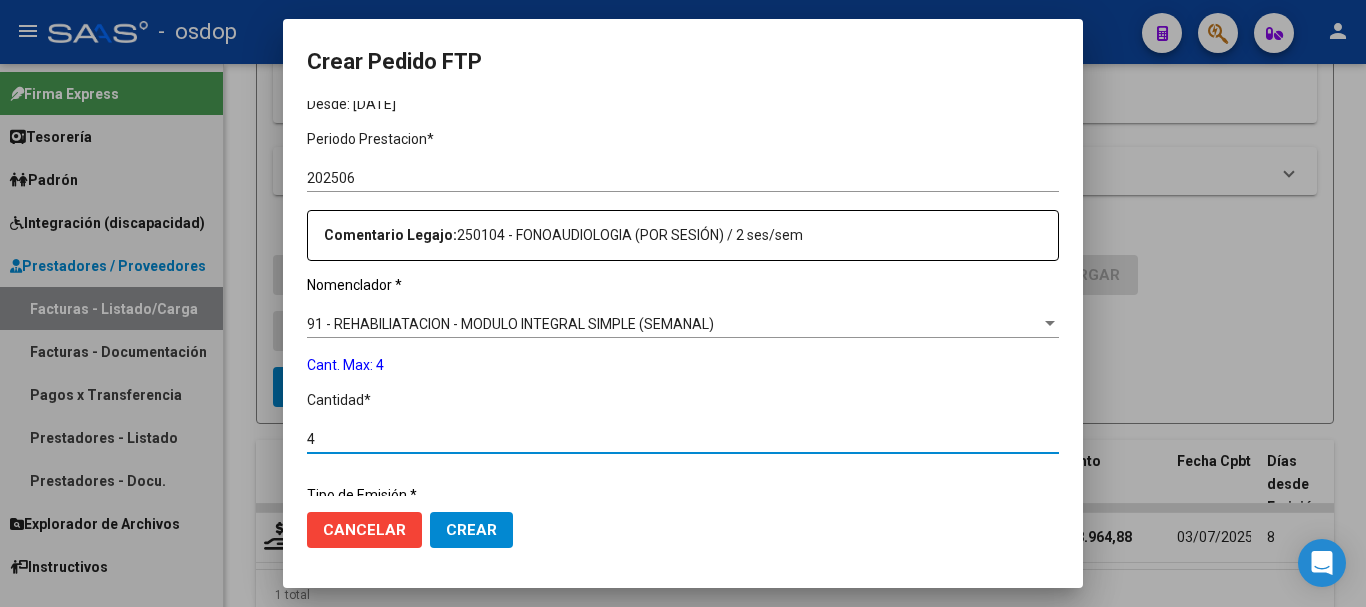type on "4" 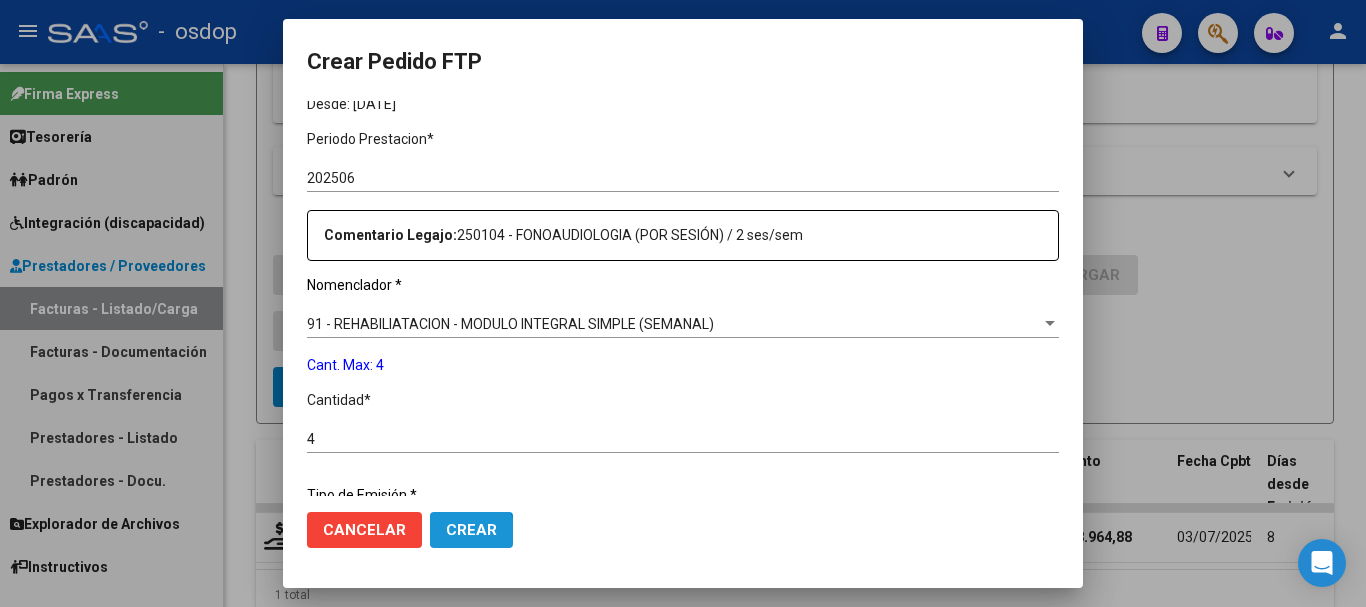 click on "Crear" 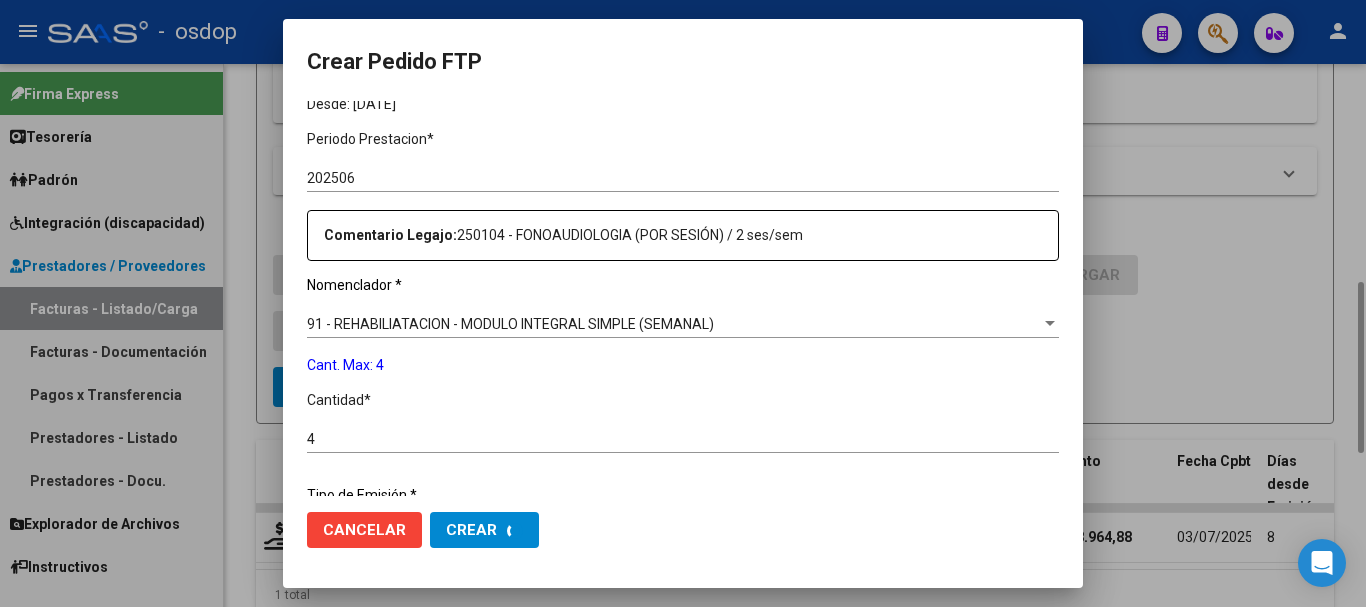 scroll, scrollTop: 0, scrollLeft: 0, axis: both 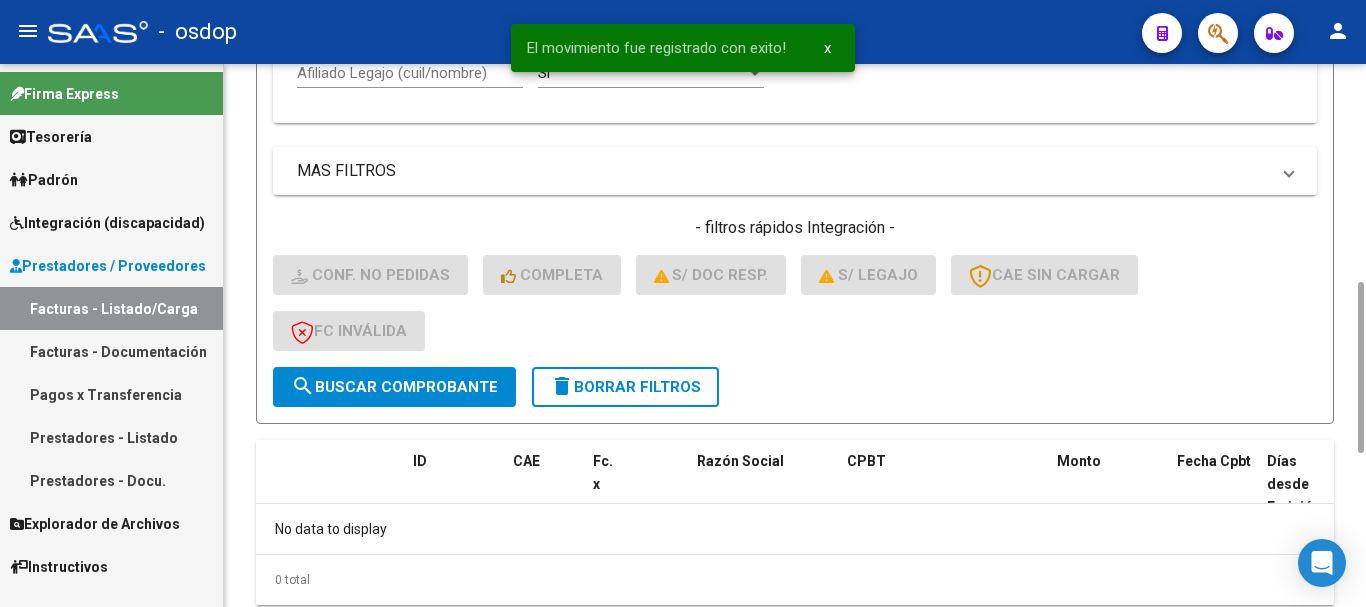 click on "delete  Borrar Filtros" 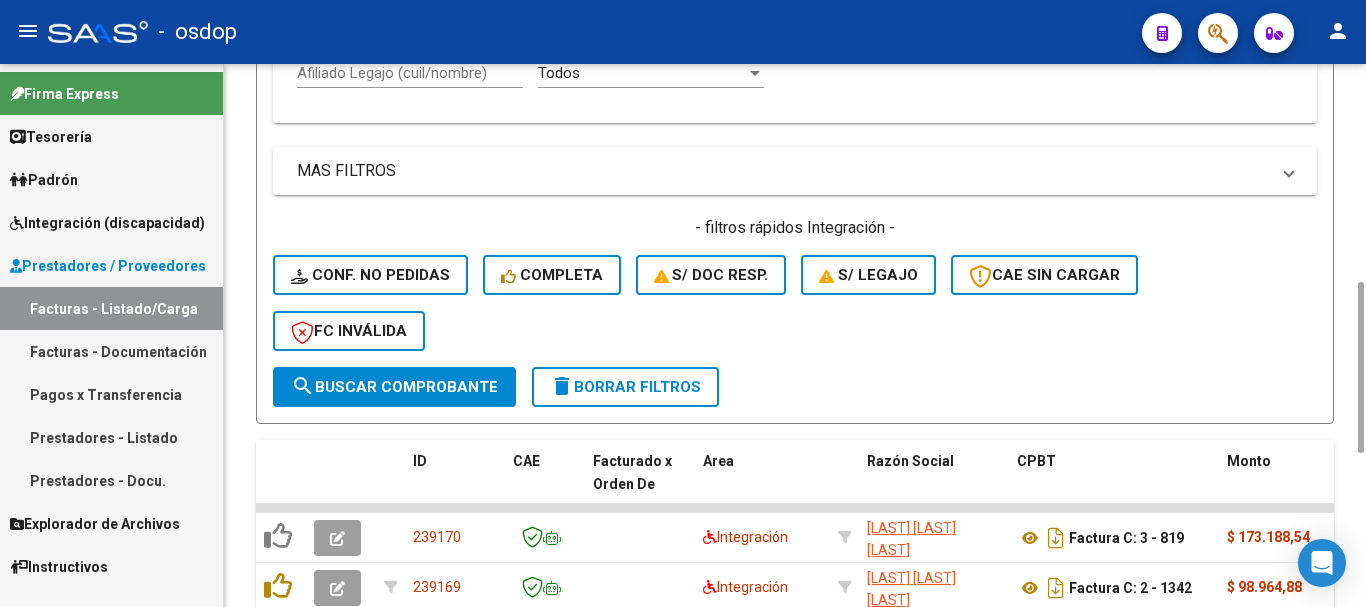 click on "Afiliado Legajo (cuil/nombre)" 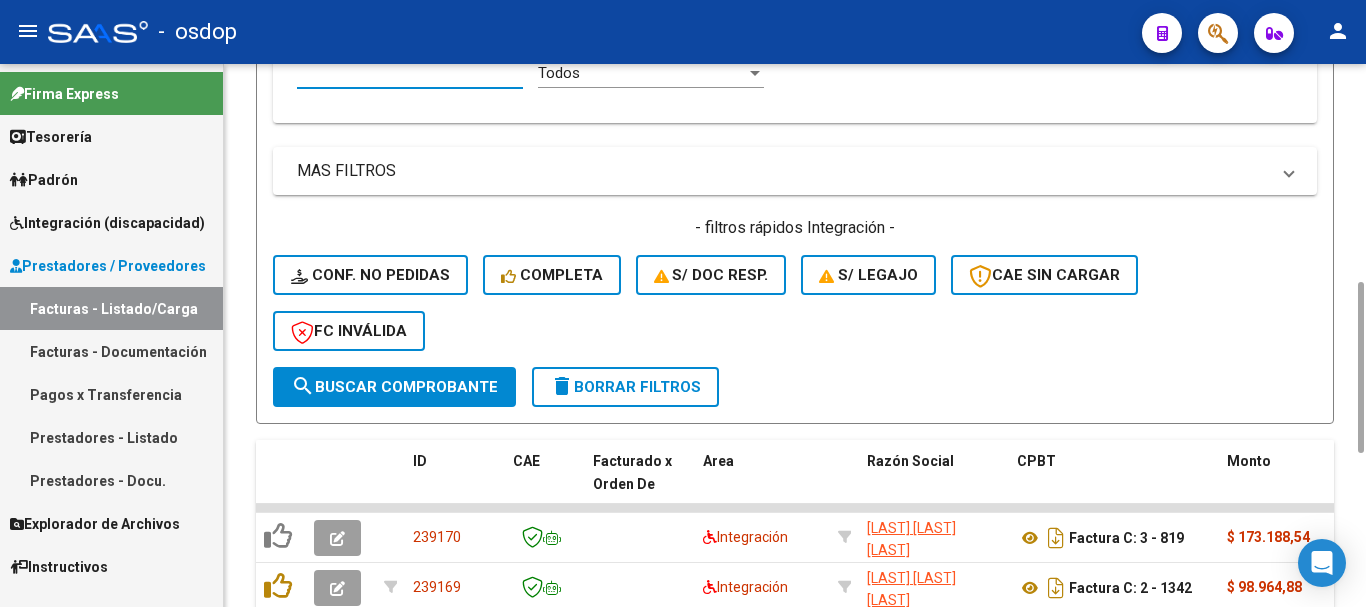 click on "Afiliado Legajo (cuil/nombre)" at bounding box center [410, 73] 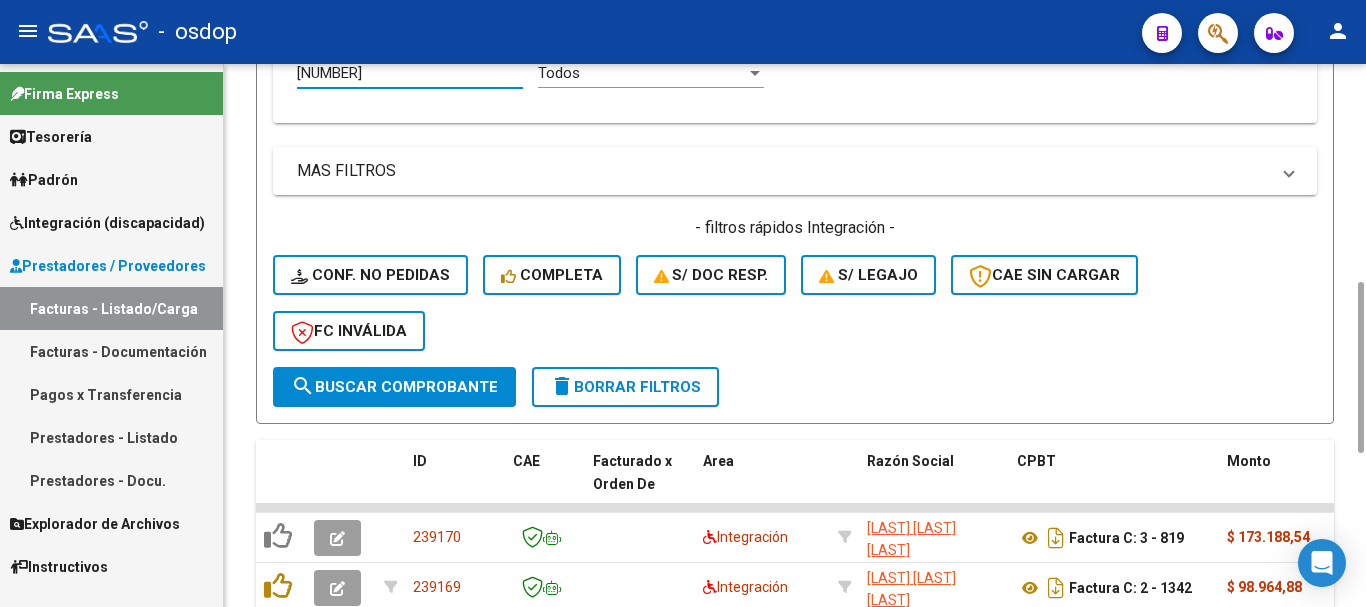 type on "[NUMBER]" 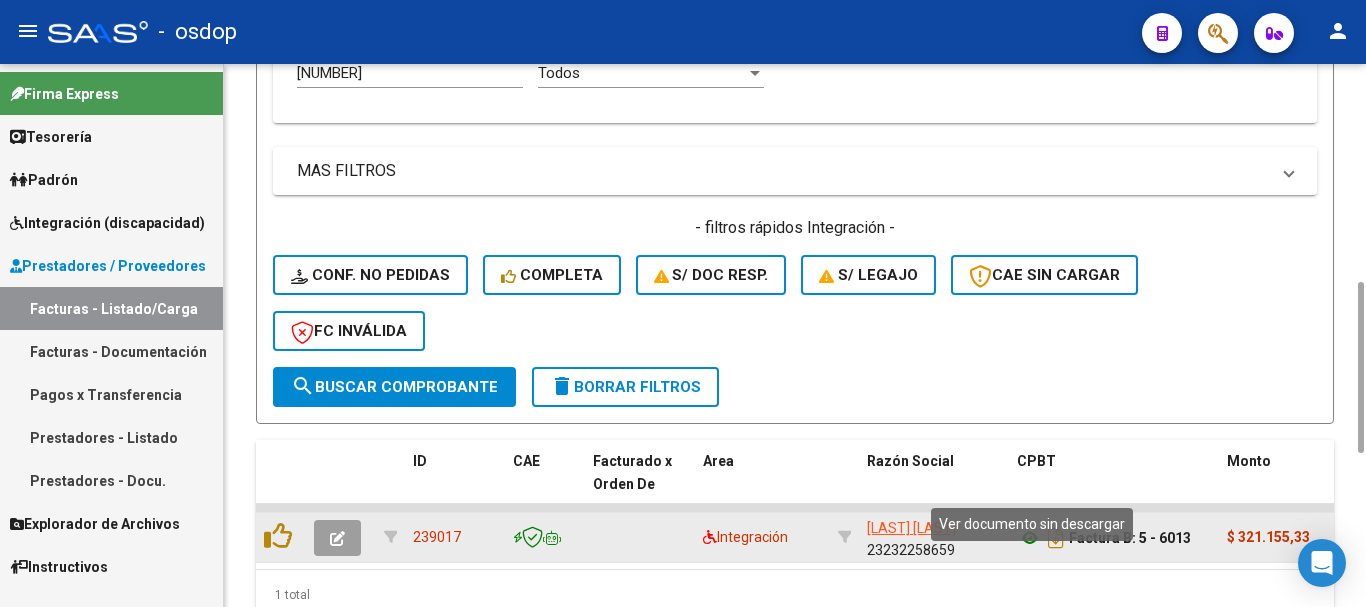 click 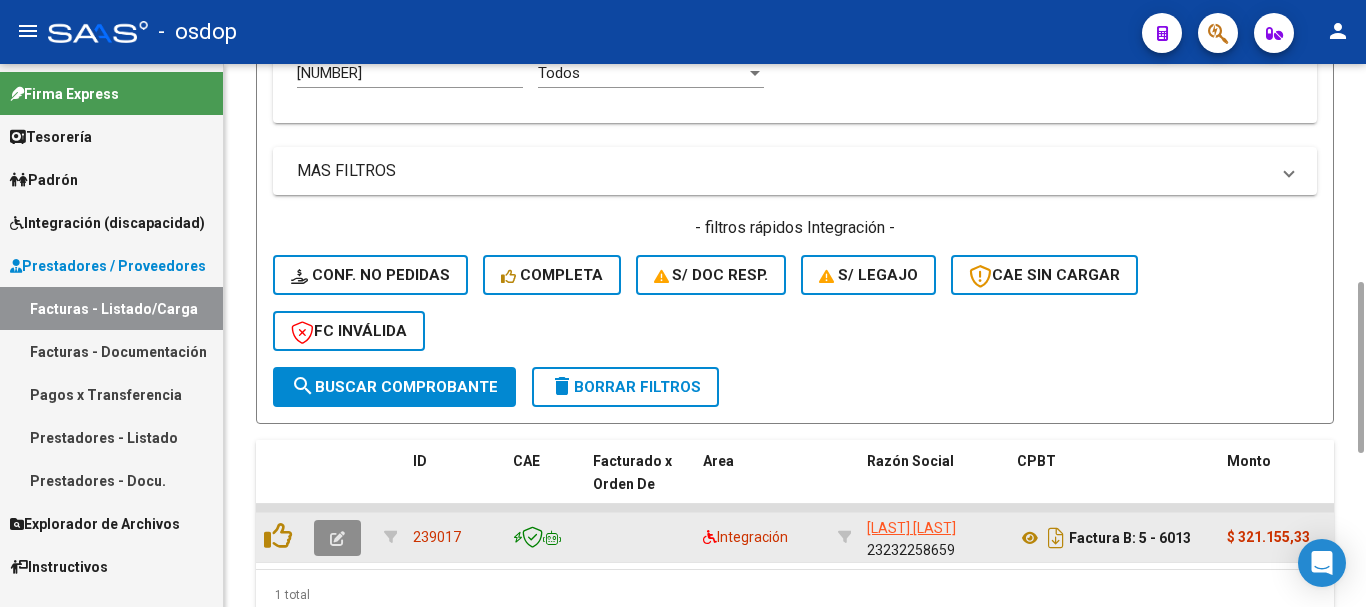 click 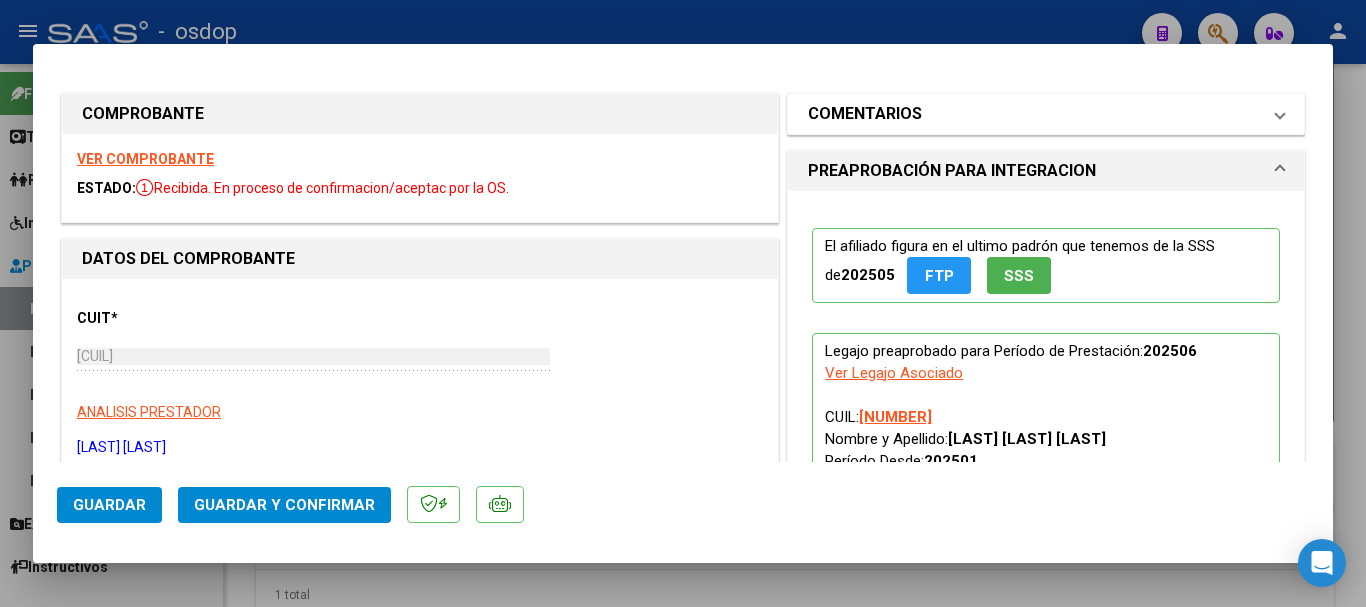click on "COMENTARIOS" at bounding box center [865, 114] 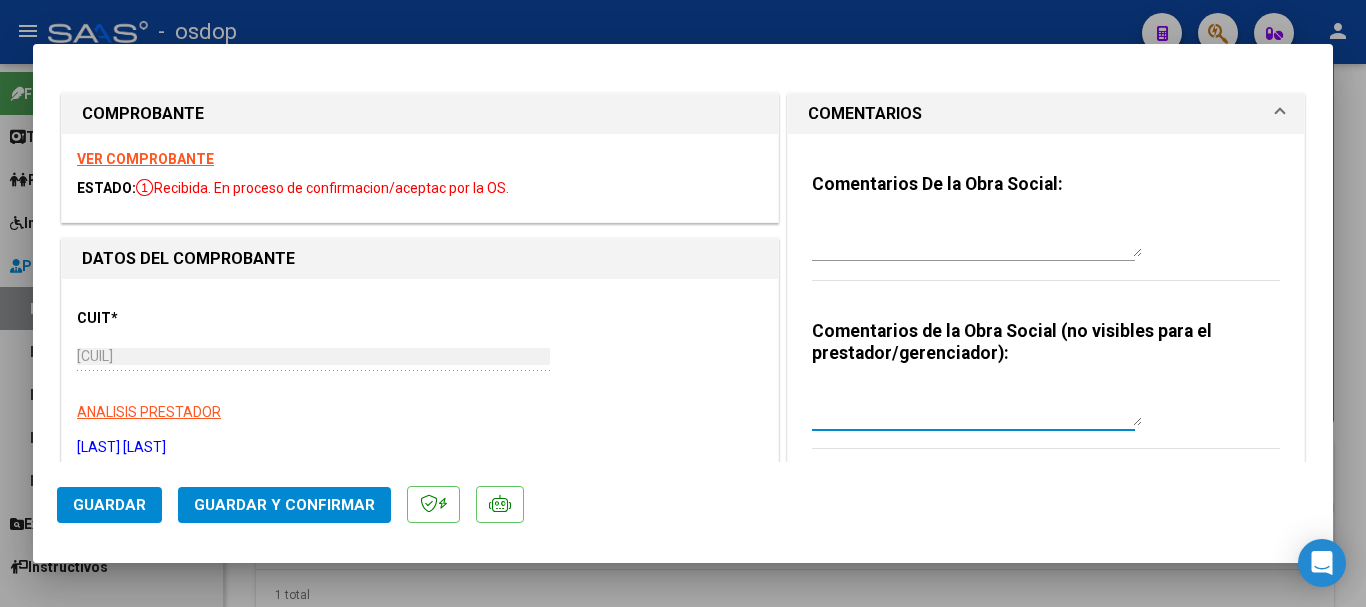 click at bounding box center [977, 406] 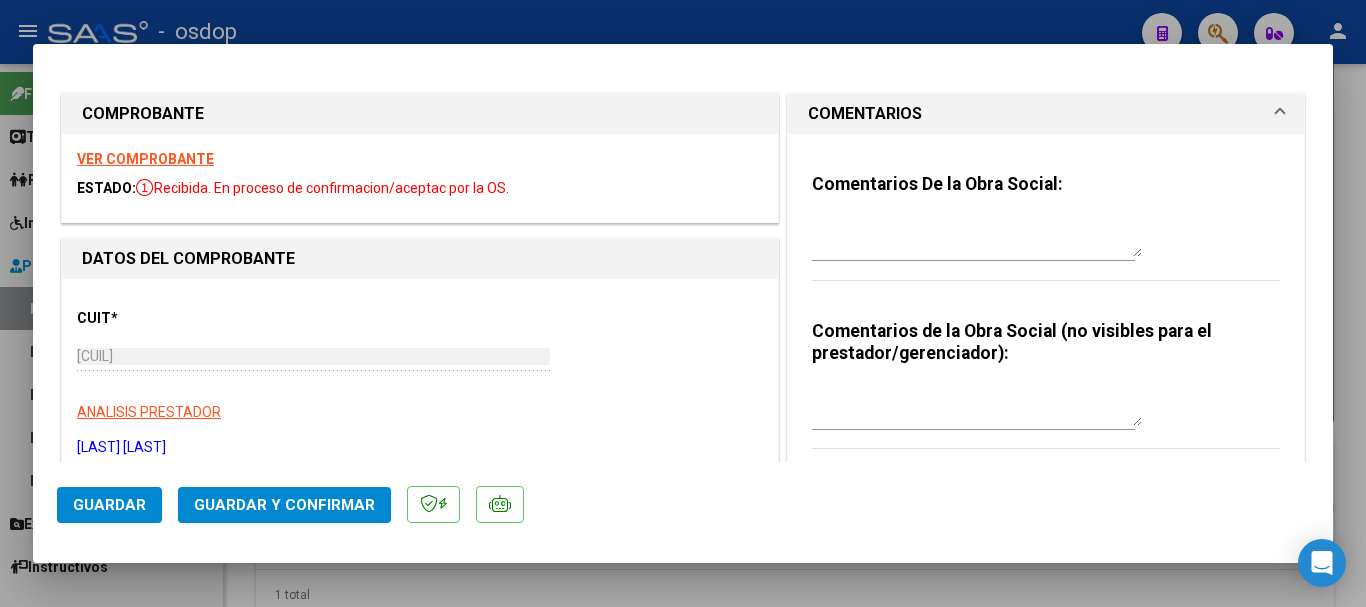 click at bounding box center [977, 406] 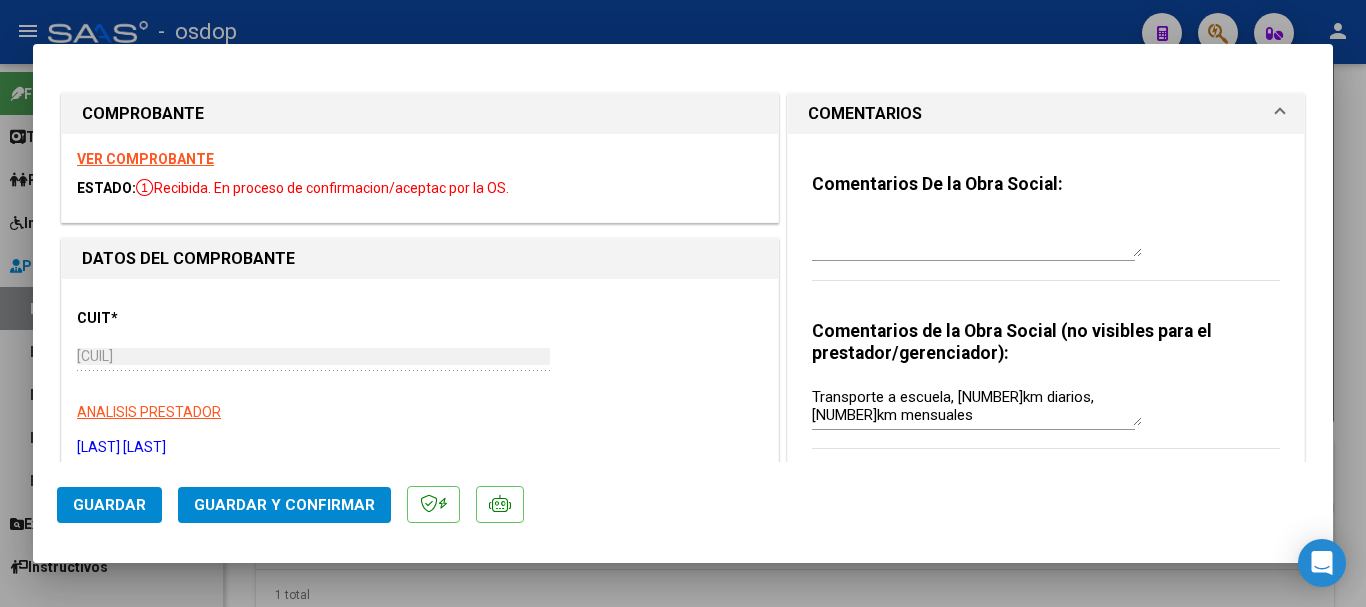 click on "Transporte a escuela, [NUMBER]km diarios, [NUMBER]km mensuales" at bounding box center (977, 406) 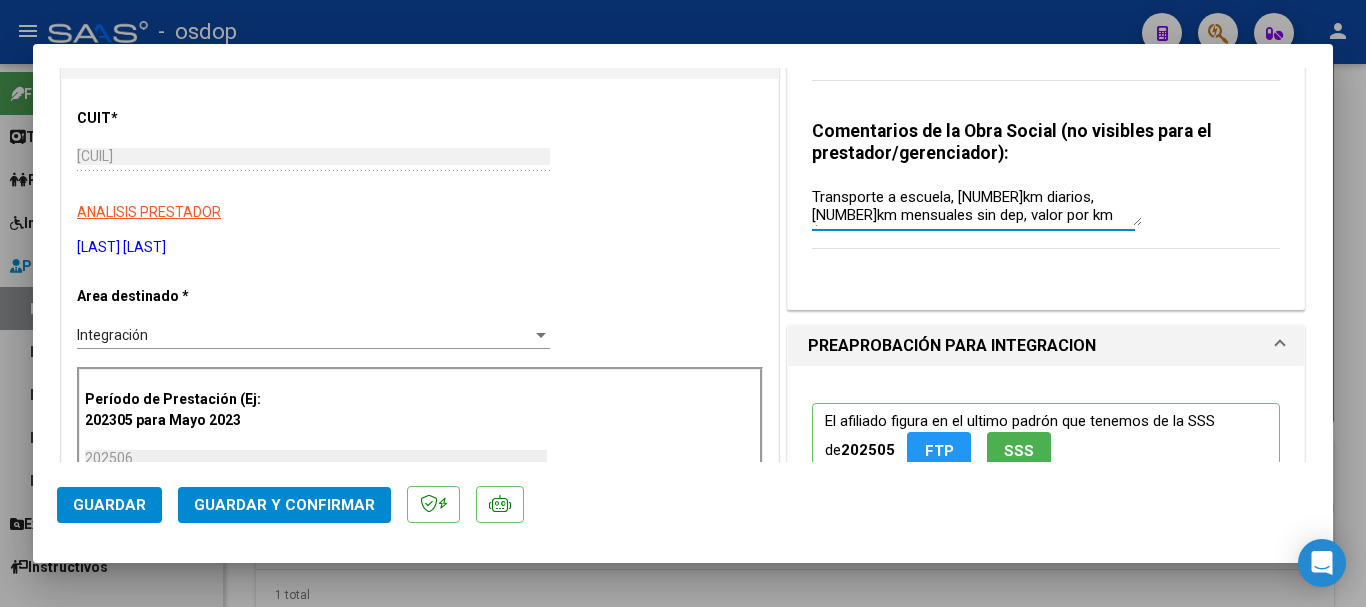 scroll, scrollTop: 300, scrollLeft: 0, axis: vertical 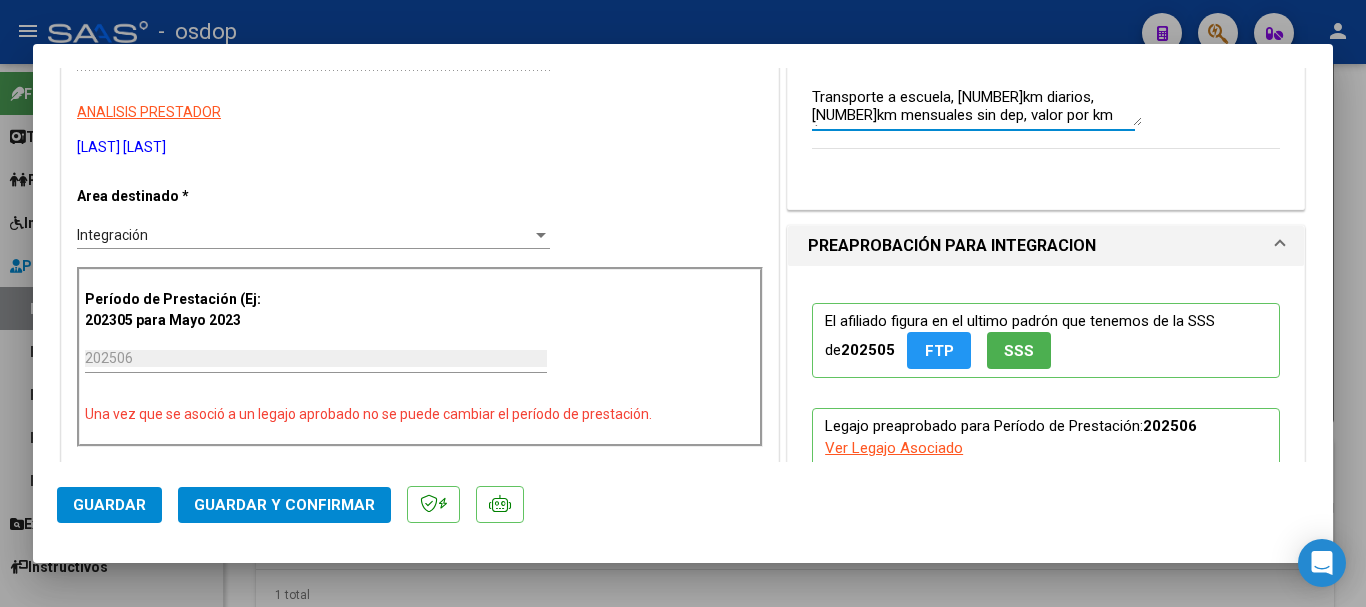 type on "Transporte a escuela, [NUMBER]km diarios, [NUMBER]km mensuales sin dep, valor por km $[NUMBER]" 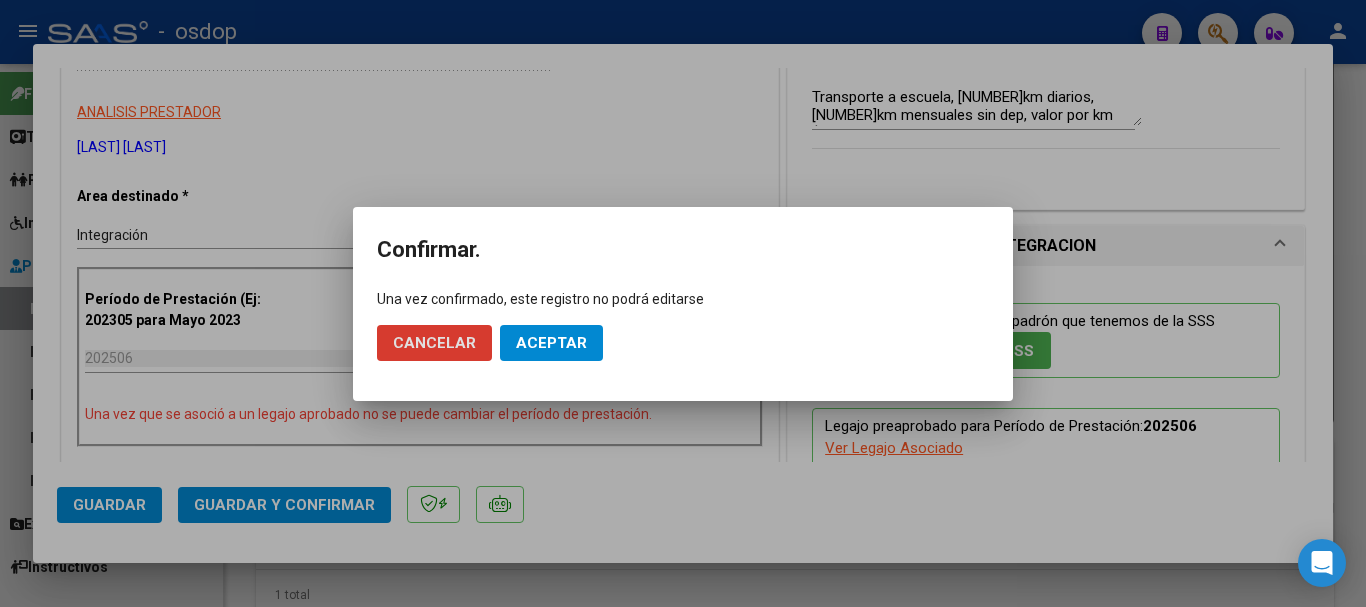 click on "Aceptar" 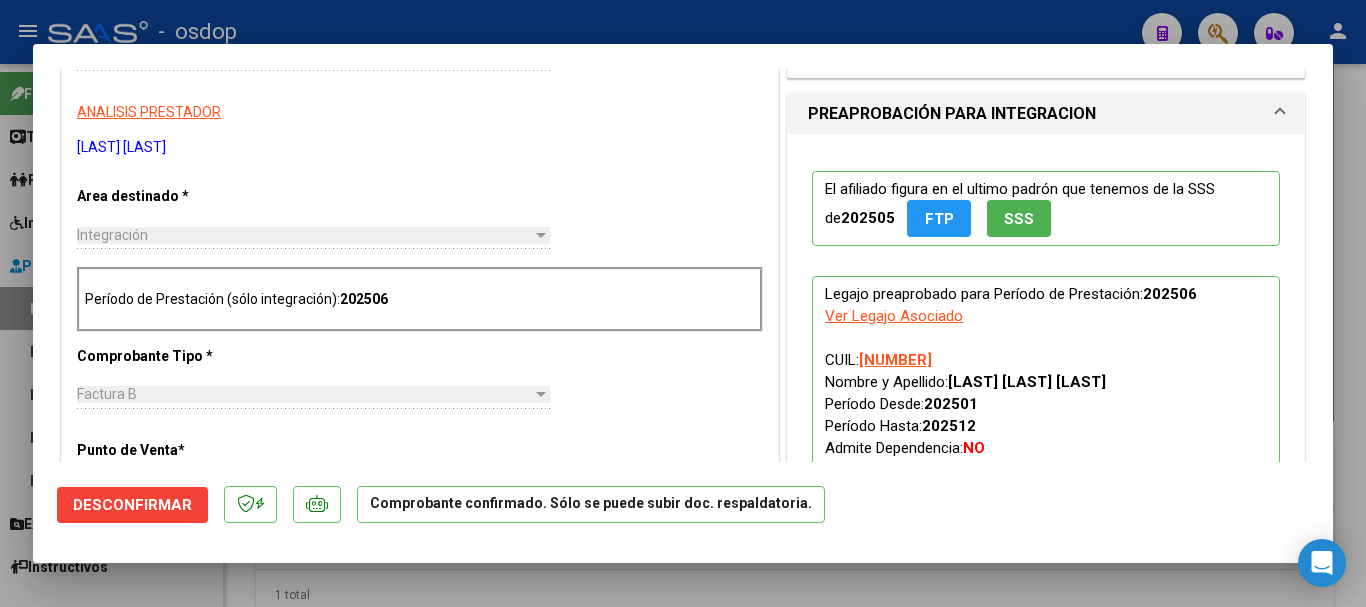 click at bounding box center (683, 303) 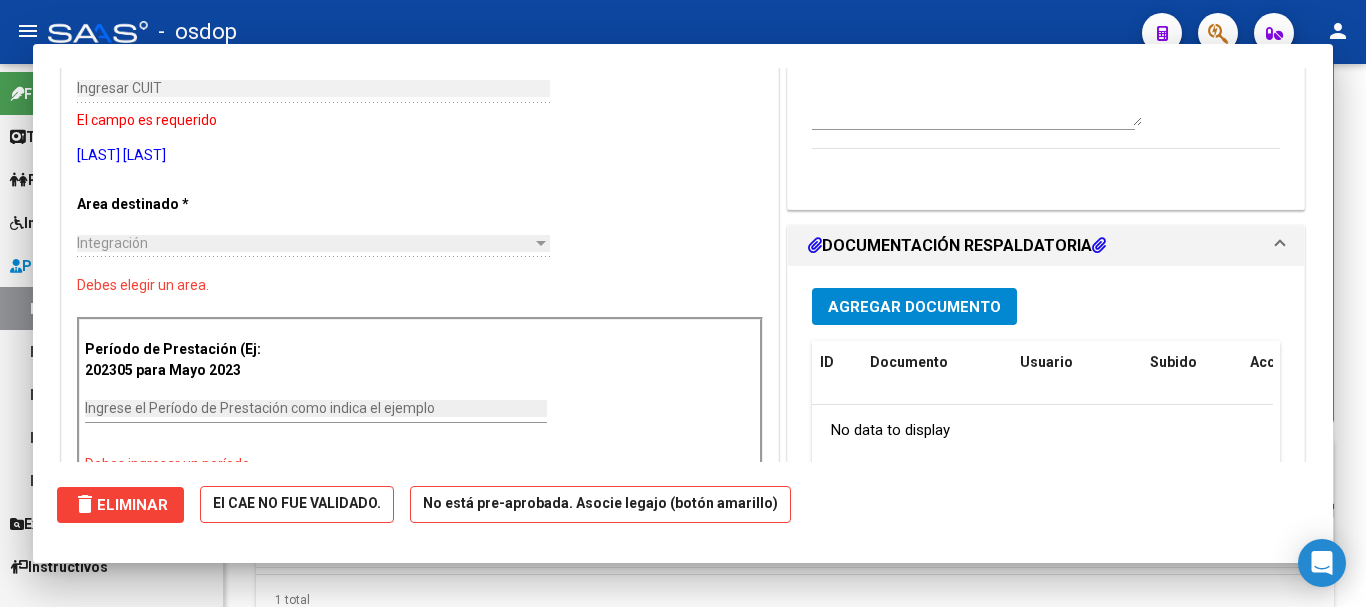 scroll, scrollTop: 0, scrollLeft: 0, axis: both 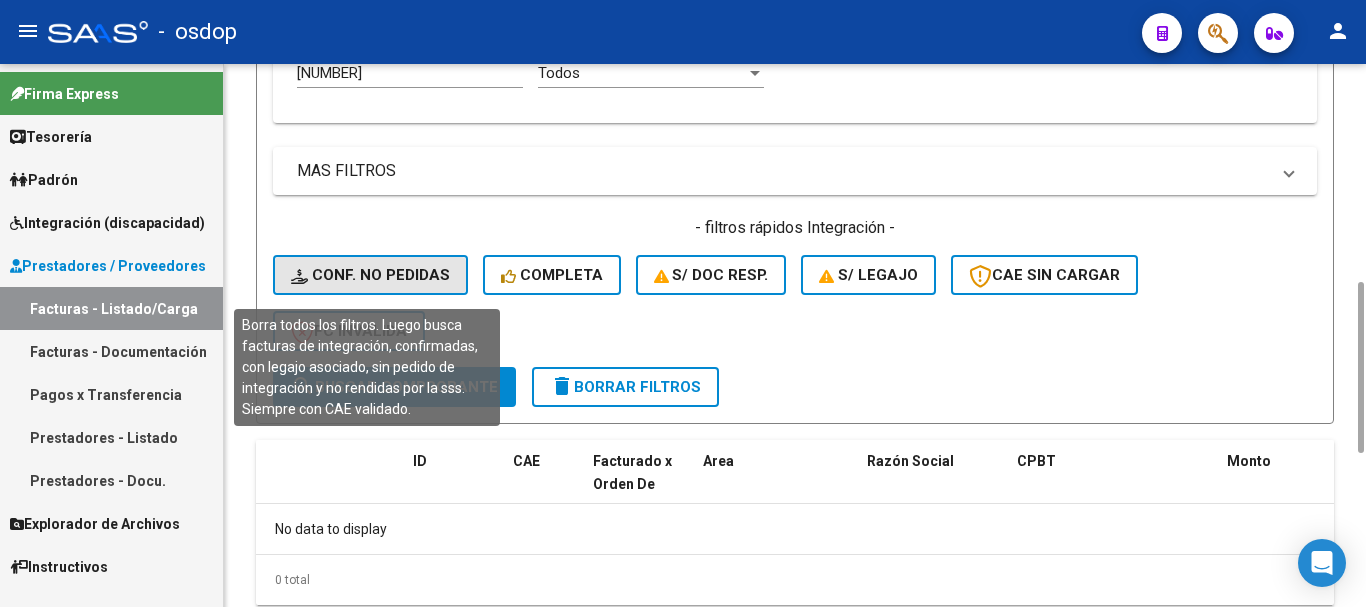 click on "Conf. no pedidas" 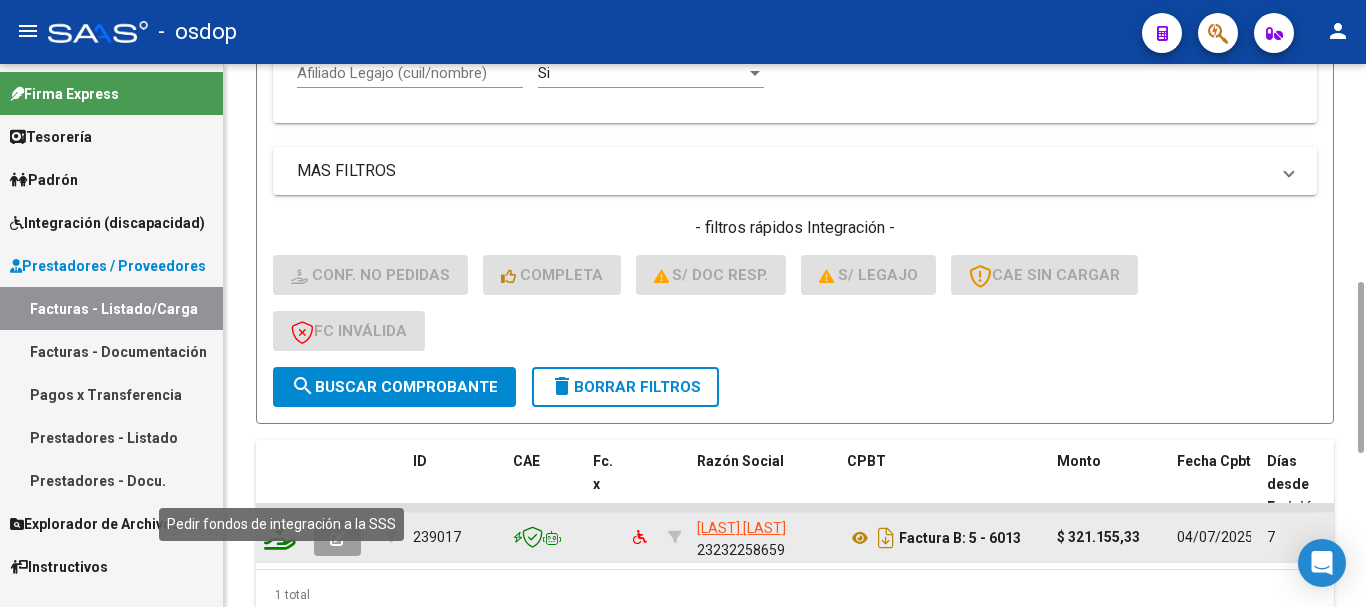 click 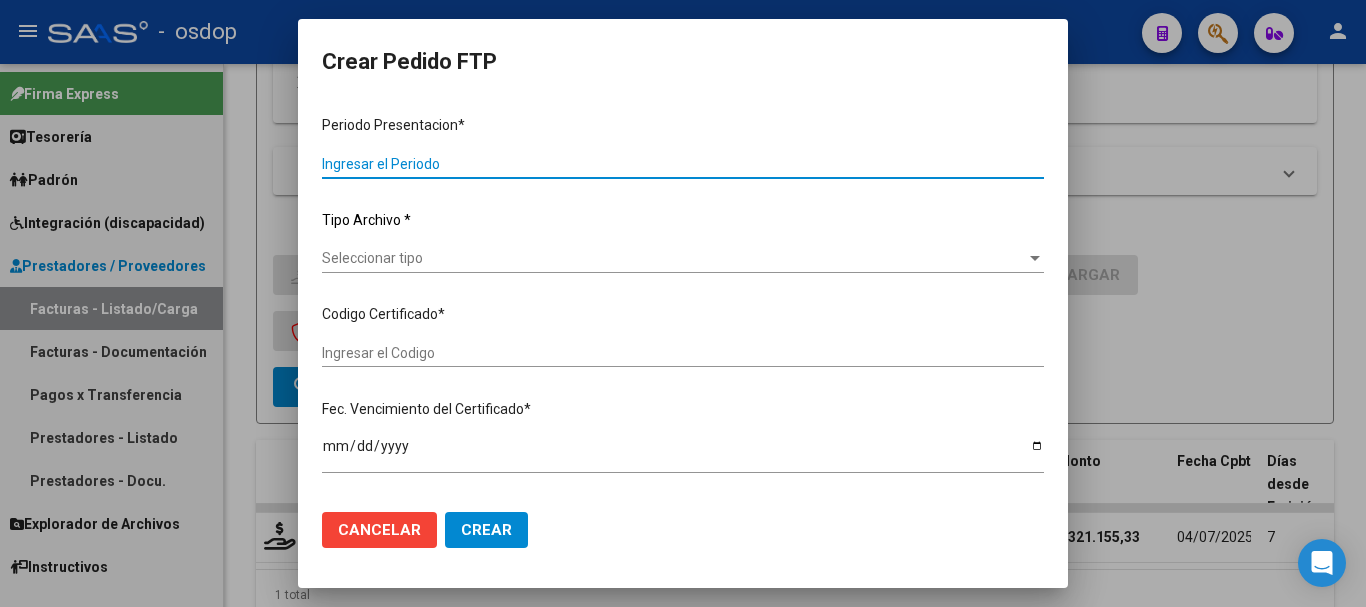 type on "202506" 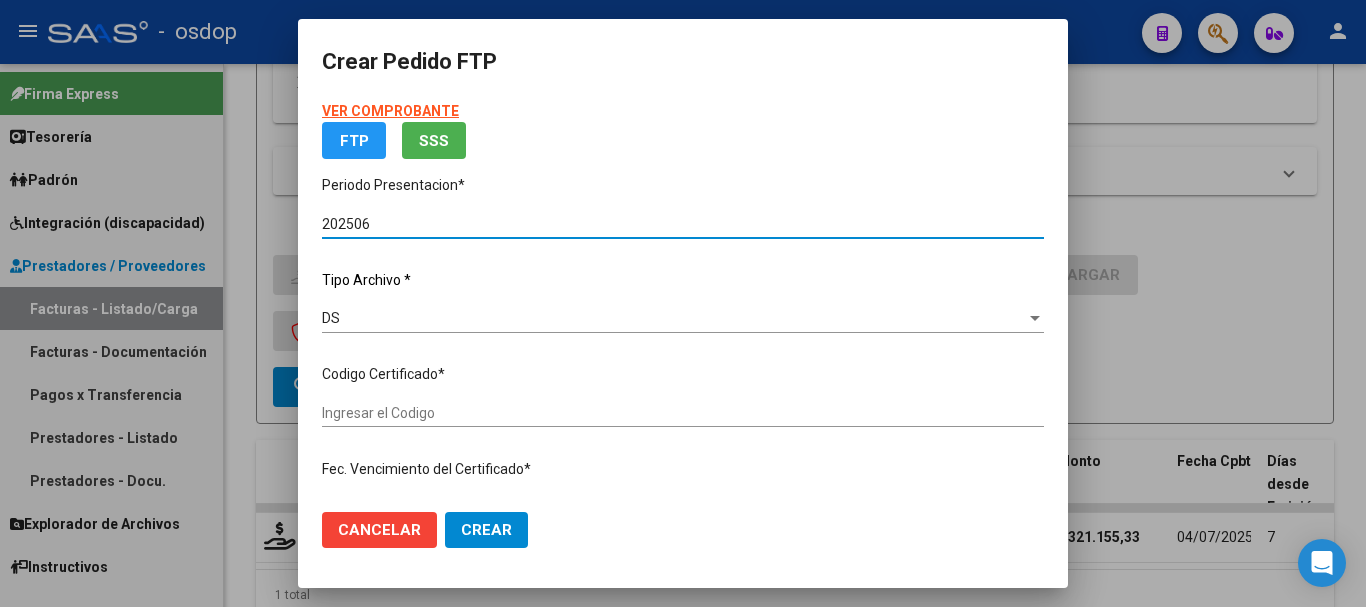 type on "[NUMBER]" 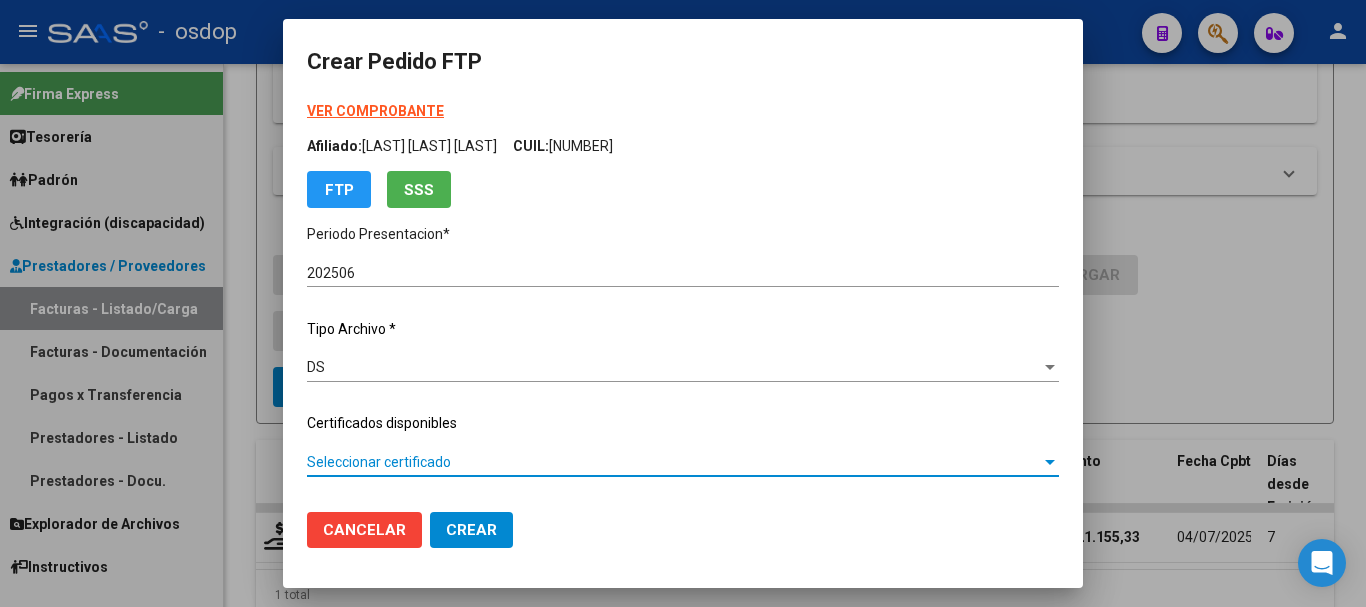 click on "Seleccionar certificado" at bounding box center (674, 462) 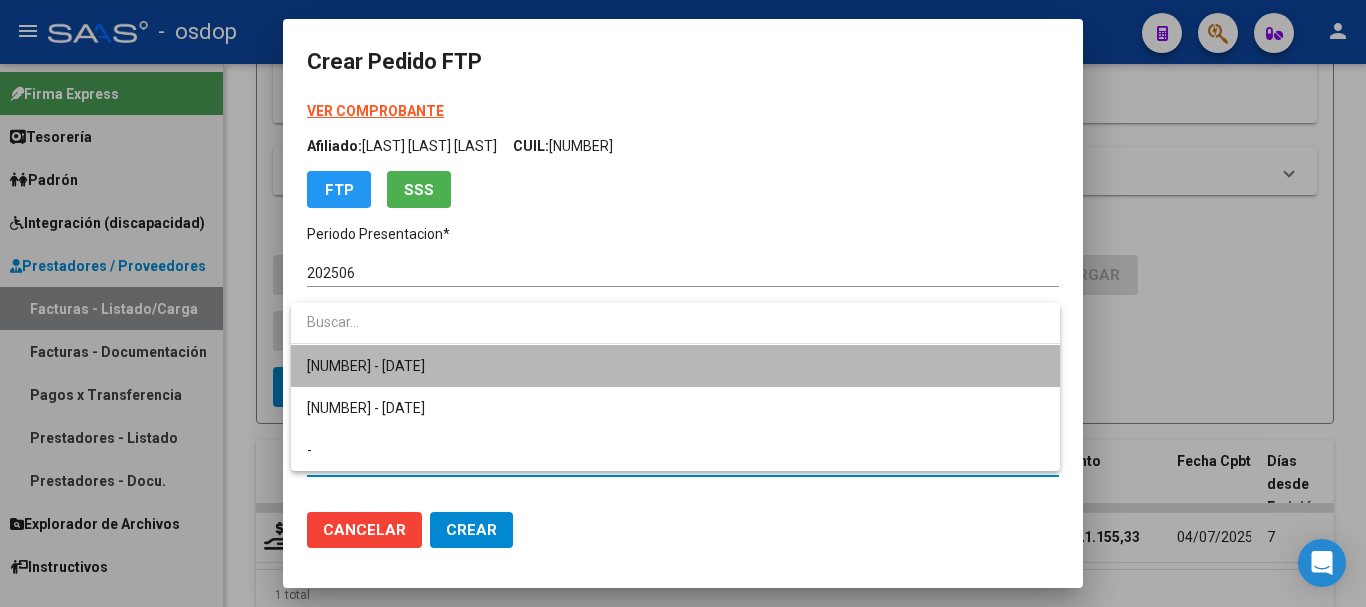 click on "[NUMBER] - [DATE]" at bounding box center [675, 366] 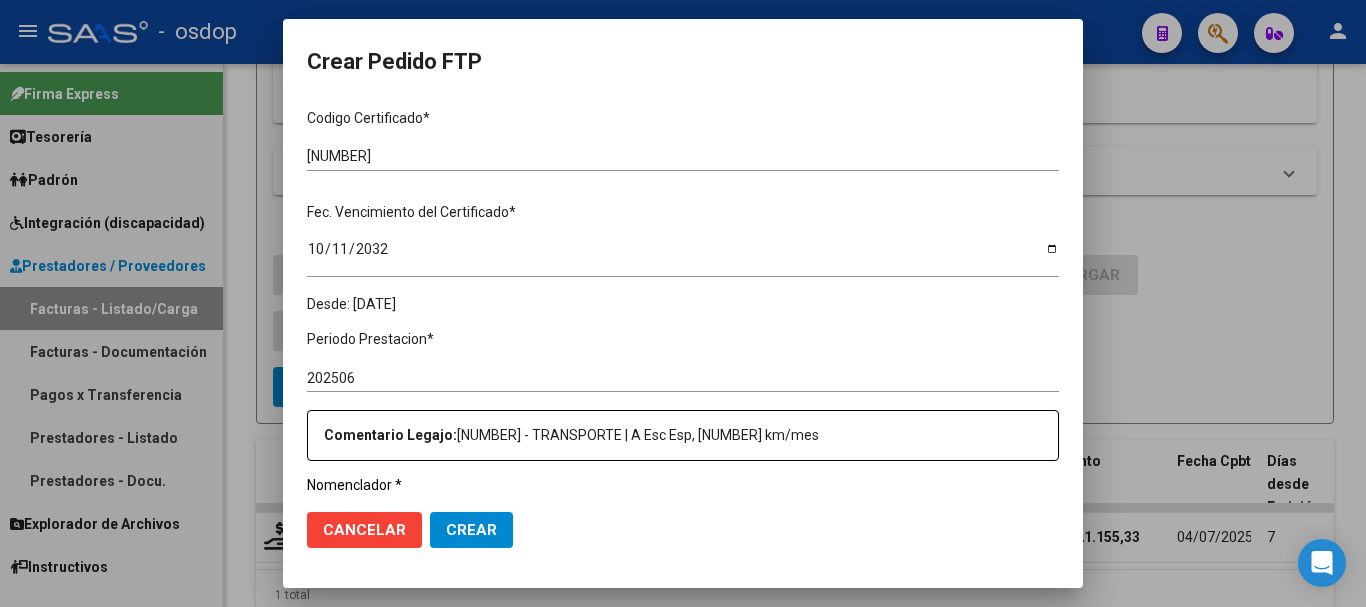 scroll, scrollTop: 500, scrollLeft: 0, axis: vertical 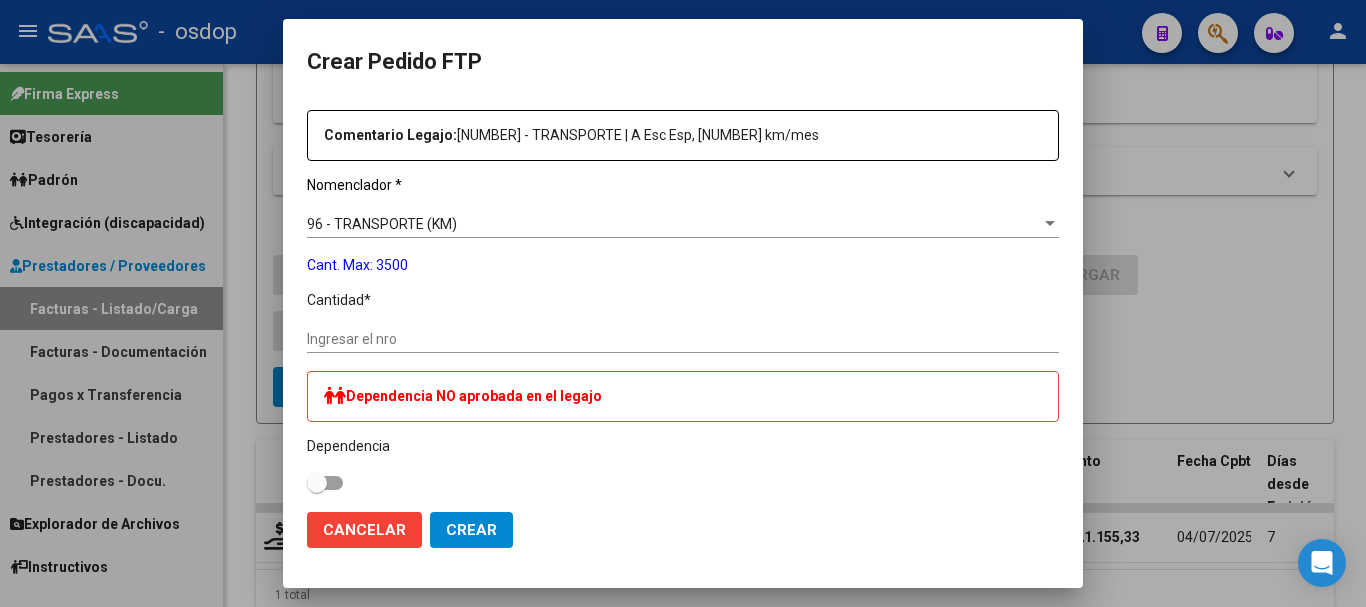 click on "Ingresar el nro" at bounding box center (683, 339) 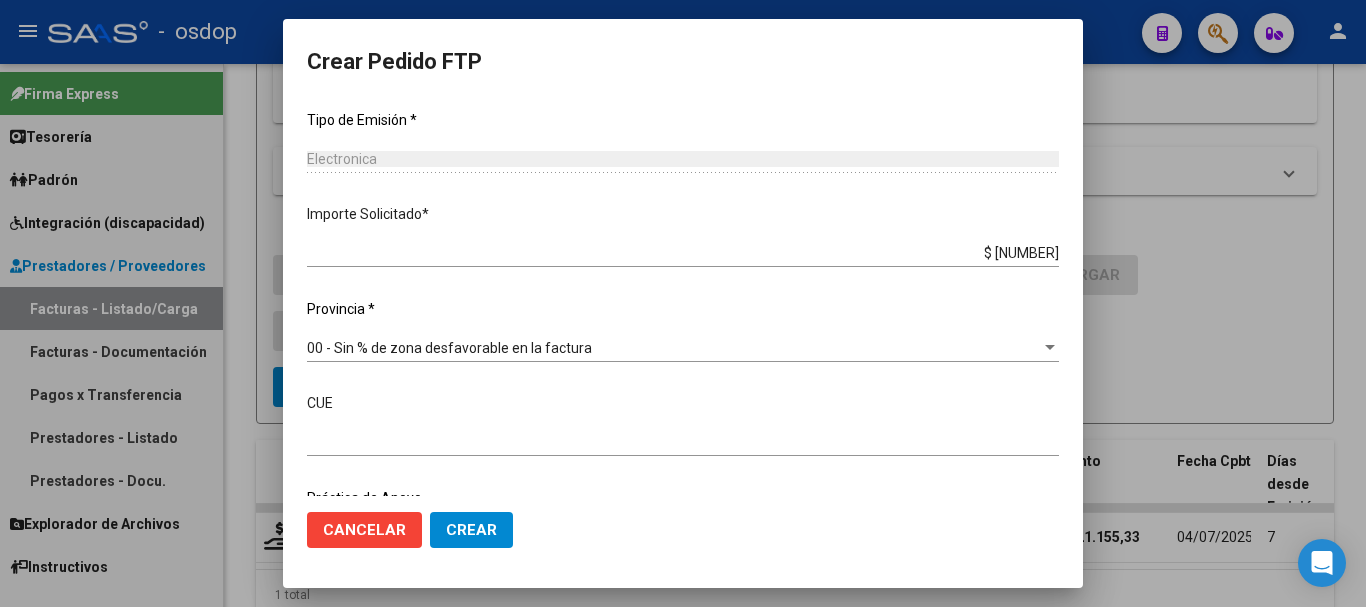 scroll, scrollTop: 1172, scrollLeft: 0, axis: vertical 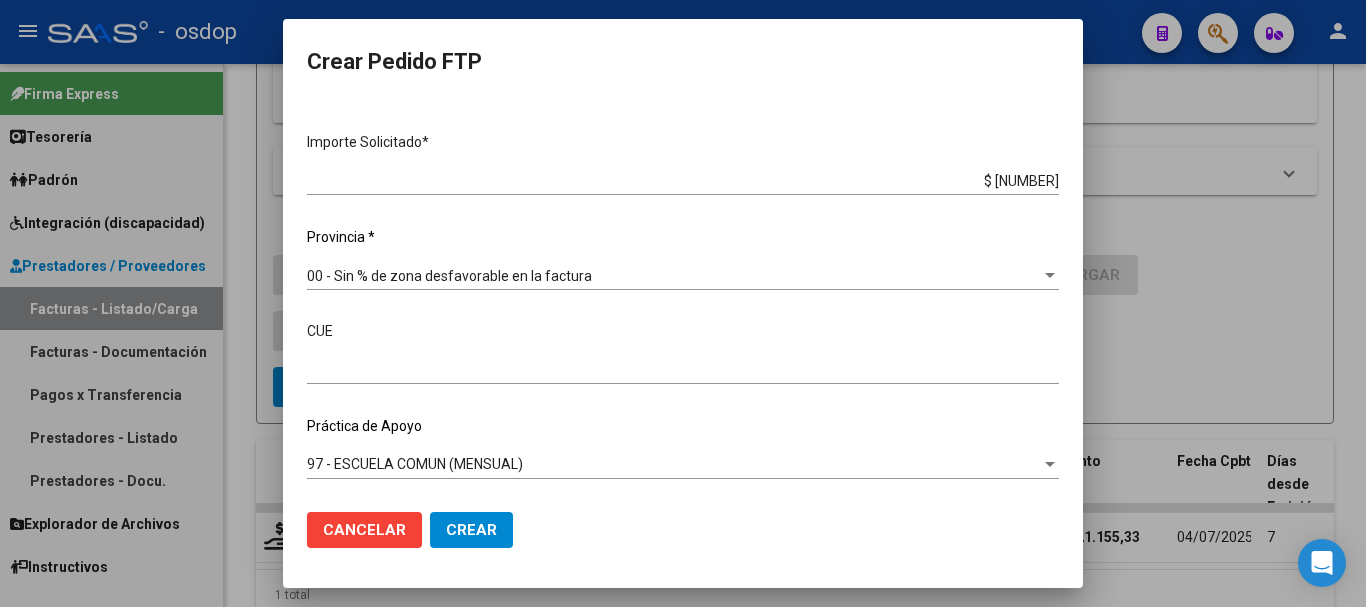 type on "593" 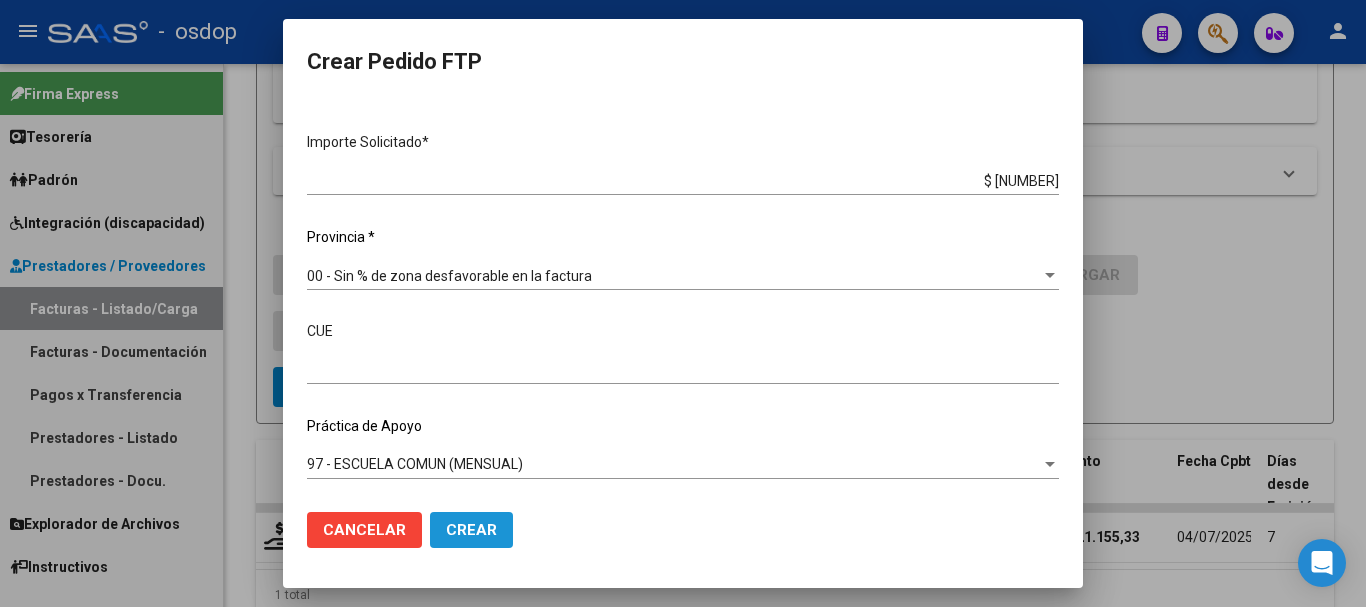 click on "Crear" 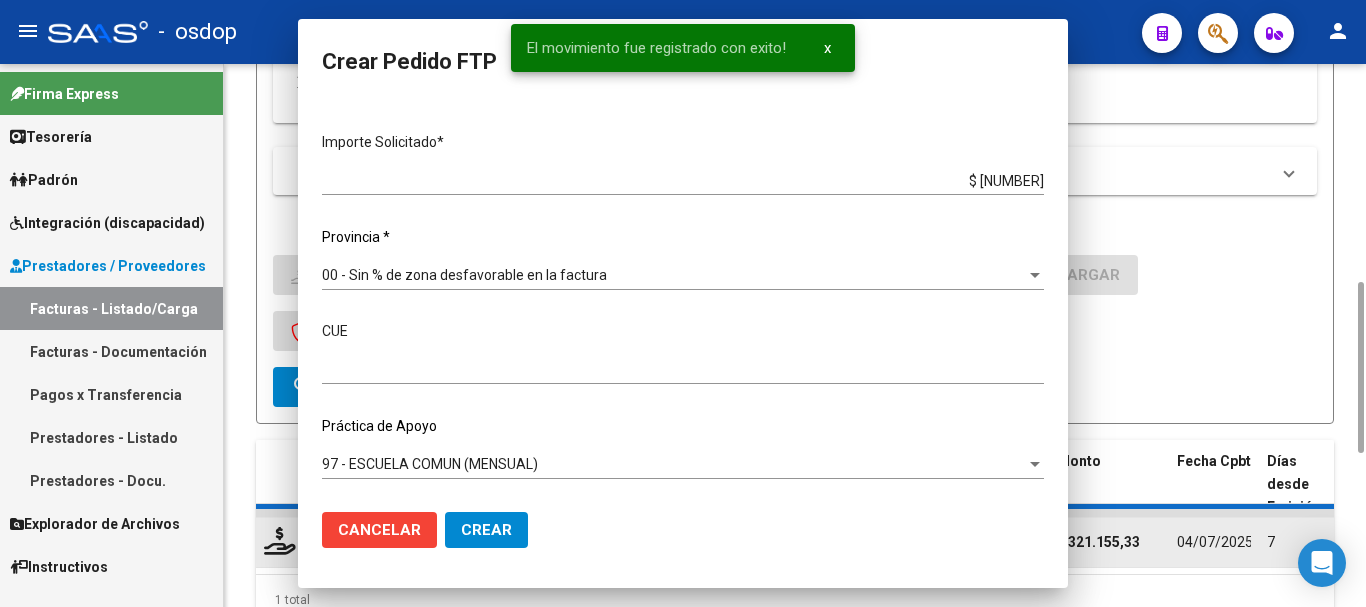 scroll, scrollTop: 0, scrollLeft: 0, axis: both 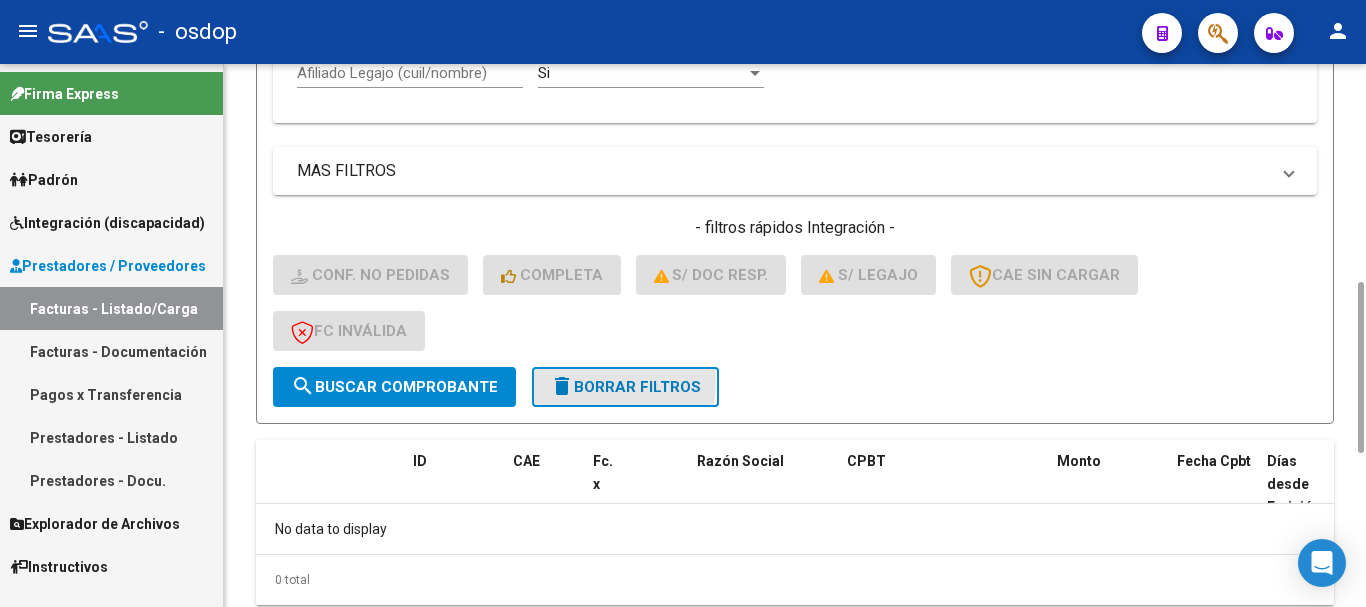 click on "delete  Borrar Filtros" 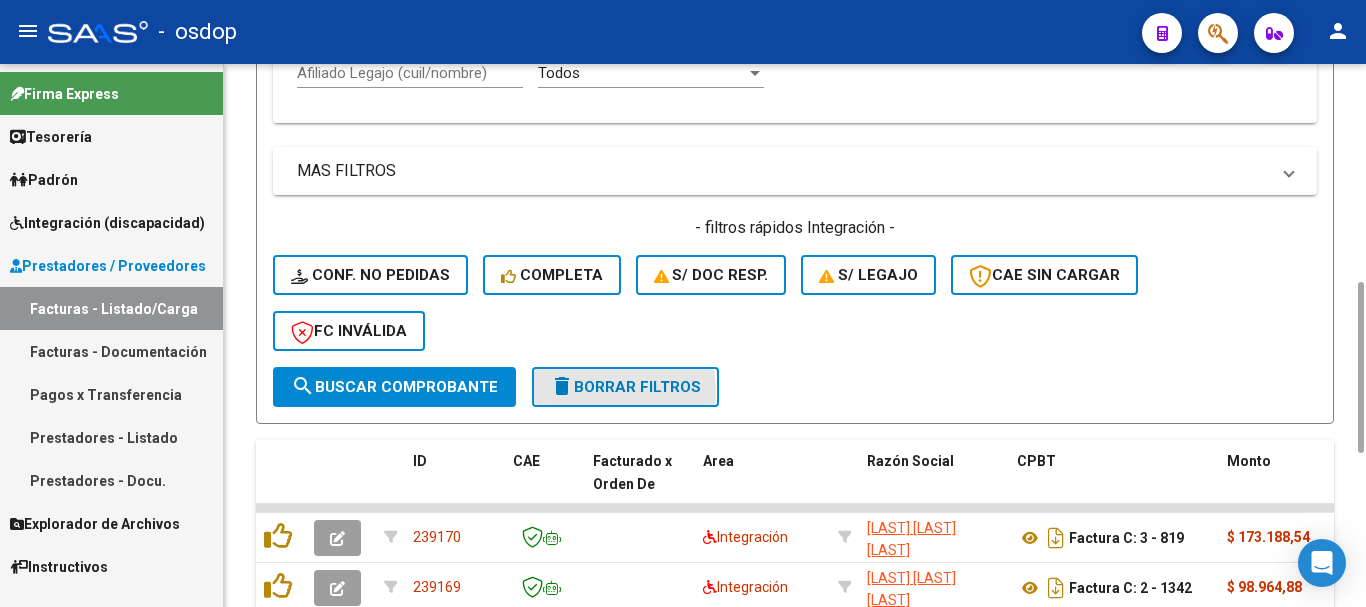 click on "delete  Borrar Filtros" 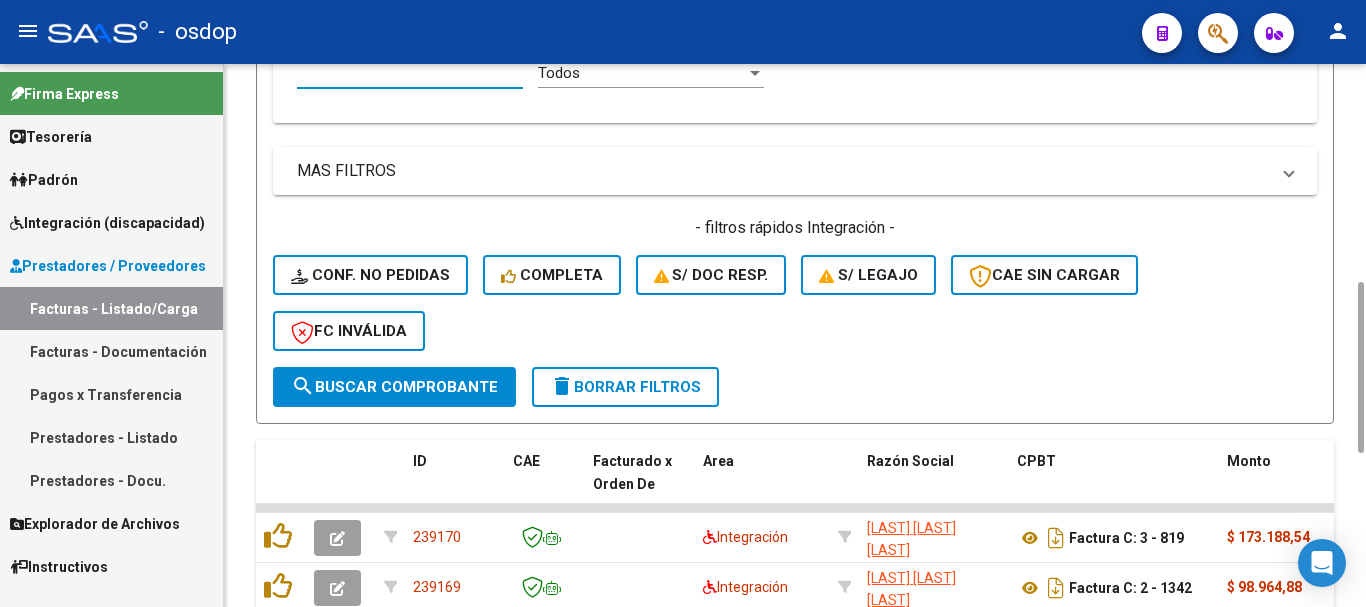 click on "Afiliado Legajo (cuil/nombre)" at bounding box center (410, 73) 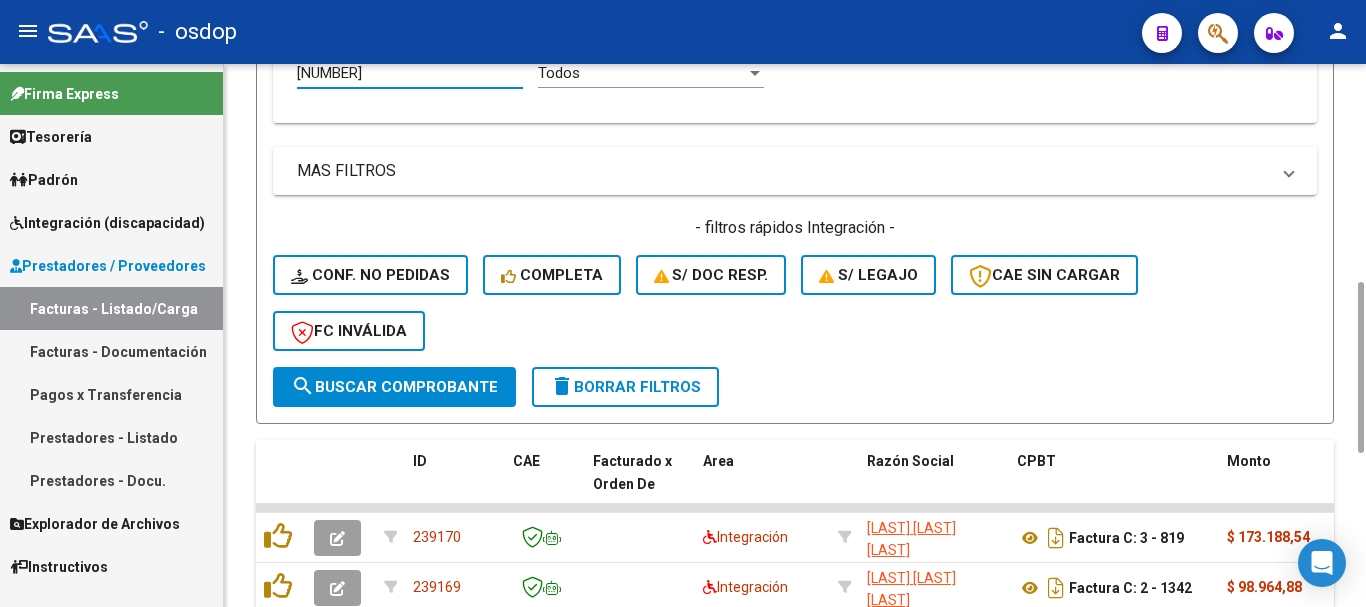 type on "[NUMBER]" 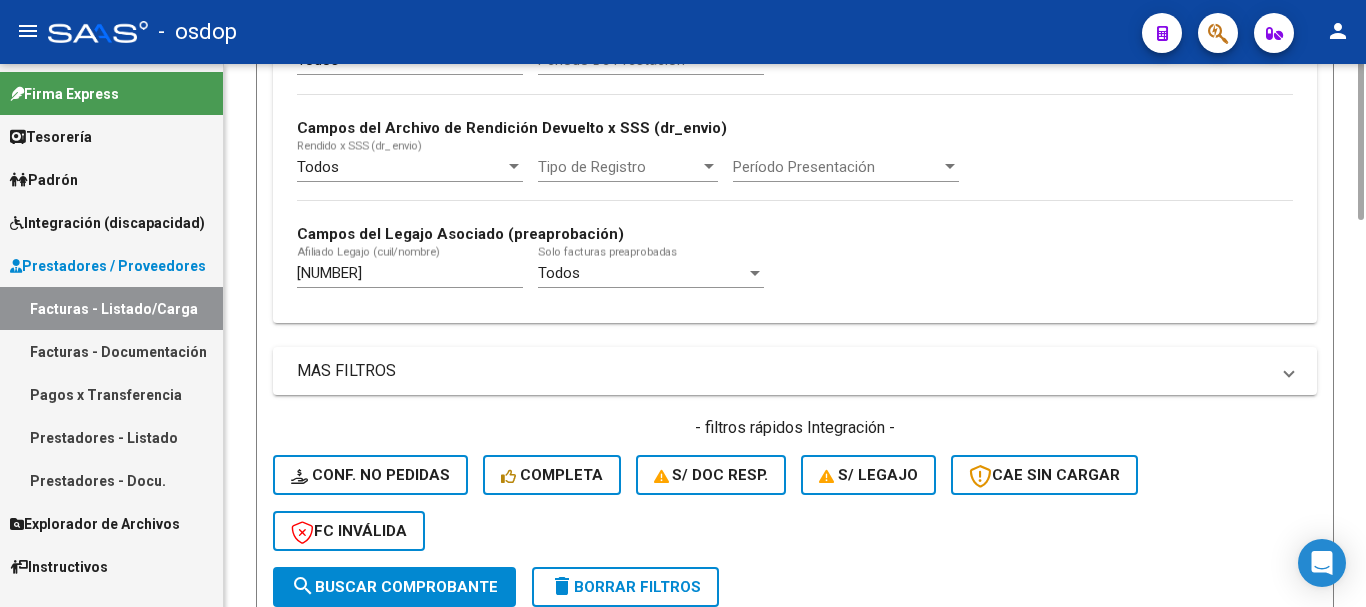 scroll, scrollTop: 94, scrollLeft: 0, axis: vertical 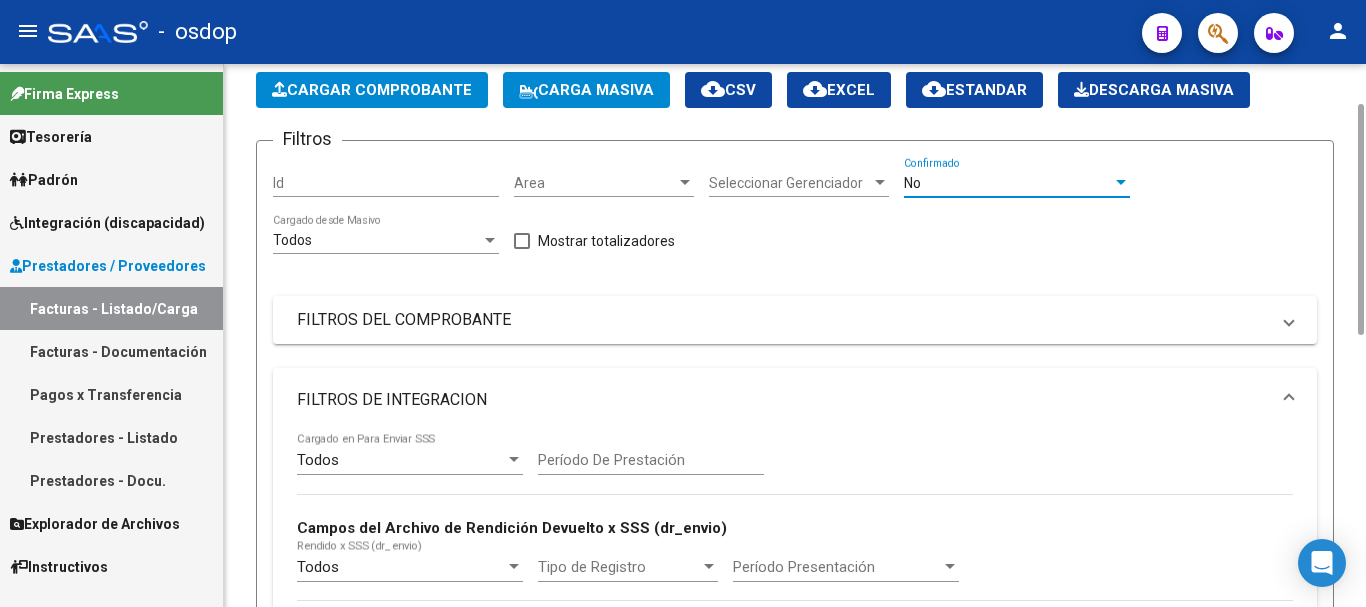click on "No" at bounding box center (1008, 183) 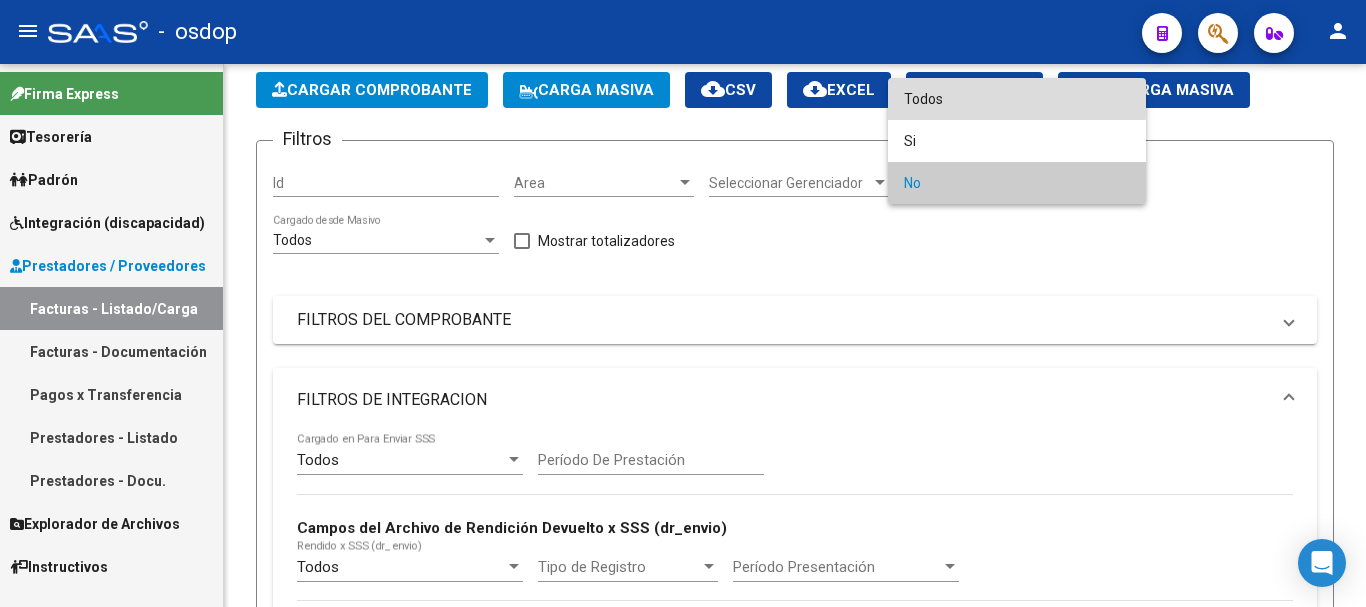 click on "Todos" at bounding box center [1017, 99] 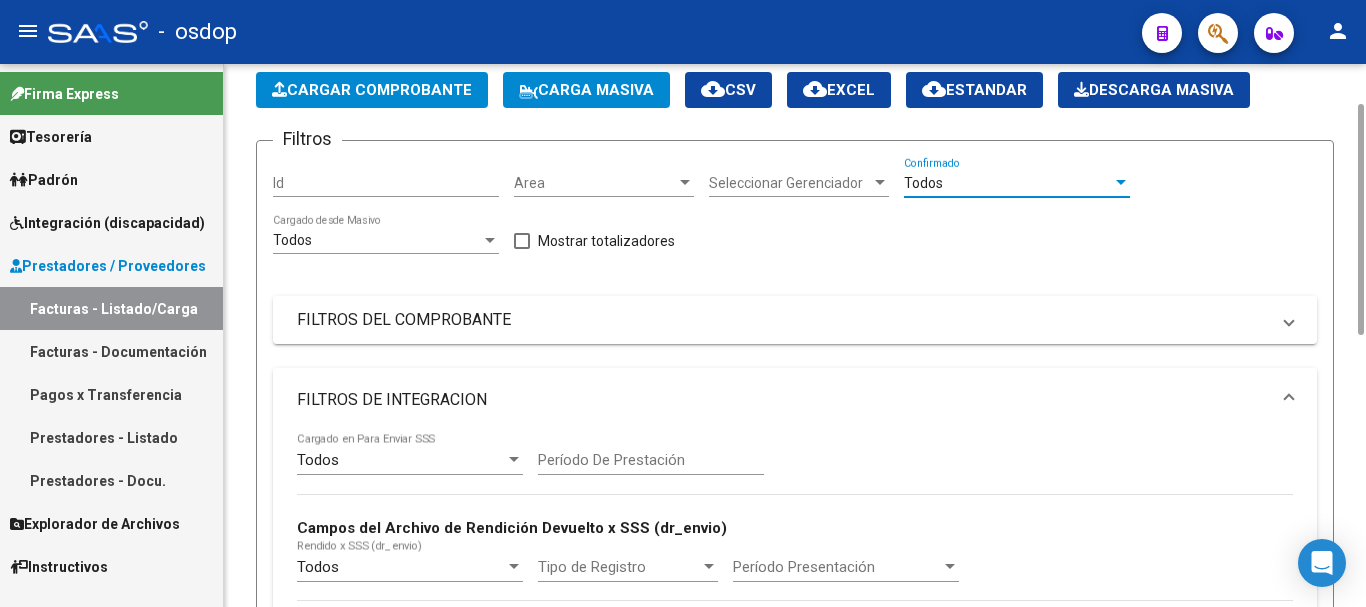 scroll, scrollTop: 694, scrollLeft: 0, axis: vertical 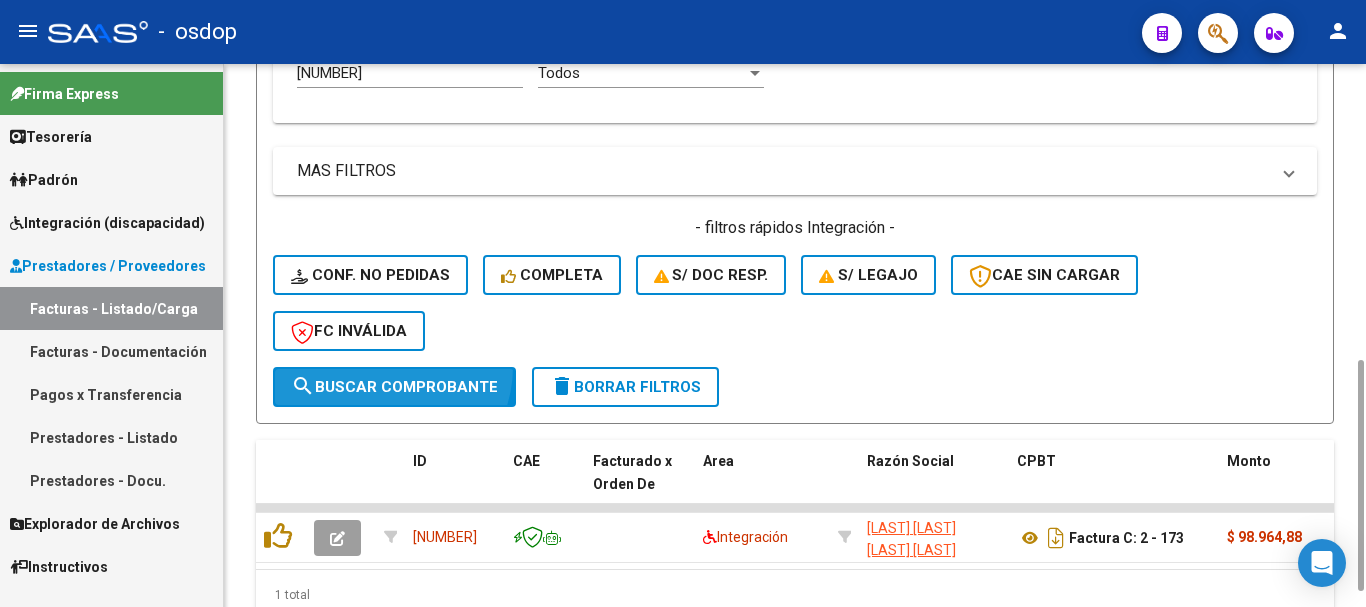 click on "search  Buscar Comprobante" 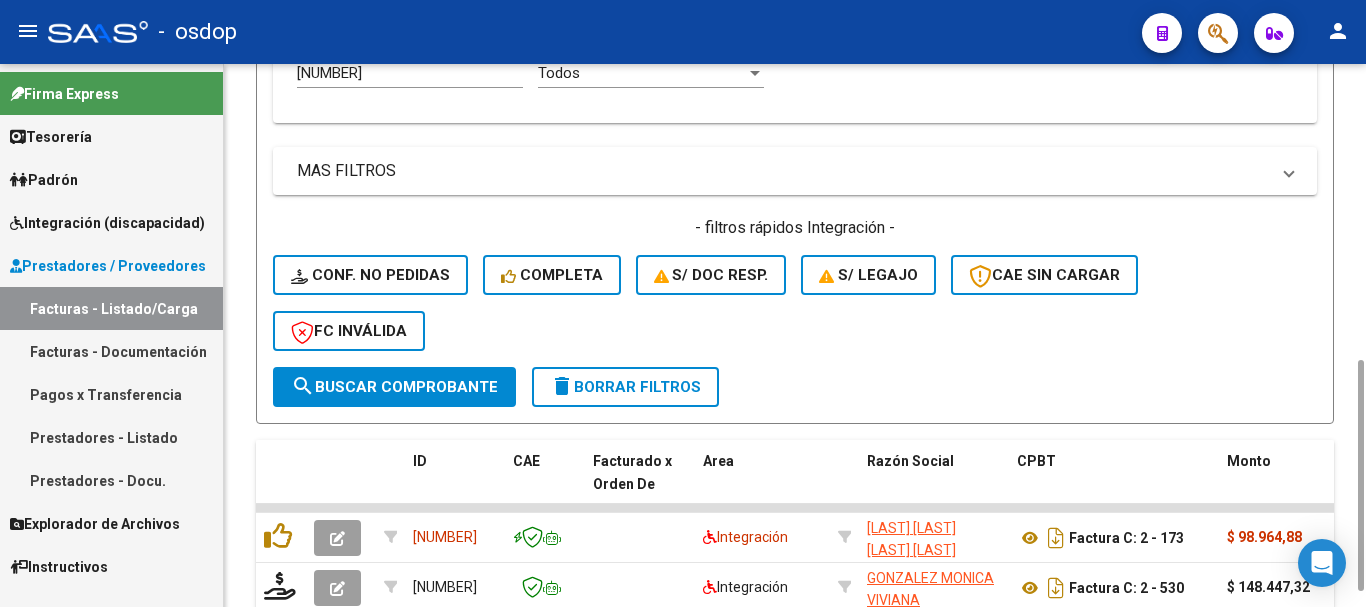 scroll, scrollTop: 881, scrollLeft: 0, axis: vertical 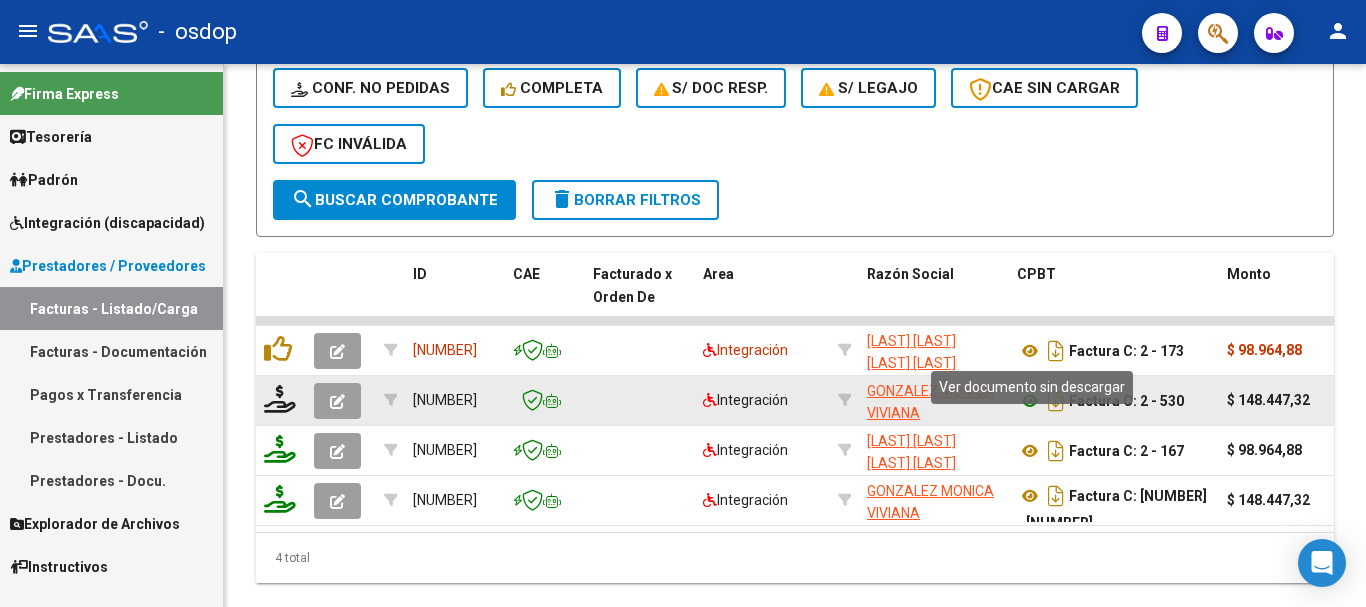 click 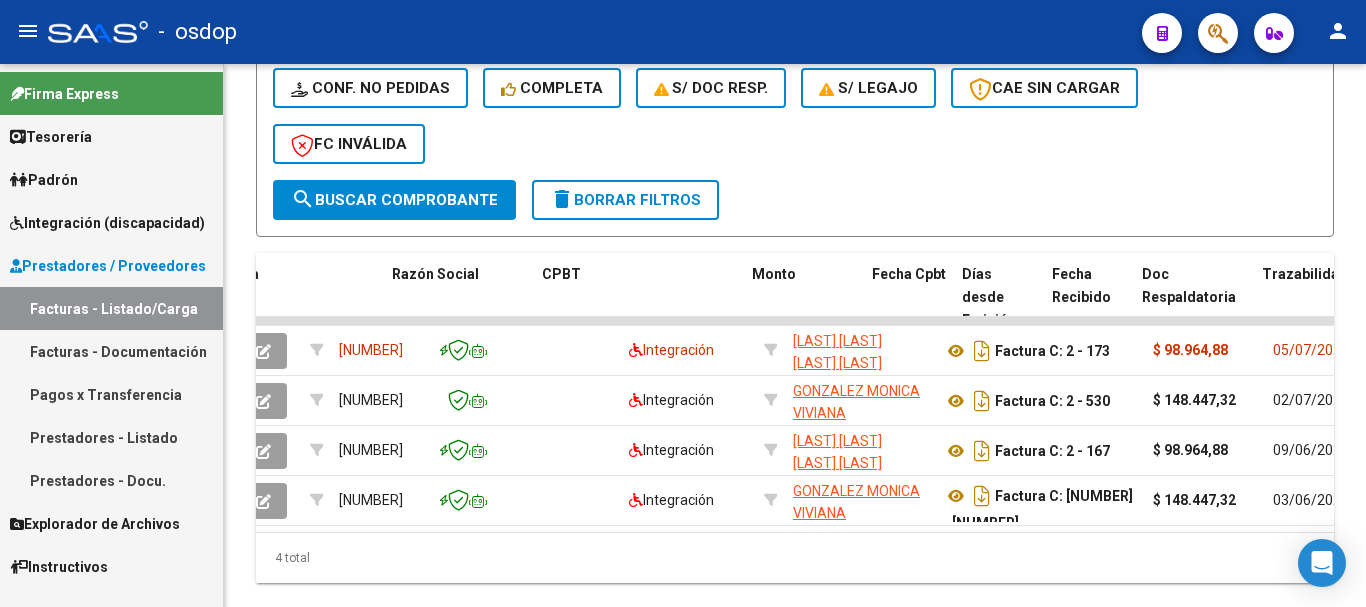 scroll, scrollTop: 0, scrollLeft: 0, axis: both 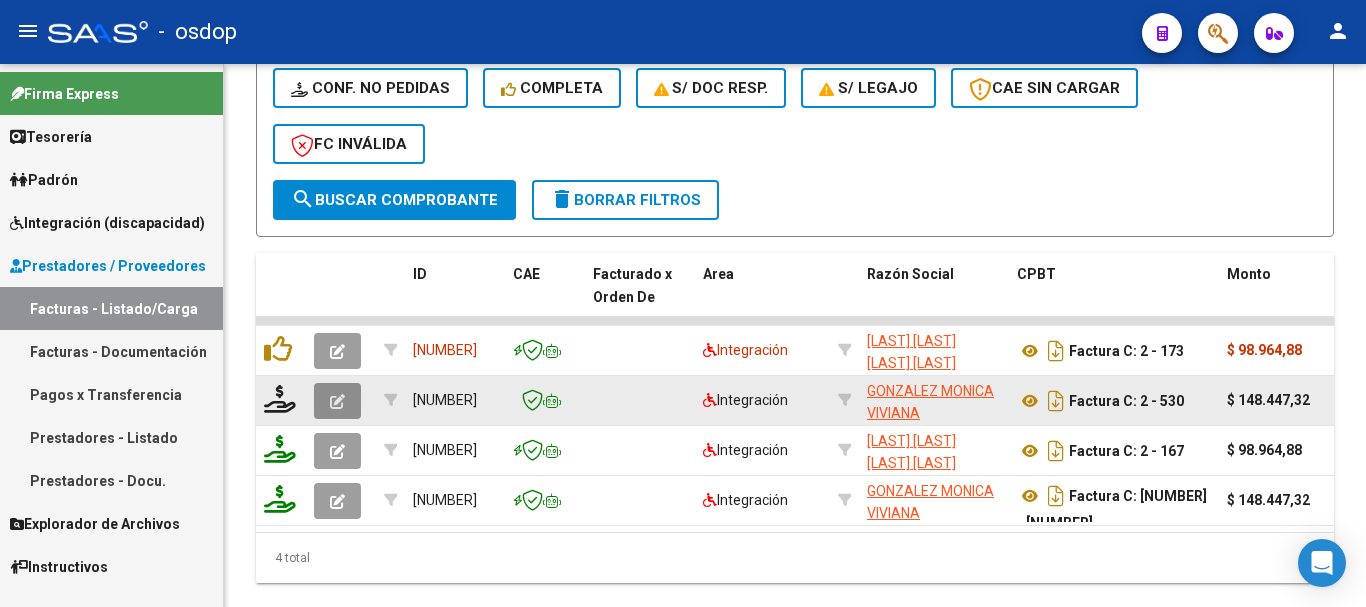 click 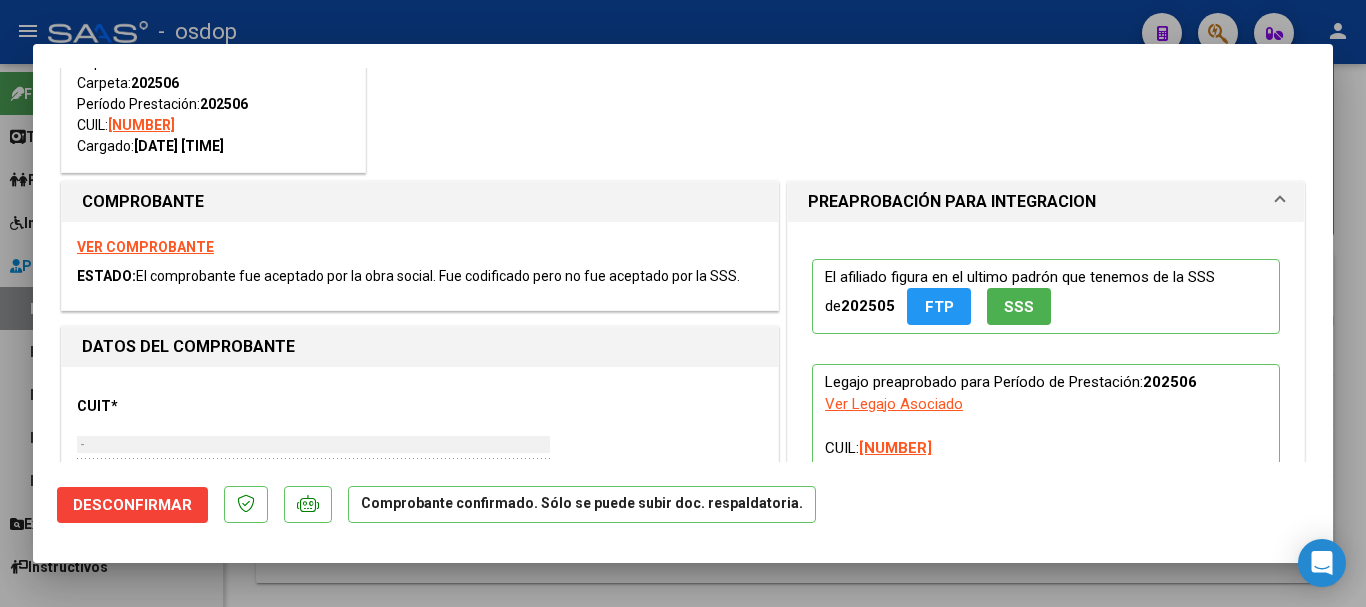 scroll, scrollTop: 0, scrollLeft: 0, axis: both 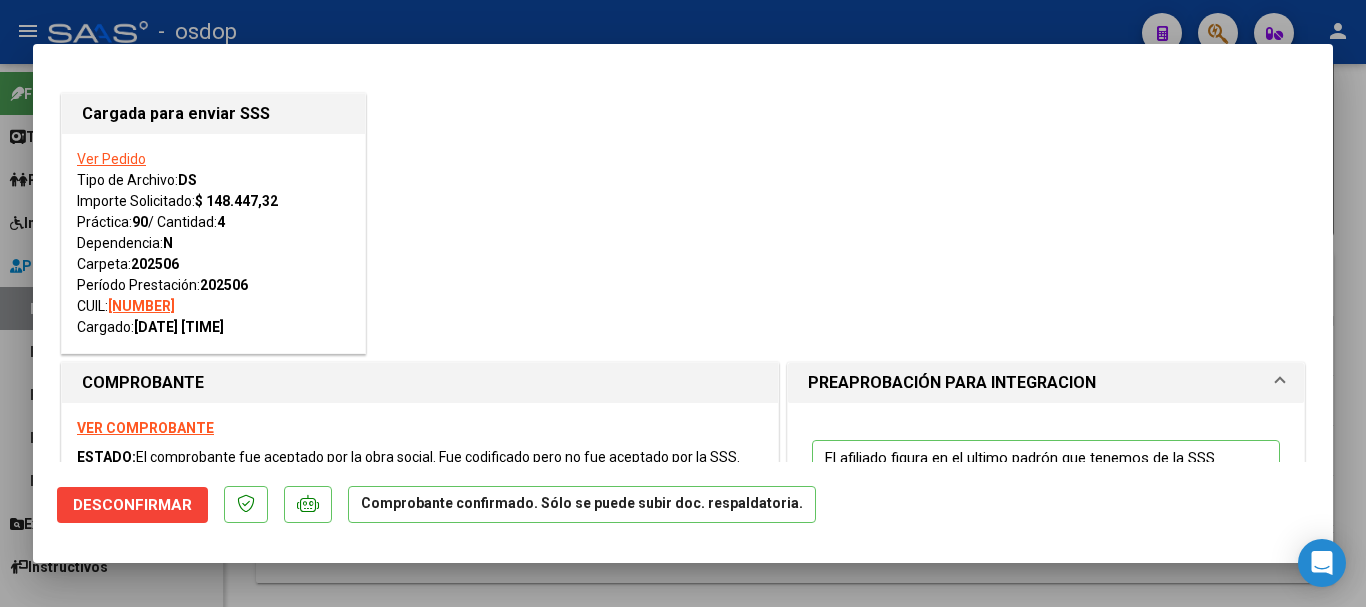 click at bounding box center [683, 303] 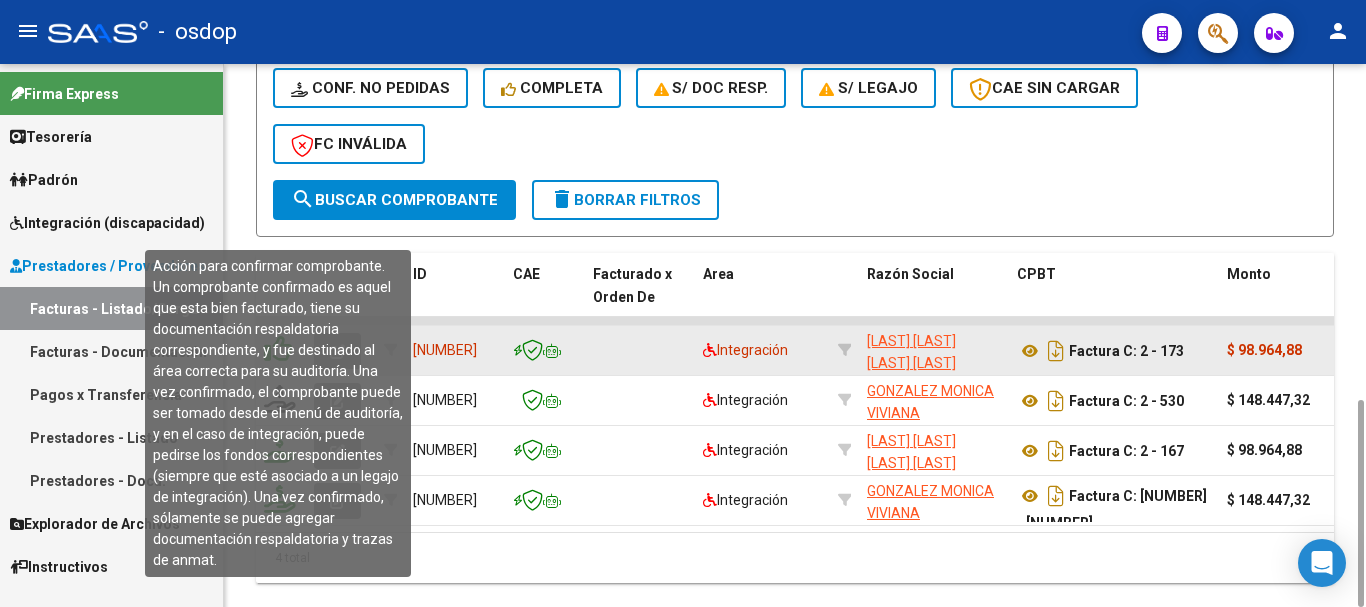 click 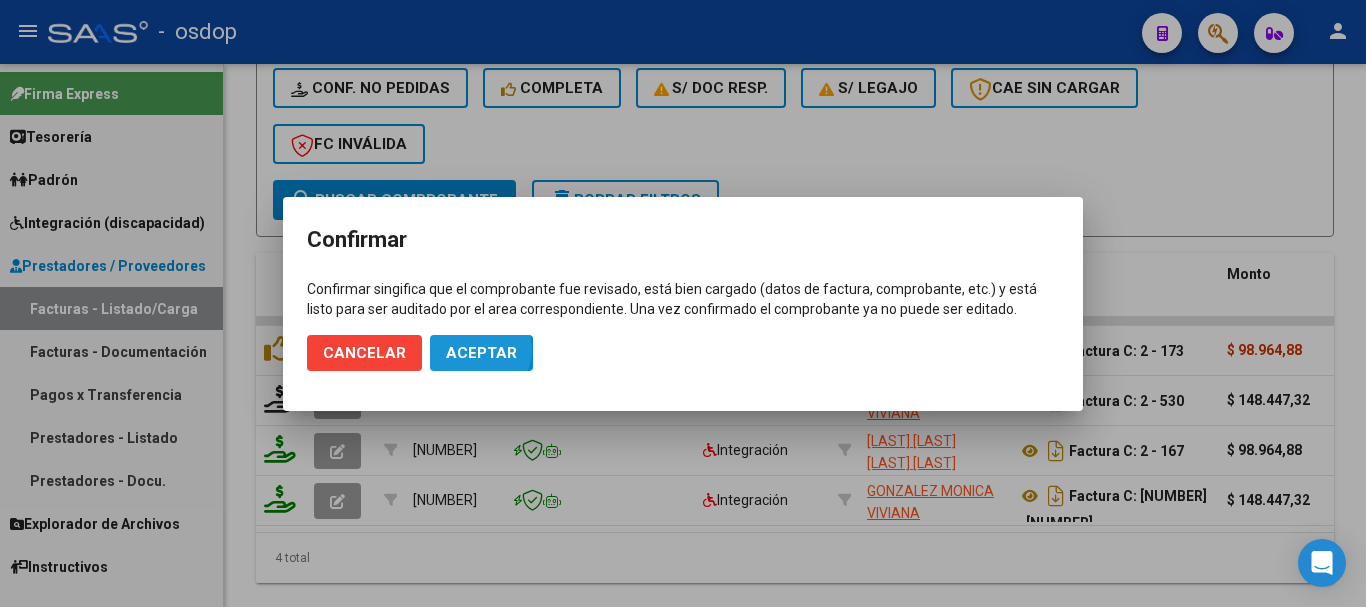 click on "Aceptar" 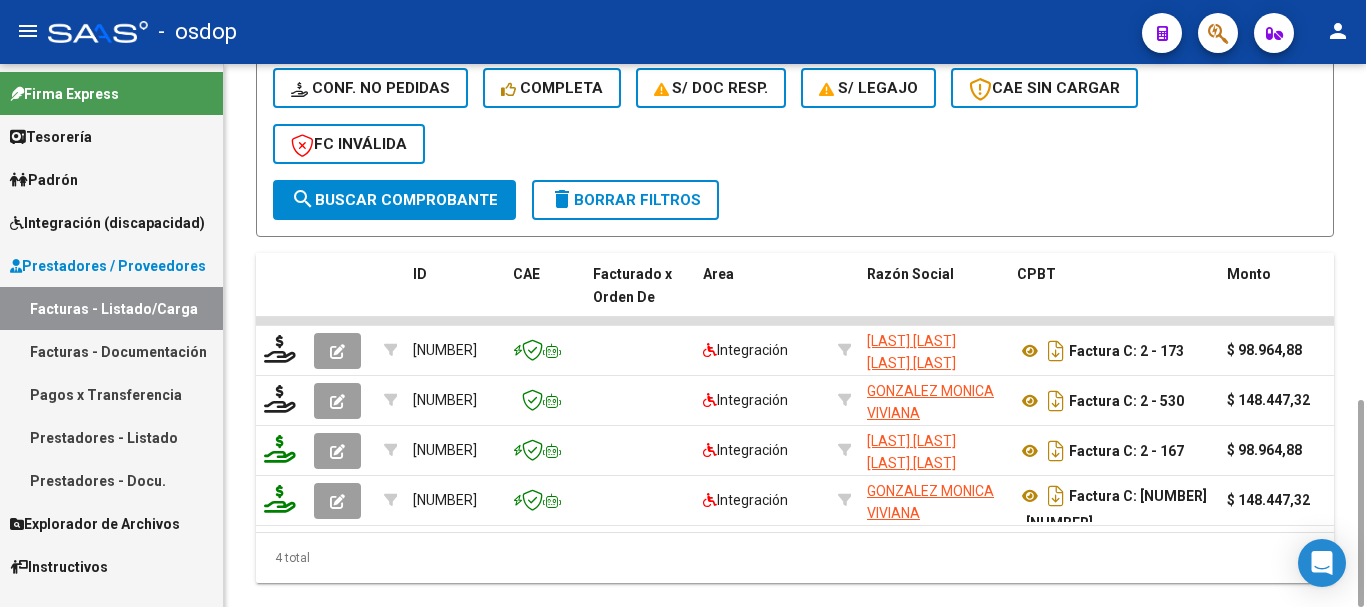 click on "delete  Borrar Filtros" 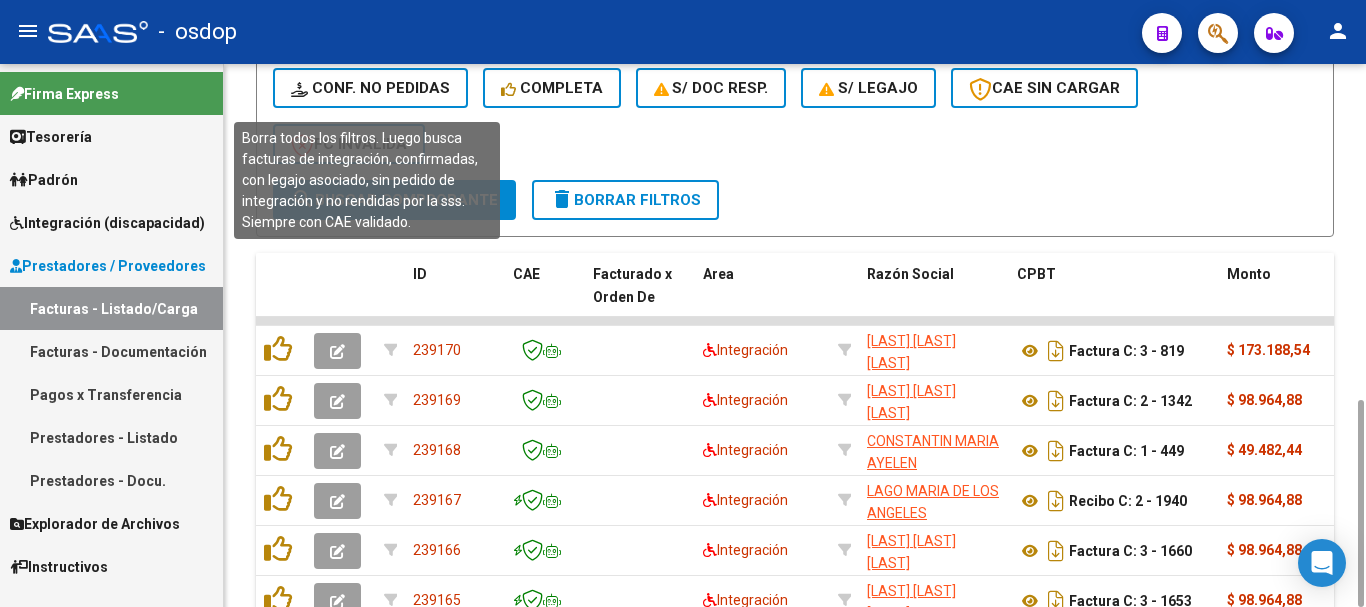 click on "Conf. no pedidas" 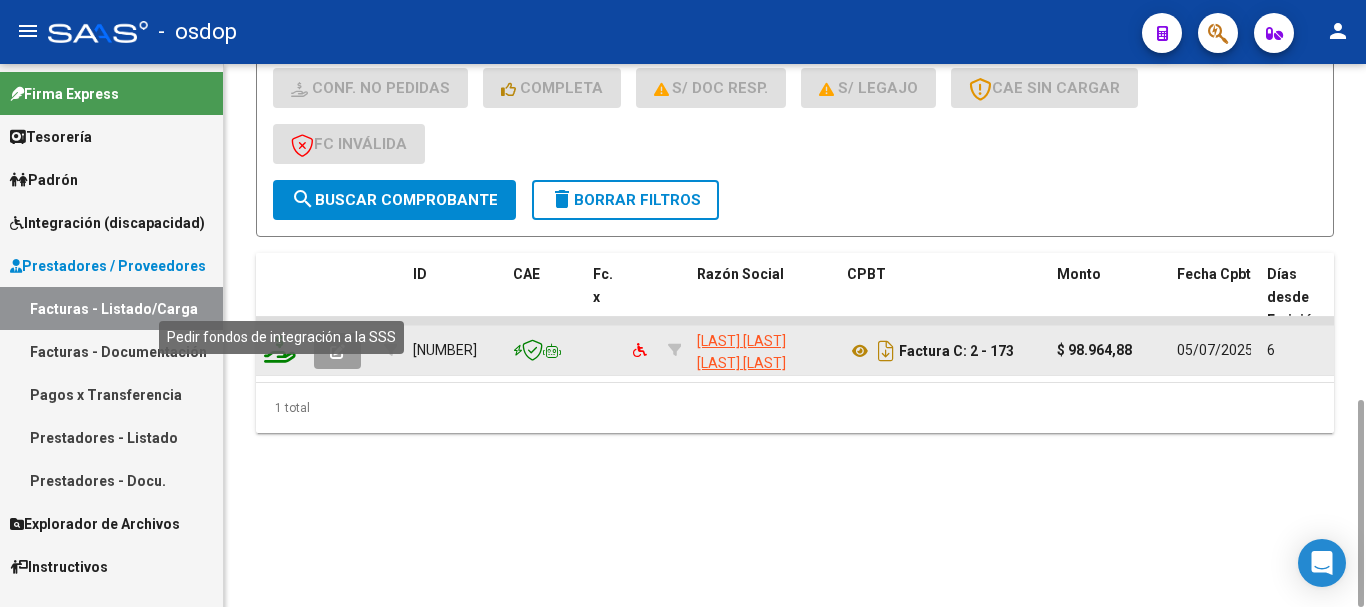 click 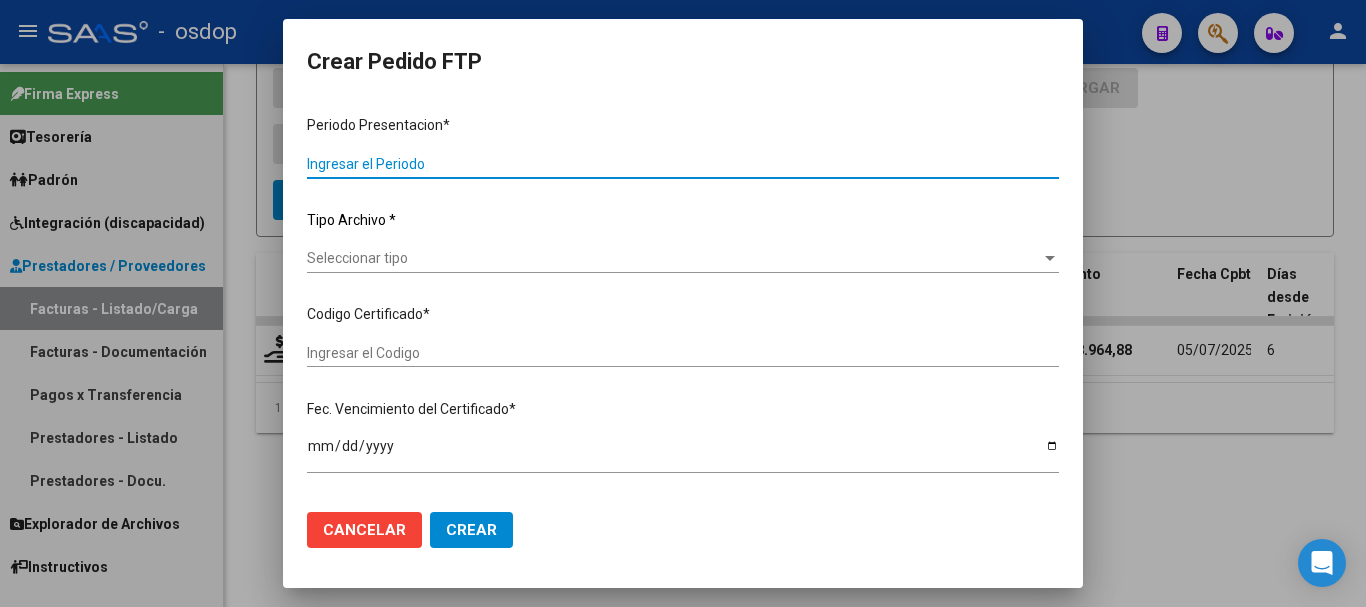 type on "202506" 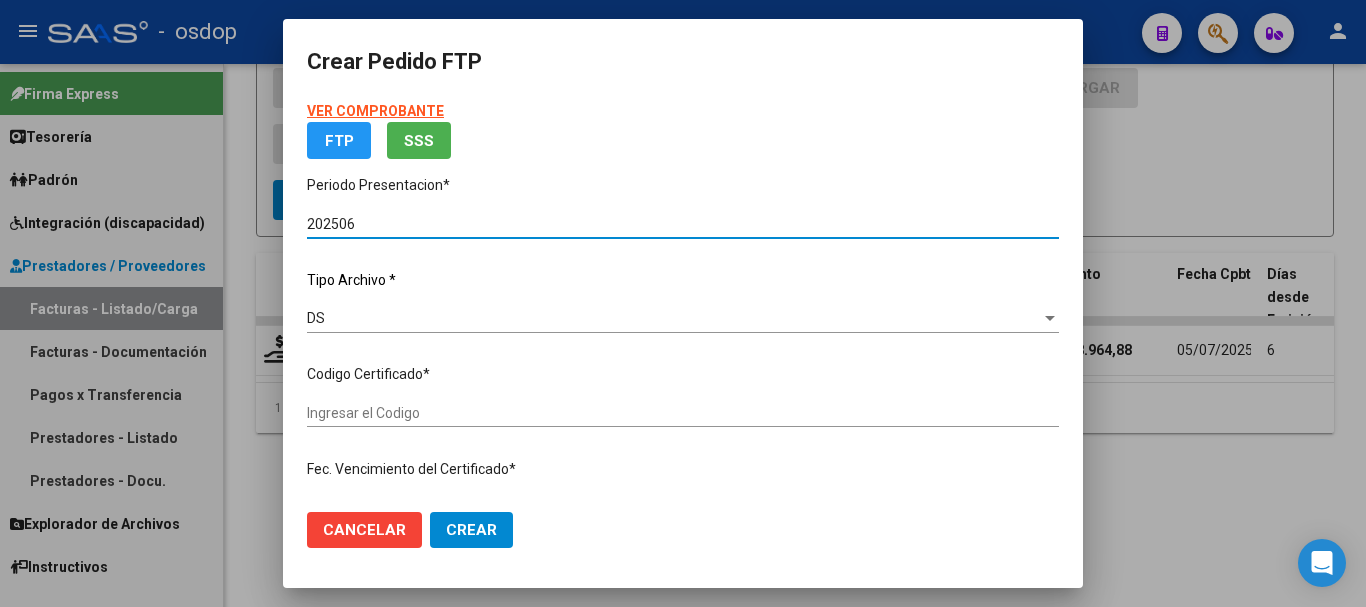type on "[NUMBER]" 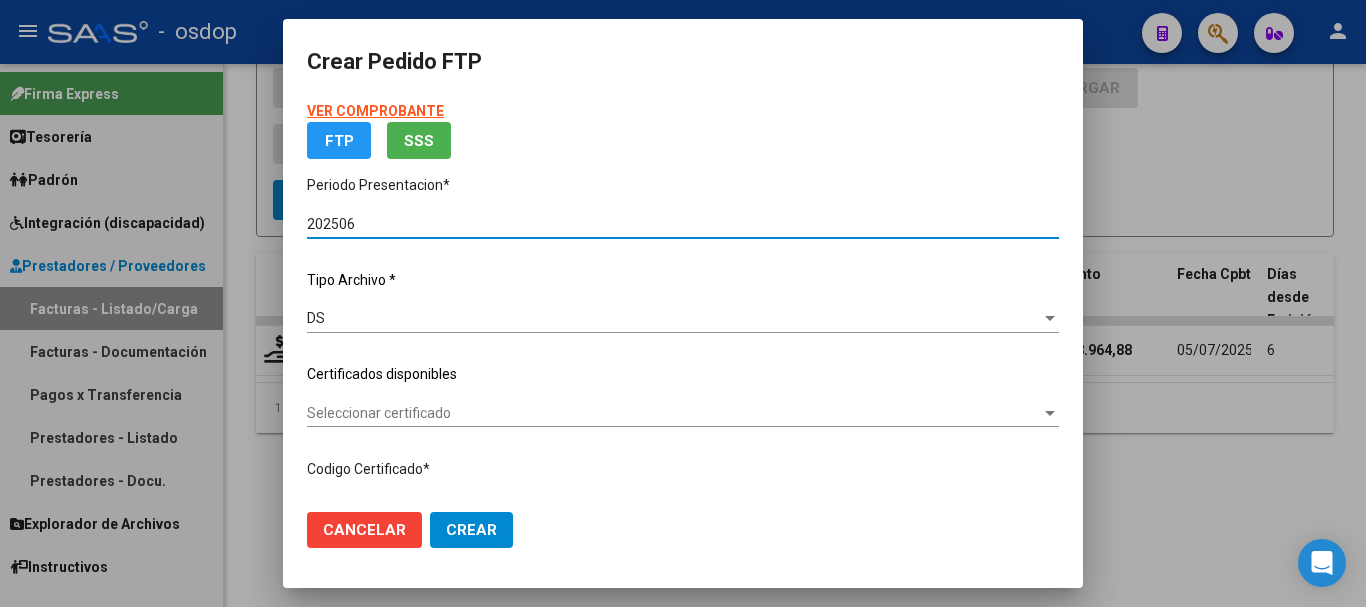 click on "Certificados disponibles" 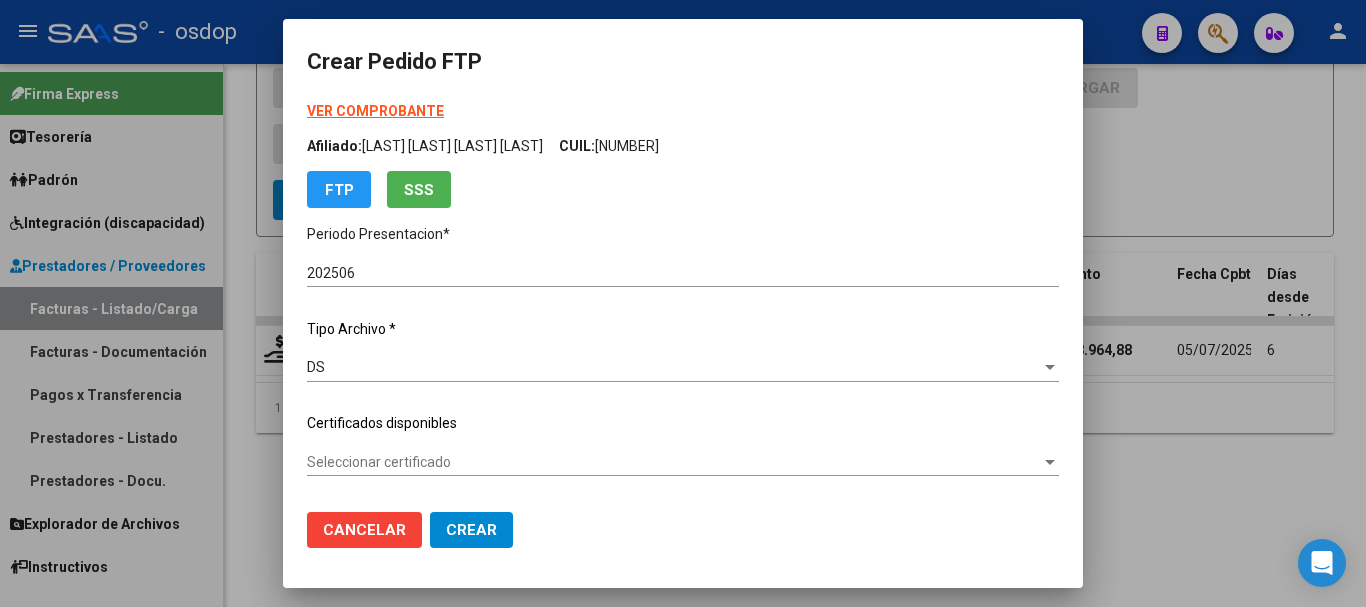 click on "Seleccionar certificado" at bounding box center [674, 462] 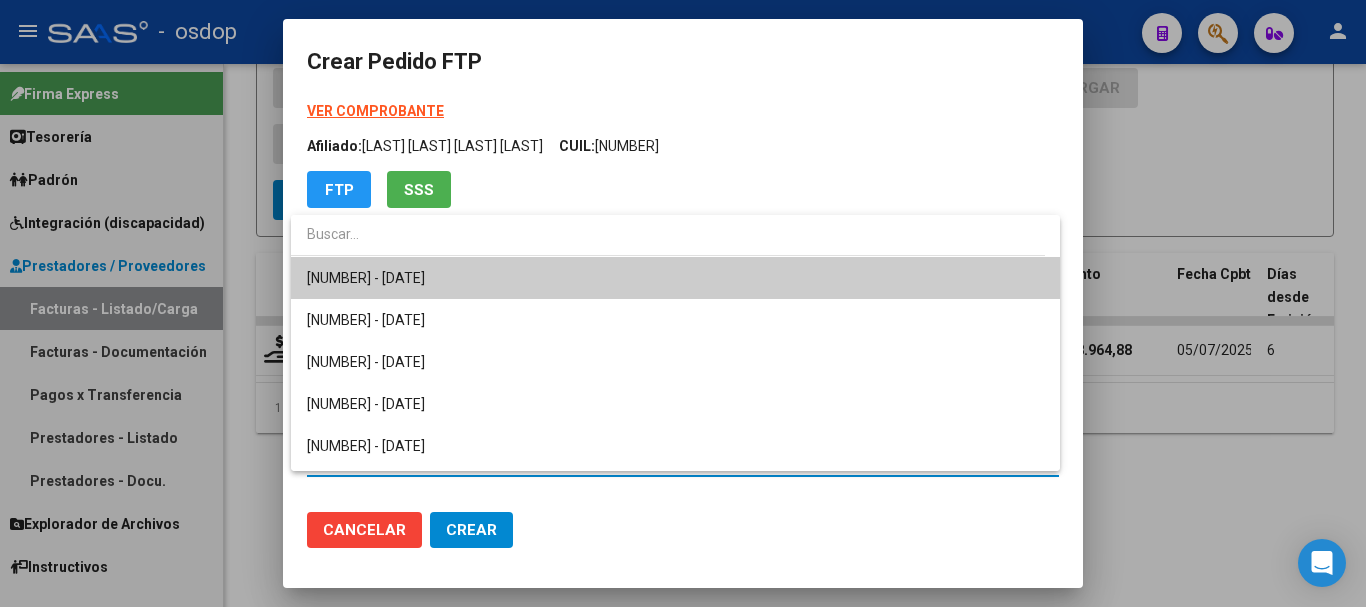 click on "[NUMBER] - [DATE]" at bounding box center [675, 278] 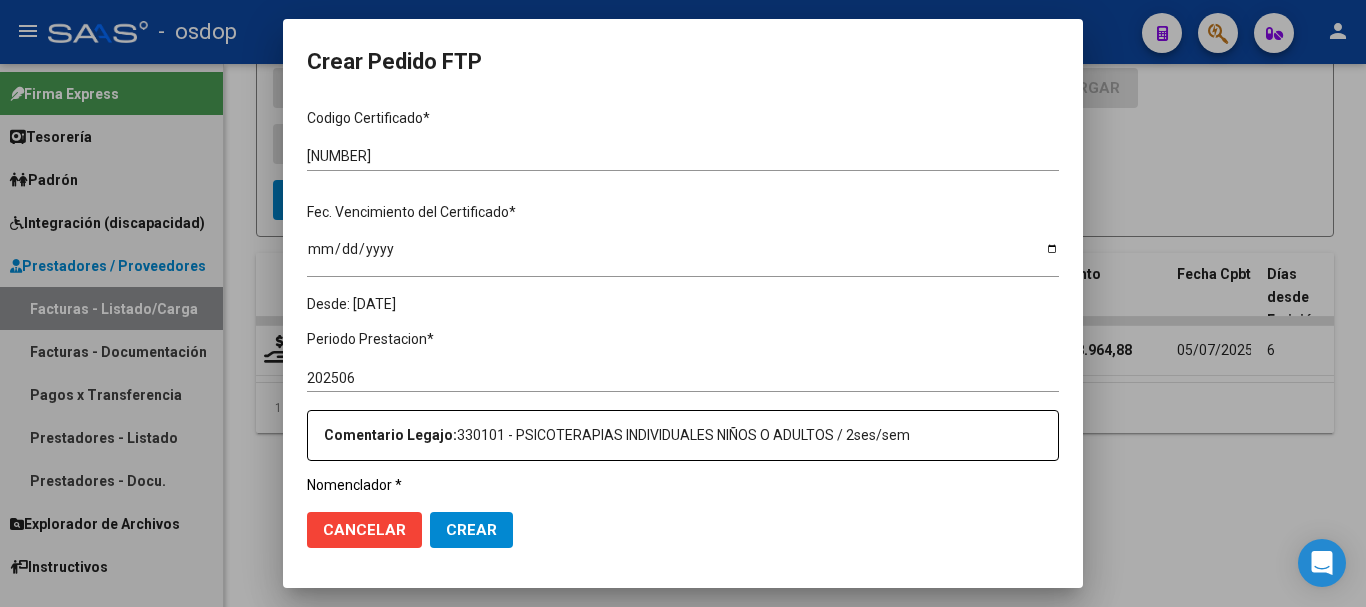 scroll, scrollTop: 600, scrollLeft: 0, axis: vertical 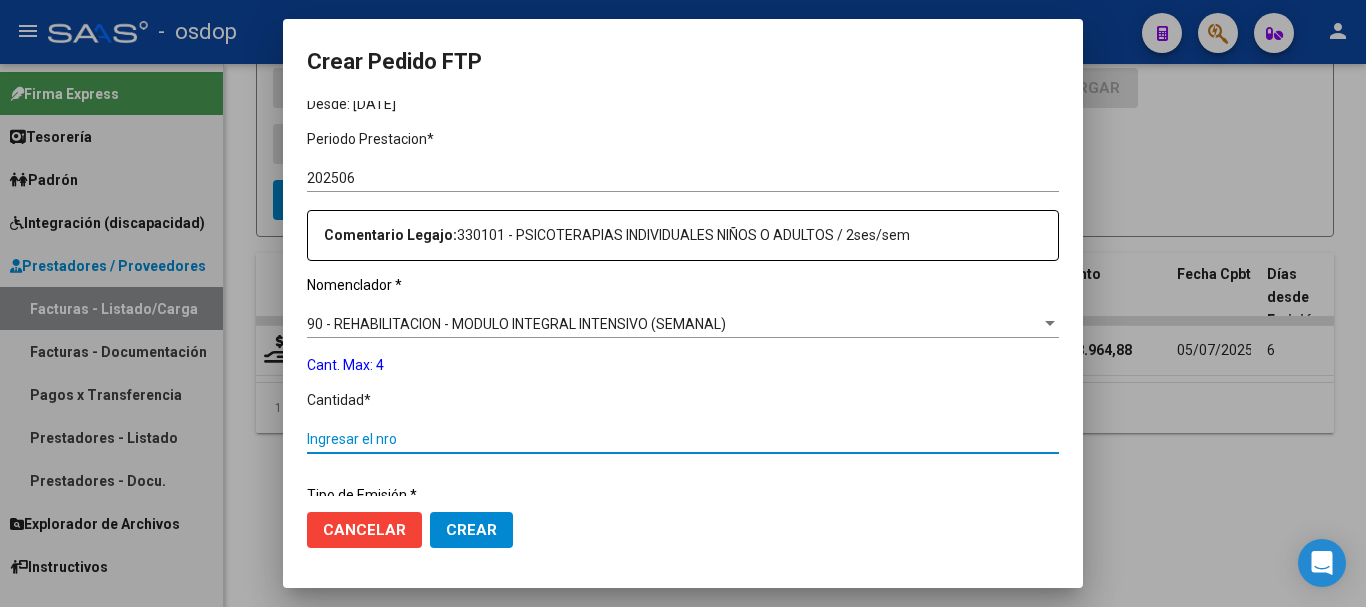 click on "Ingresar el nro" at bounding box center (683, 439) 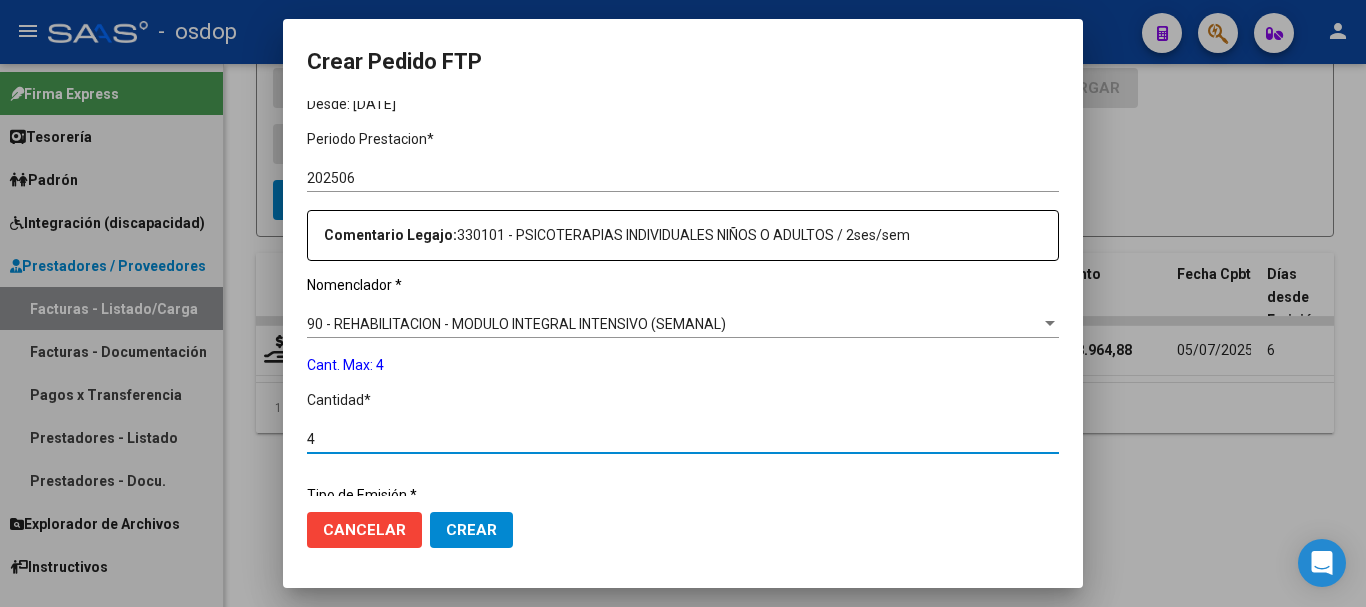 type on "4" 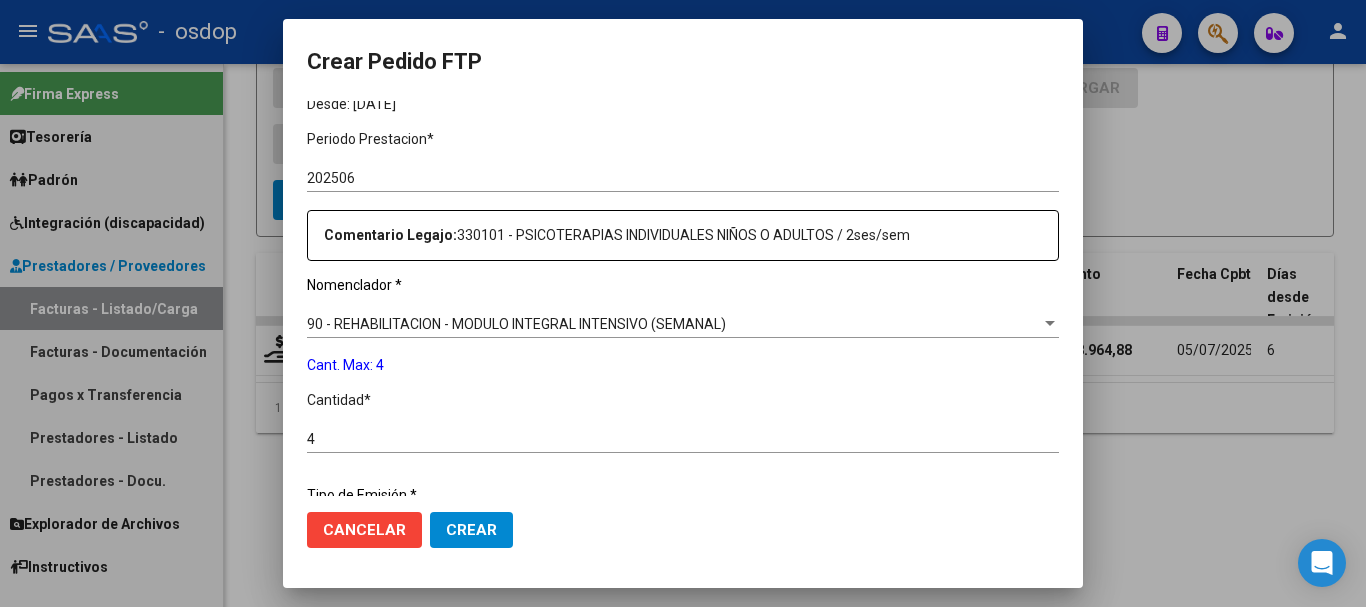 scroll, scrollTop: 858, scrollLeft: 0, axis: vertical 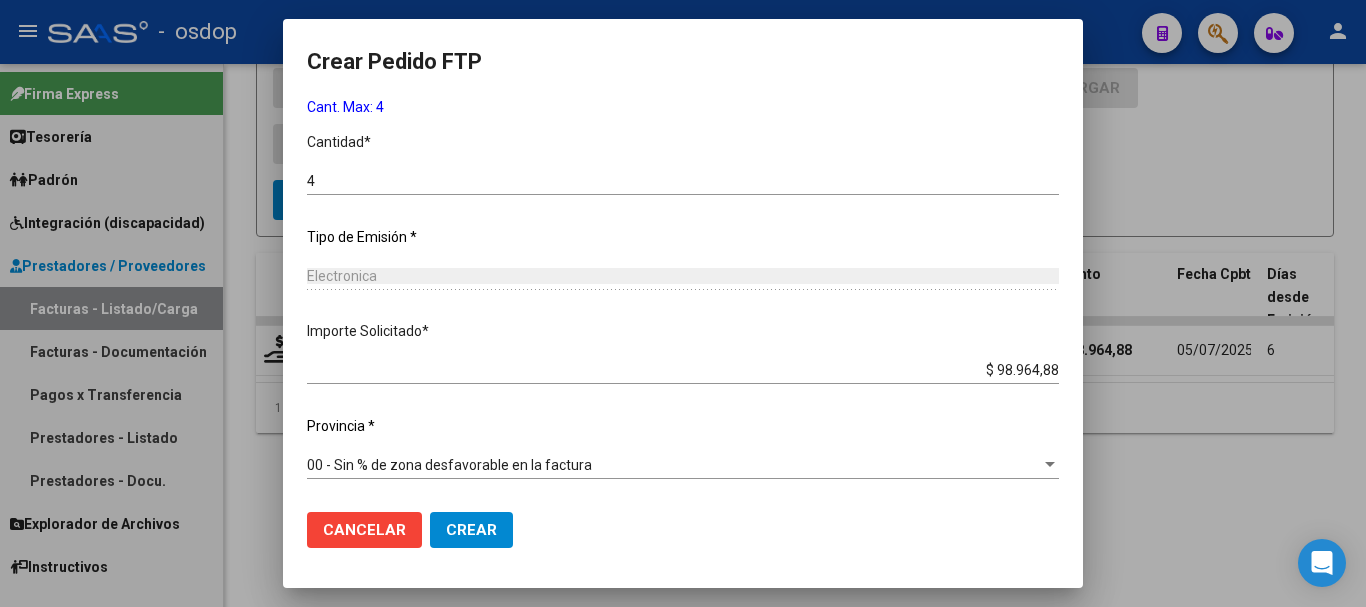 click on "Crear" 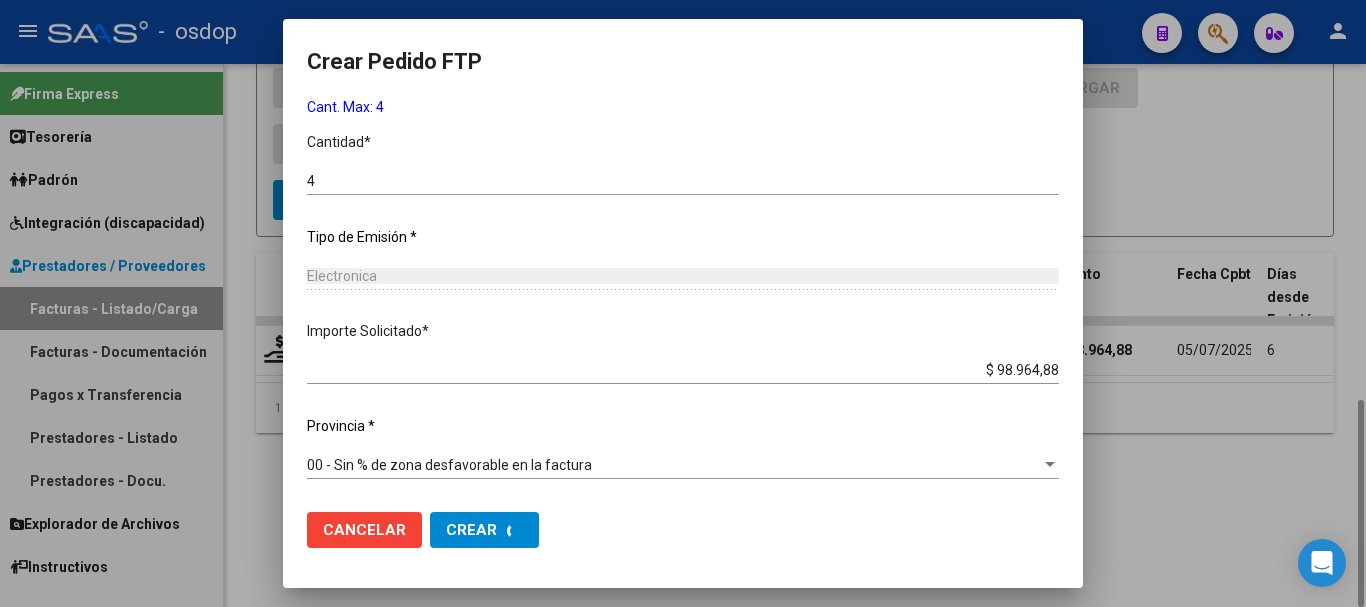 scroll, scrollTop: 0, scrollLeft: 0, axis: both 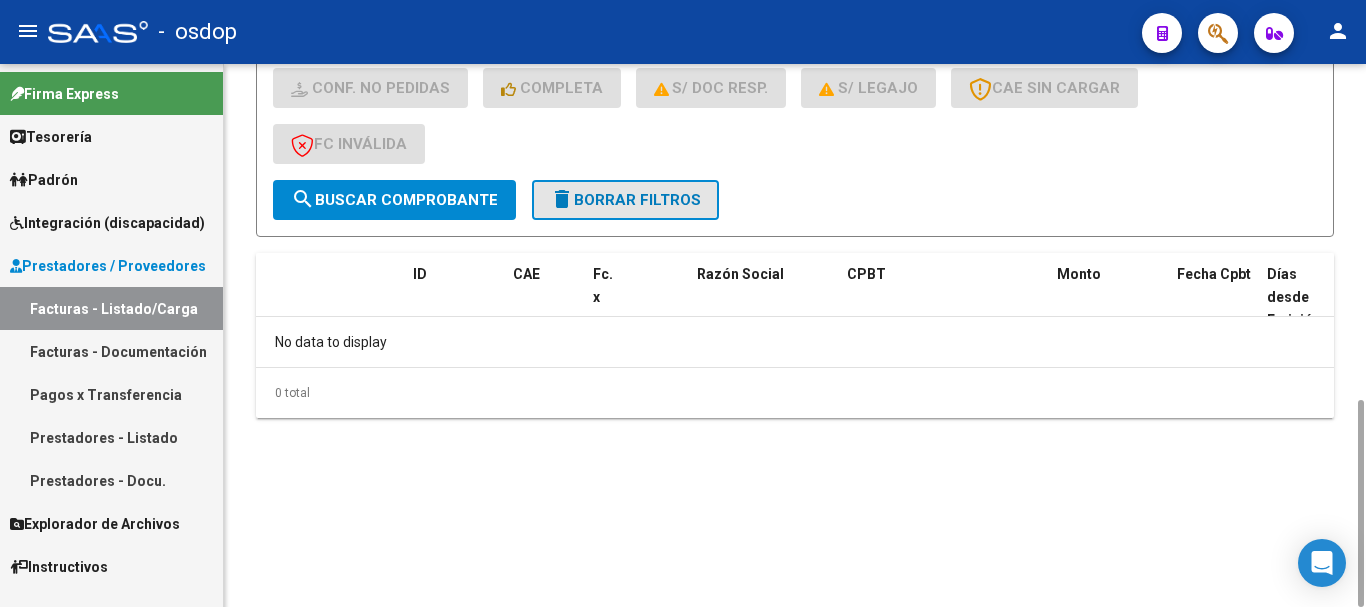 click on "delete  Borrar Filtros" 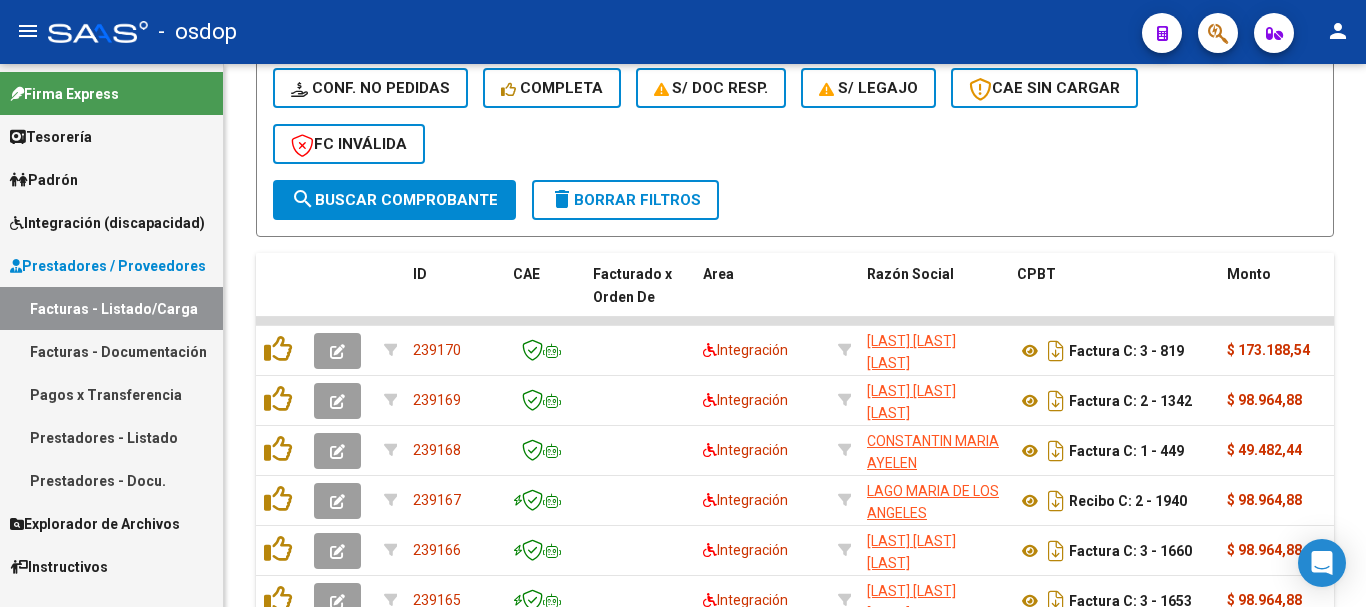 scroll, scrollTop: 481, scrollLeft: 0, axis: vertical 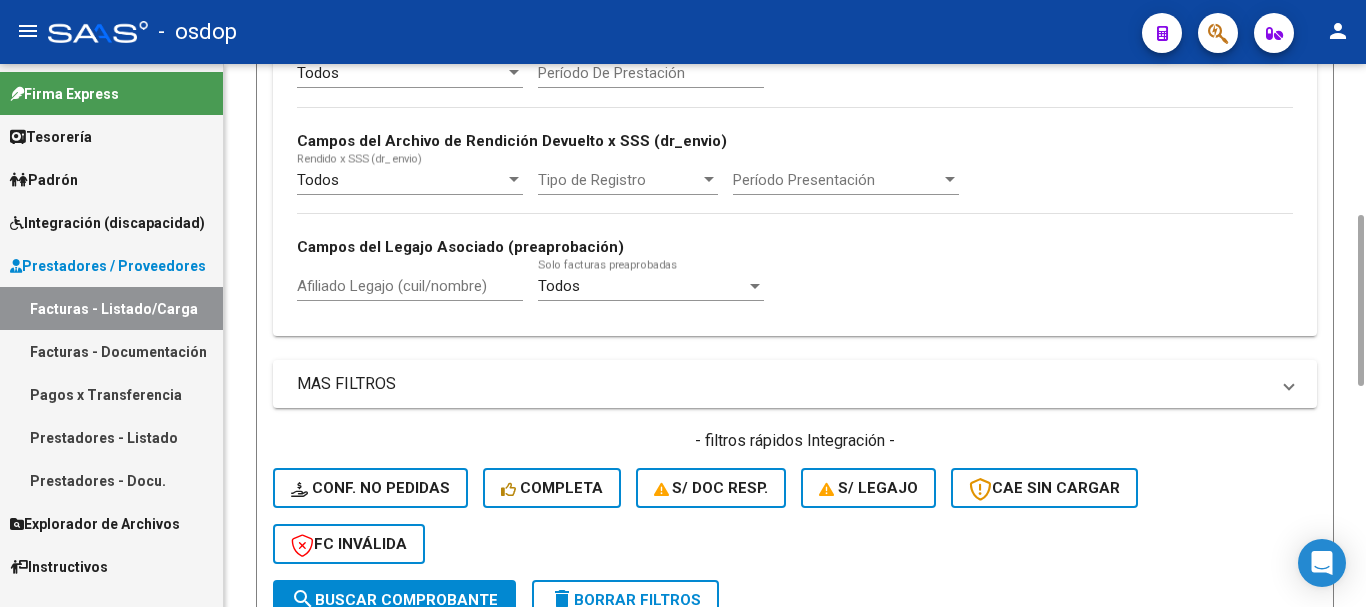 click on "Afiliado Legajo (cuil/nombre)" at bounding box center (410, 286) 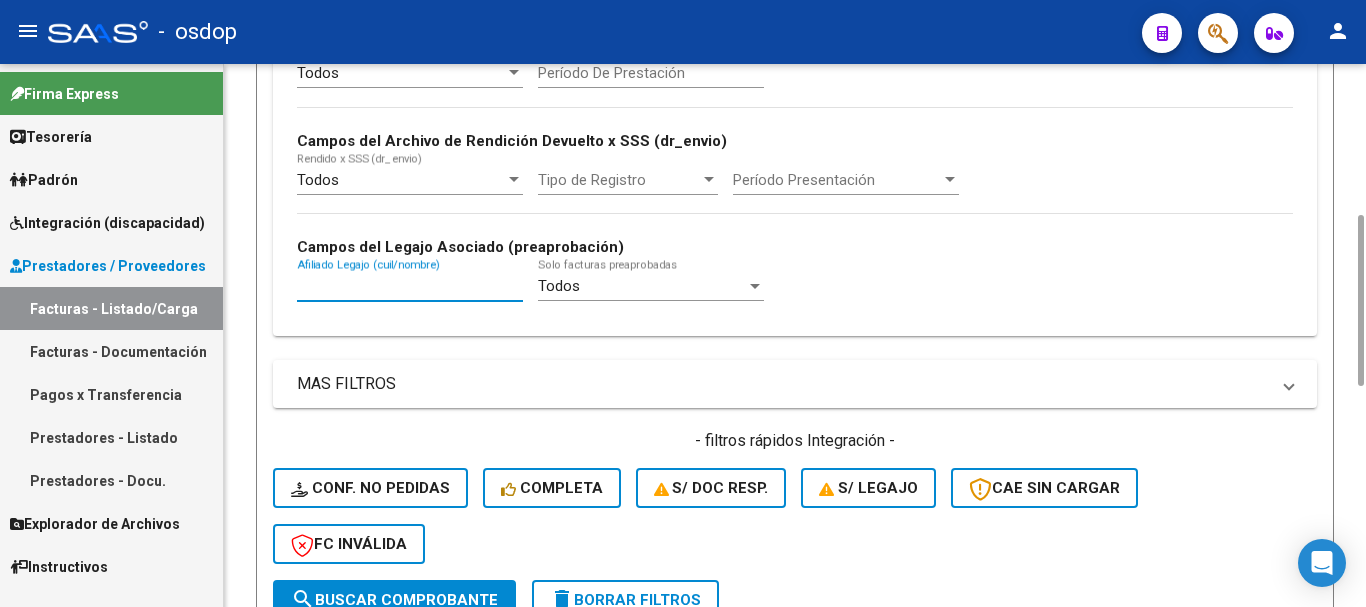 paste on "[CUIL]" 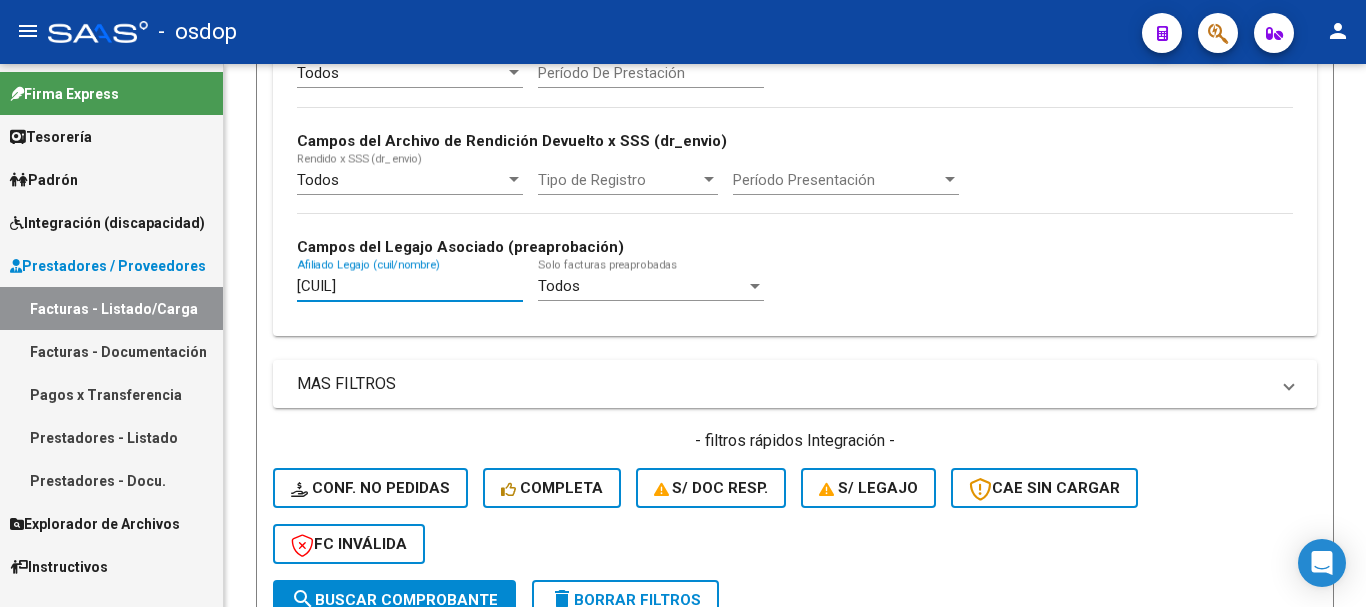 scroll, scrollTop: 881, scrollLeft: 0, axis: vertical 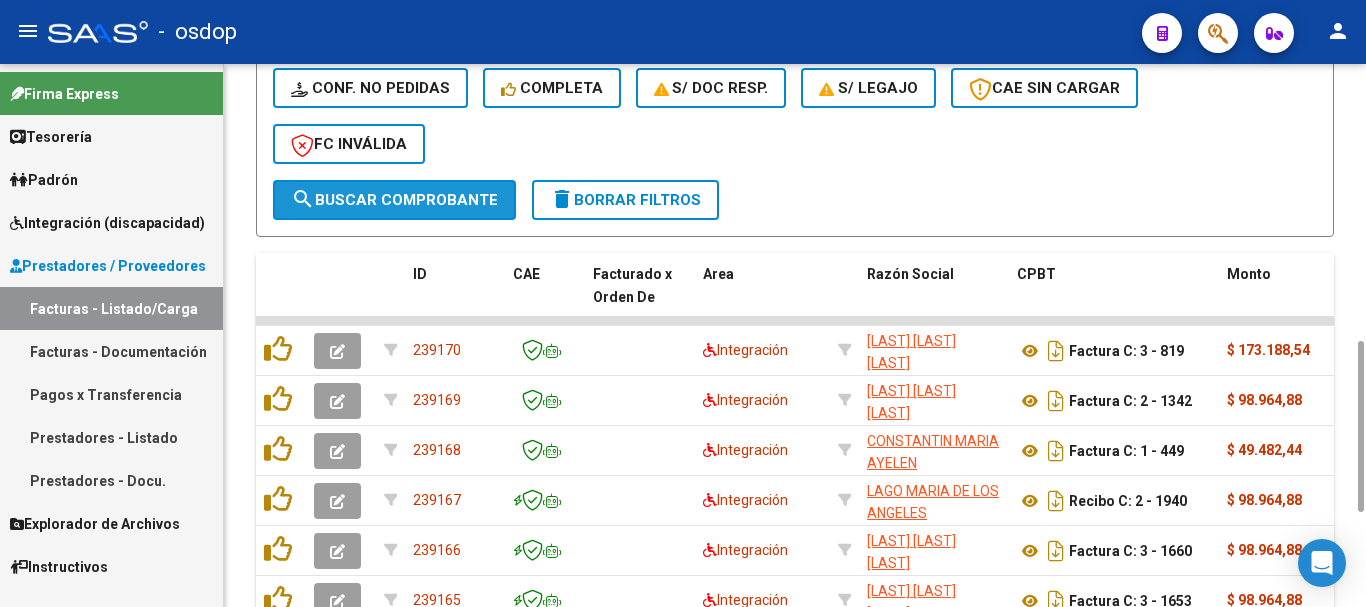 click on "search  Buscar Comprobante" 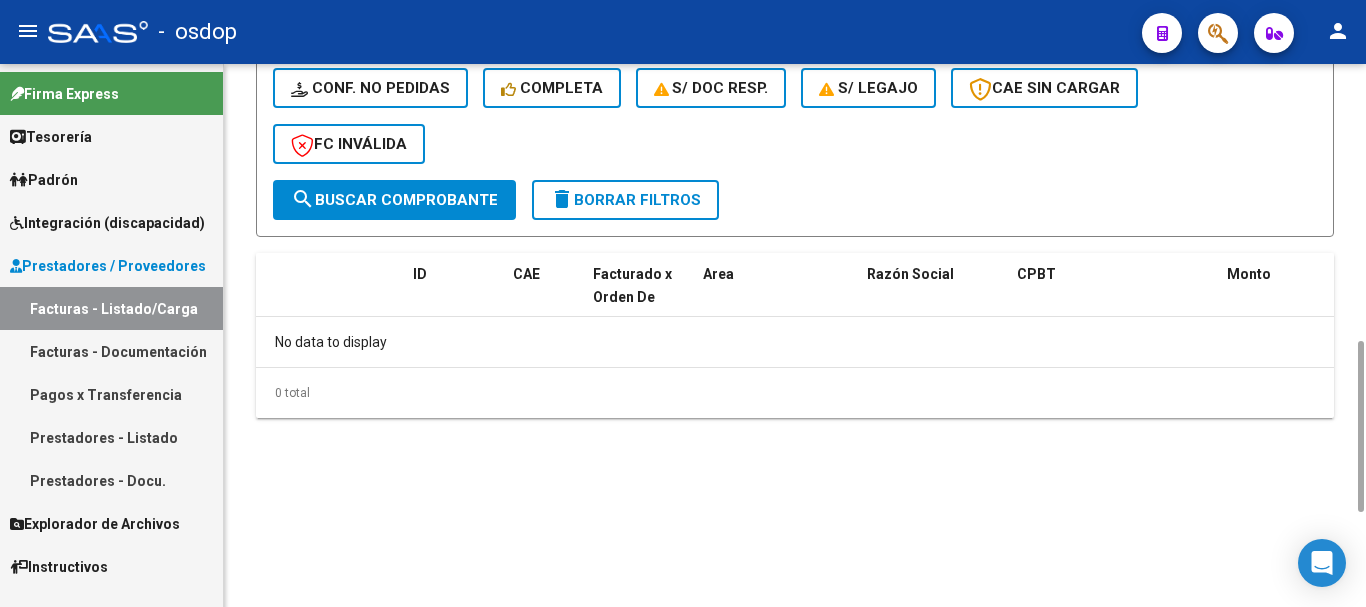 scroll, scrollTop: 681, scrollLeft: 0, axis: vertical 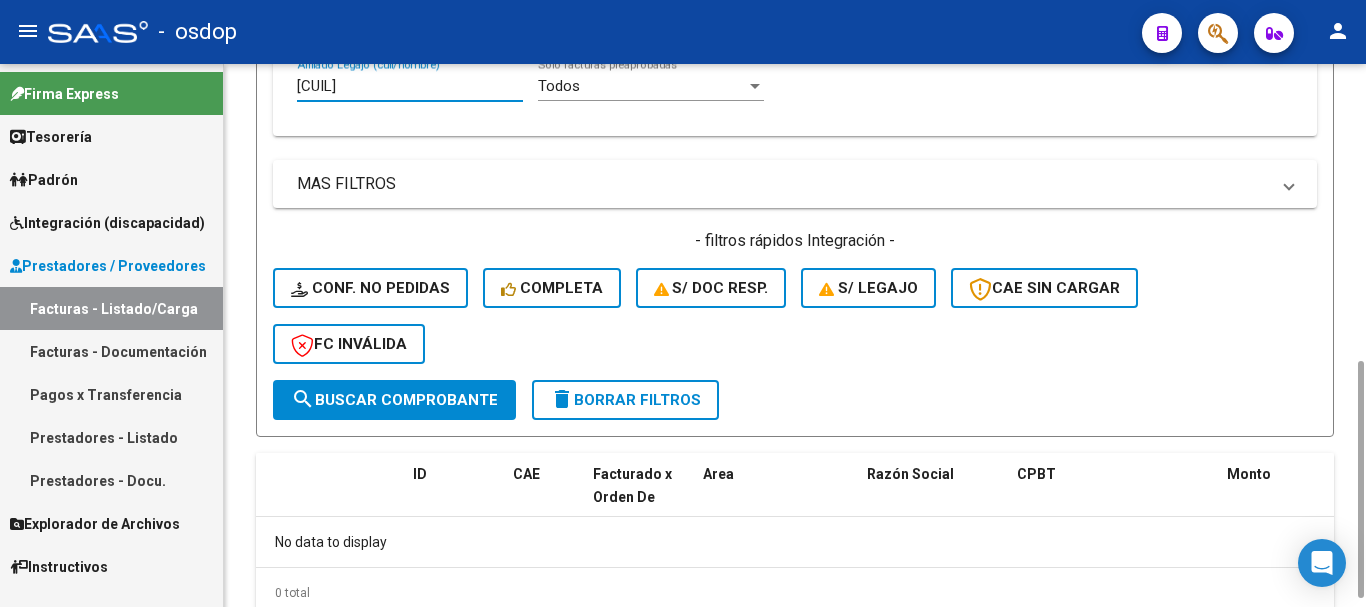 click on "[CUIL]" at bounding box center (410, 86) 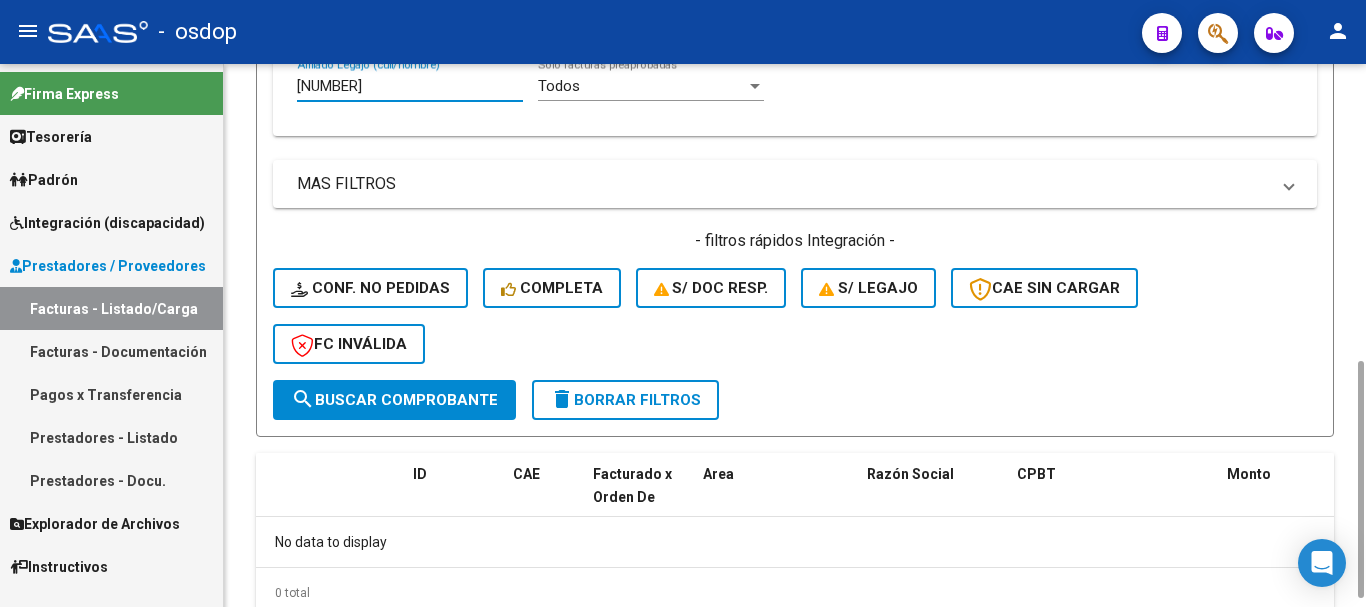 type on "[NUMBER]" 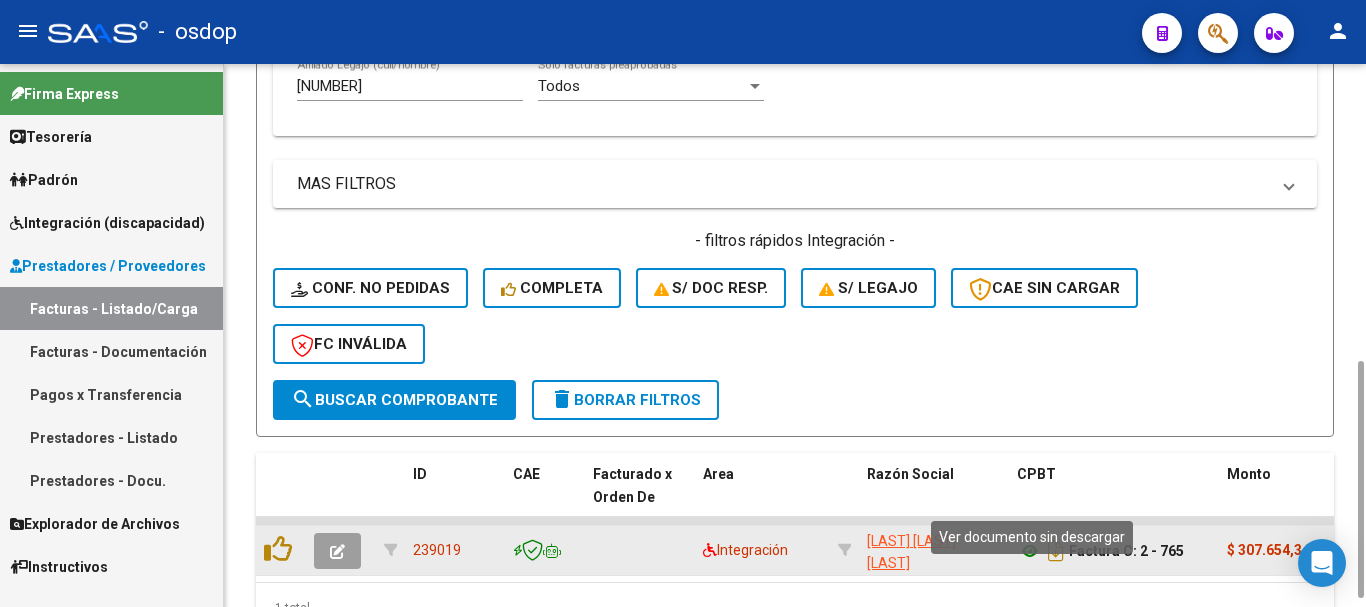 click 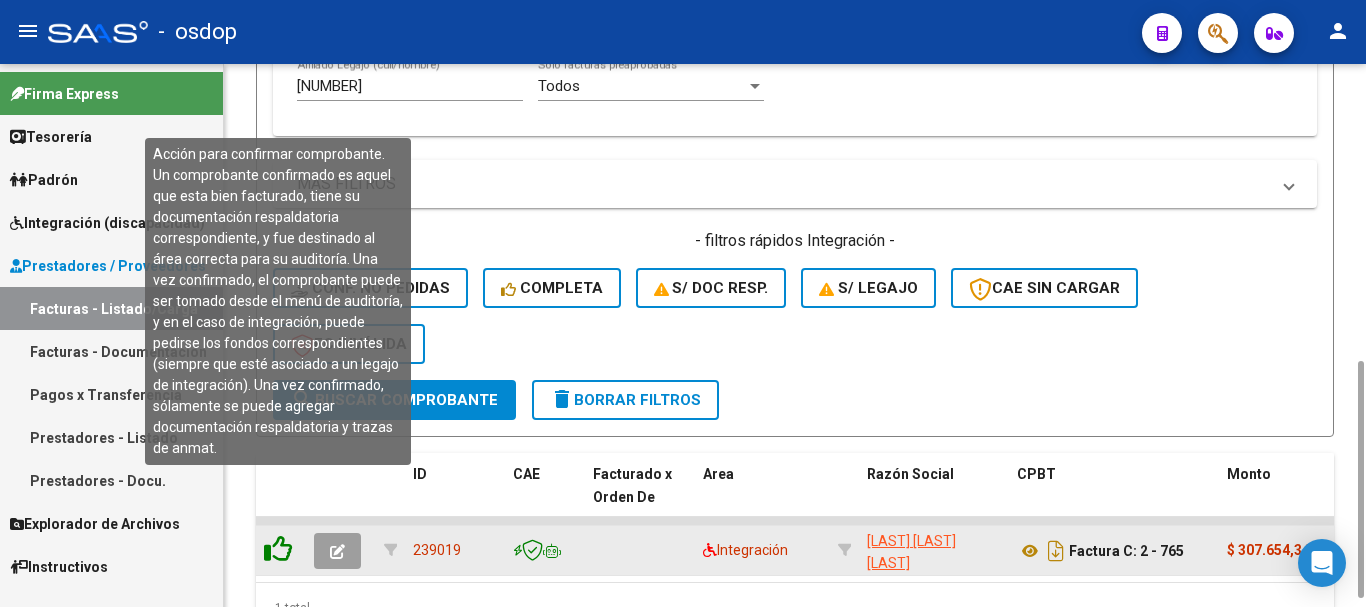 click 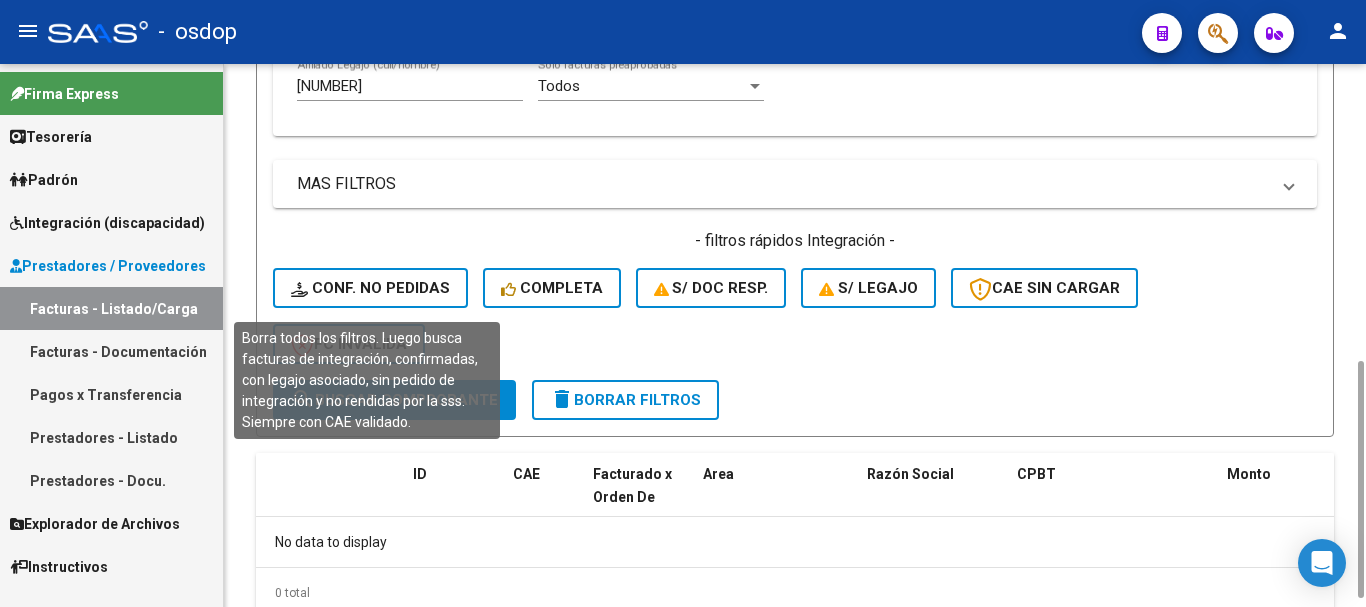 click on "Conf. no pedidas" 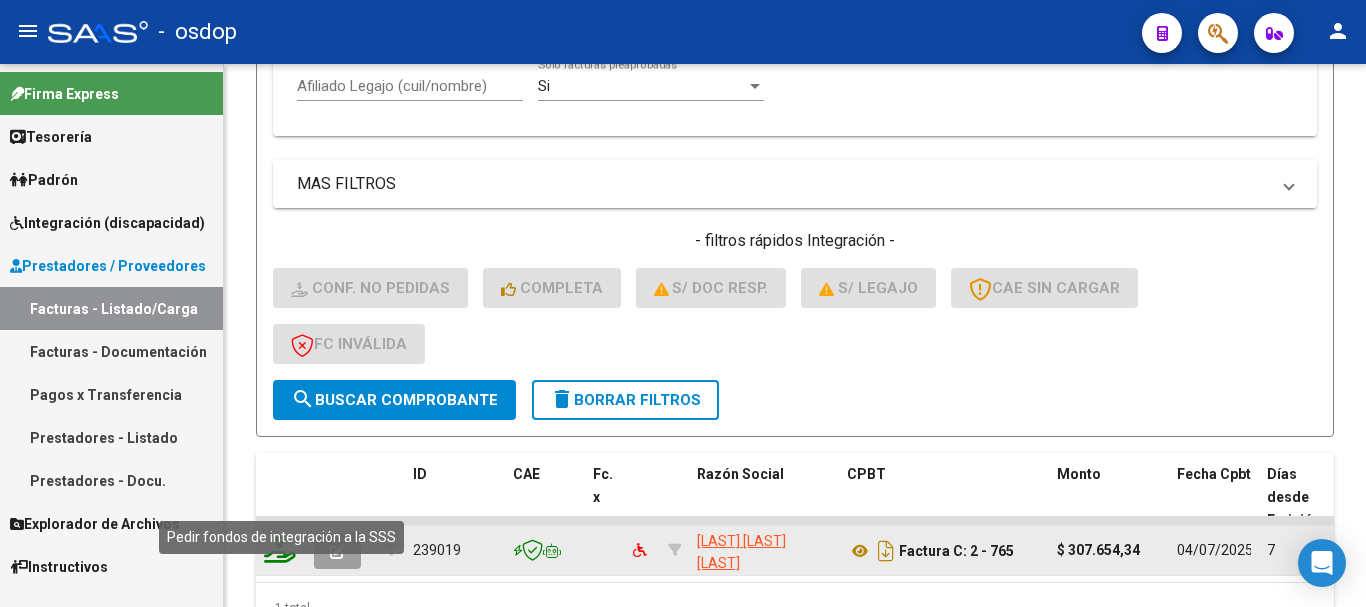 click 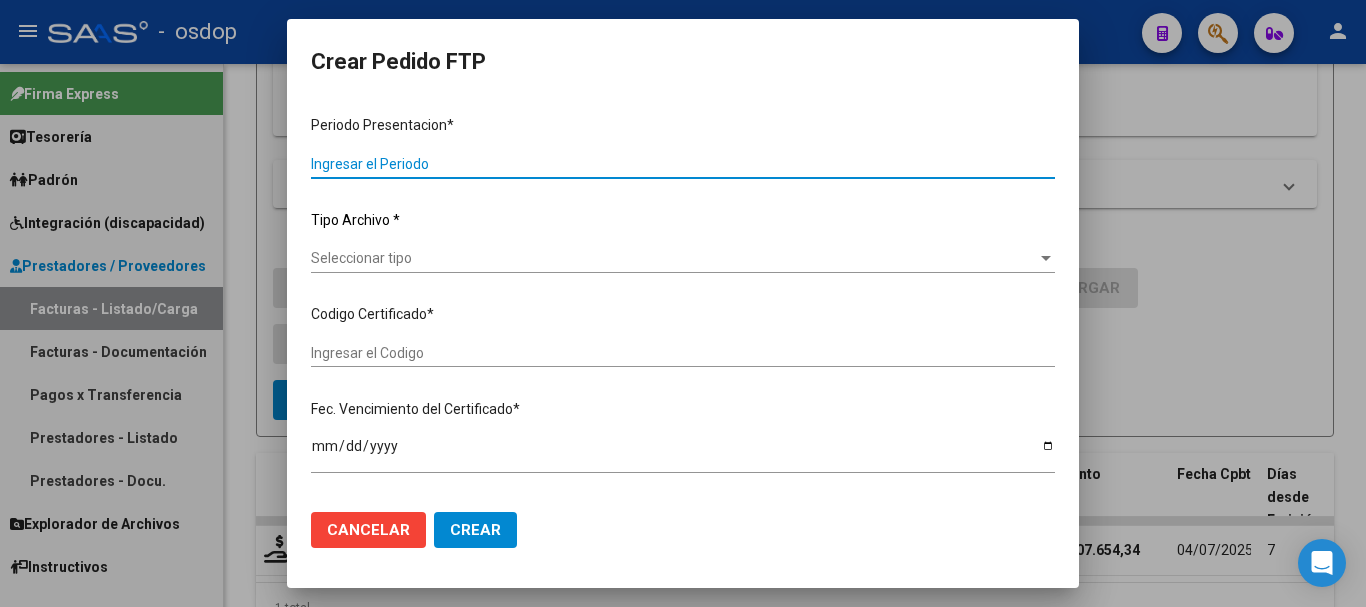 type on "202506" 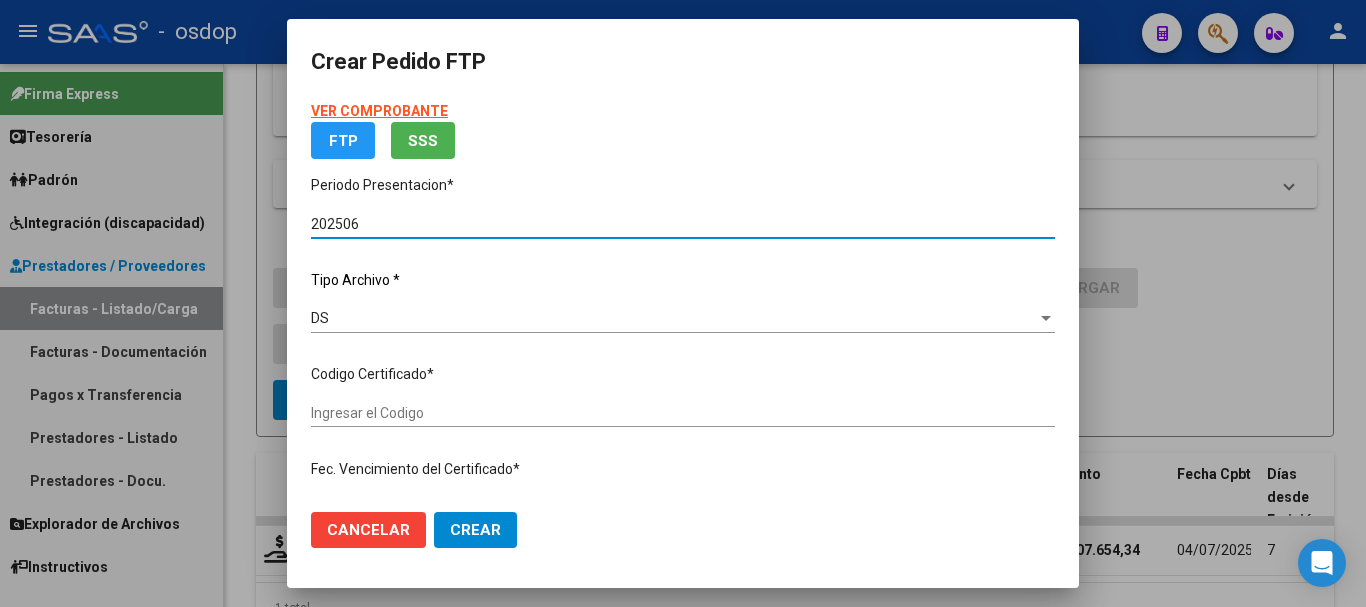 type on "[NUMBER]" 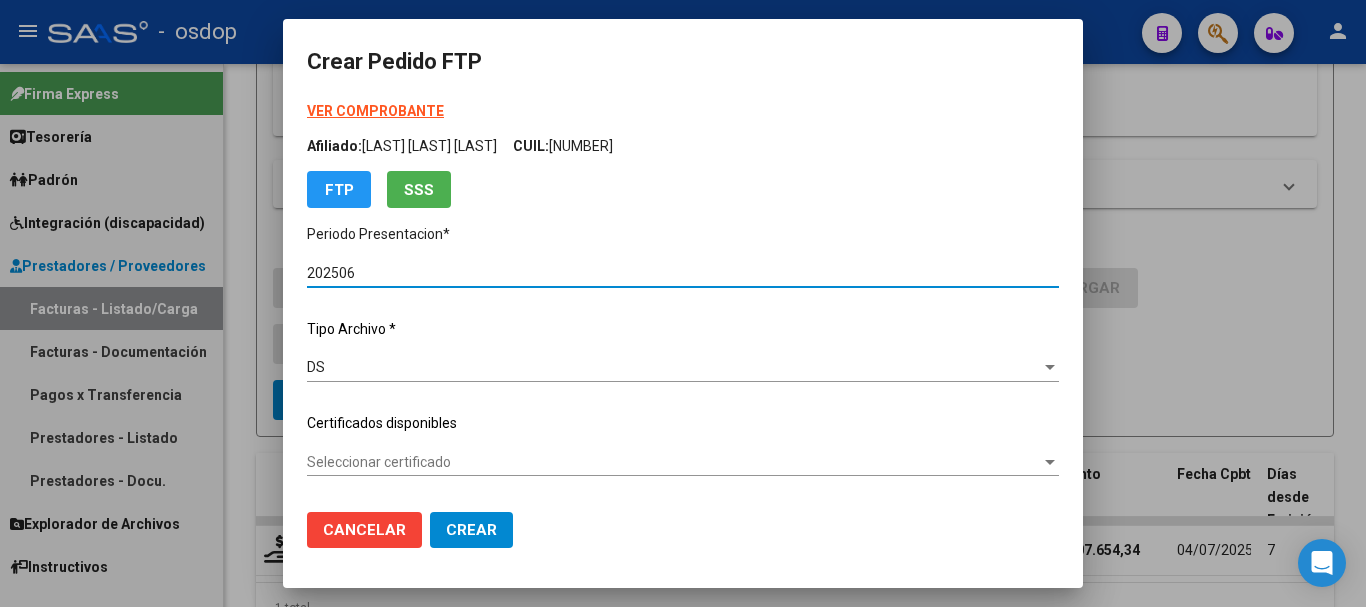 click on "Seleccionar certificado" at bounding box center (674, 462) 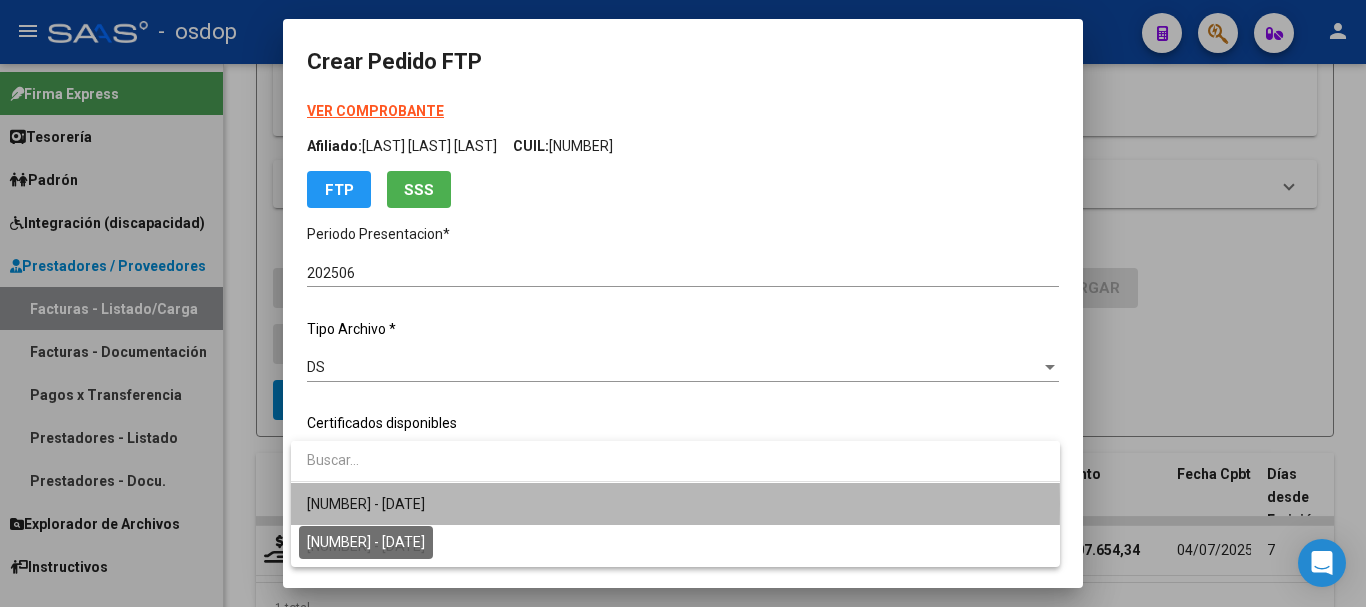 click on "[NUMBER] - [DATE]" at bounding box center [366, 504] 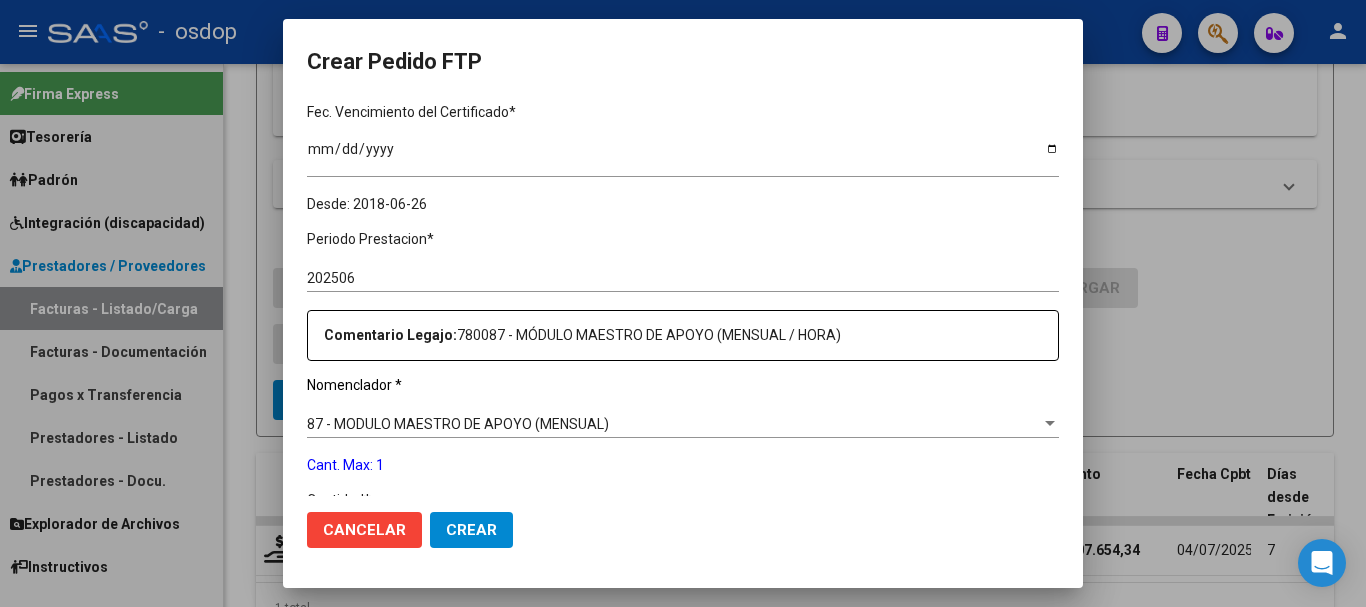 scroll, scrollTop: 600, scrollLeft: 0, axis: vertical 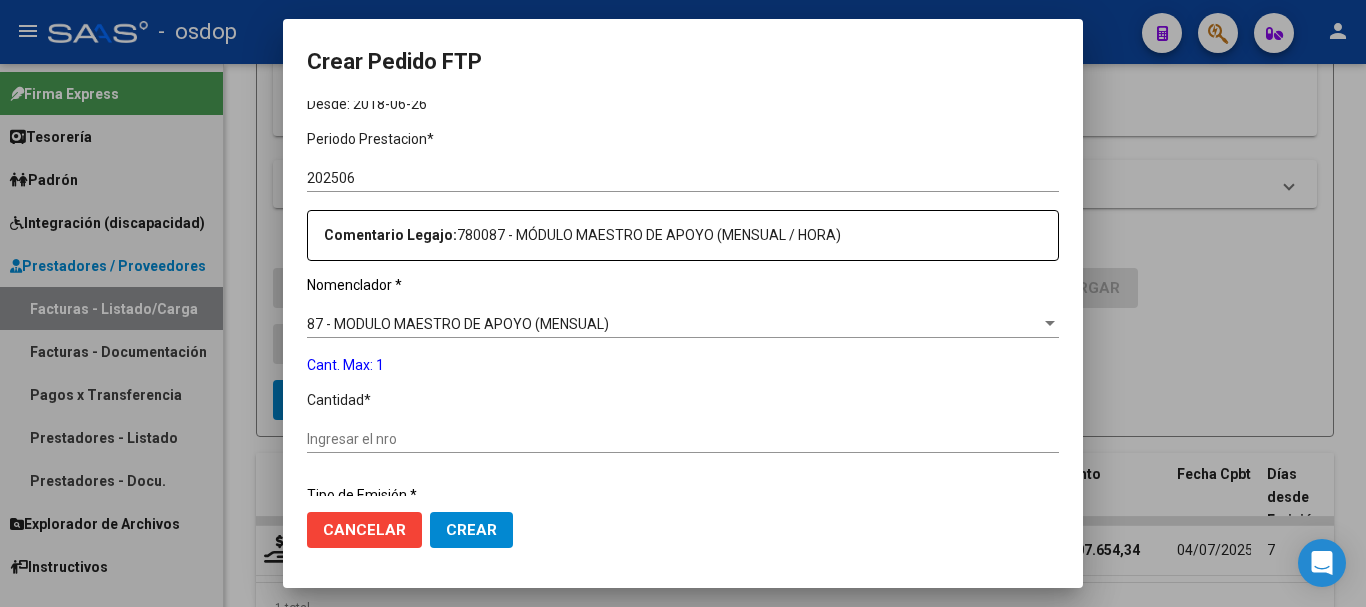 click on "Ingresar el nro" at bounding box center (683, 439) 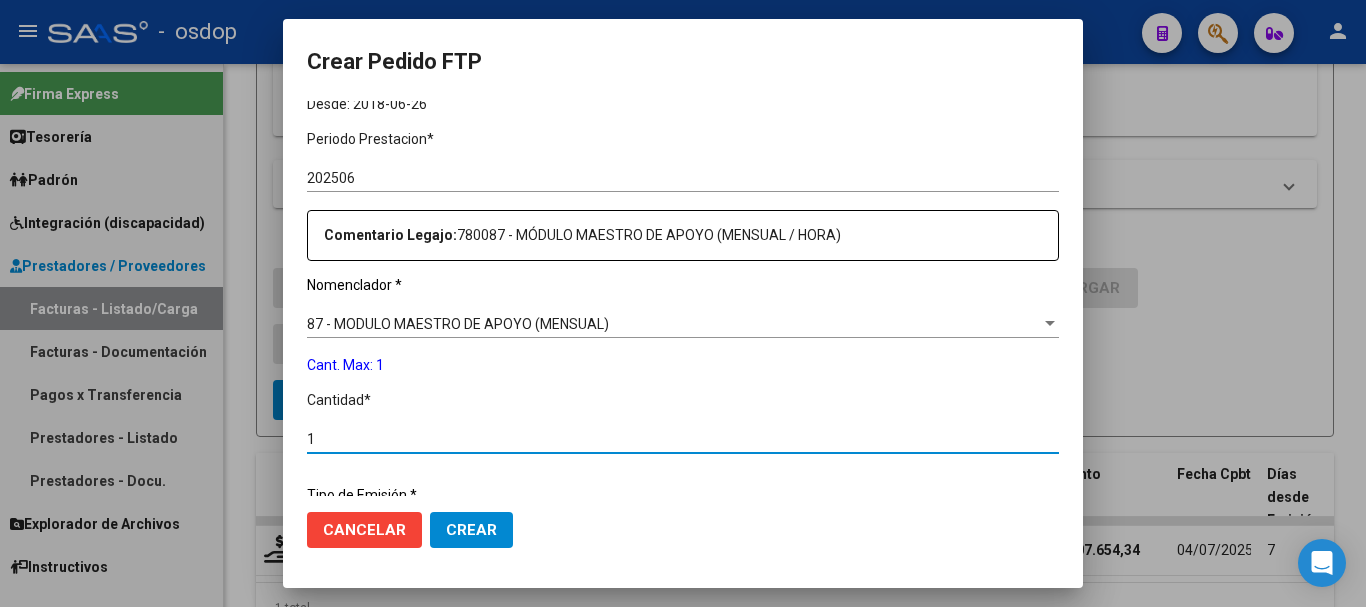 type on "1" 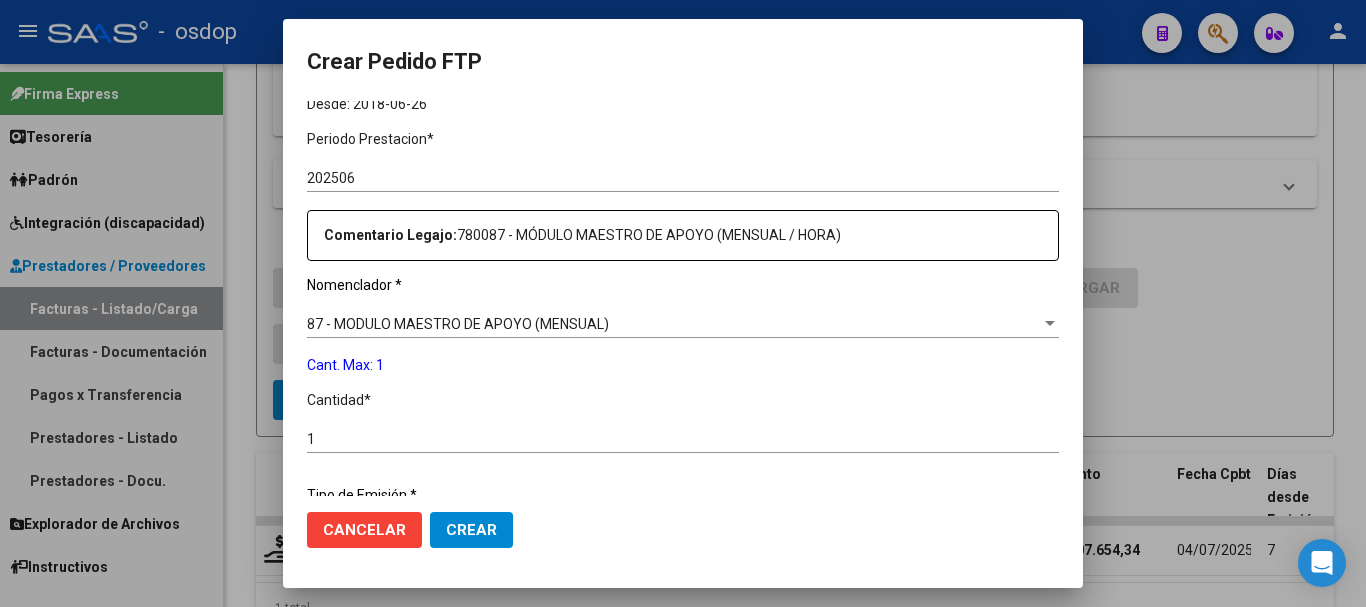 scroll, scrollTop: 858, scrollLeft: 0, axis: vertical 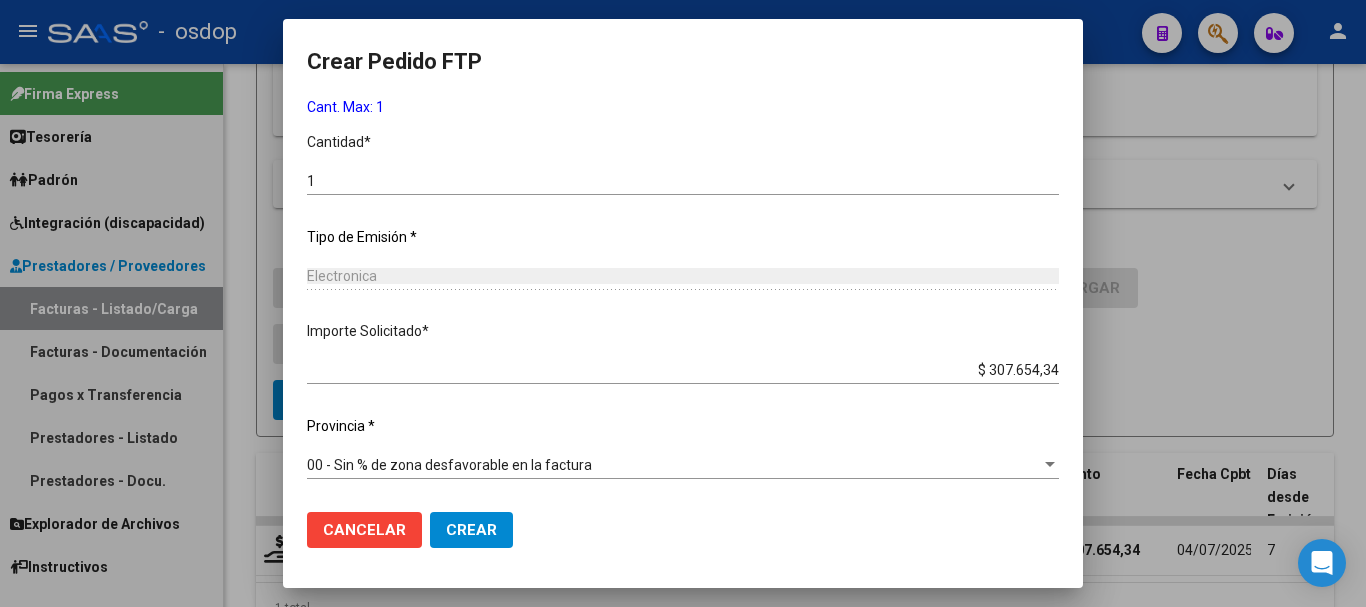 click on "Crear" 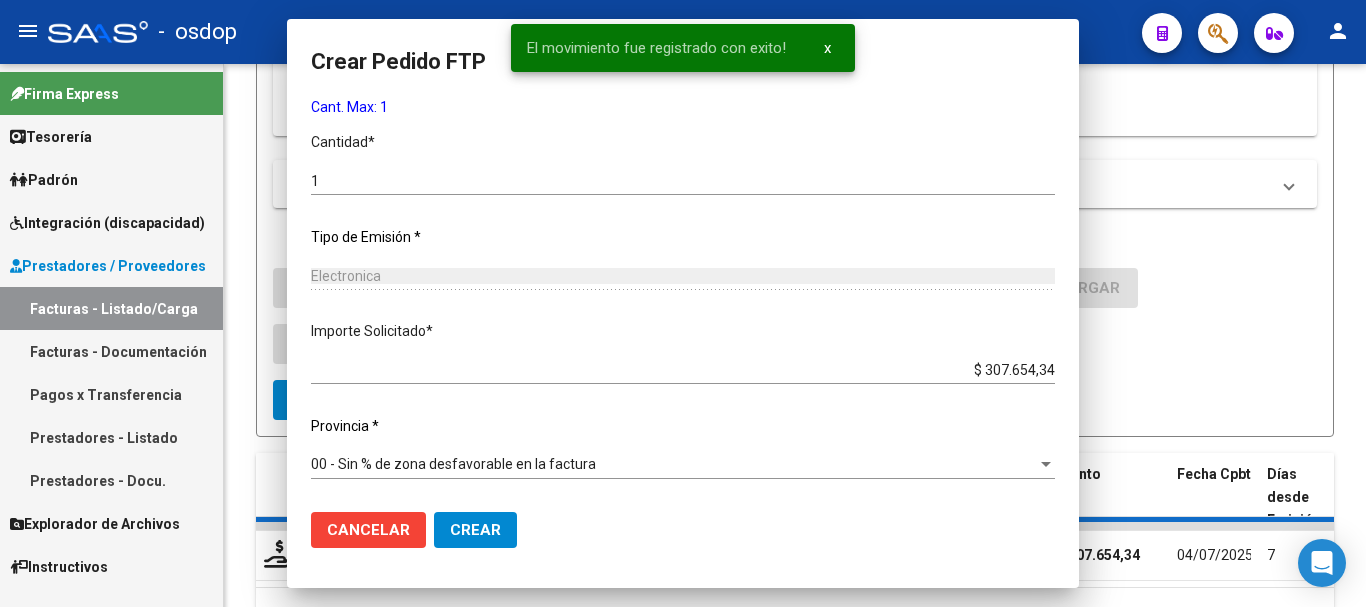 scroll, scrollTop: 0, scrollLeft: 0, axis: both 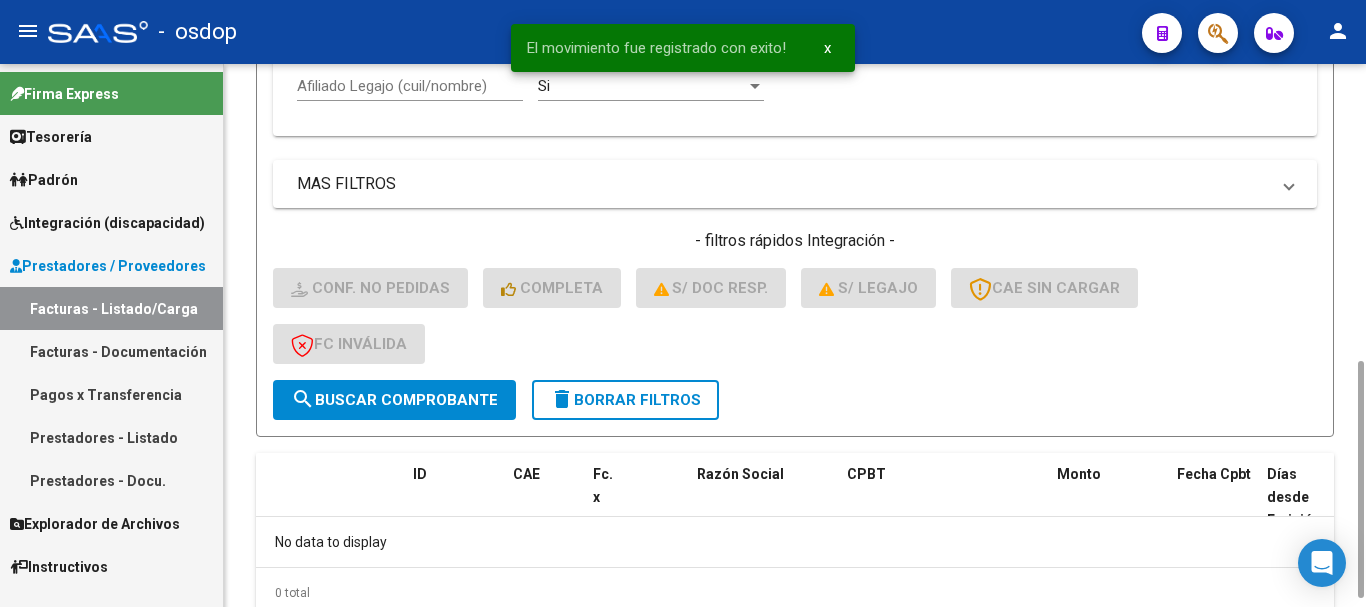 click on "delete  Borrar Filtros" 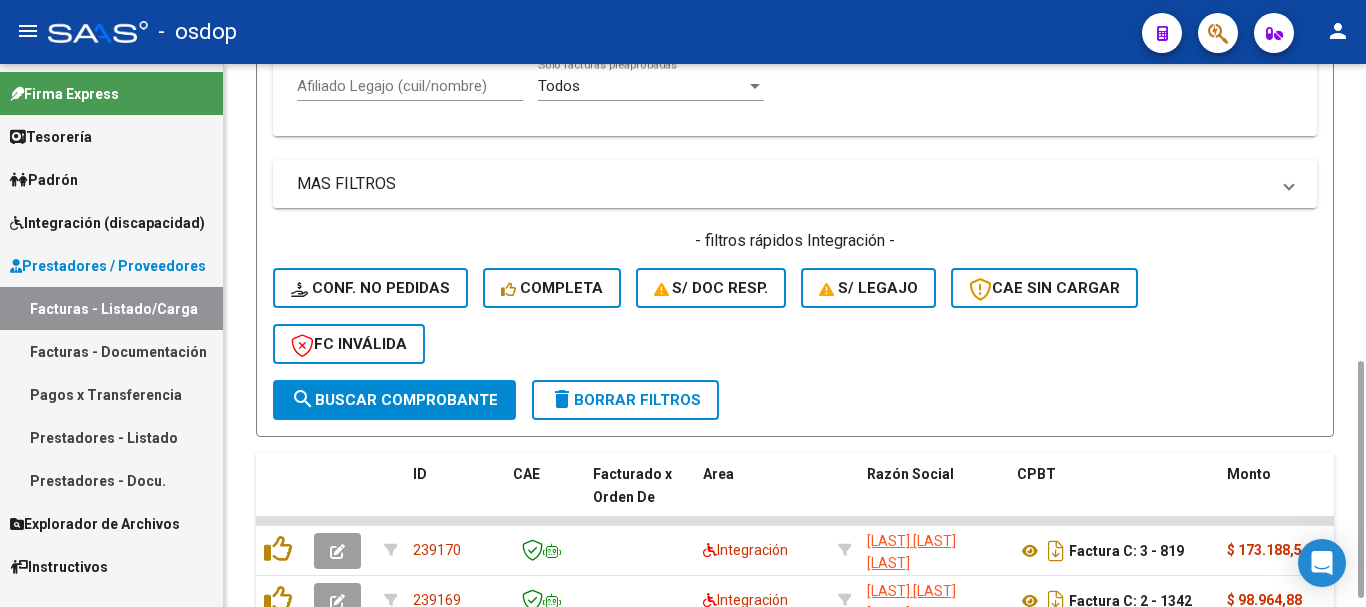 click on "Afiliado Legajo (cuil/nombre)" at bounding box center (410, 86) 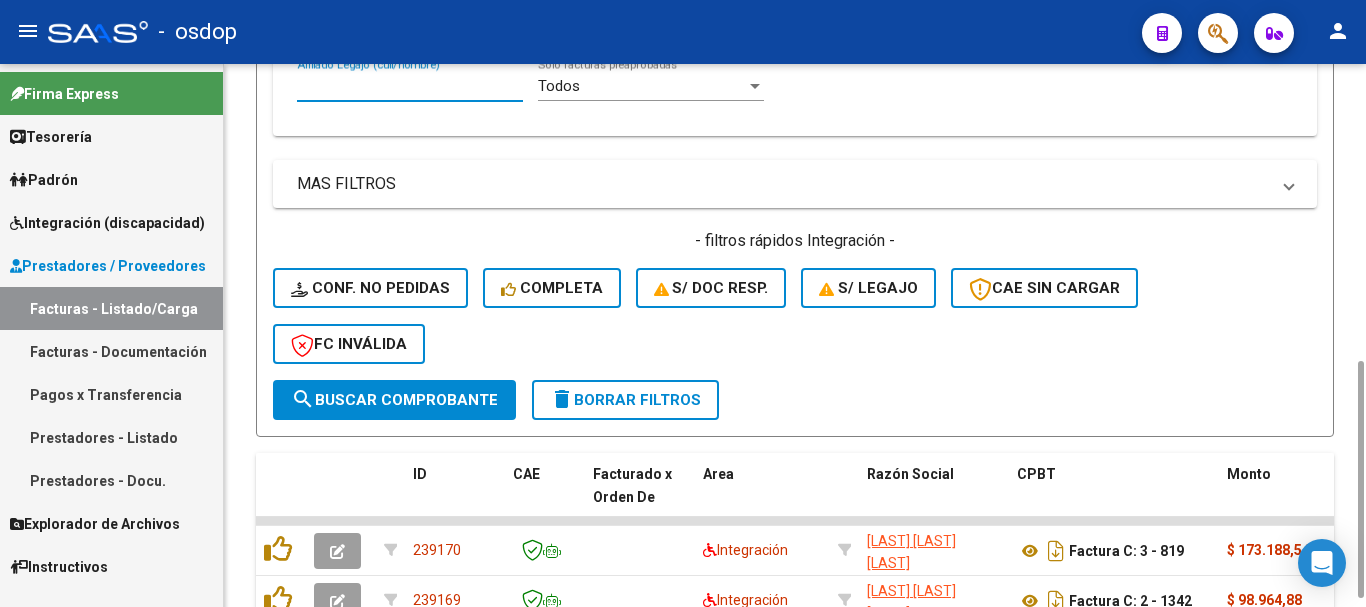 paste on "[NUMBER]" 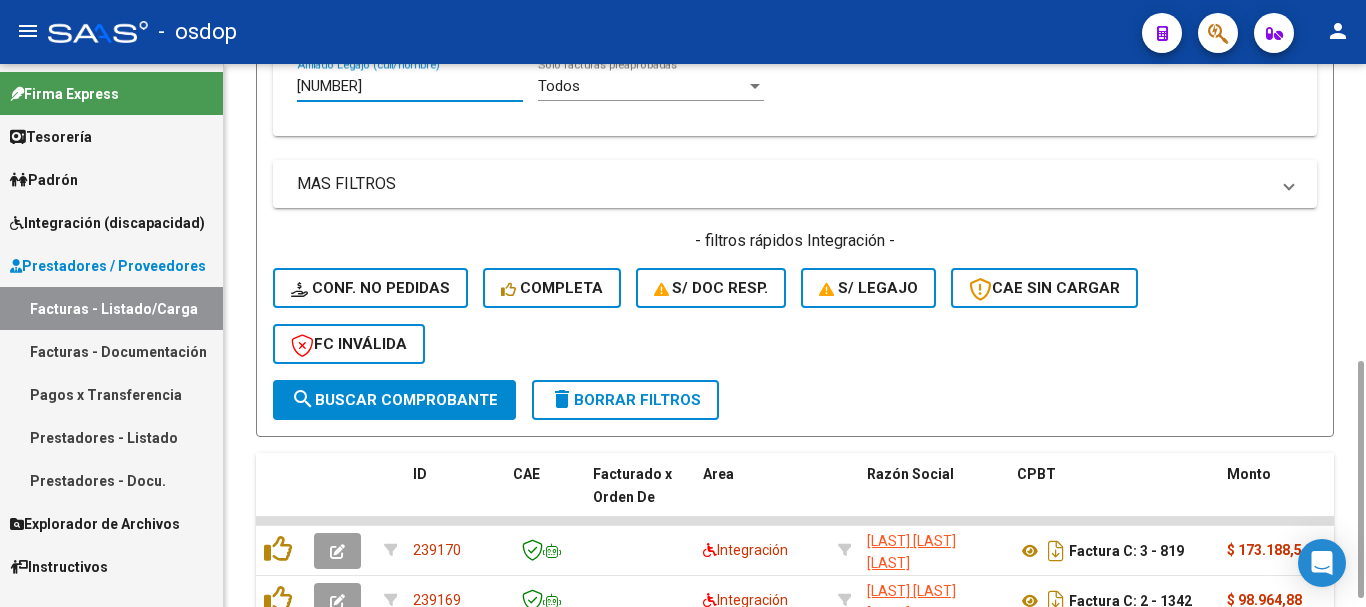 type on "[NUMBER]" 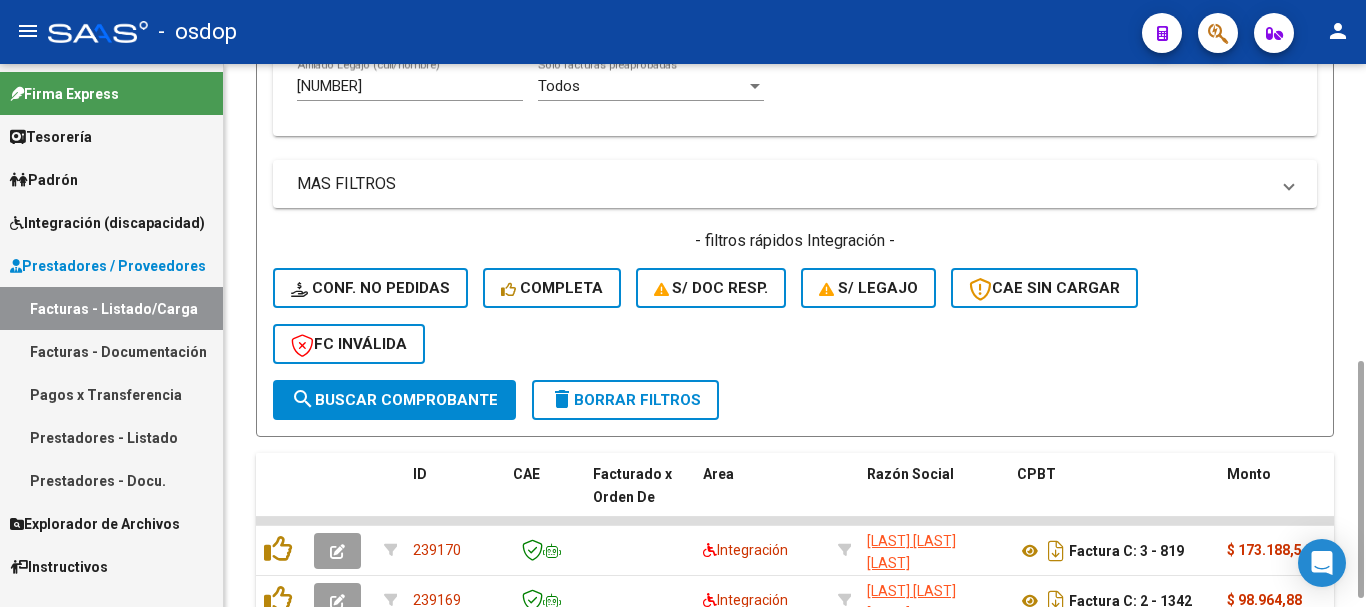 click on "- filtros rápidos Integración -    Conf. no pedidas    Completa    S/ Doc Resp.    S/ legajo  CAE SIN CARGAR  FC Inválida" 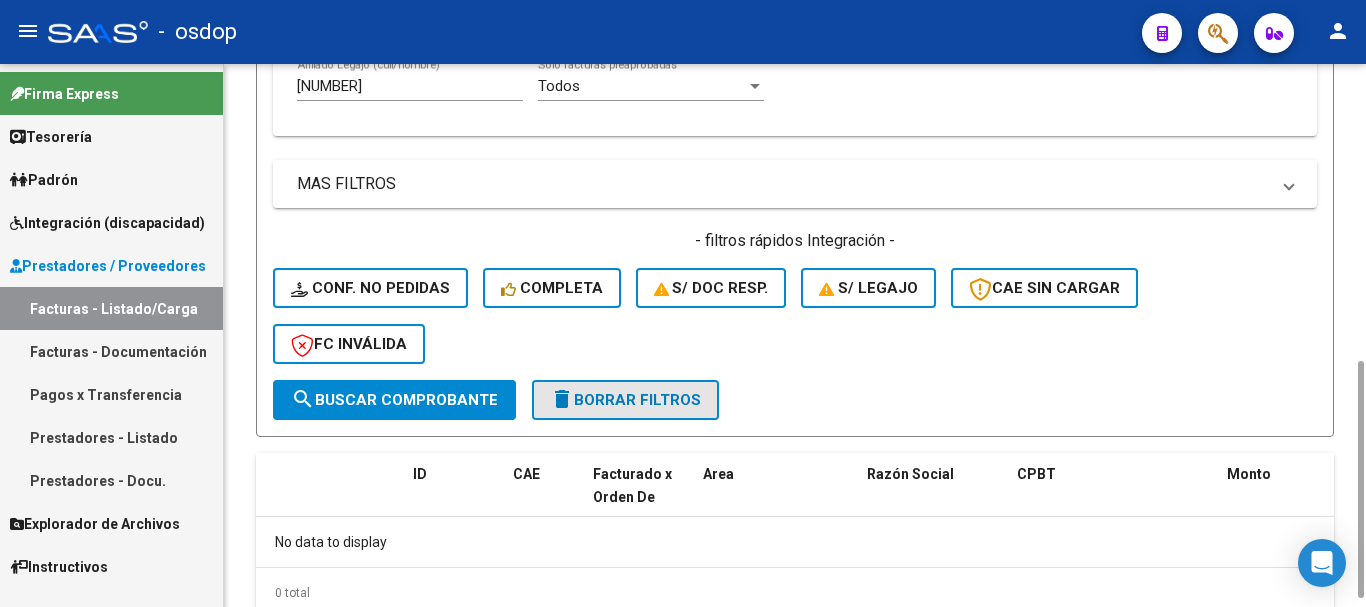 click on "delete  Borrar Filtros" 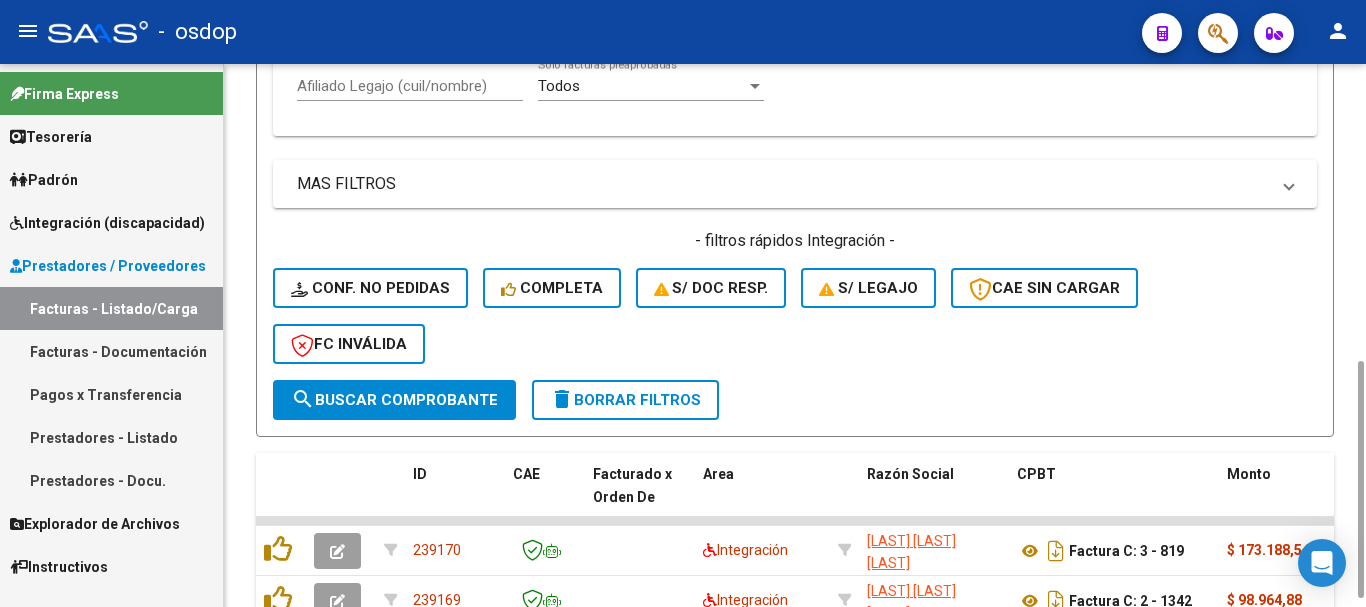 click on "Afiliado Legajo (cuil/nombre)" at bounding box center [410, 86] 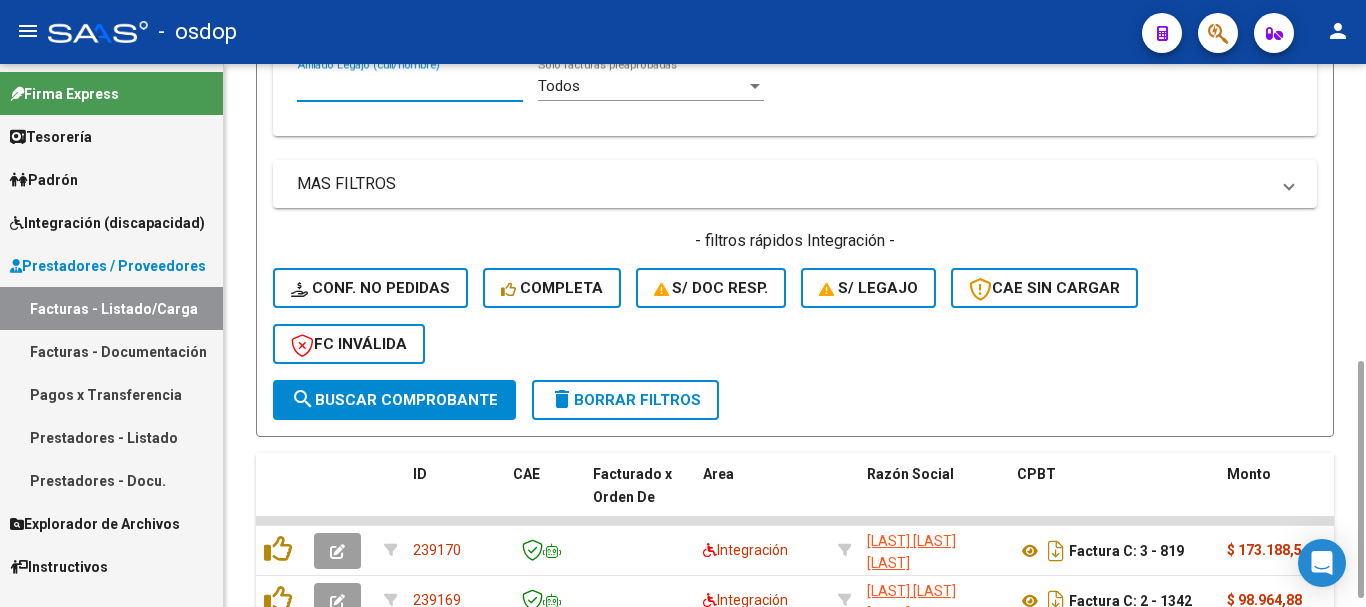 paste on "[NUMBER]" 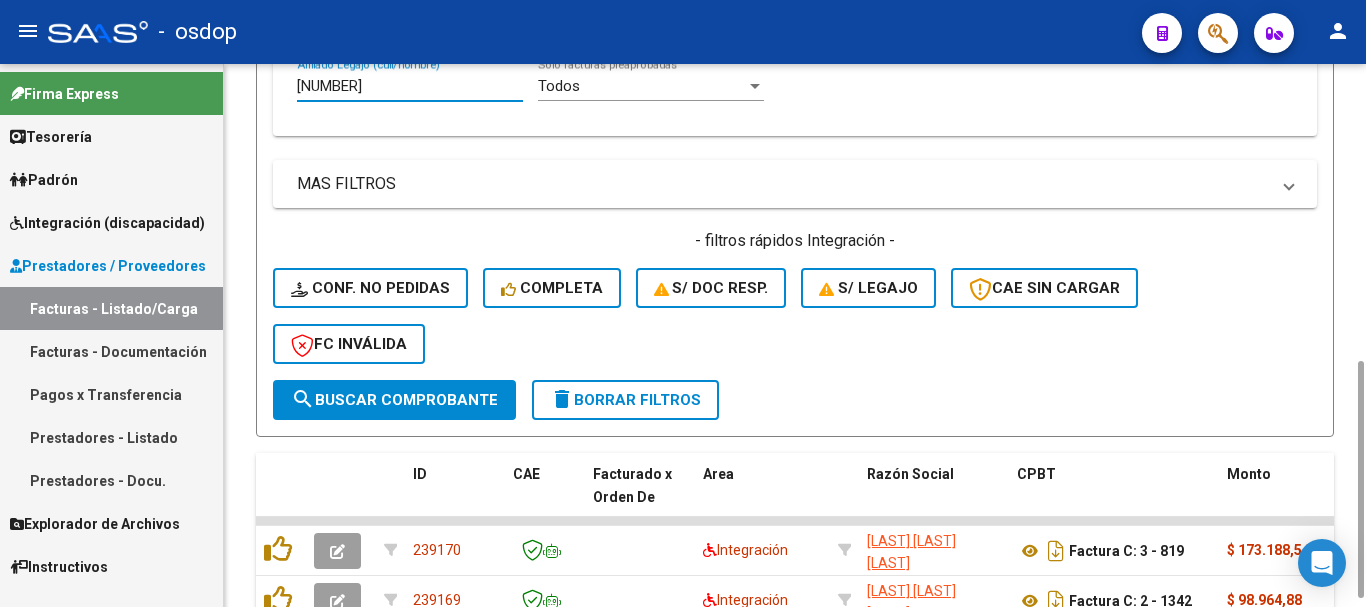 type on "[NUMBER]" 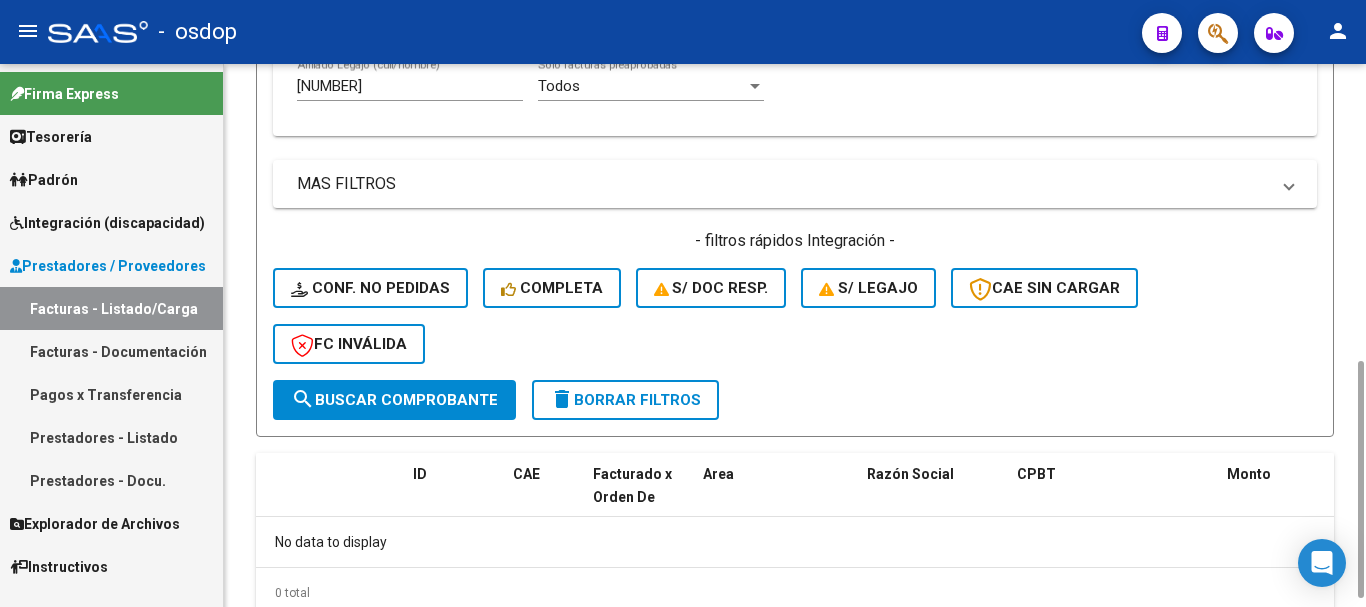 click on "delete  Borrar Filtros" 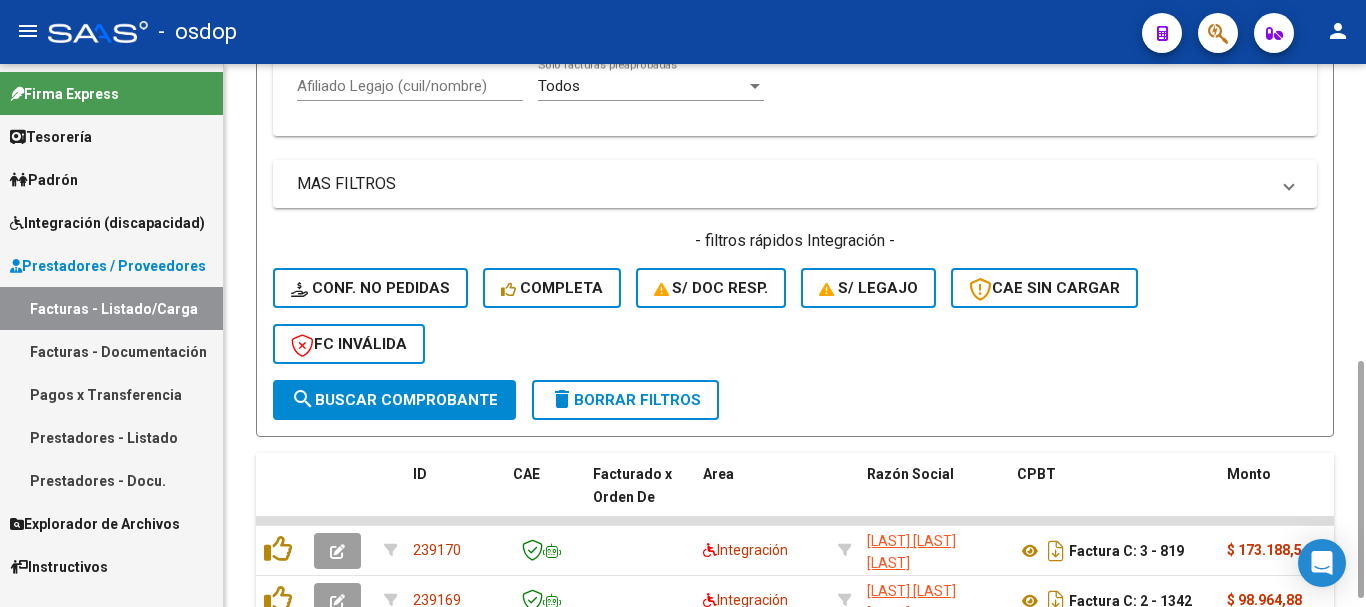click on "Afiliado Legajo (cuil/nombre)" 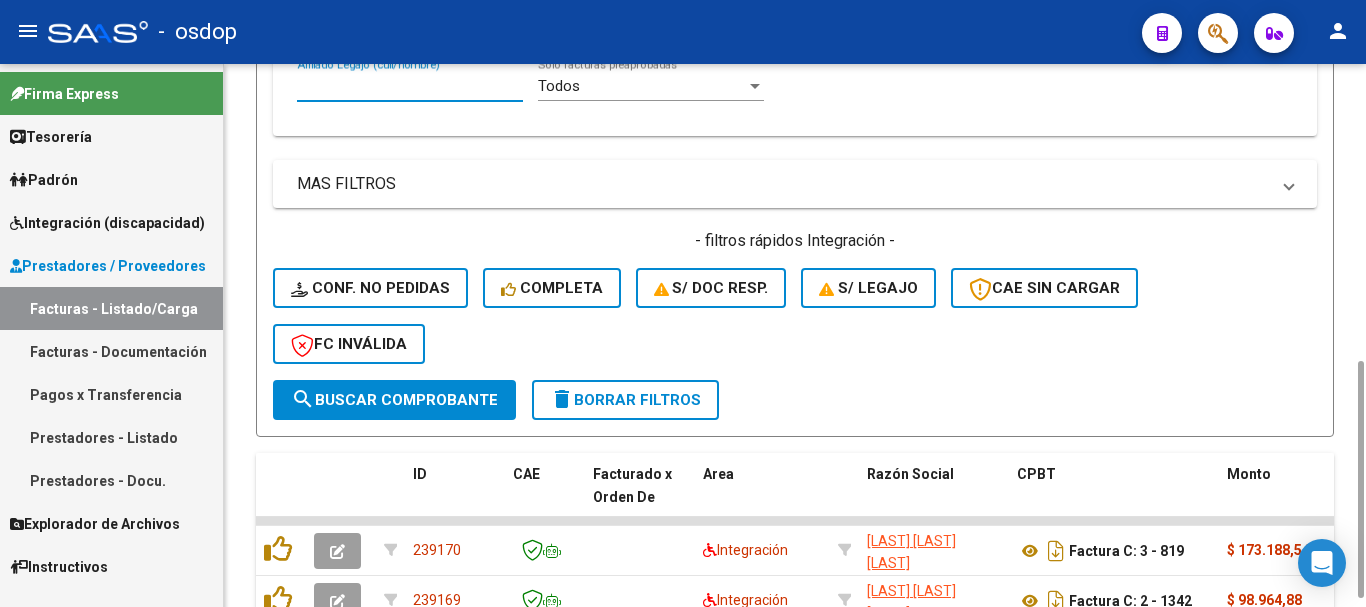 paste on "[NUMBER]" 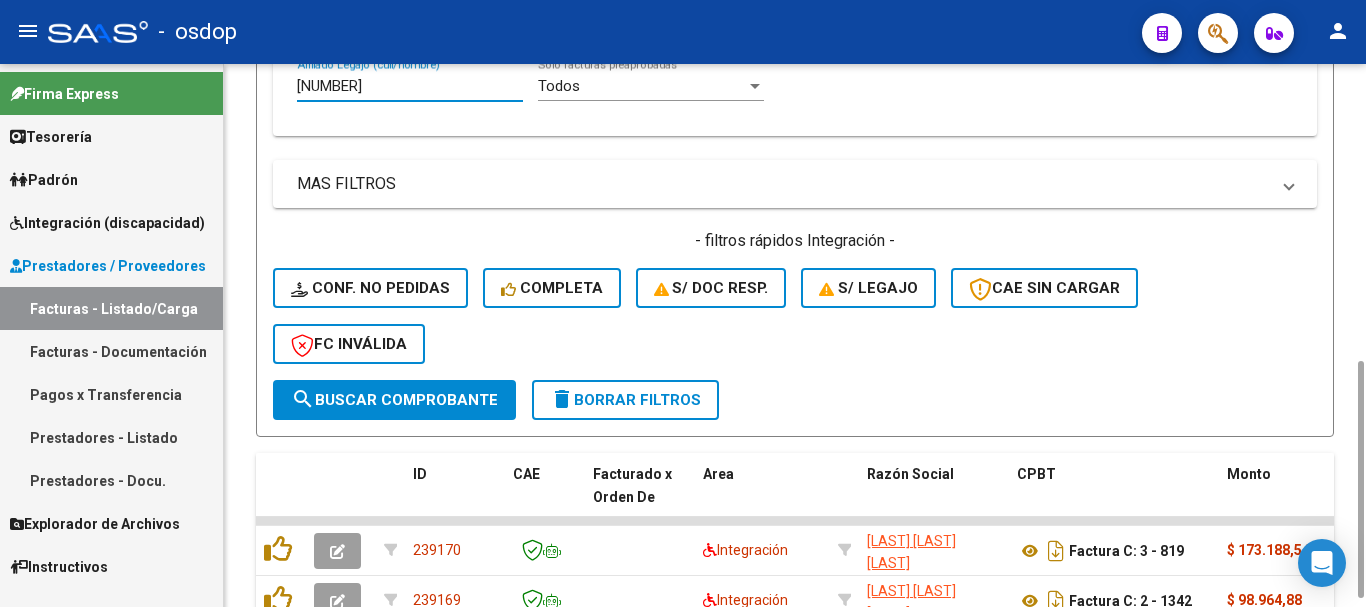 type on "[NUMBER]" 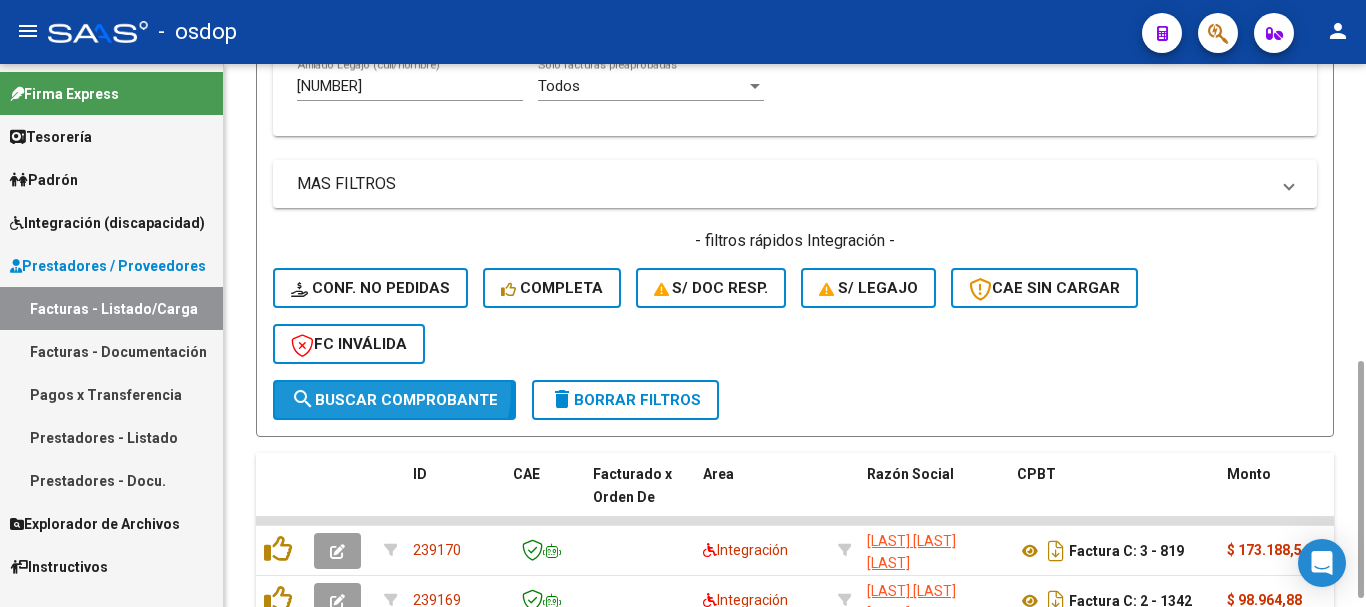 click on "search  Buscar Comprobante" 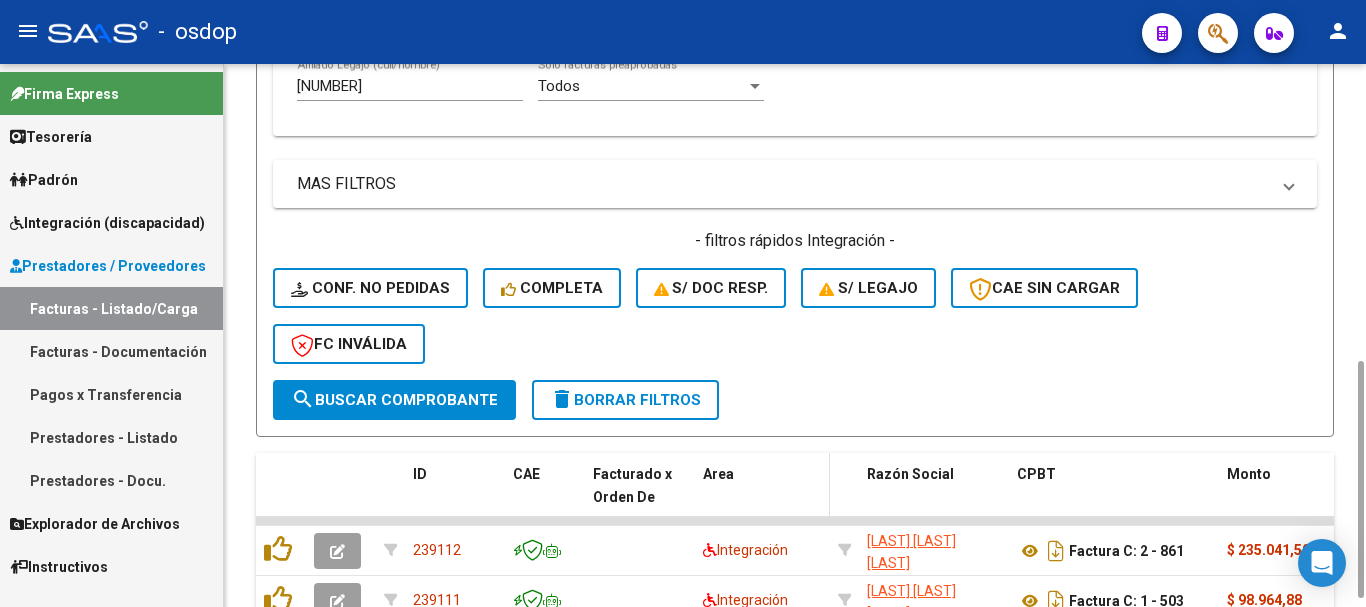 scroll, scrollTop: 881, scrollLeft: 0, axis: vertical 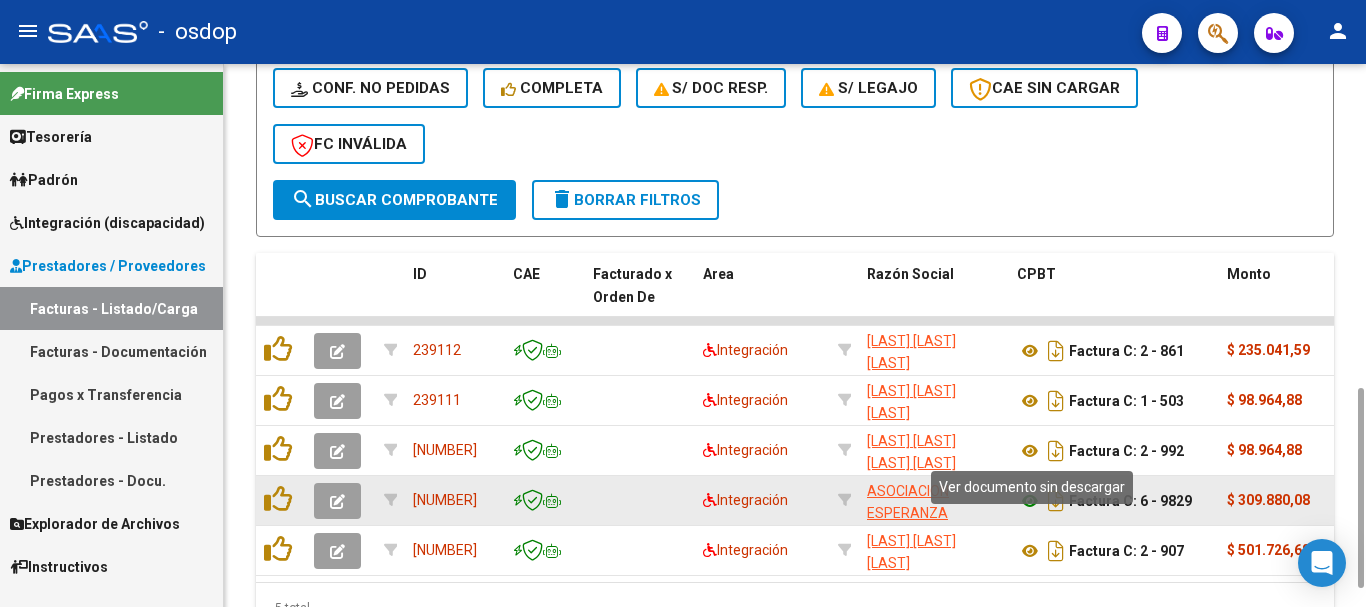 click 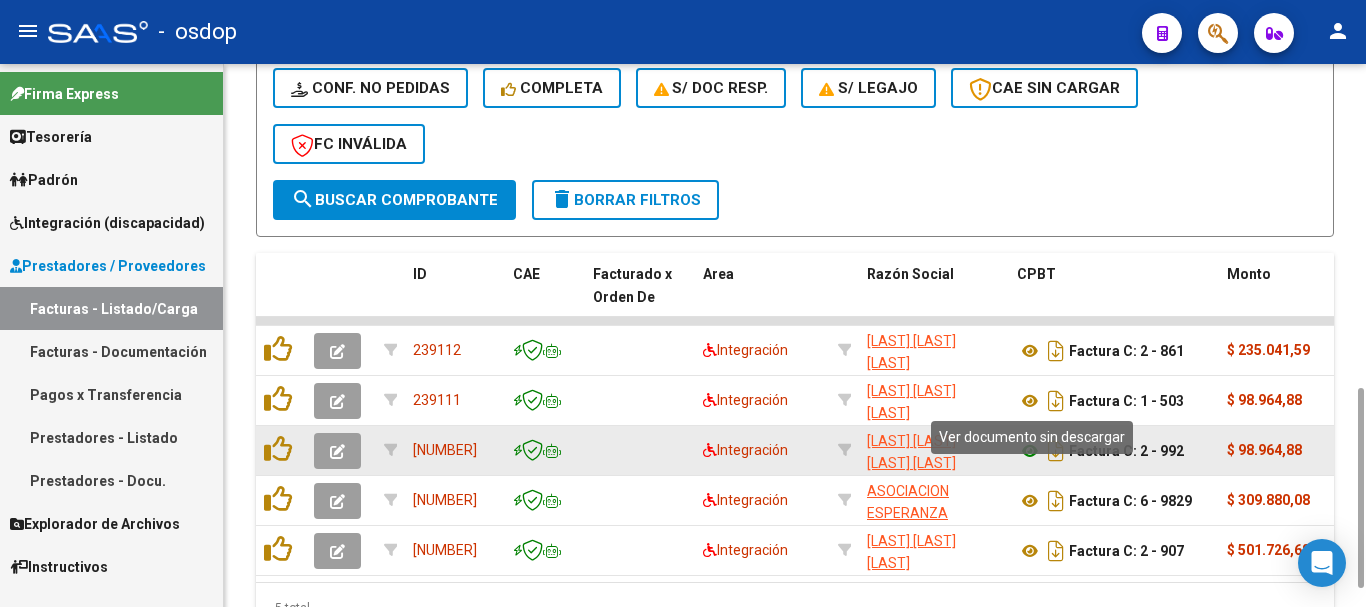 click 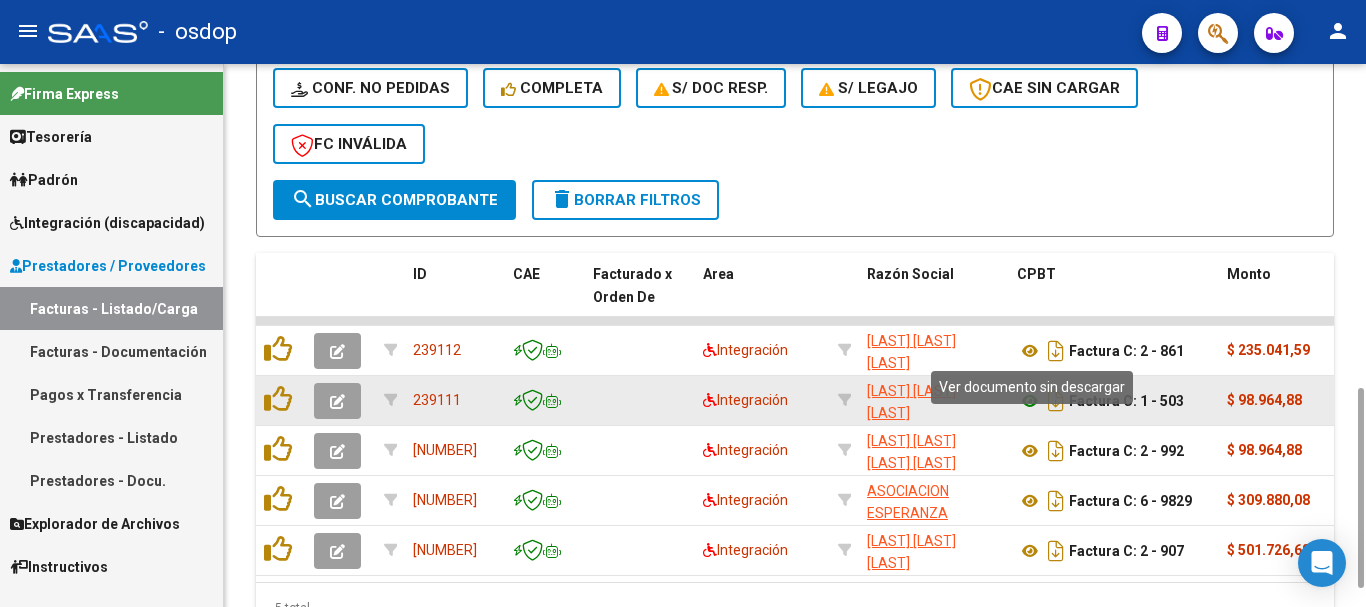 click 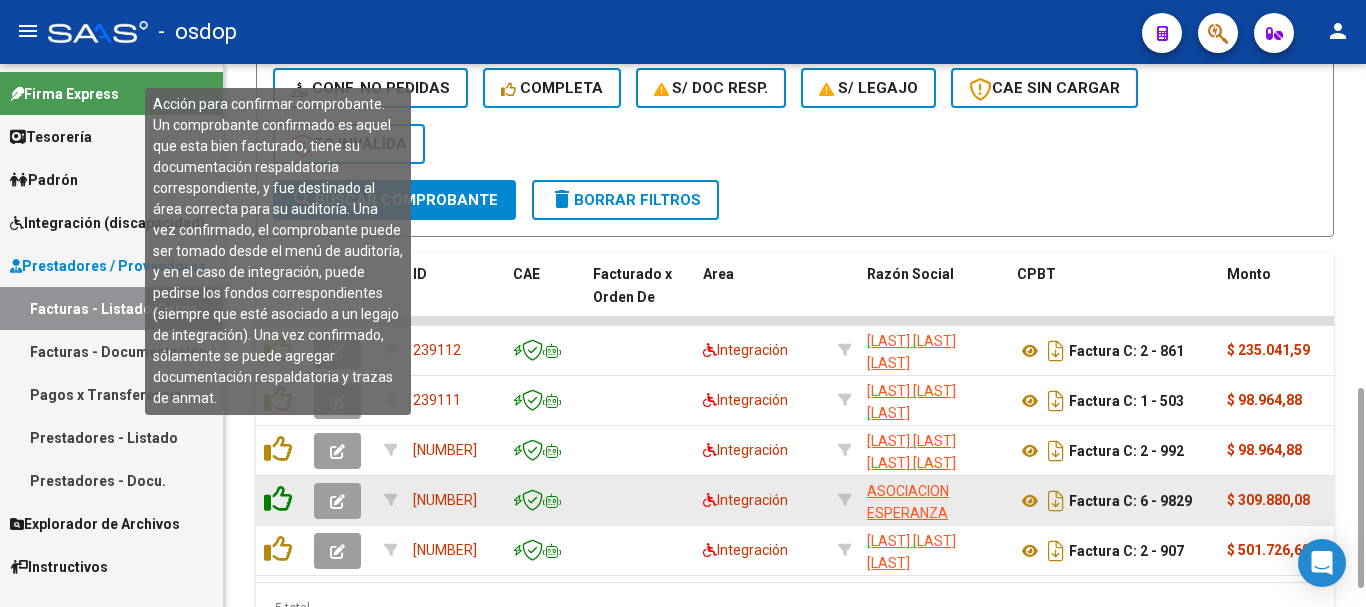 click 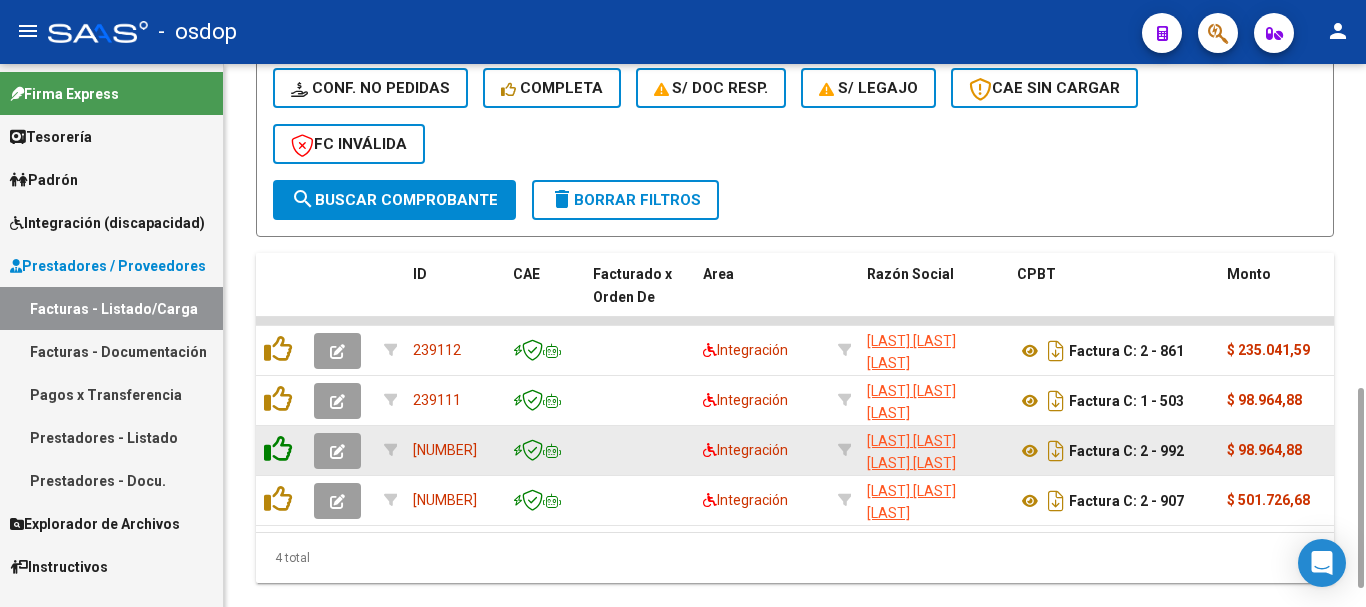 click 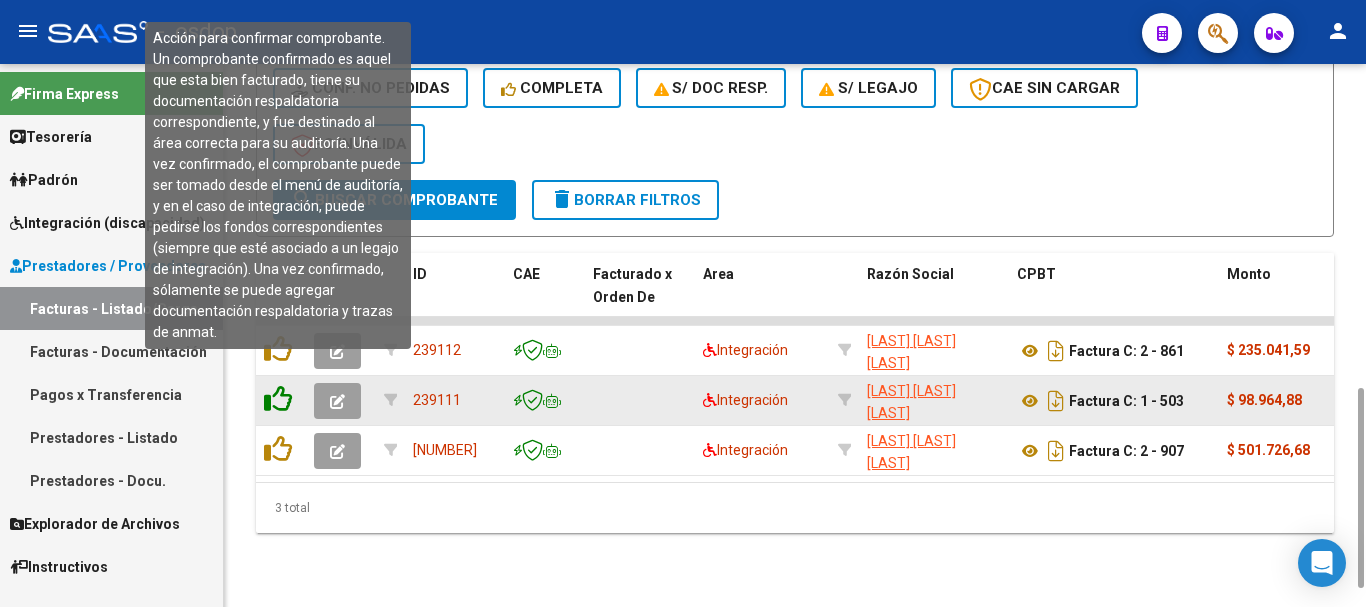 click 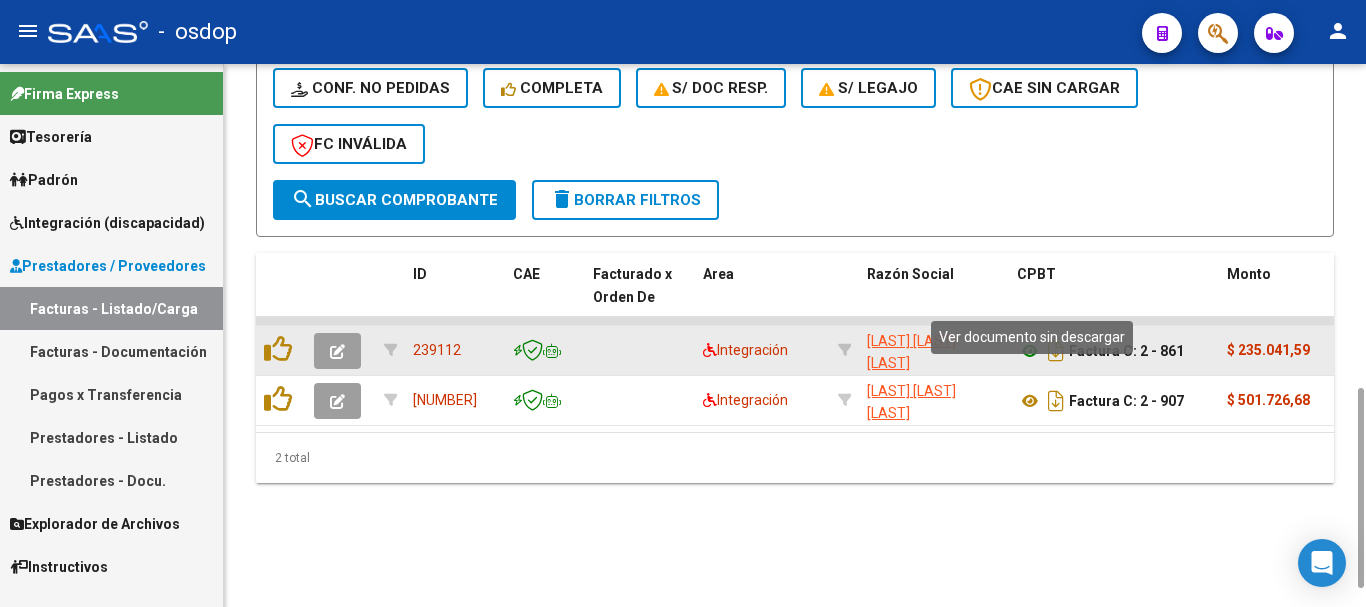 click 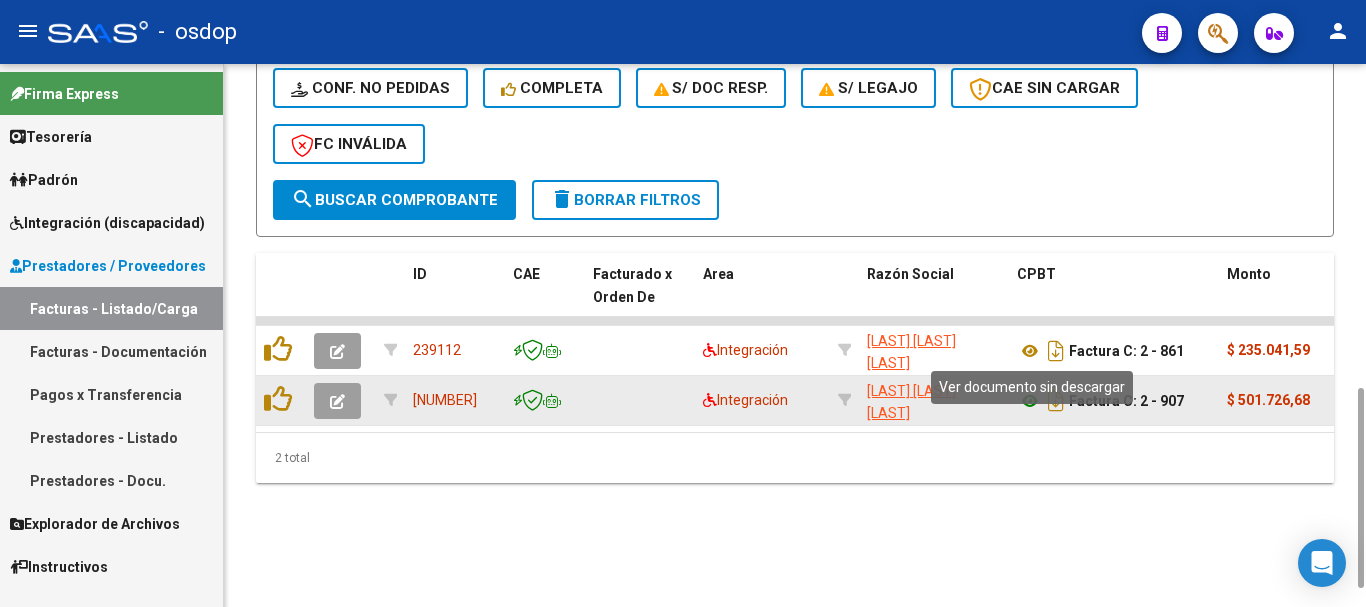 click 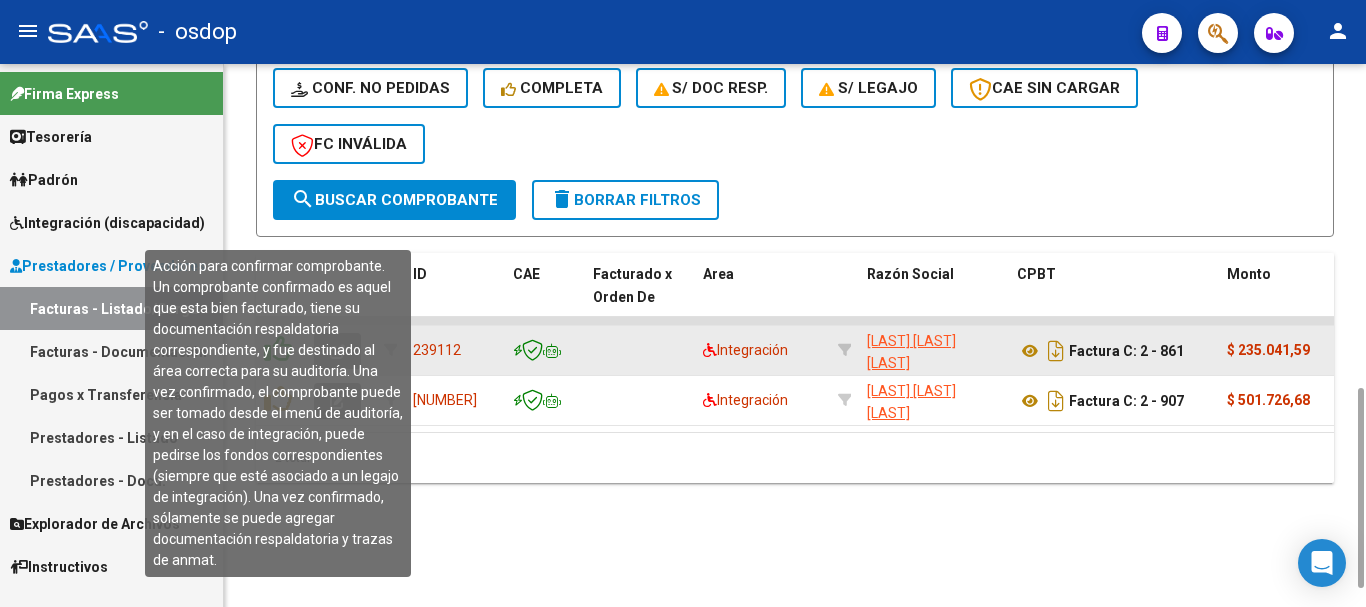 click 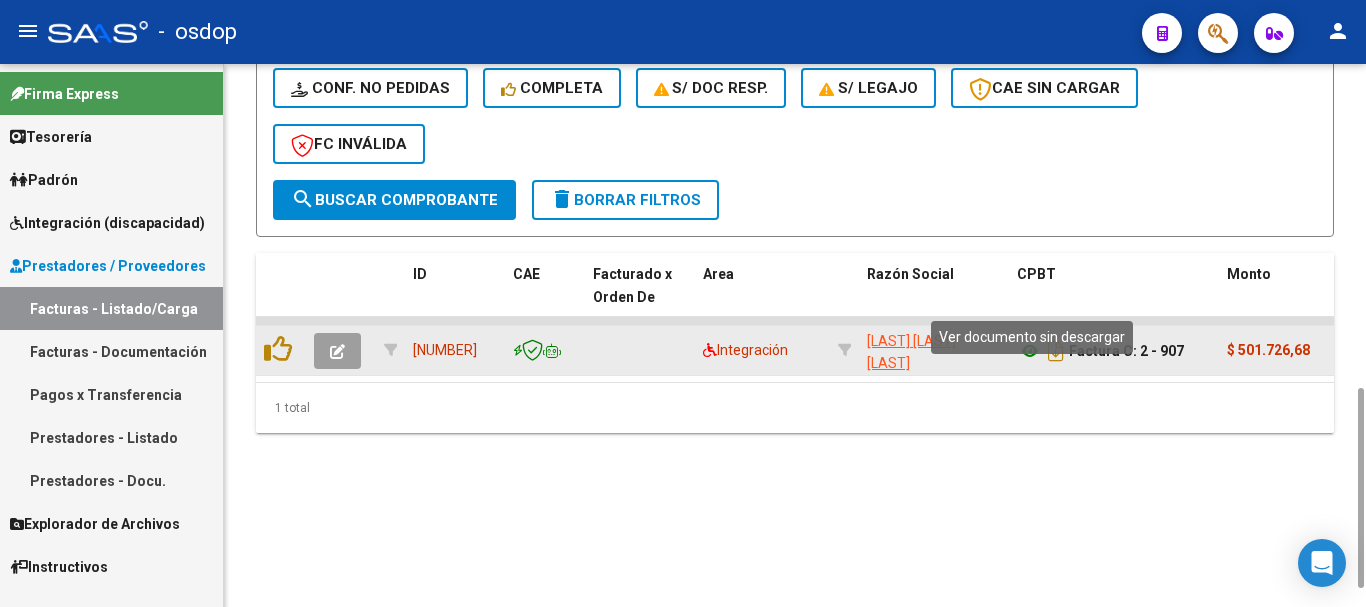 click 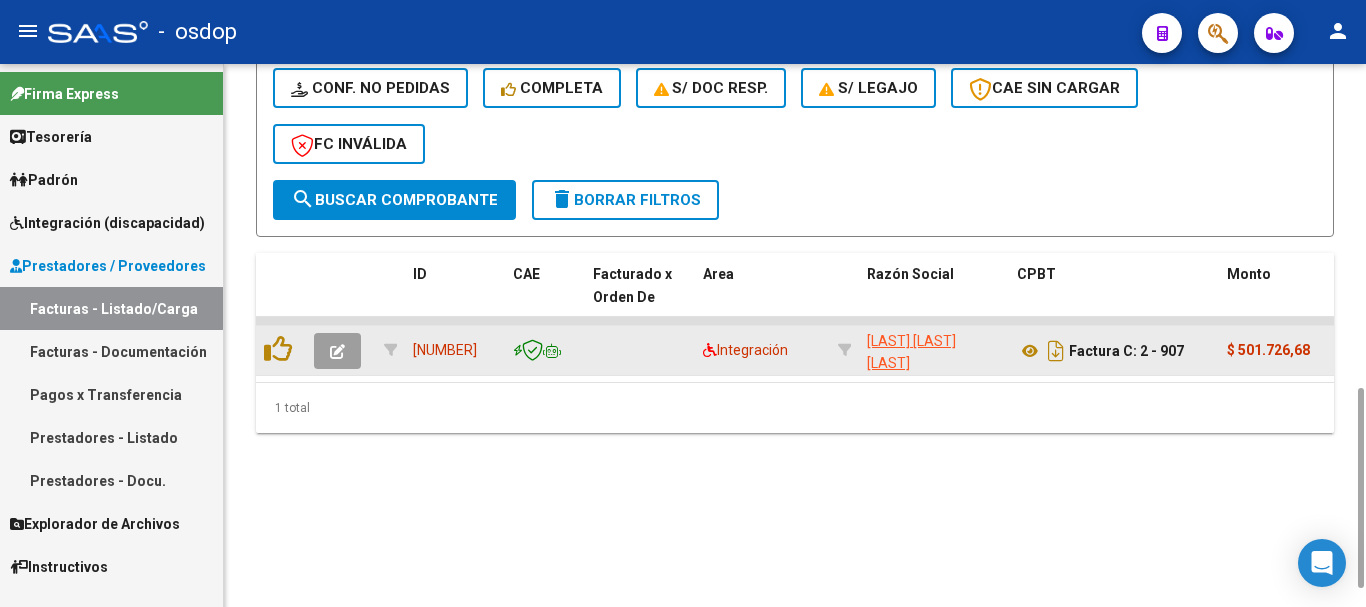 click 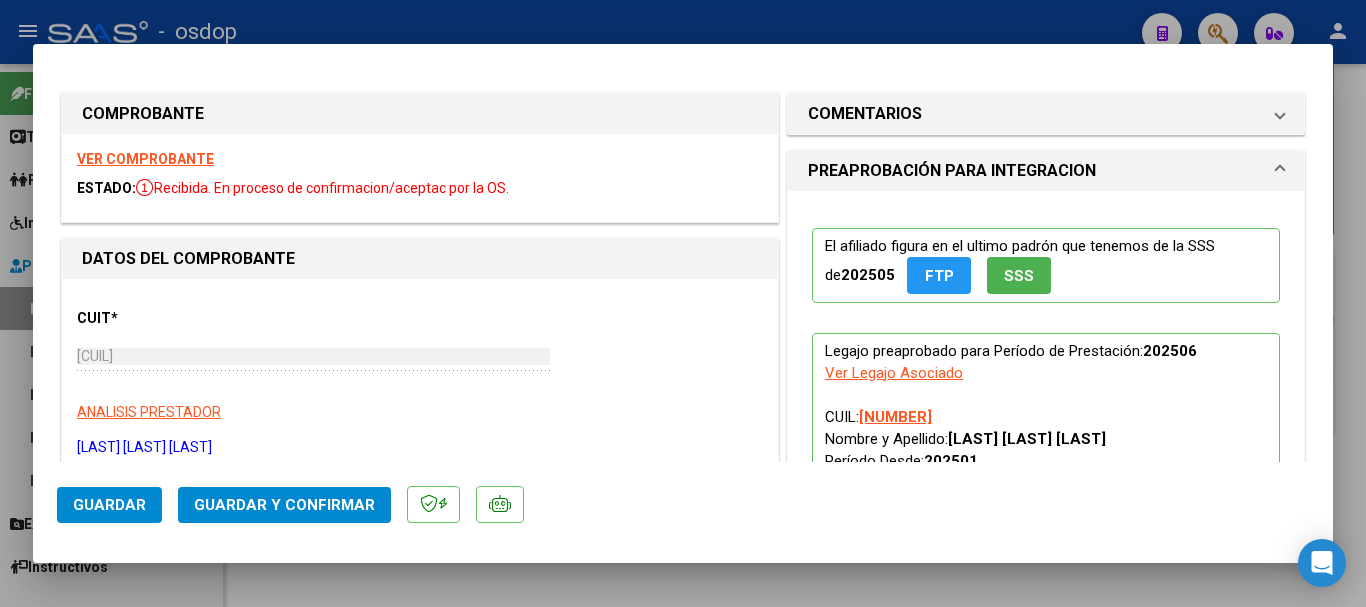 click on "COMENTARIOS Comentarios De la Obra Social: Comentarios de la Obra Social (no visibles para el prestador/gerenciador): PREAPROBACIÓN PARA INTEGRACION  El afiliado figura en el ultimo padron que tenemos de la SSS de  202505     FTP SSS  Legajo preaprobado para Período de Prestación:  202506 Ver Legajo Asociado  CUIL:  [CUIL]  Nombre y Apellido:  [LAST] [LAST] [LAST]  Período Desde:  202501  Período Hasta:  202512  Admite Dependencia:   SI  Comentario:  	780096 - TRANSPORTE(KM) / A Kine de 01 a 12 / 264 km/sem
780096 - TRANSPORTE(KM) / A TO, Esc de 02 de 12 / 442 km/sem save  Quitar Legajo   DOCUMENTACIÓN RESPALDATORIA  Agregar Documento ID Documento Usuario Subido Acción 538  Planilla   [EMAIL] - [LAST] [LAST]   03/07/2025   1 total   1" at bounding box center [1046, 939] 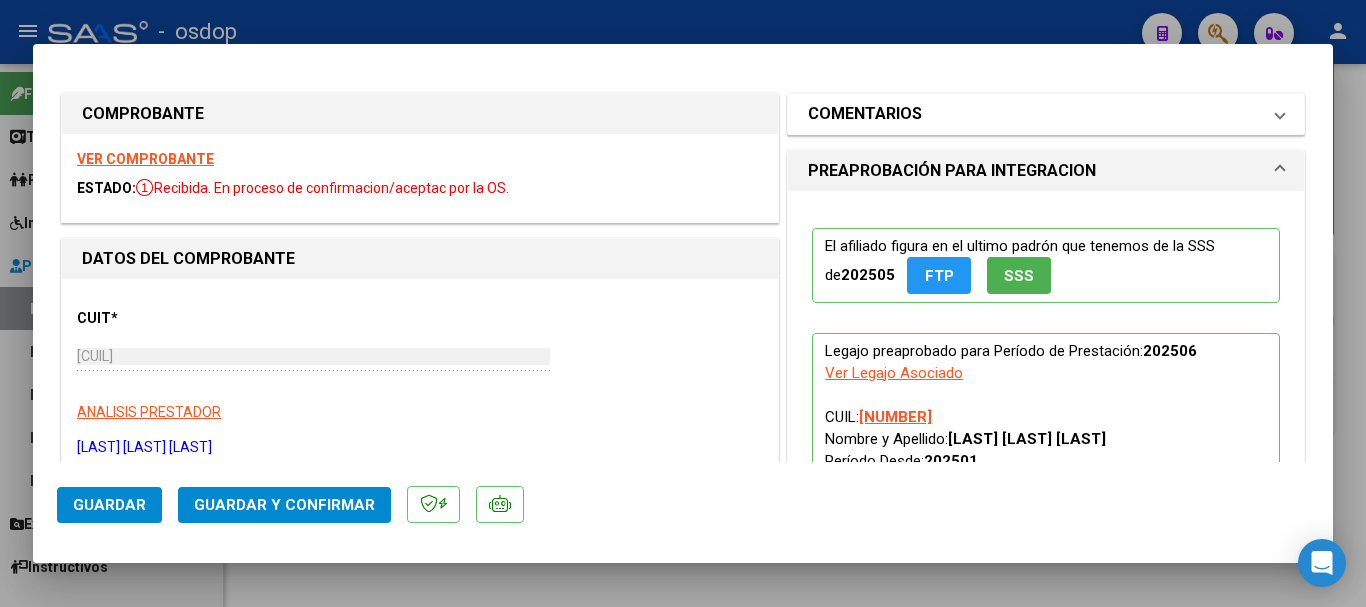 click on "COMENTARIOS" at bounding box center [1034, 114] 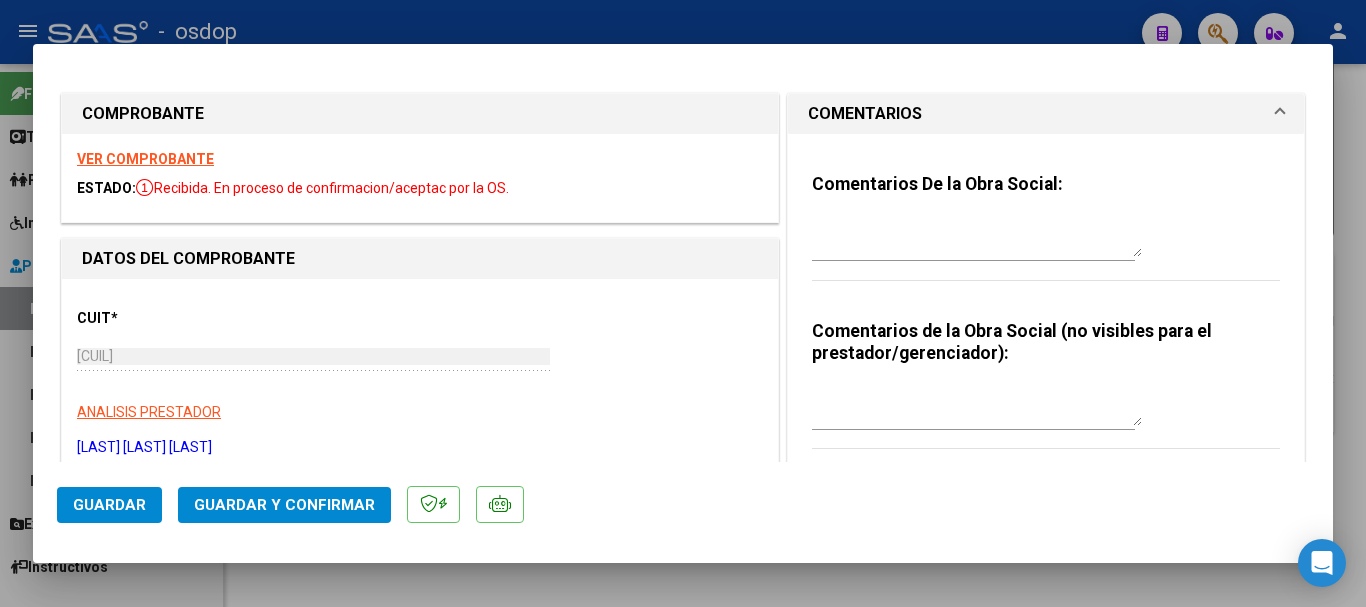 click at bounding box center [977, 406] 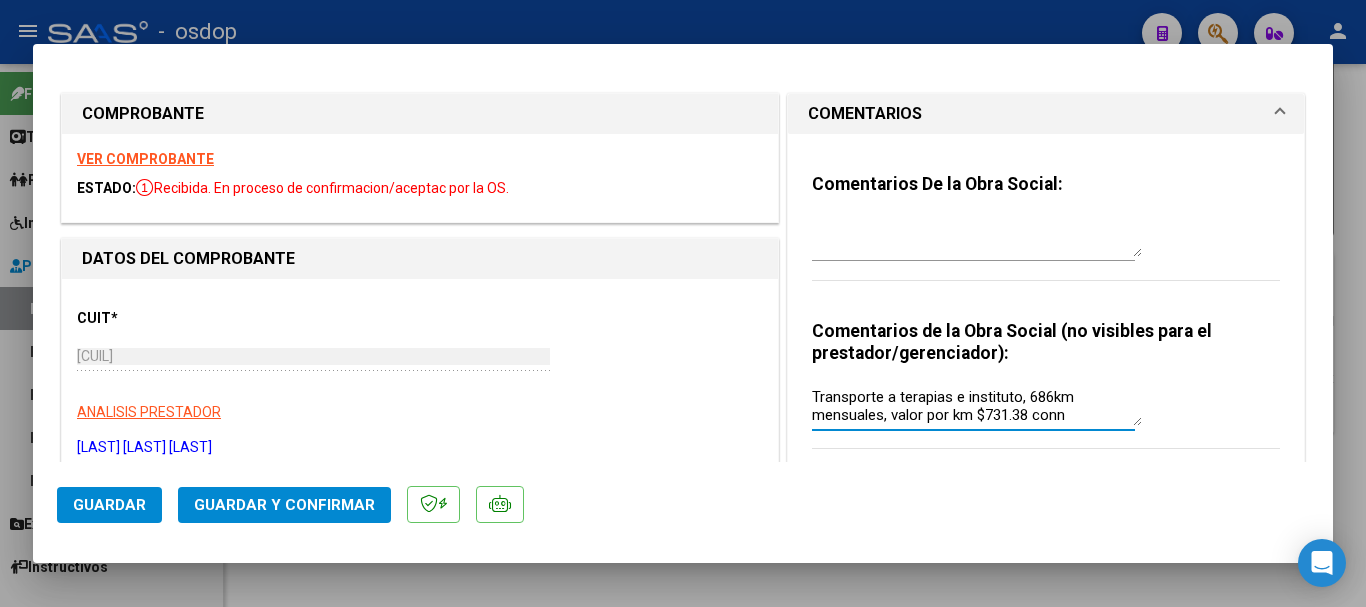 scroll, scrollTop: 16, scrollLeft: 0, axis: vertical 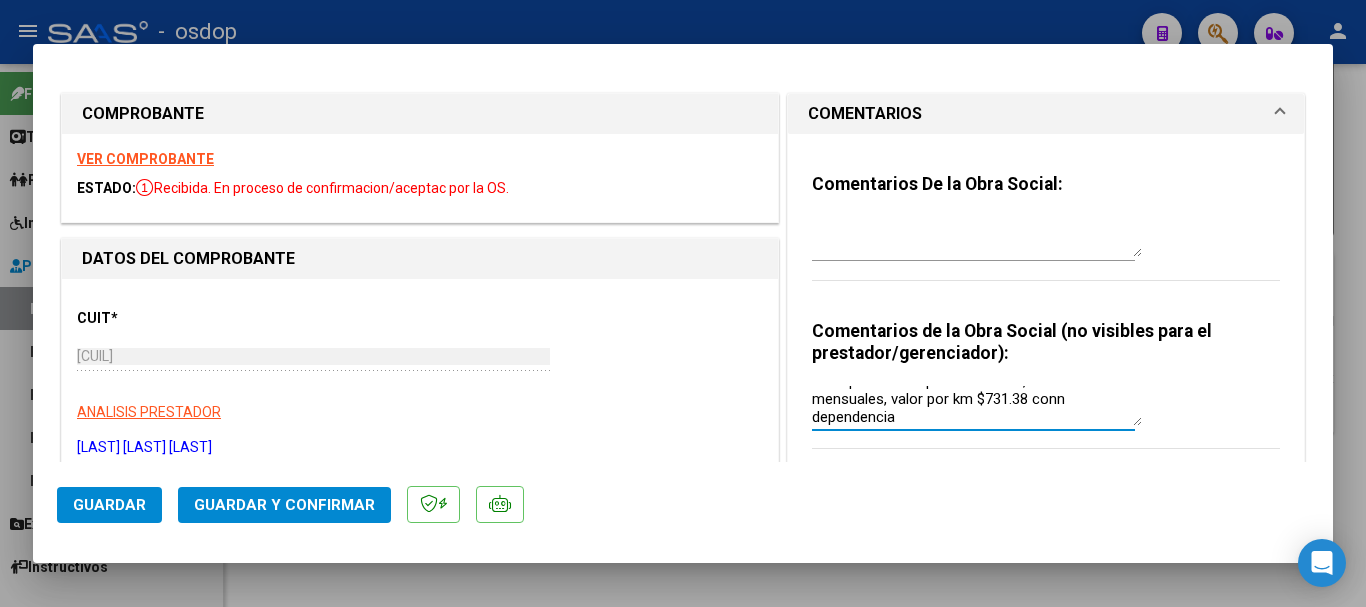 click on "Transporte a terapias e instituto, 686km mensuales, valor por km $731.38 conn dependencia" at bounding box center (977, 406) 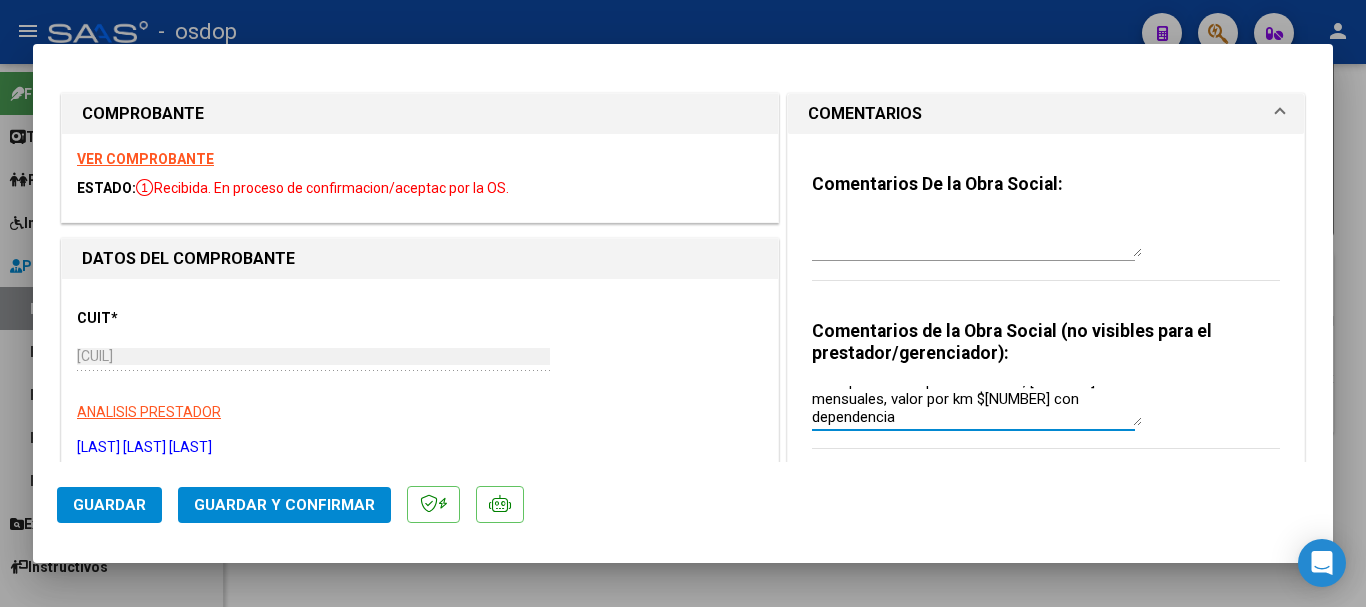 scroll, scrollTop: 0, scrollLeft: 0, axis: both 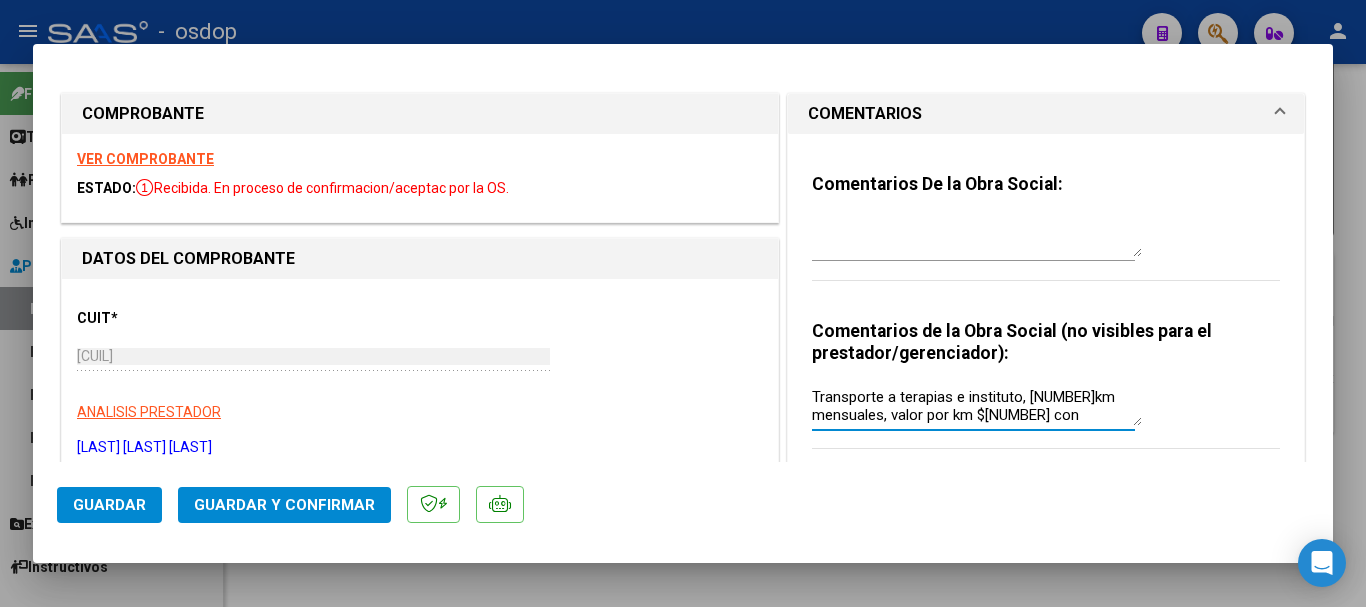 type on "Transporte a terapias e instituto, [NUMBER]km mensuales, valor por km $[NUMBER] con dependencia" 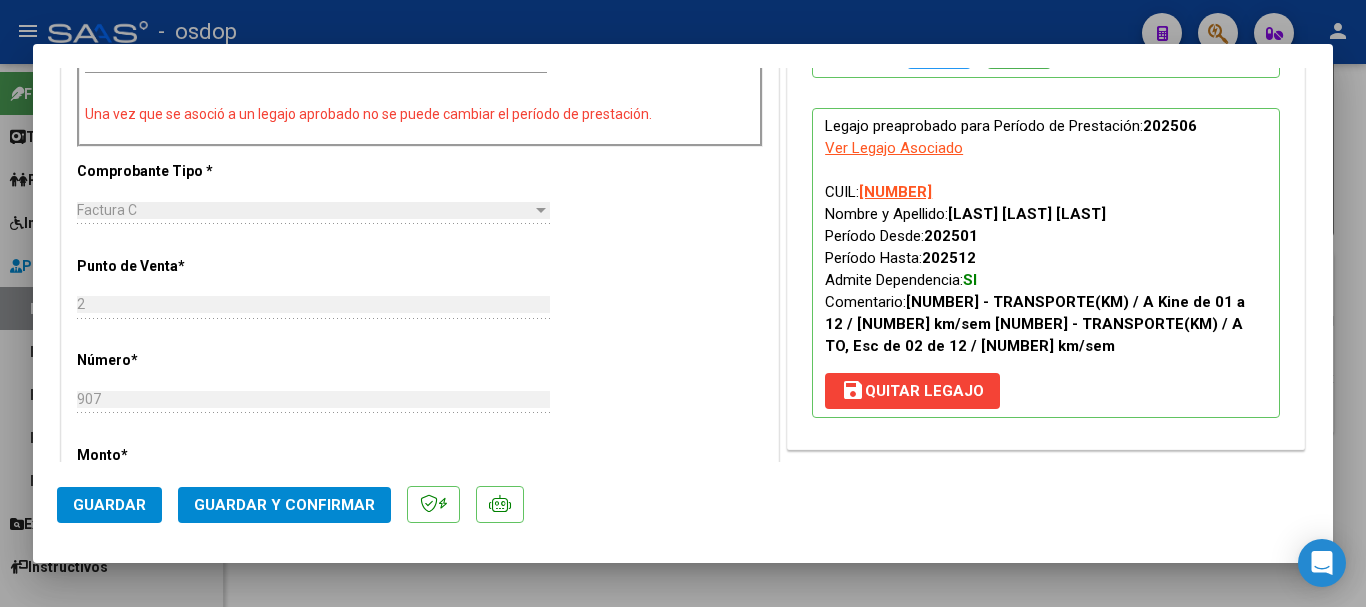 scroll, scrollTop: 900, scrollLeft: 0, axis: vertical 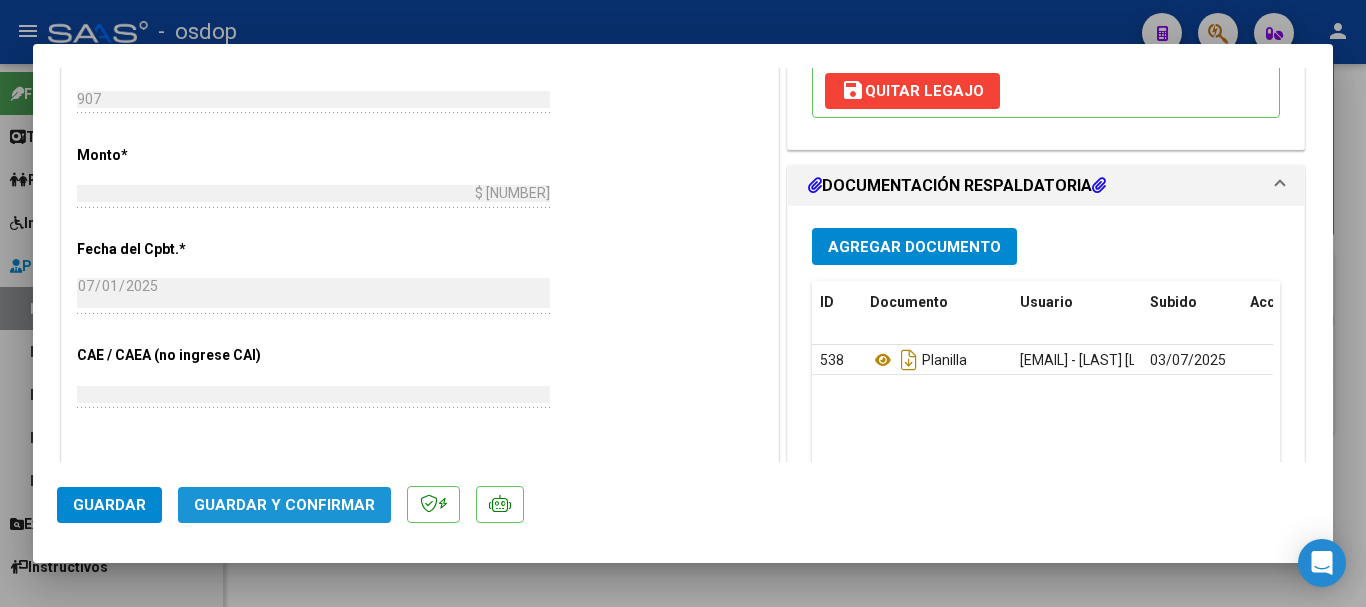 click on "Guardar y Confirmar" 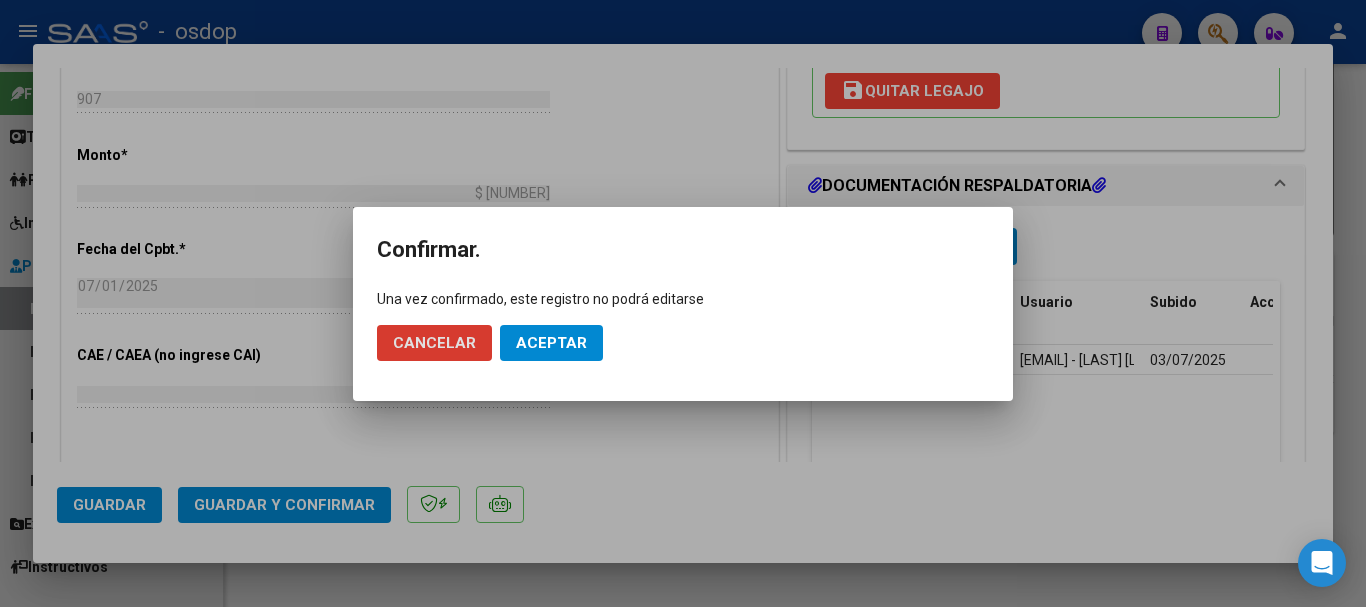 click on "Aceptar" 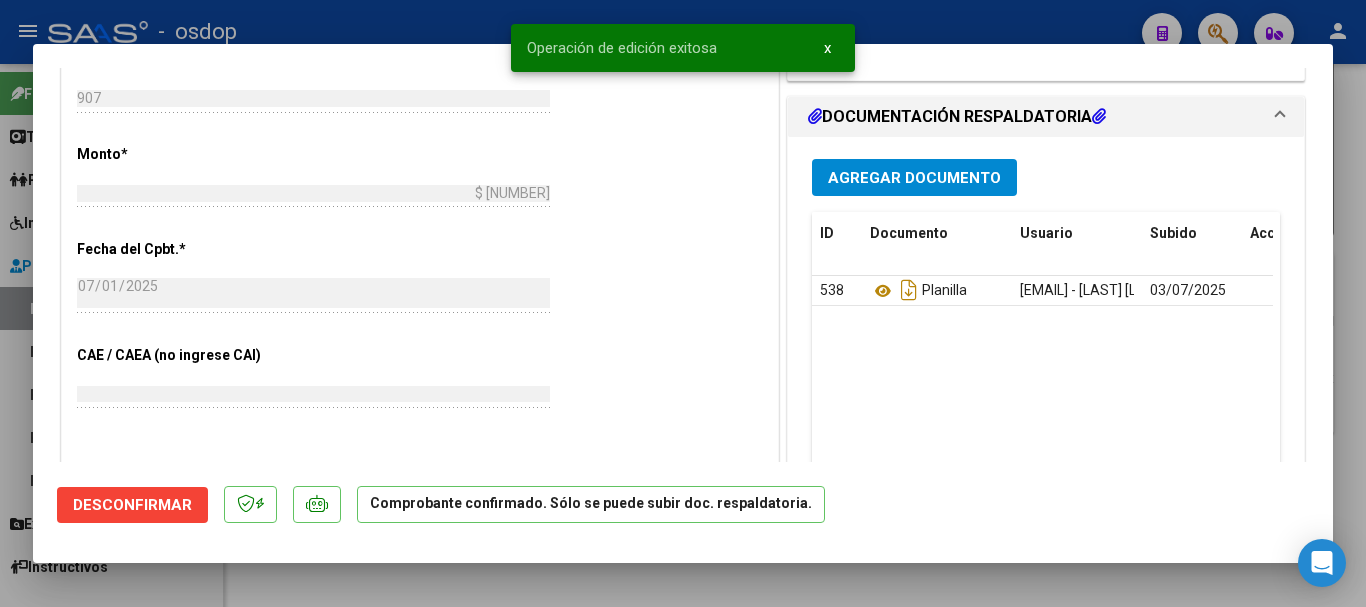 click at bounding box center (683, 303) 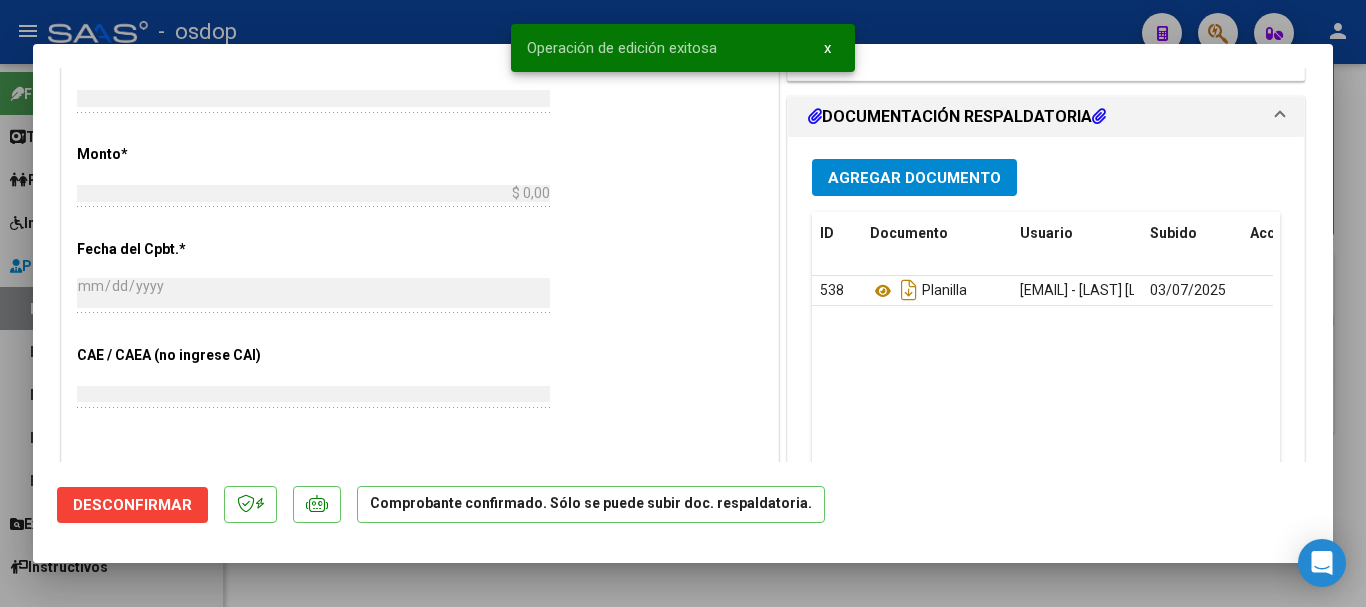 scroll, scrollTop: 0, scrollLeft: 0, axis: both 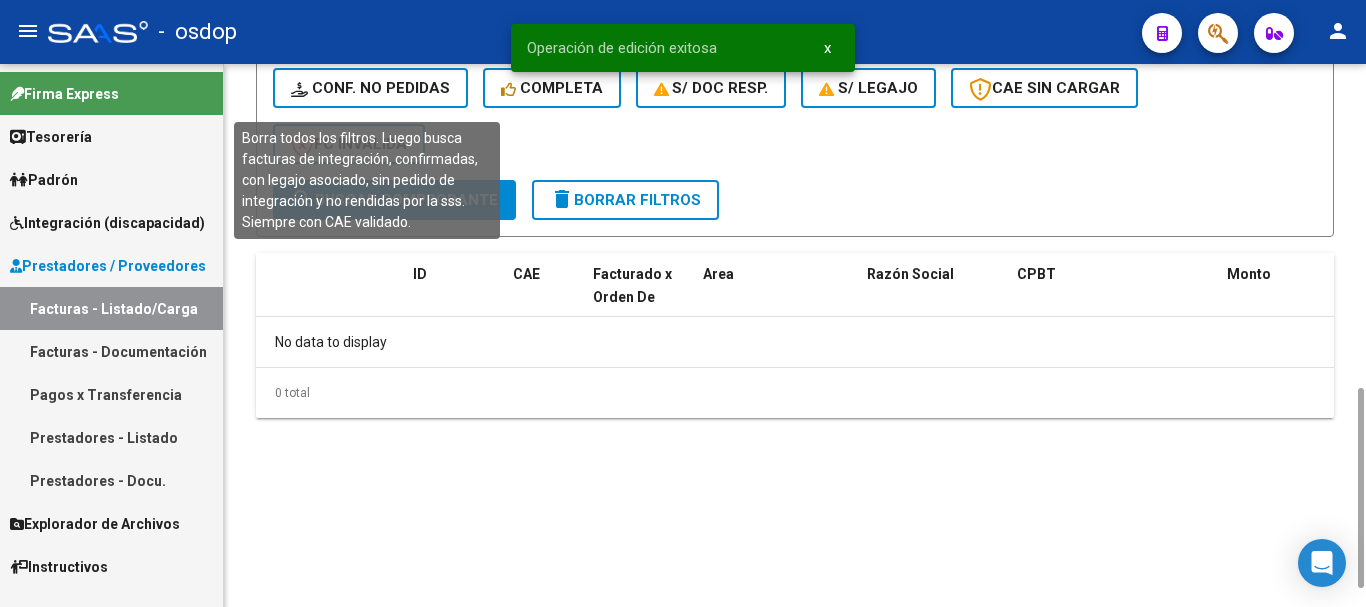 click on "Conf. no pedidas" 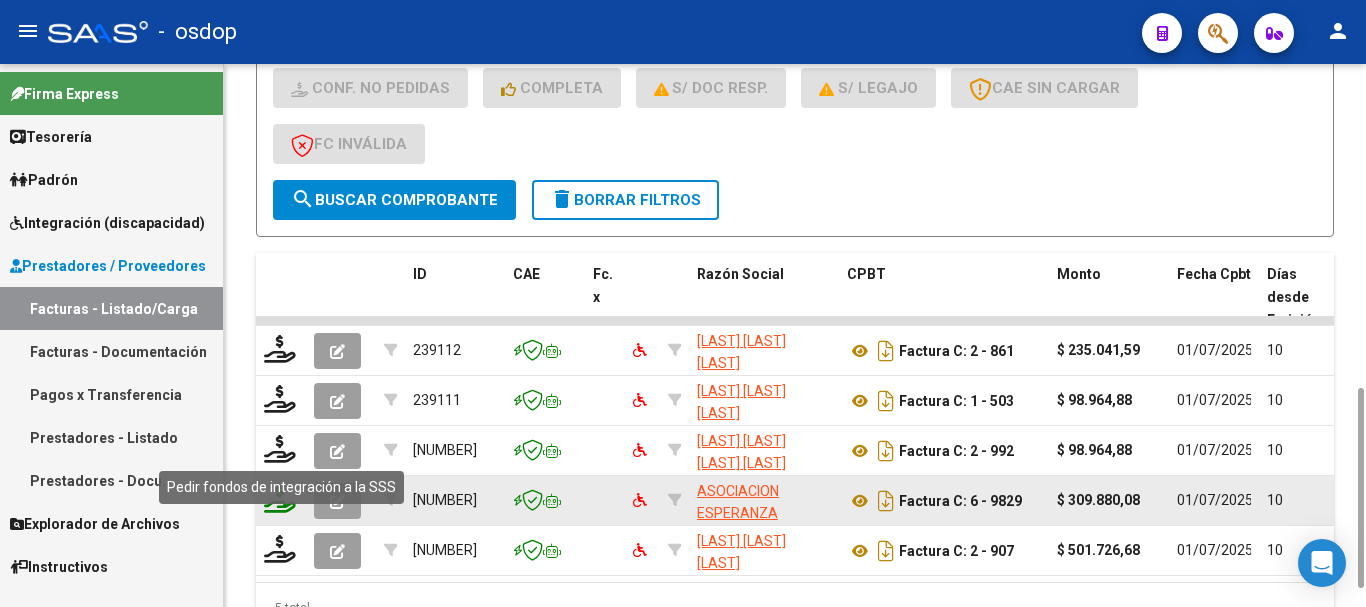click 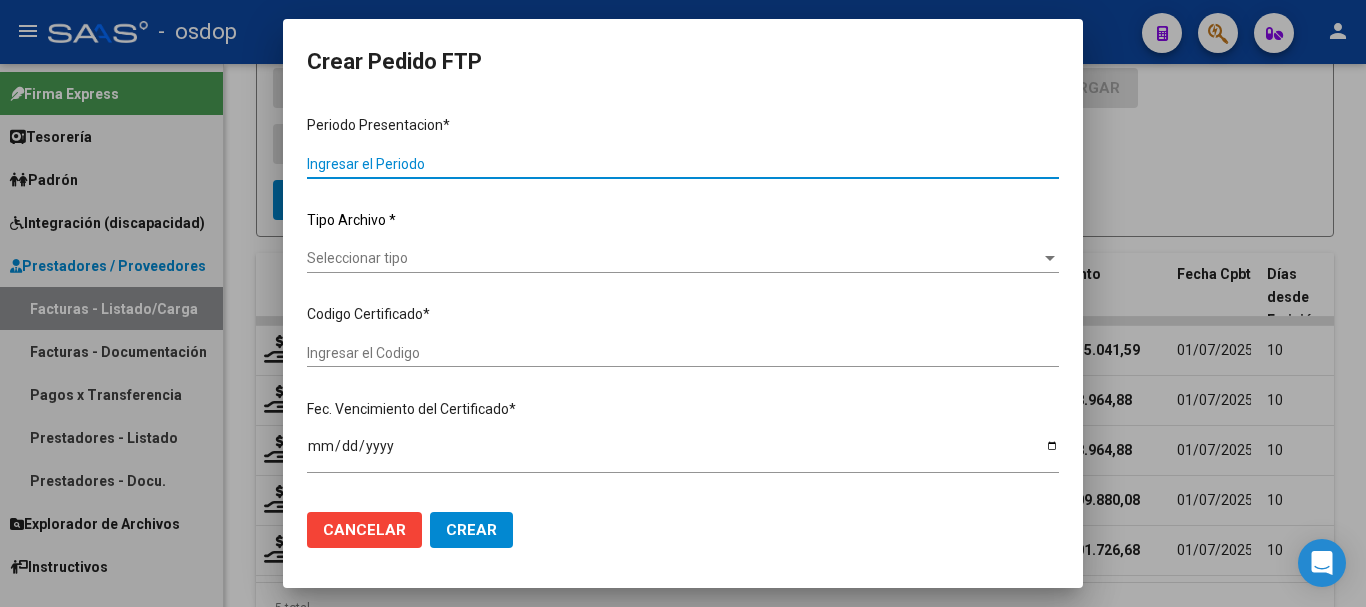 type on "202506" 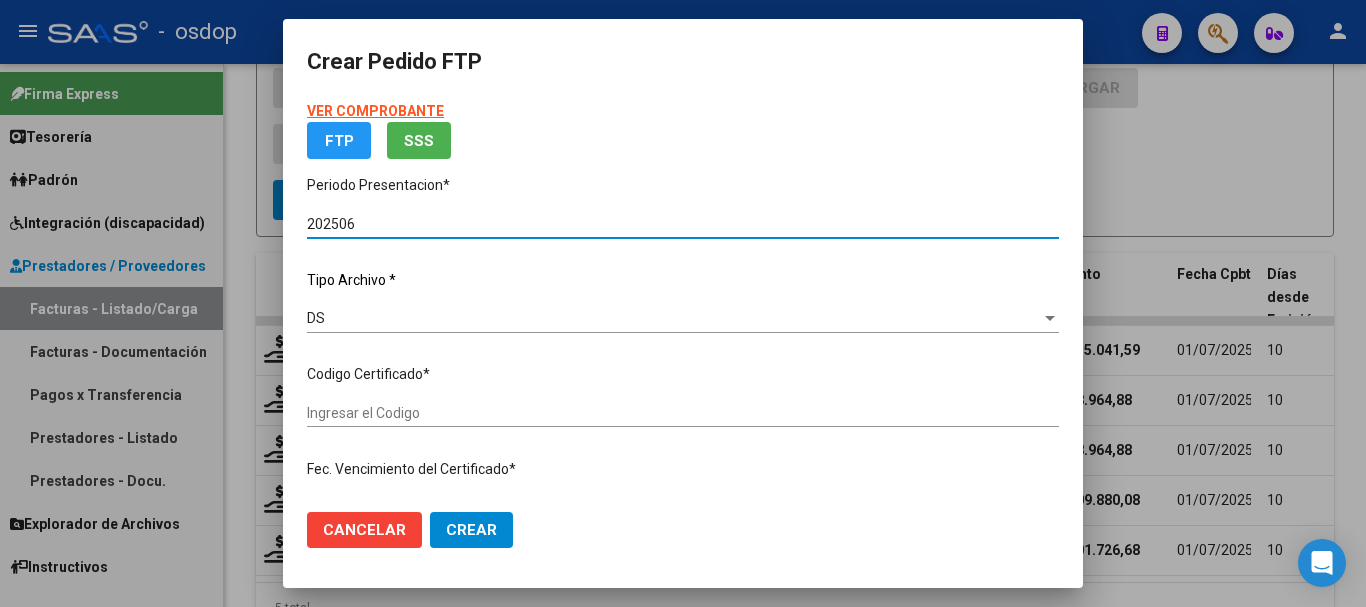 type on "[NUMBER]" 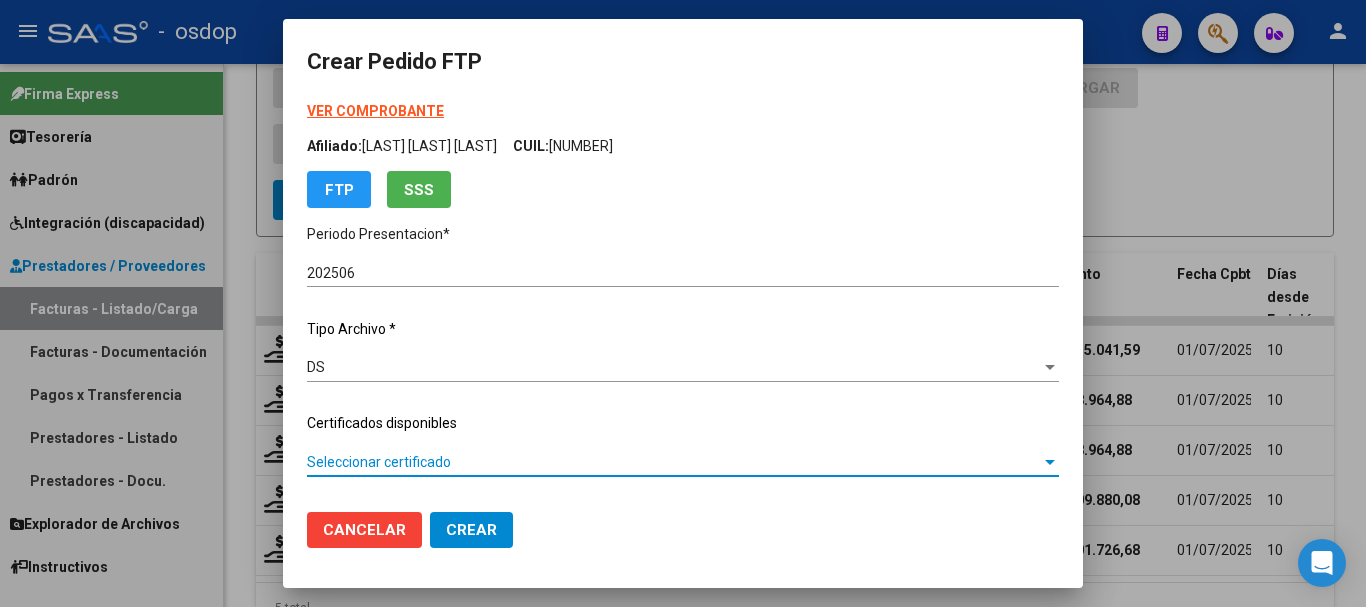 click on "Seleccionar certificado" at bounding box center [674, 462] 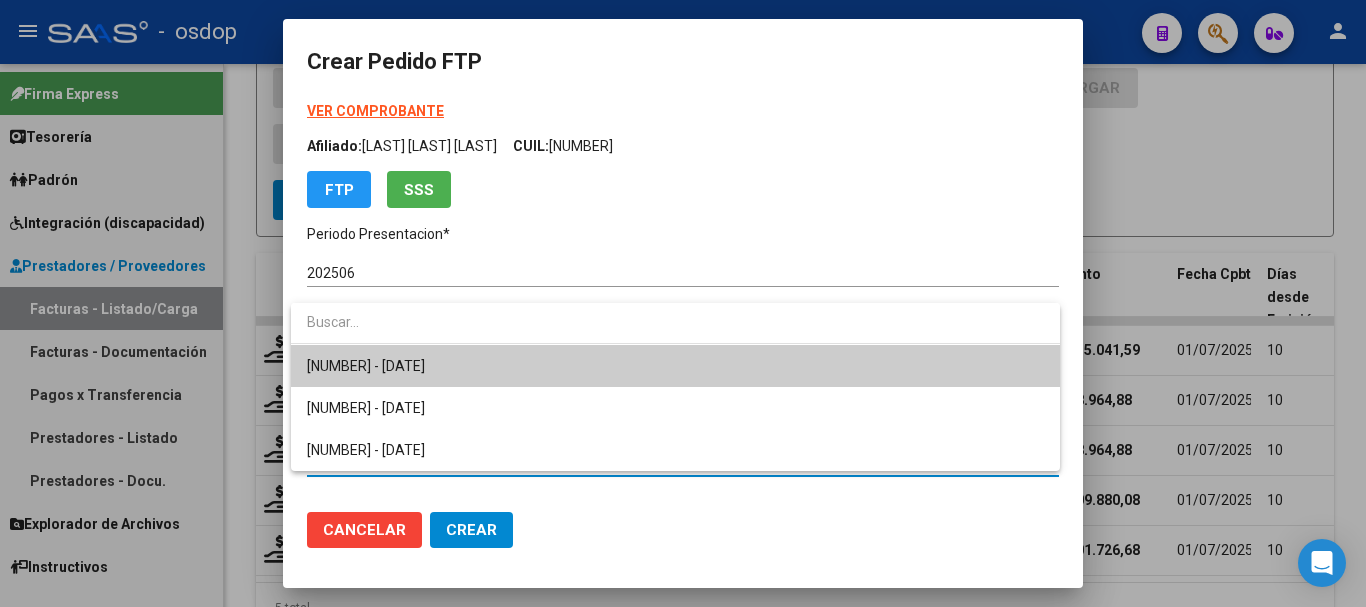 click on "[NUMBER] - [DATE]" at bounding box center (366, 366) 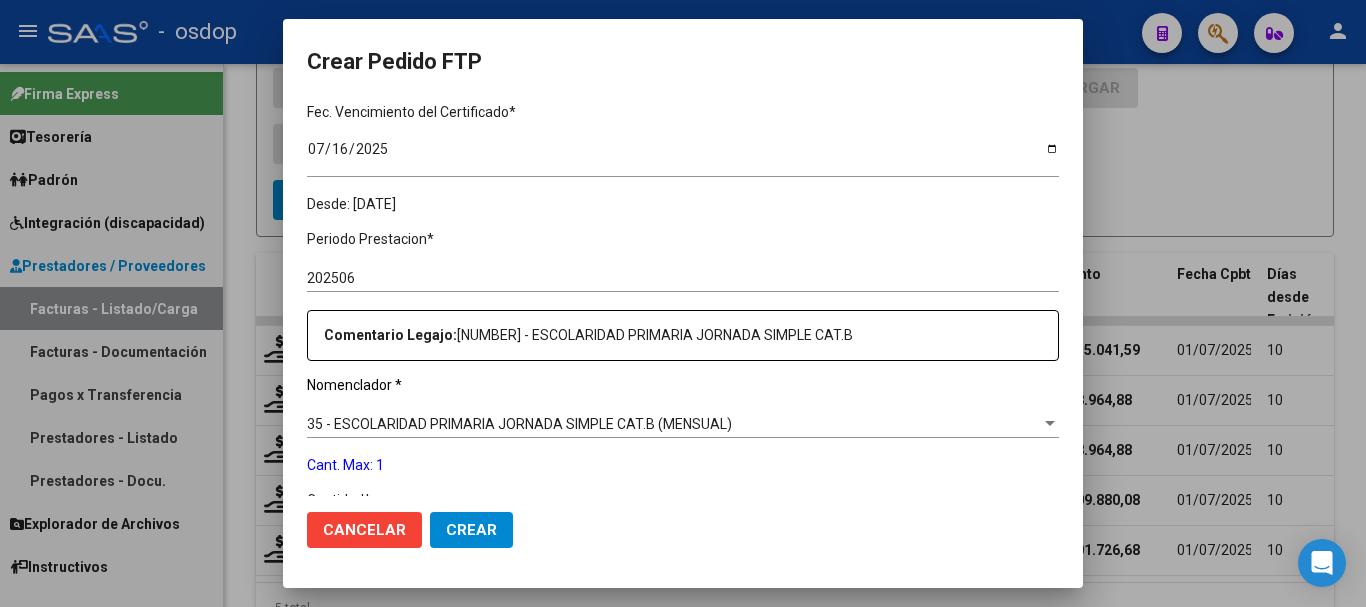 scroll, scrollTop: 700, scrollLeft: 0, axis: vertical 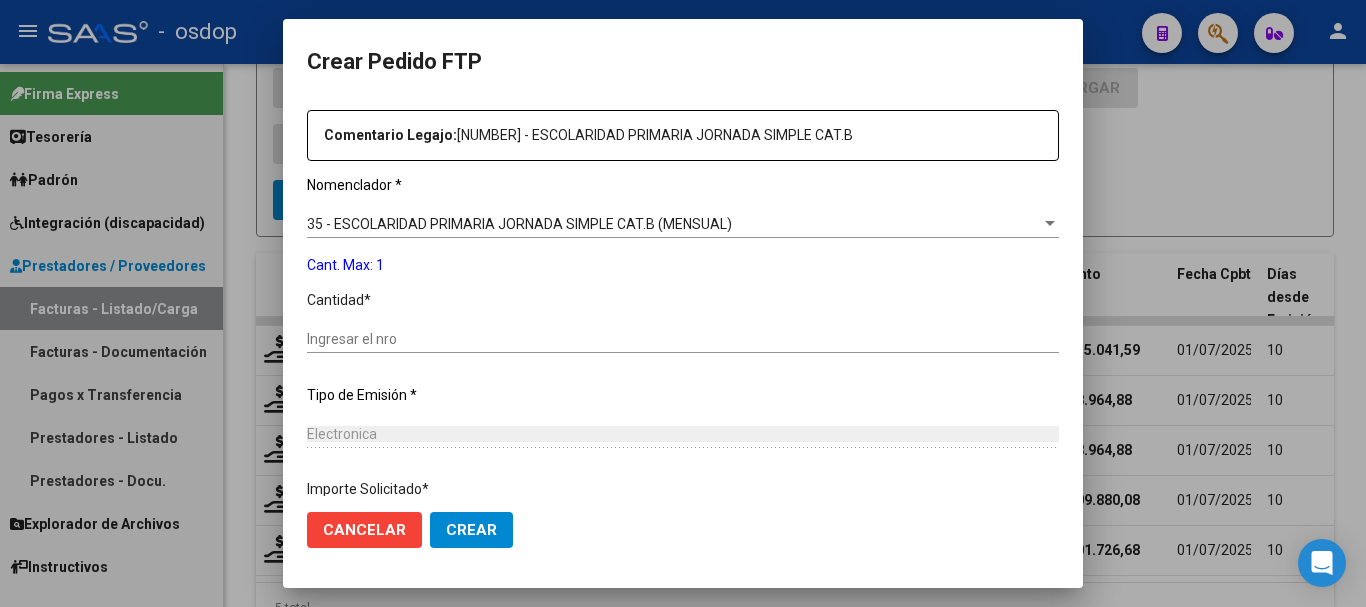 click on "Ingresar el nro" 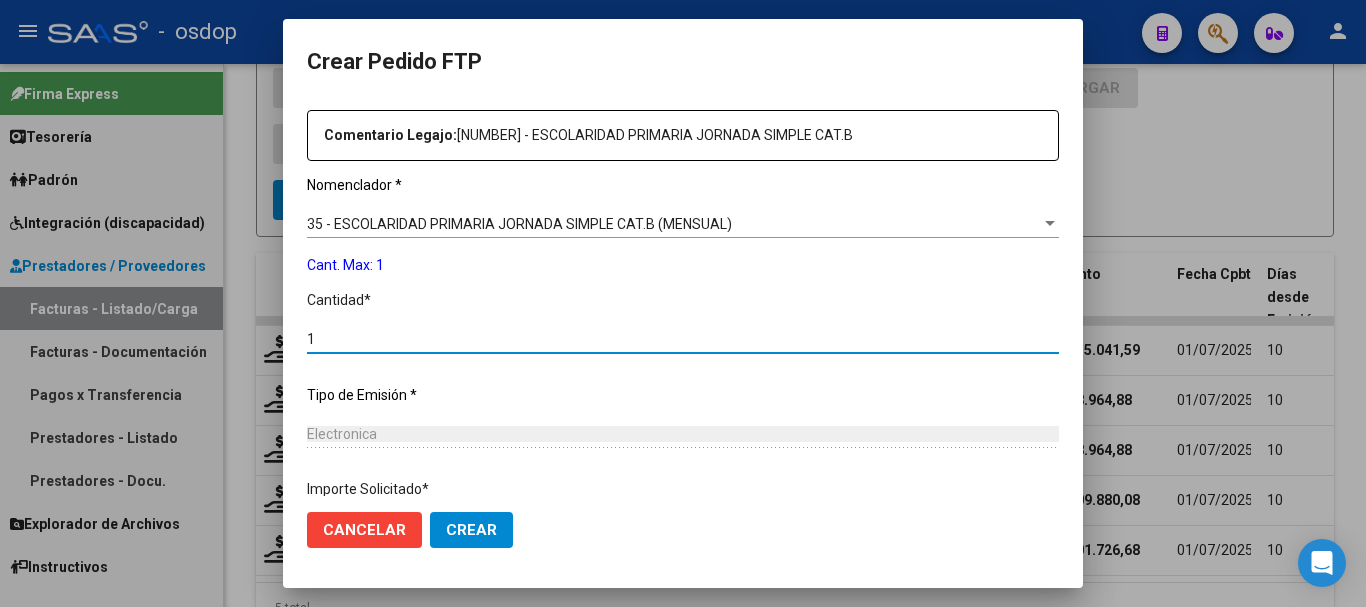 type on "1" 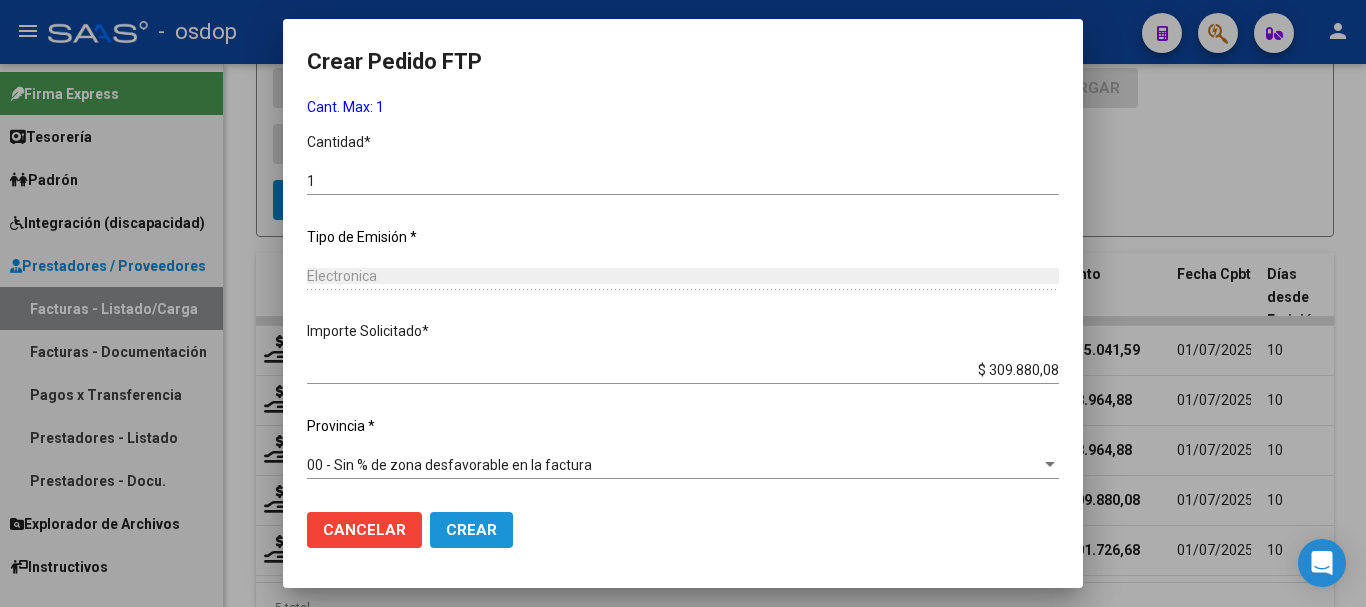 click on "Crear" 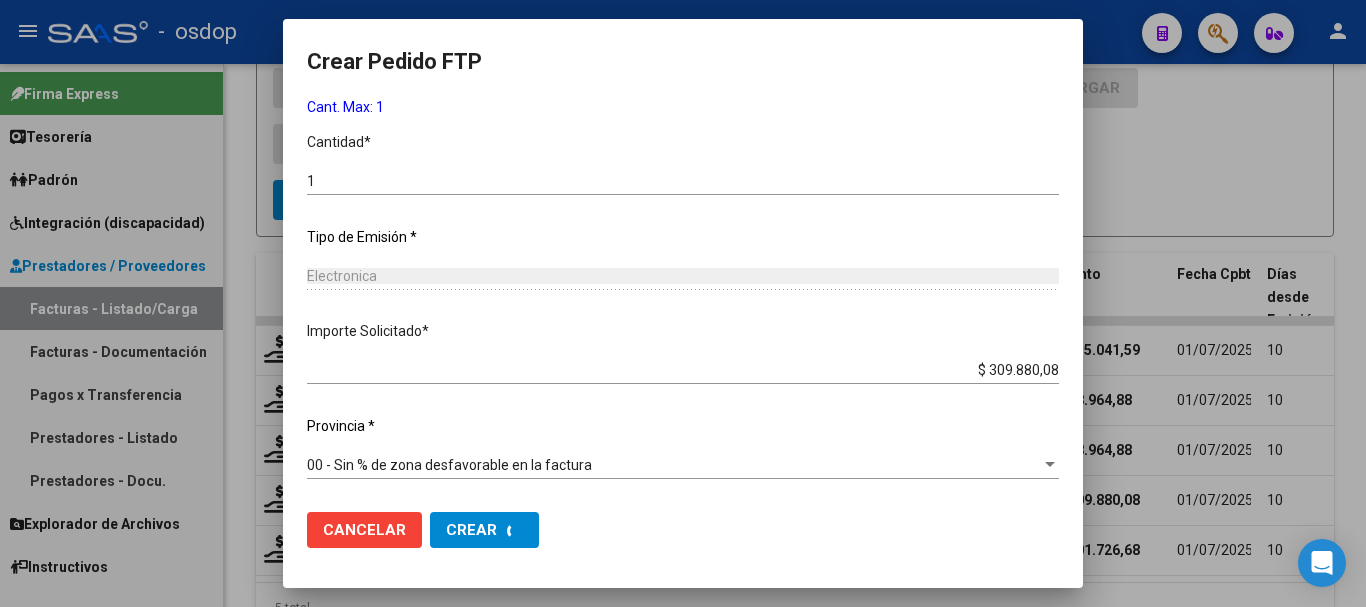 scroll, scrollTop: 0, scrollLeft: 0, axis: both 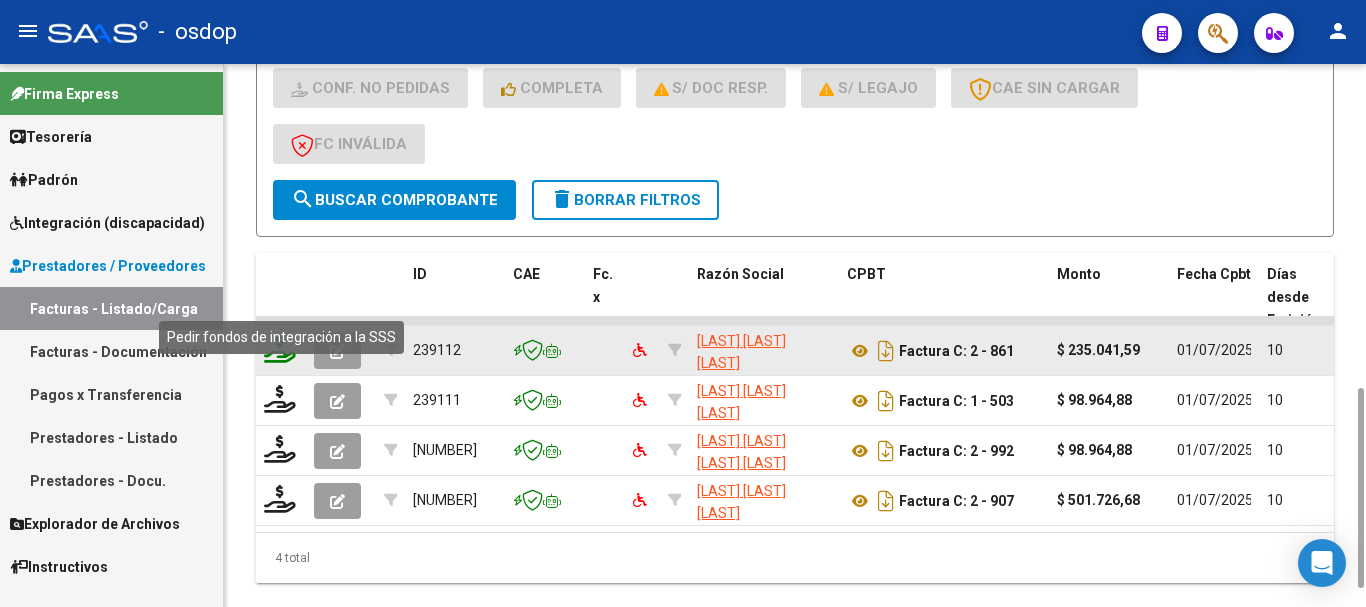 click 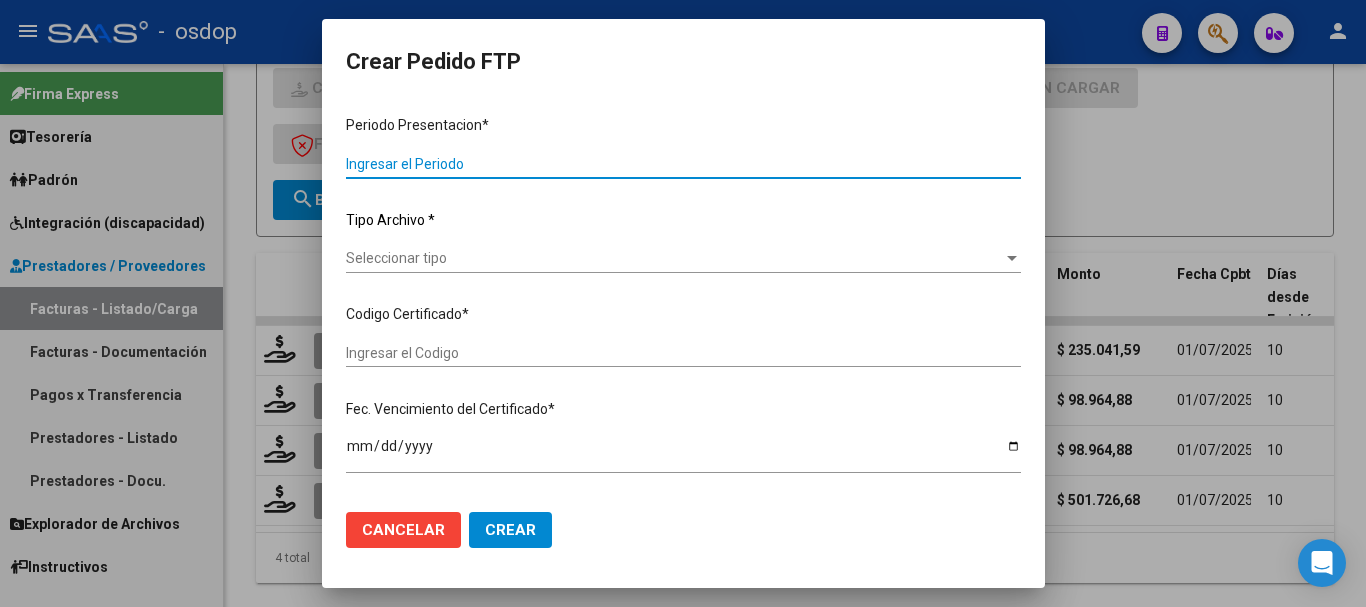 type on "202506" 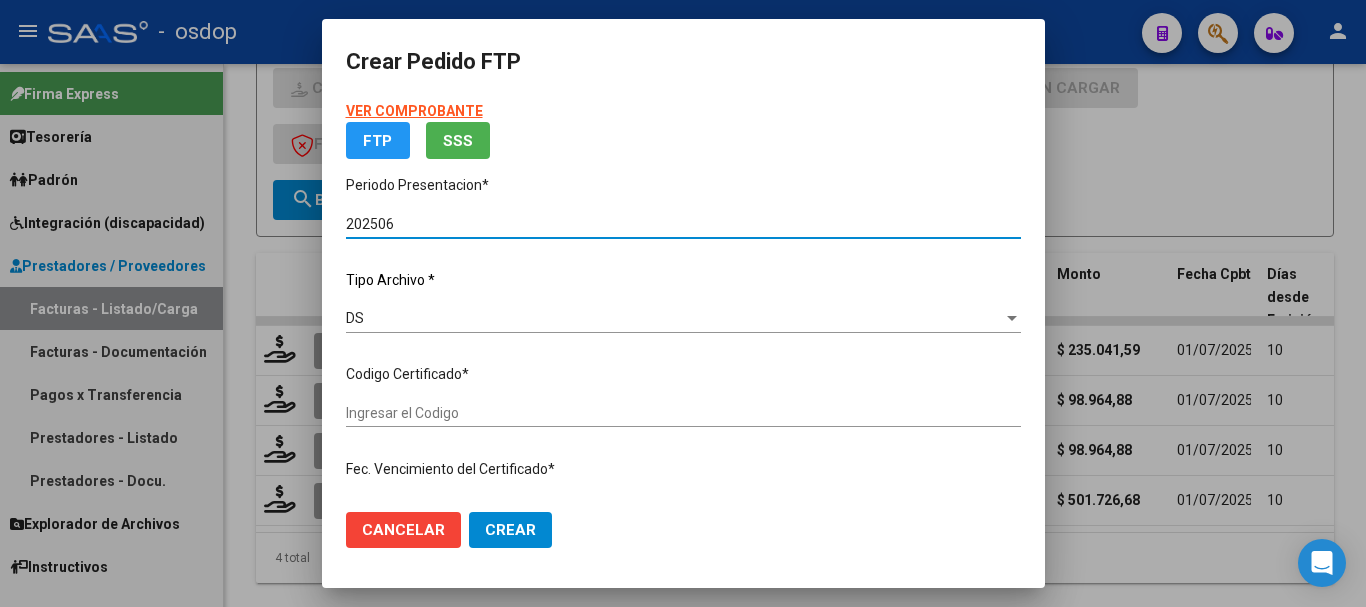 type on "[NUMBER]" 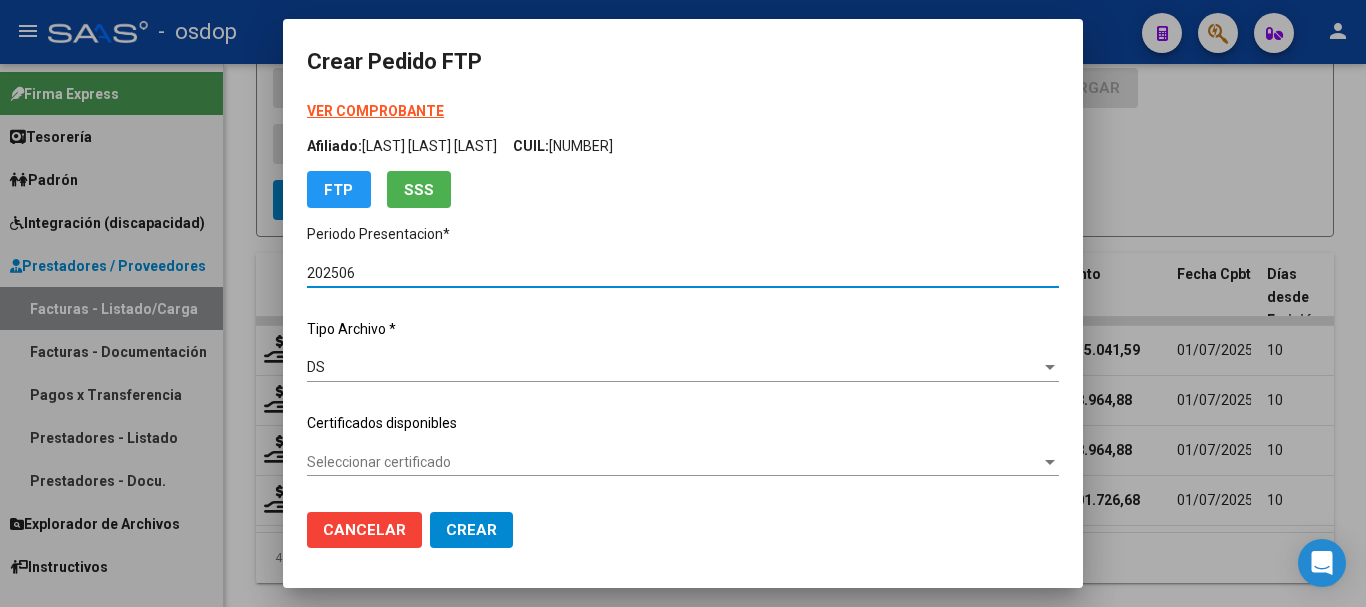 click on "Seleccionar certificado" at bounding box center [674, 462] 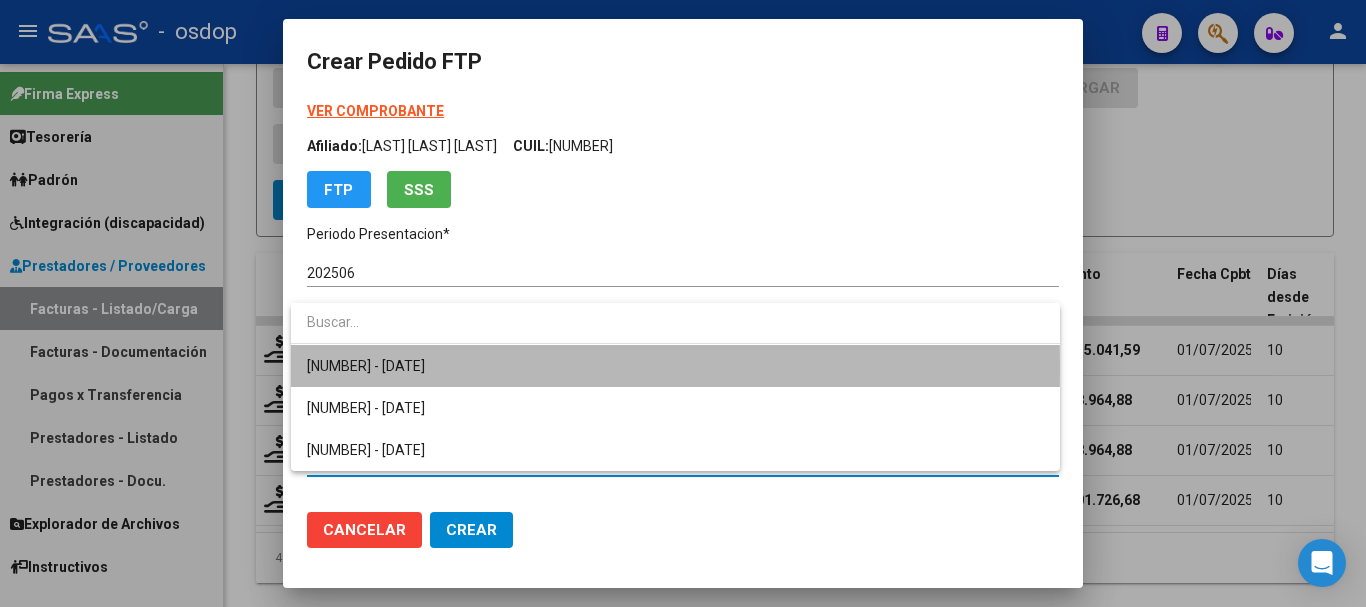 click on "[NUMBER] - [DATE]" at bounding box center (675, 366) 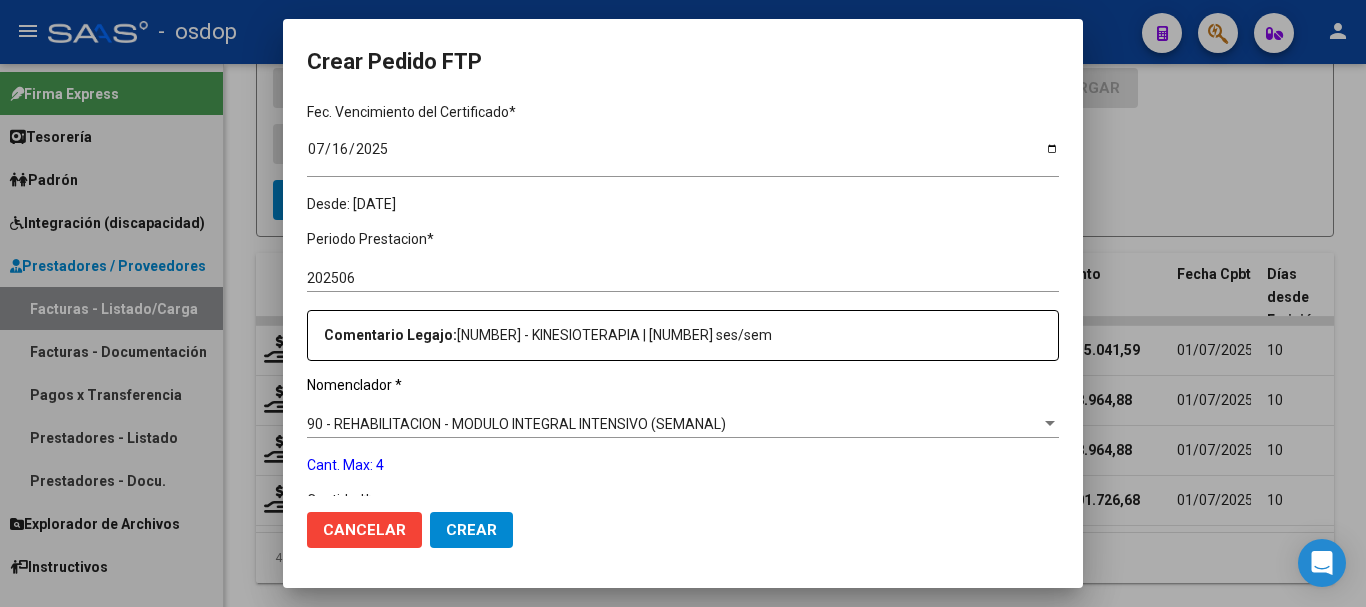 scroll, scrollTop: 700, scrollLeft: 0, axis: vertical 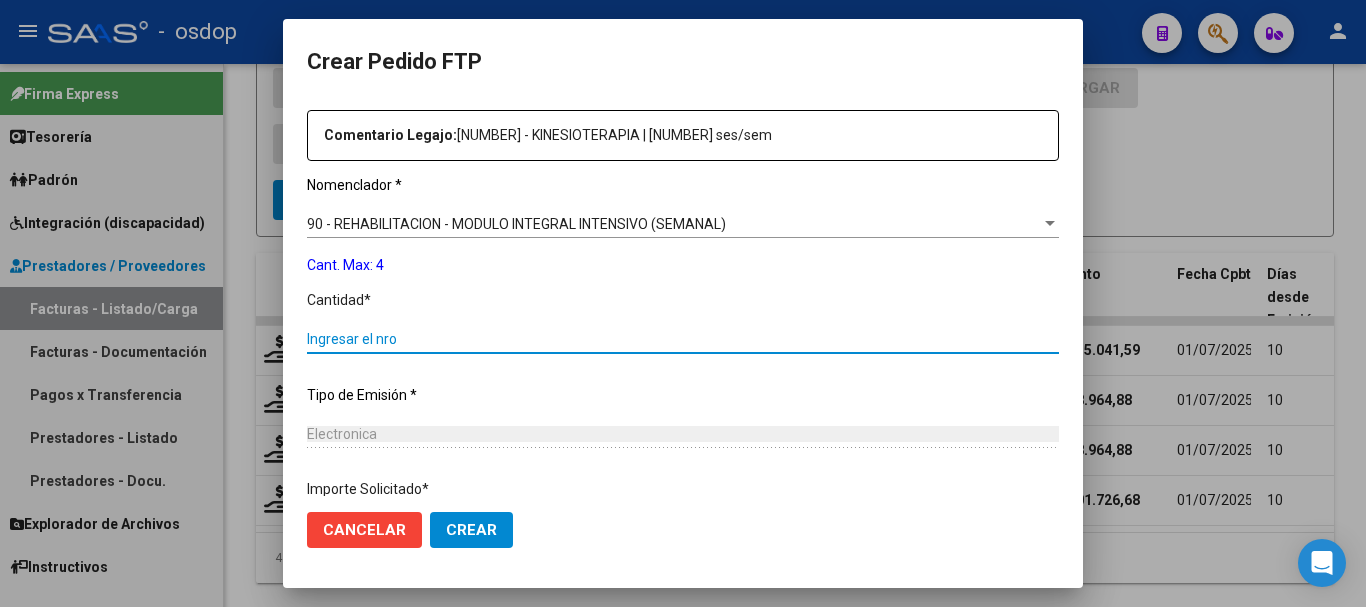 click on "Ingresar el nro" at bounding box center [683, 339] 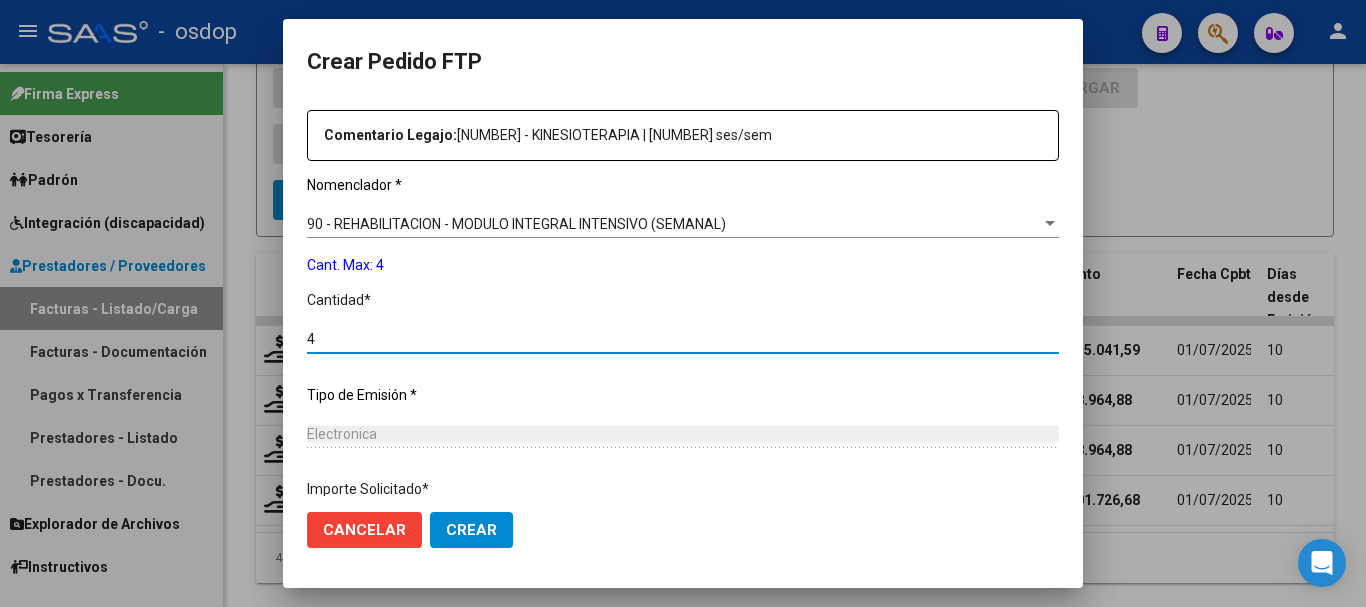type on "4" 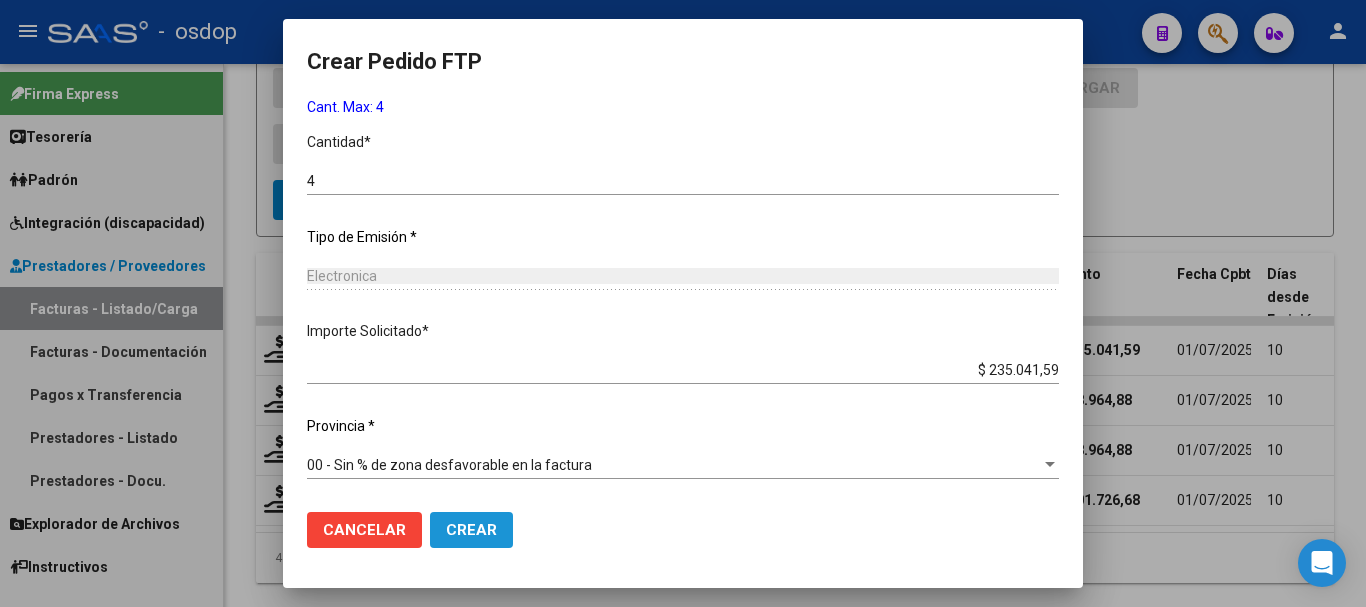 click on "Crear" 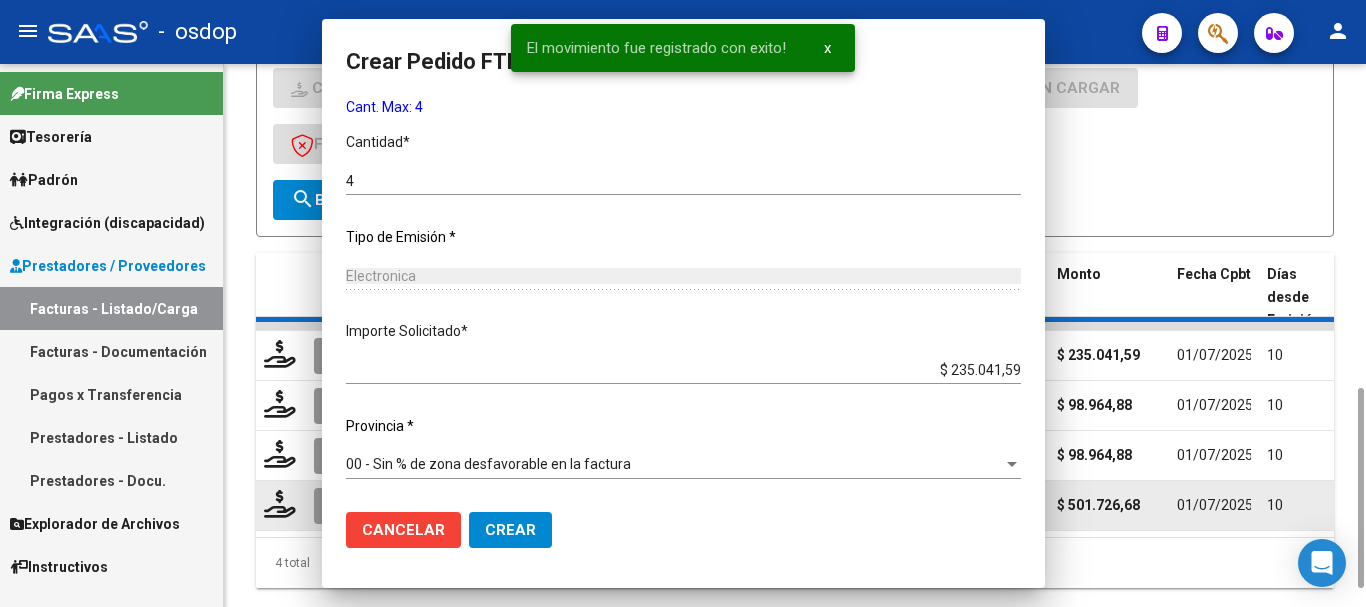 scroll, scrollTop: 0, scrollLeft: 0, axis: both 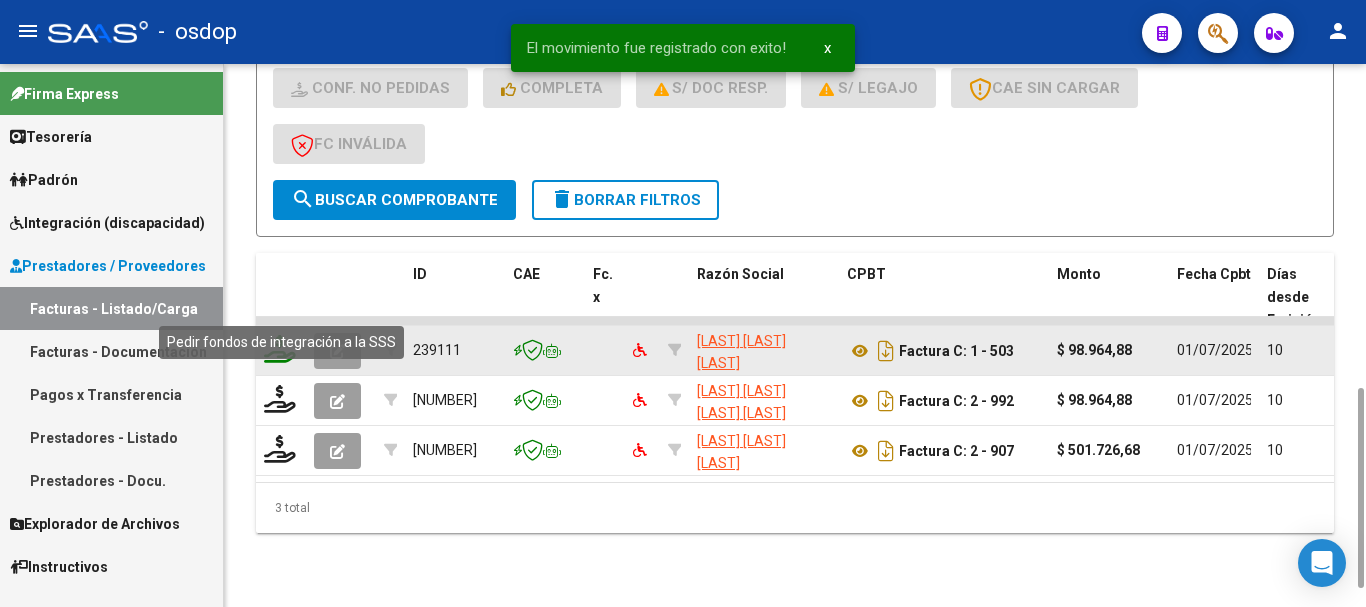 click 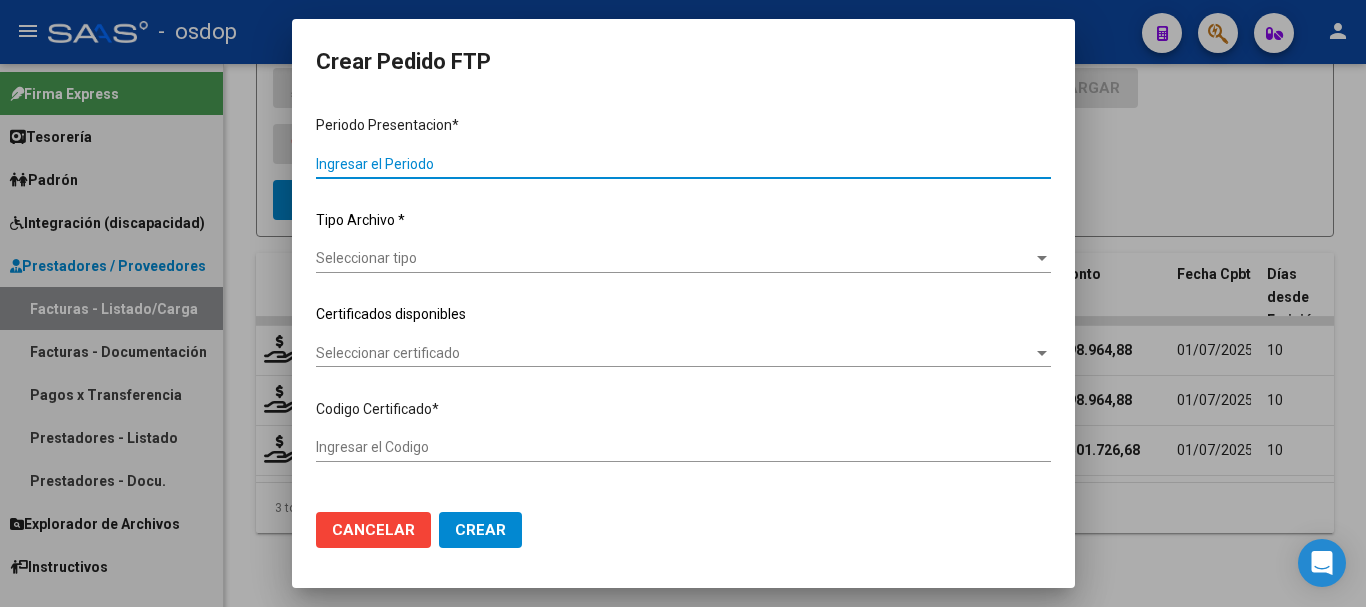 type on "202506" 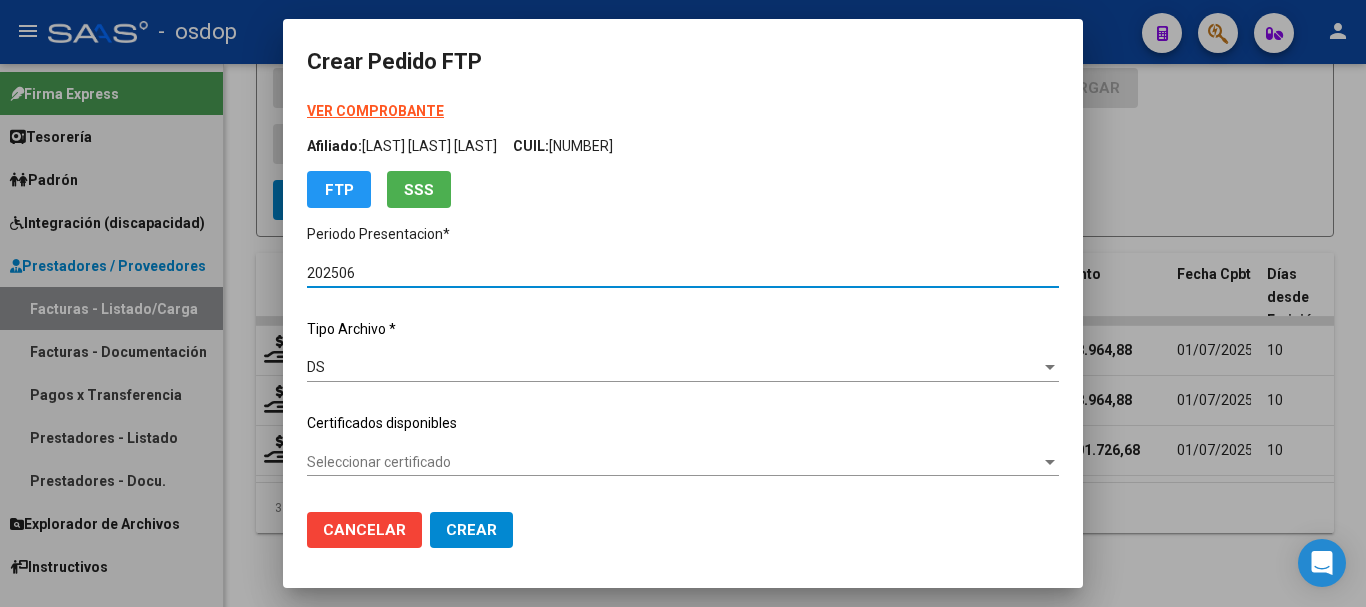 type on "[NUMBER]" 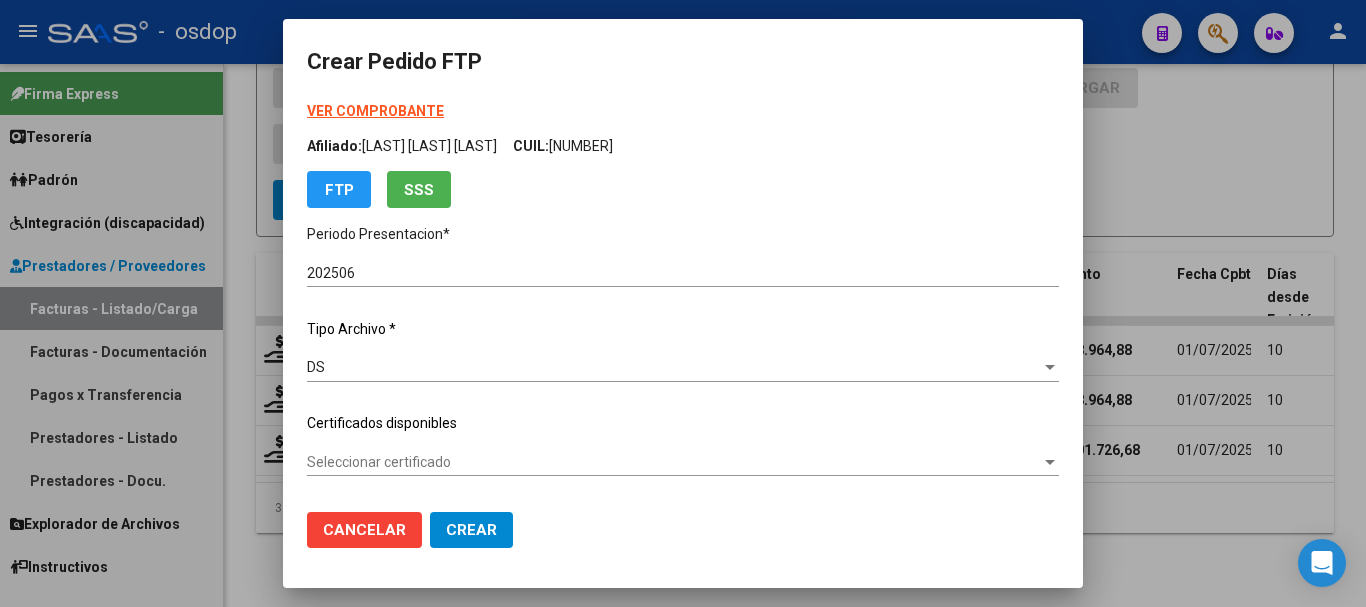 click on "Seleccionar certificado" at bounding box center [674, 462] 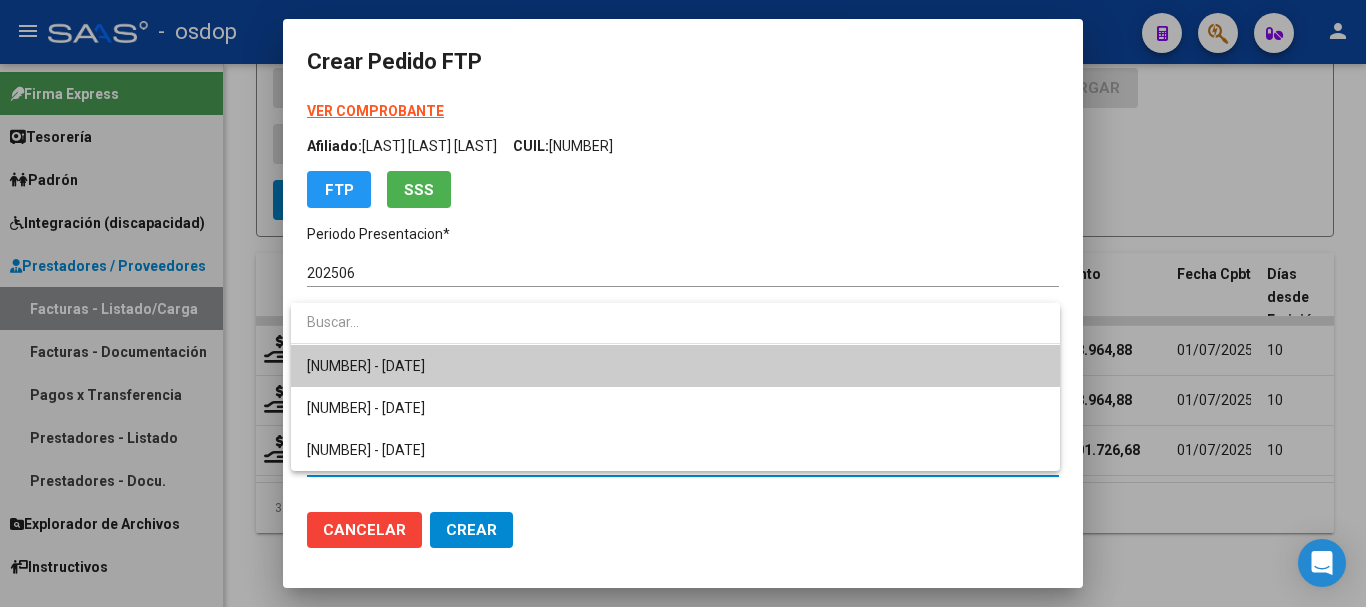 click on "[NUMBER] - [DATE]" at bounding box center [675, 366] 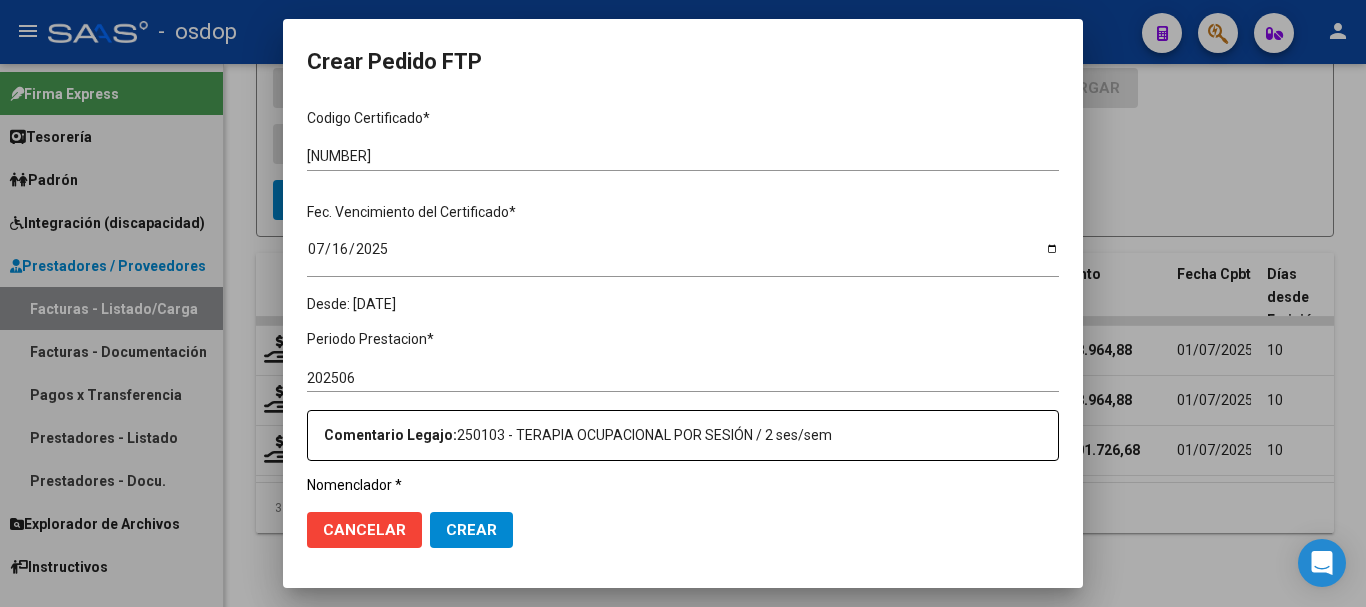 scroll, scrollTop: 600, scrollLeft: 0, axis: vertical 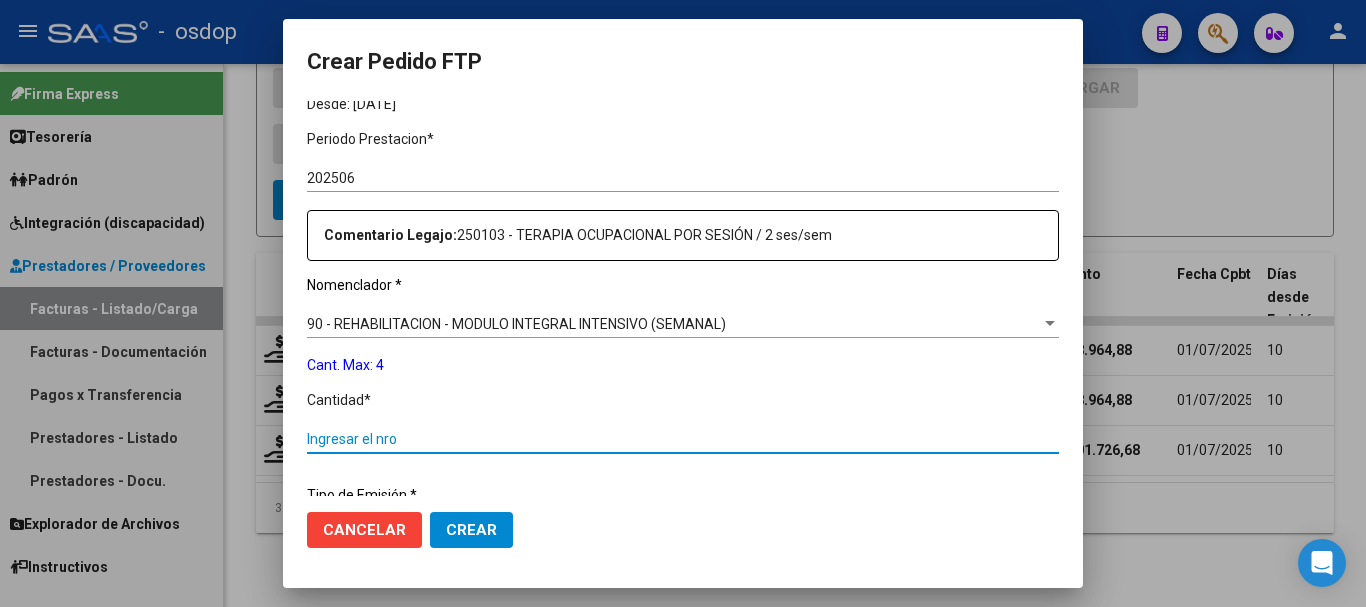 click on "Ingresar el nro" at bounding box center (683, 439) 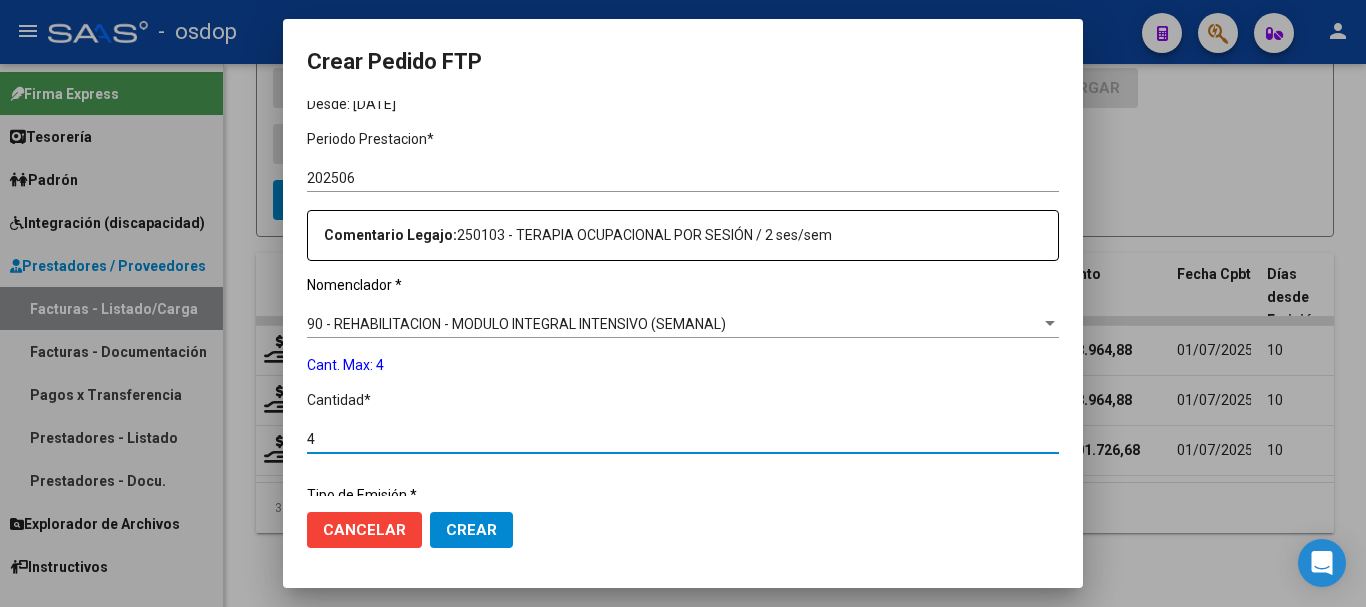 type on "4" 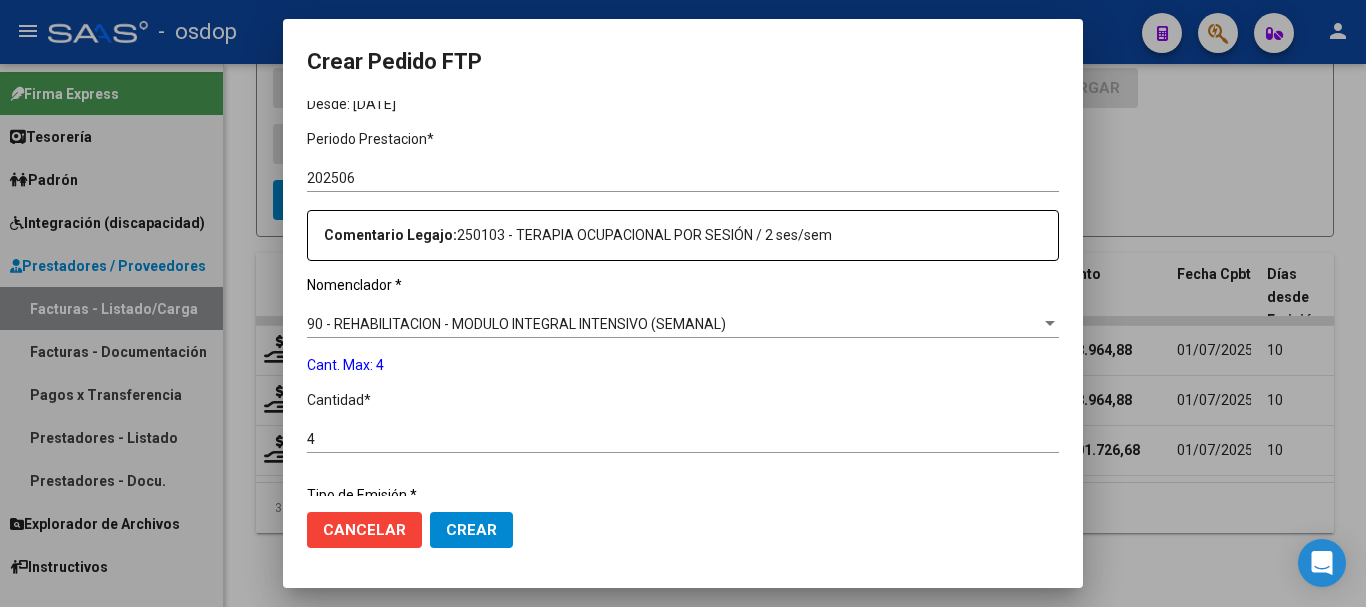 scroll, scrollTop: 858, scrollLeft: 0, axis: vertical 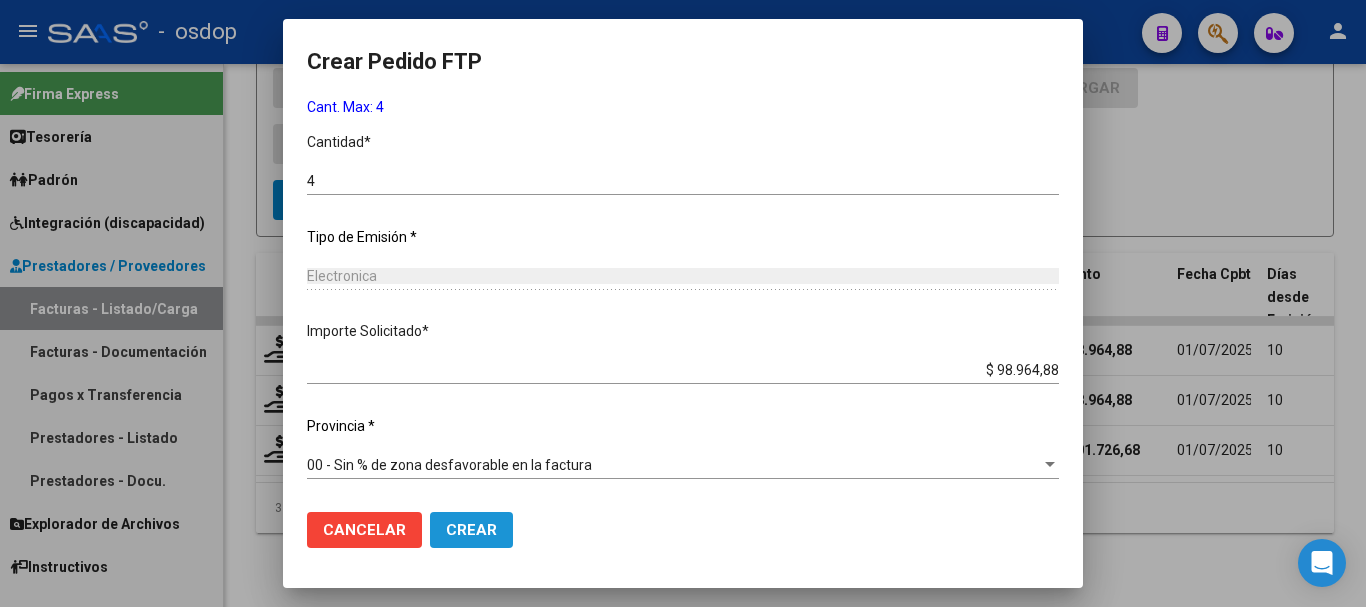click on "Crear" 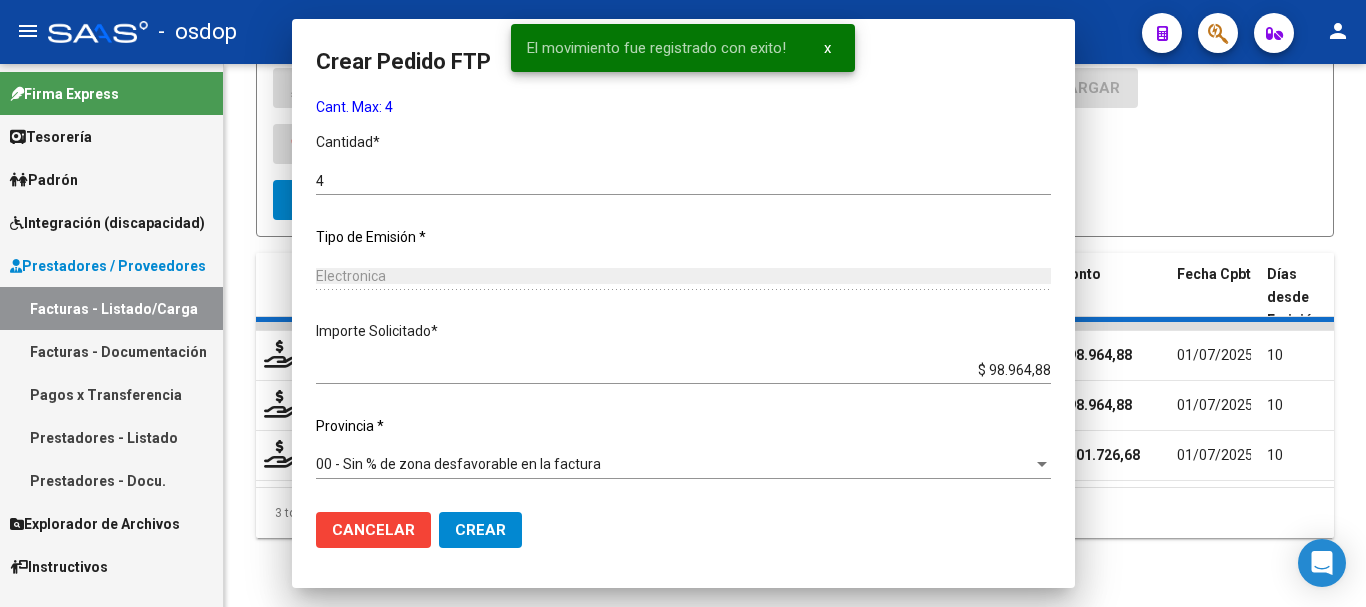 scroll, scrollTop: 749, scrollLeft: 0, axis: vertical 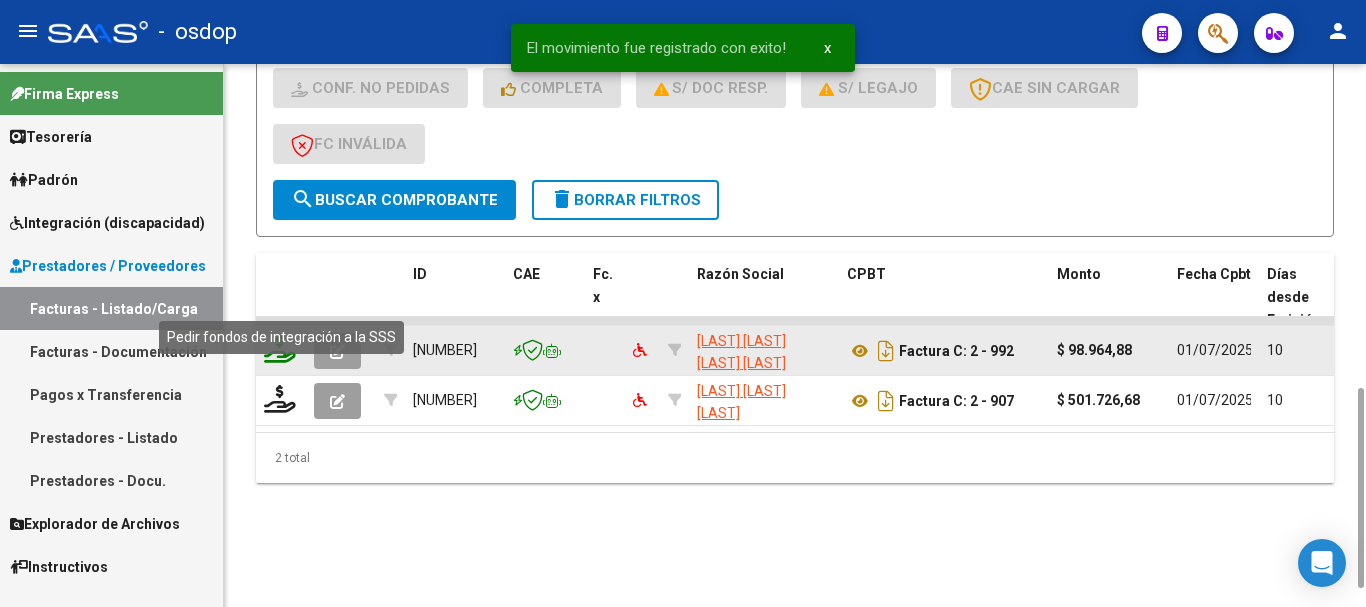 click 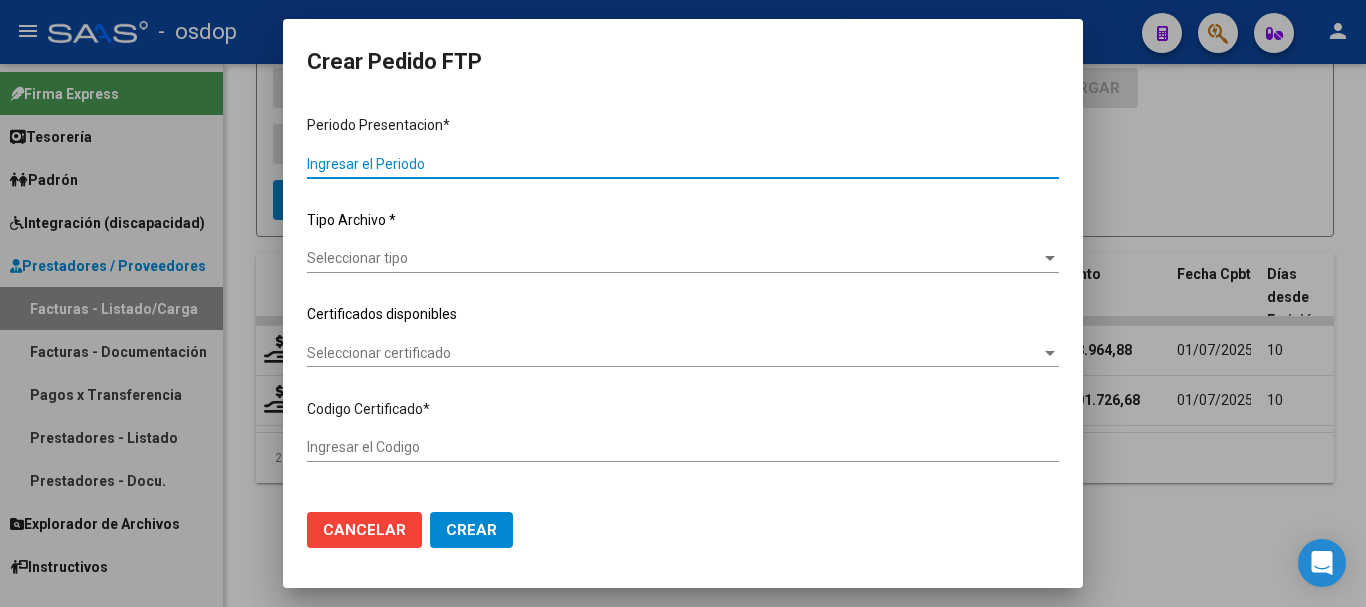 type on "202506" 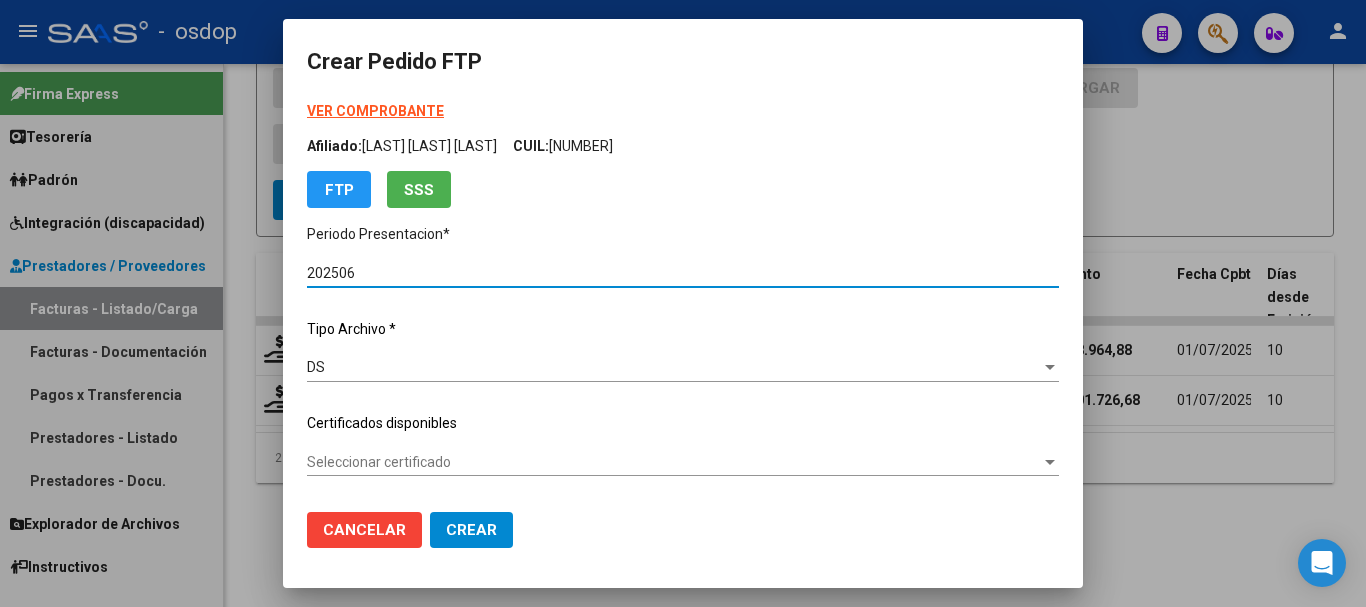 type on "[NUMBER]" 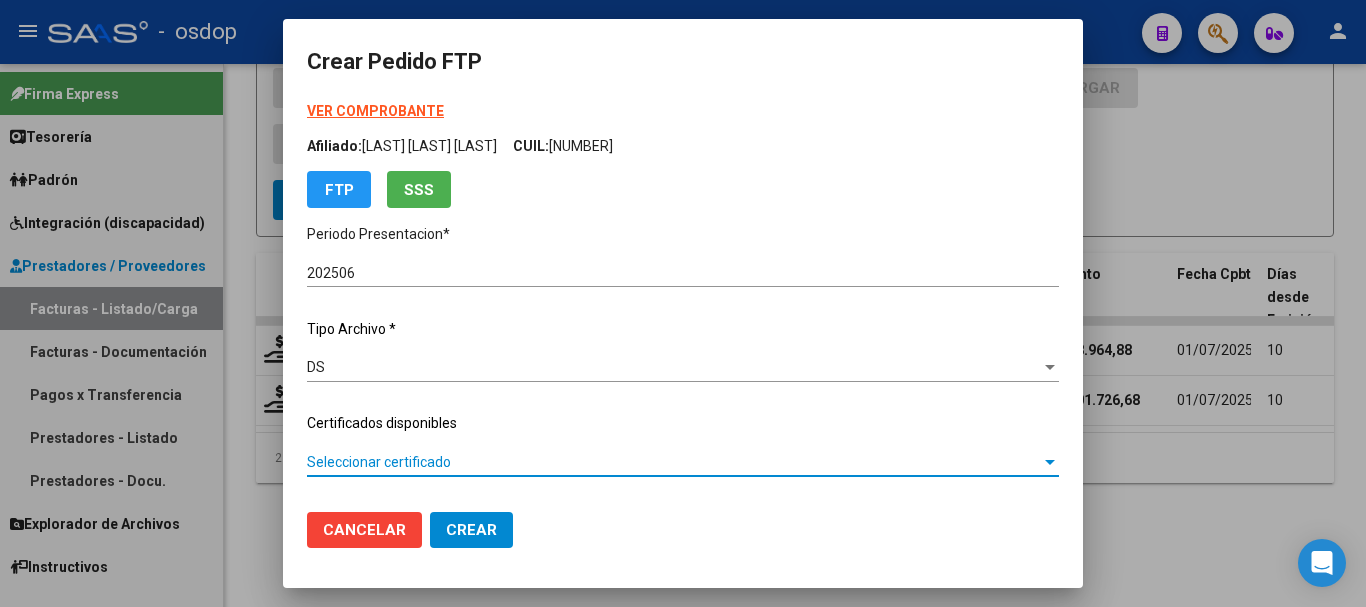 click on "Seleccionar certificado" at bounding box center (674, 462) 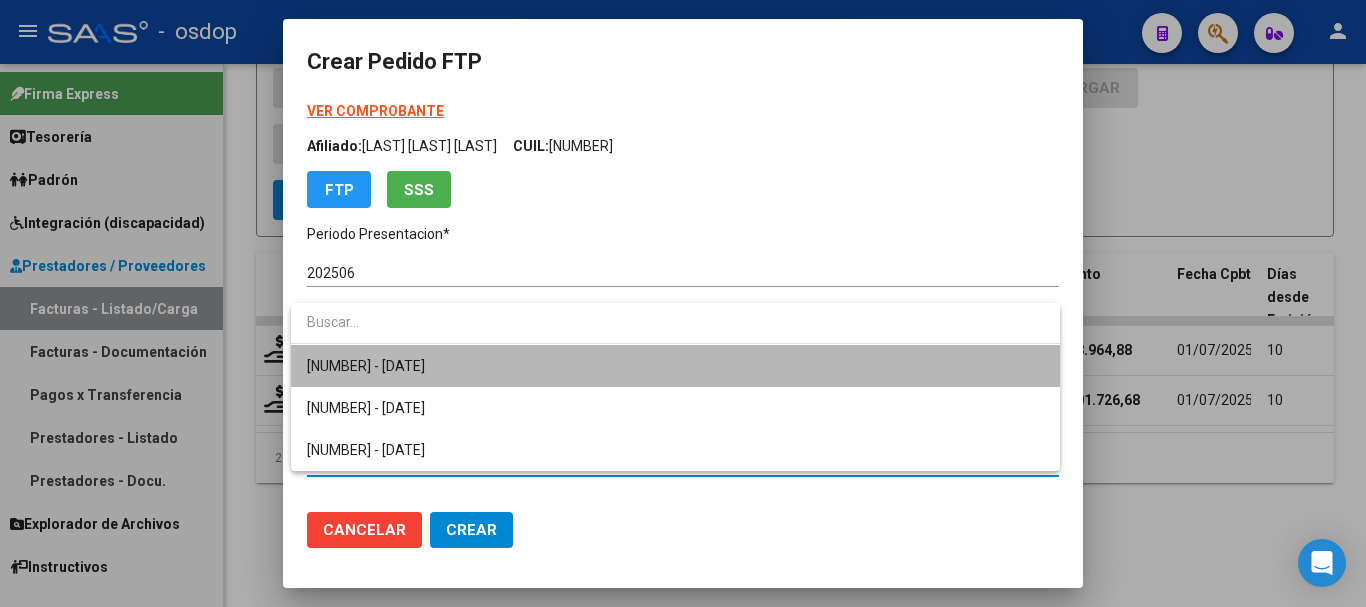 click on "[NUMBER] - [DATE]" at bounding box center (675, 366) 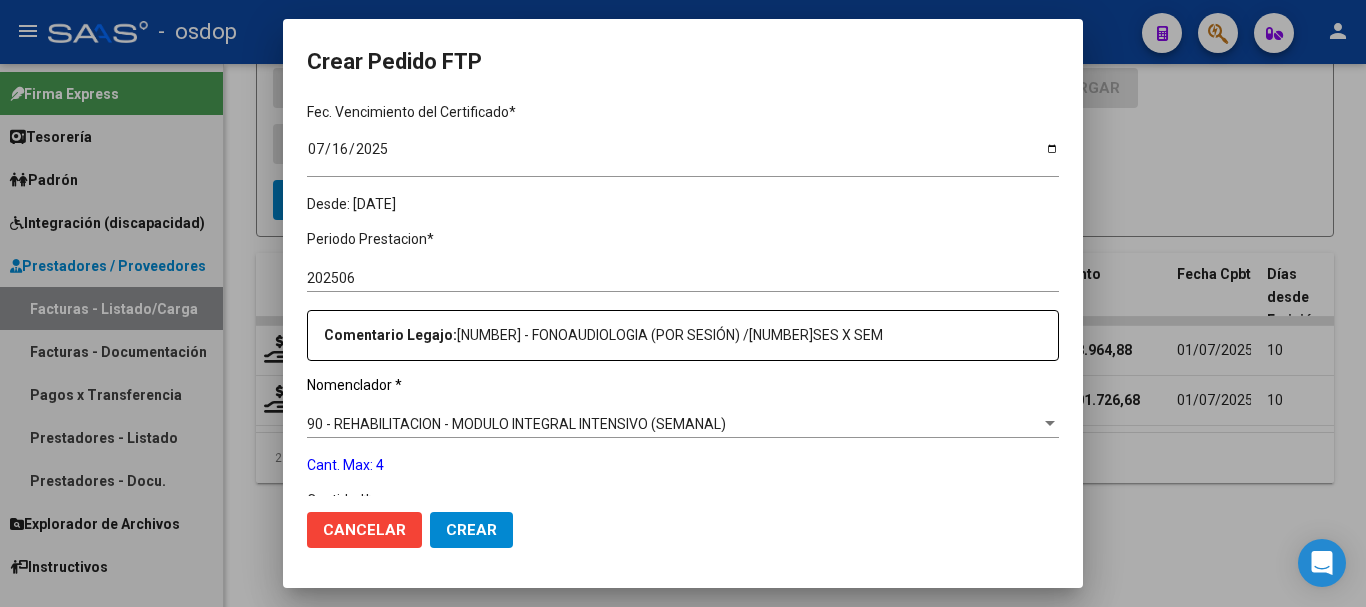 scroll, scrollTop: 700, scrollLeft: 0, axis: vertical 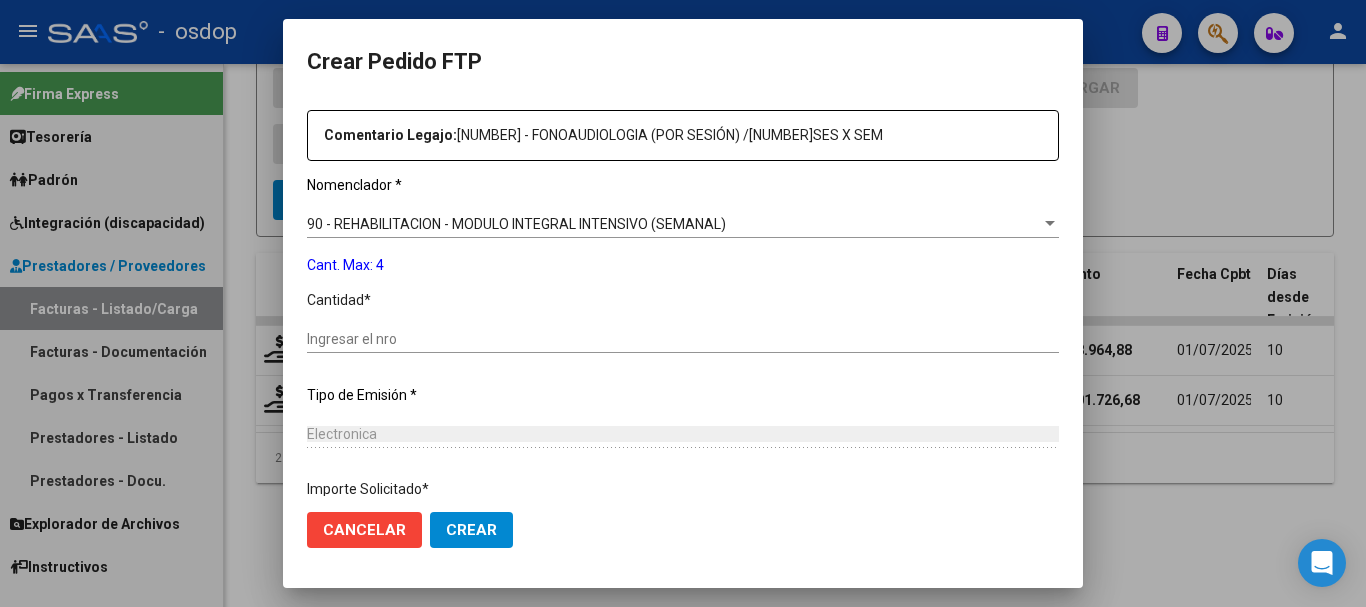 click on "Ingresar el nro" 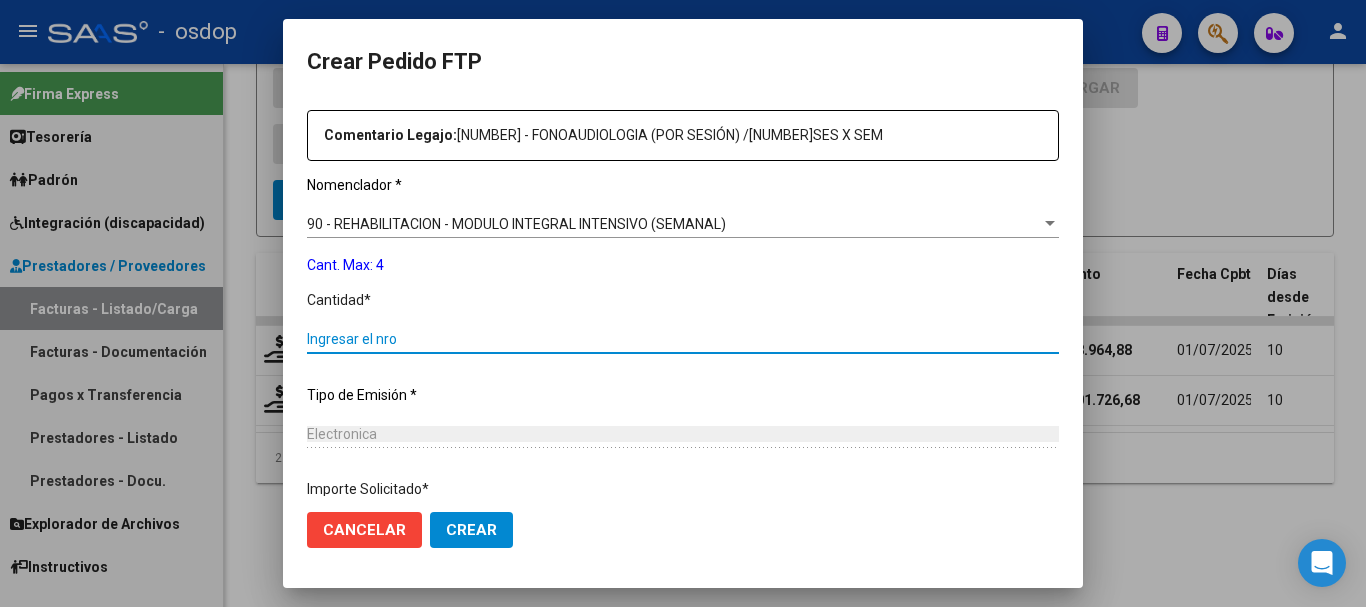 click on "Ingresar el nro" at bounding box center [683, 339] 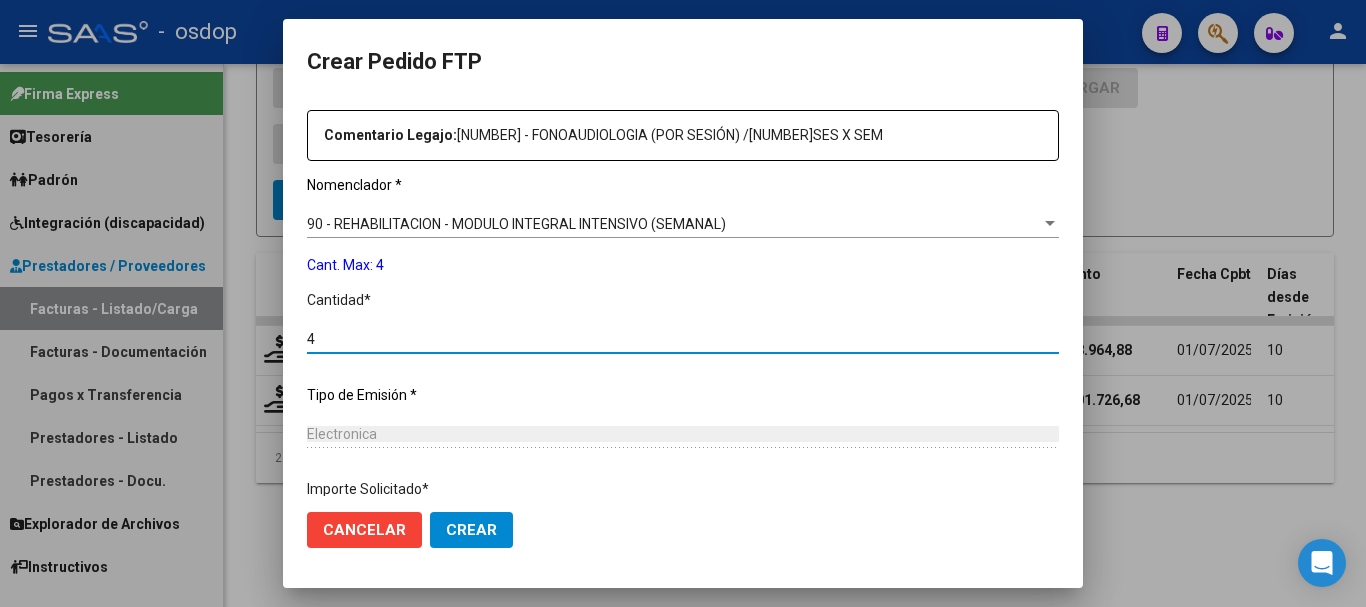 type on "4" 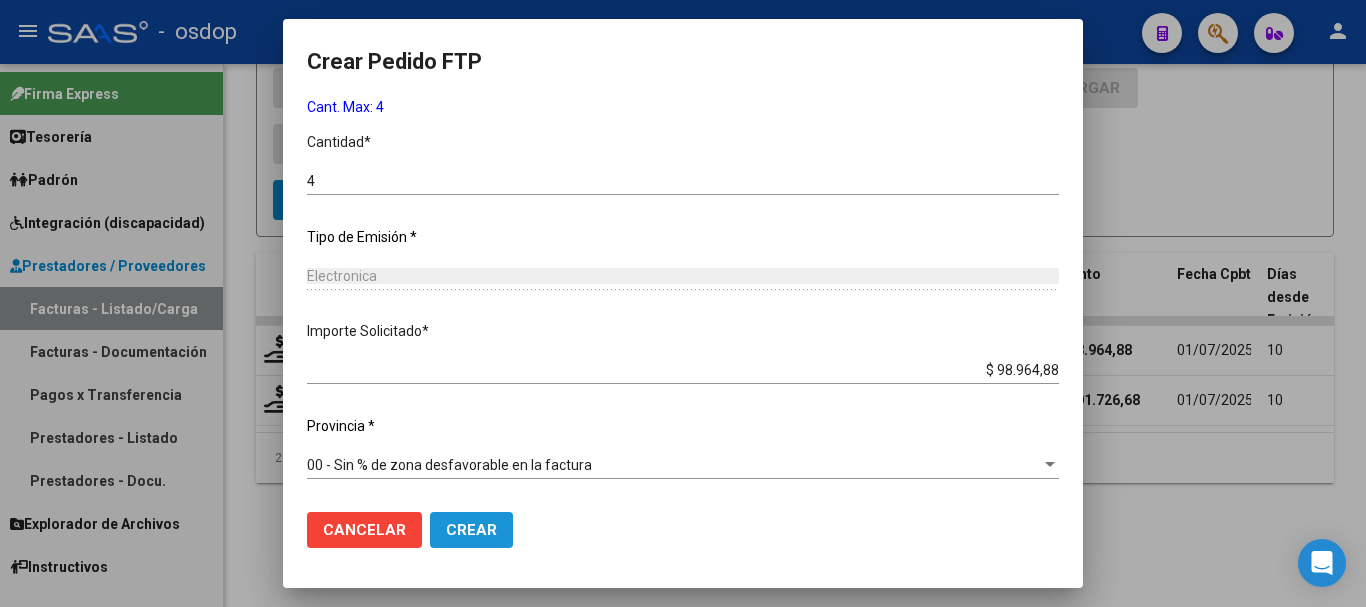 click on "Crear" 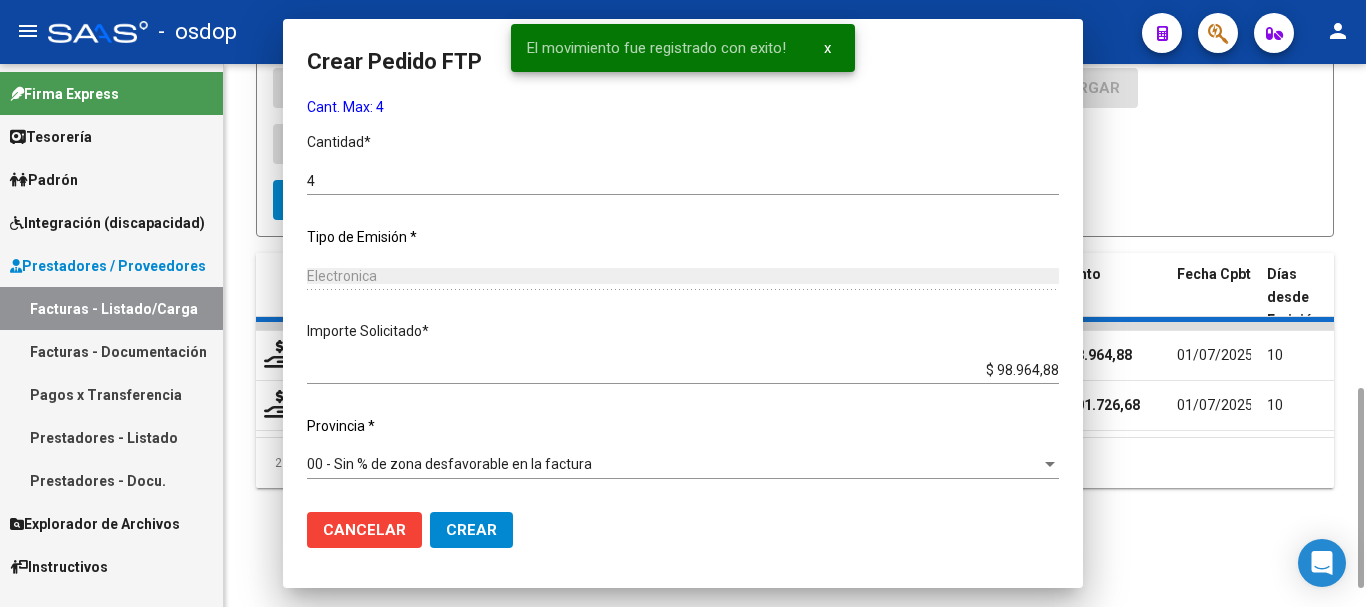 scroll, scrollTop: 0, scrollLeft: 0, axis: both 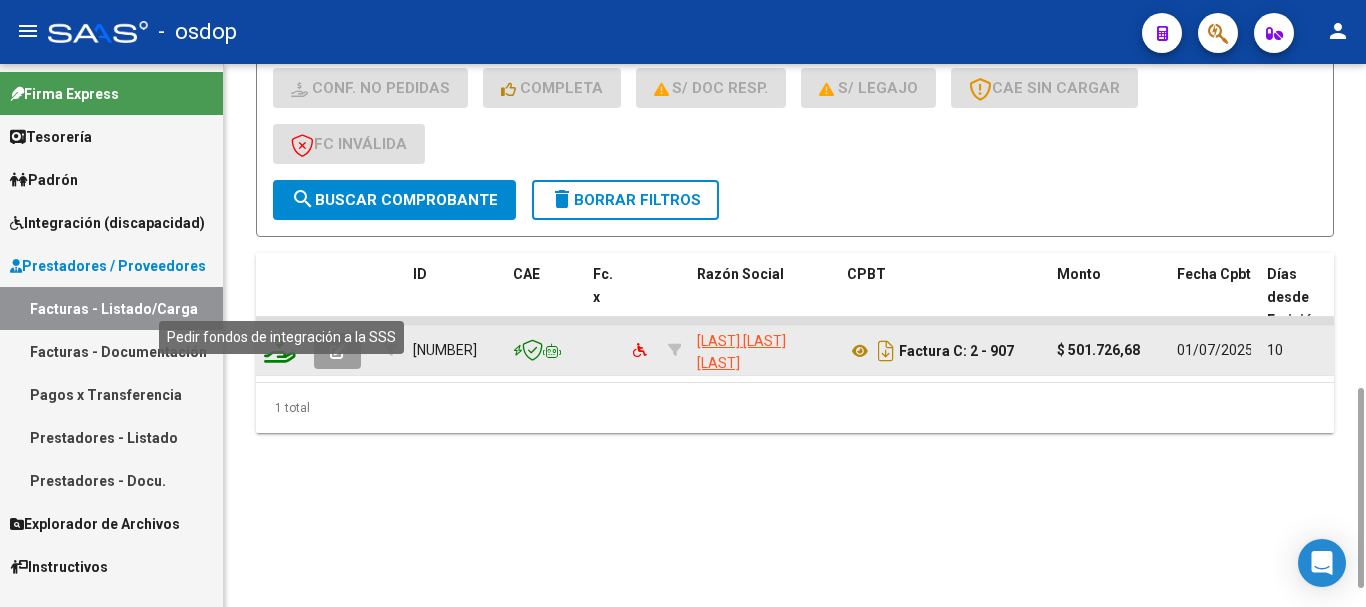 click 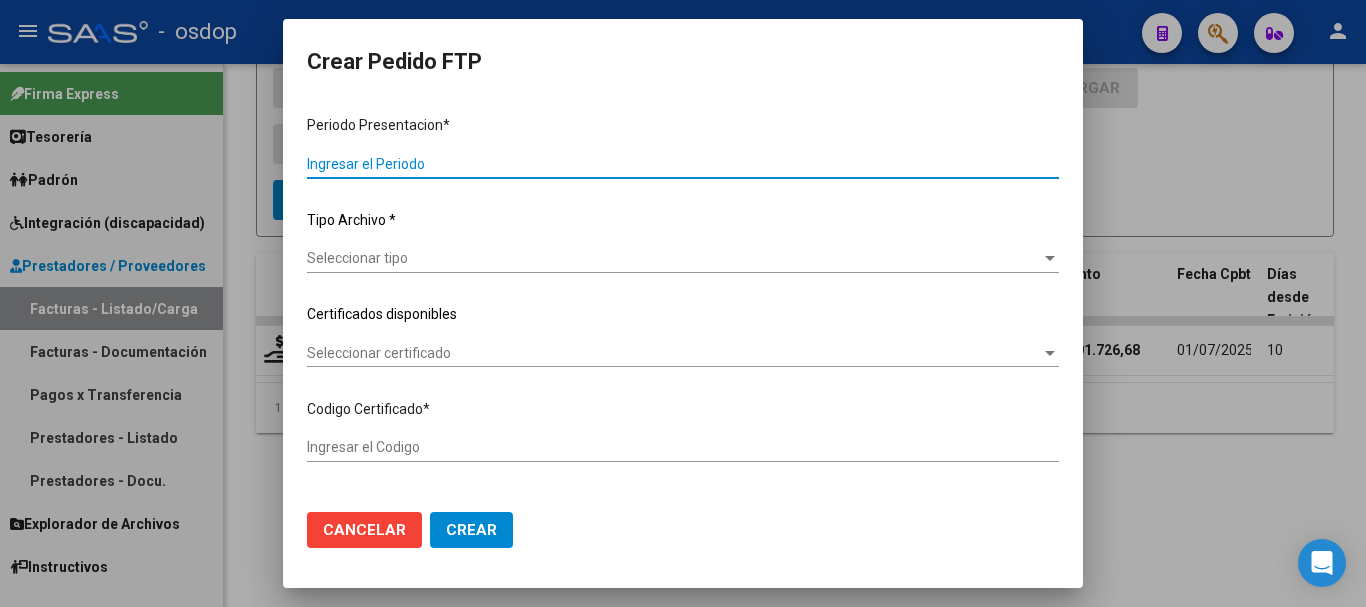 type on "202506" 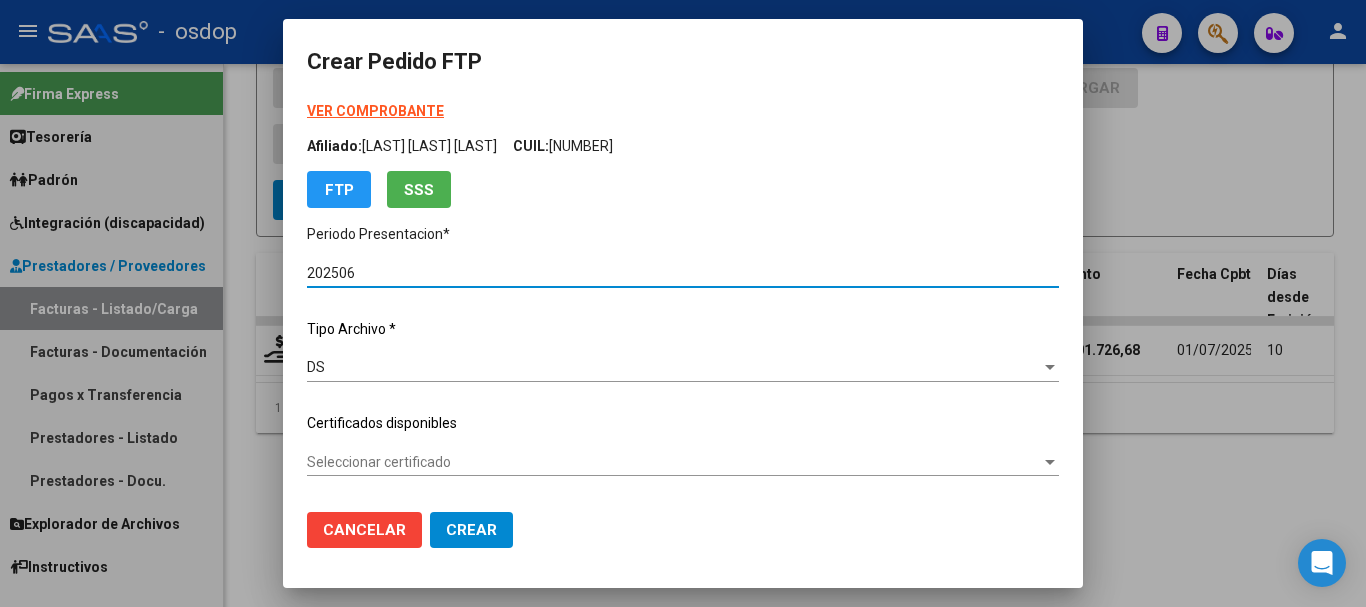 type on "[NUMBER]" 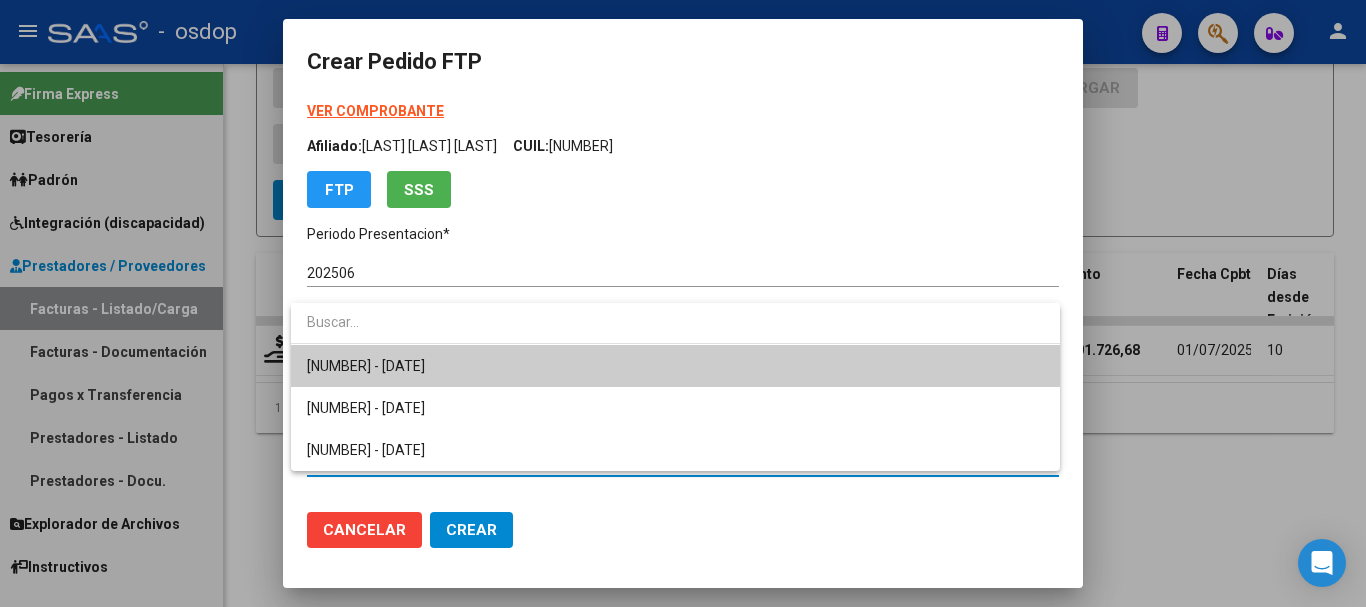 click on "[NUMBER] - [DATE]" at bounding box center (675, 366) 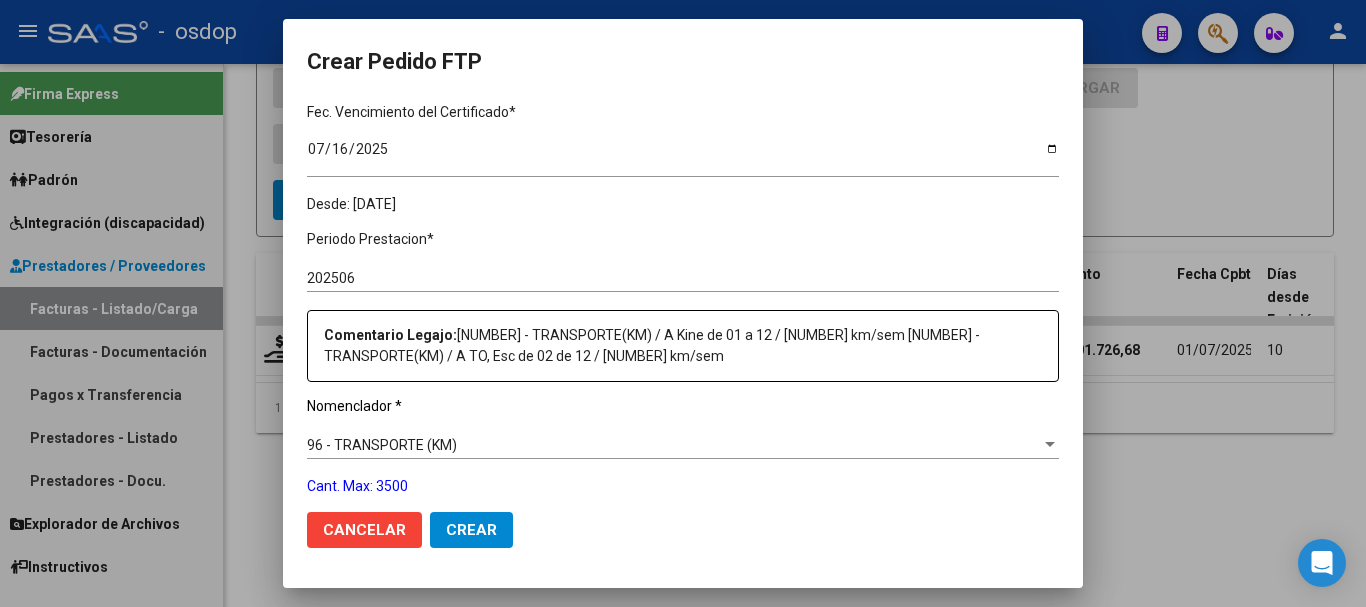 scroll, scrollTop: 600, scrollLeft: 0, axis: vertical 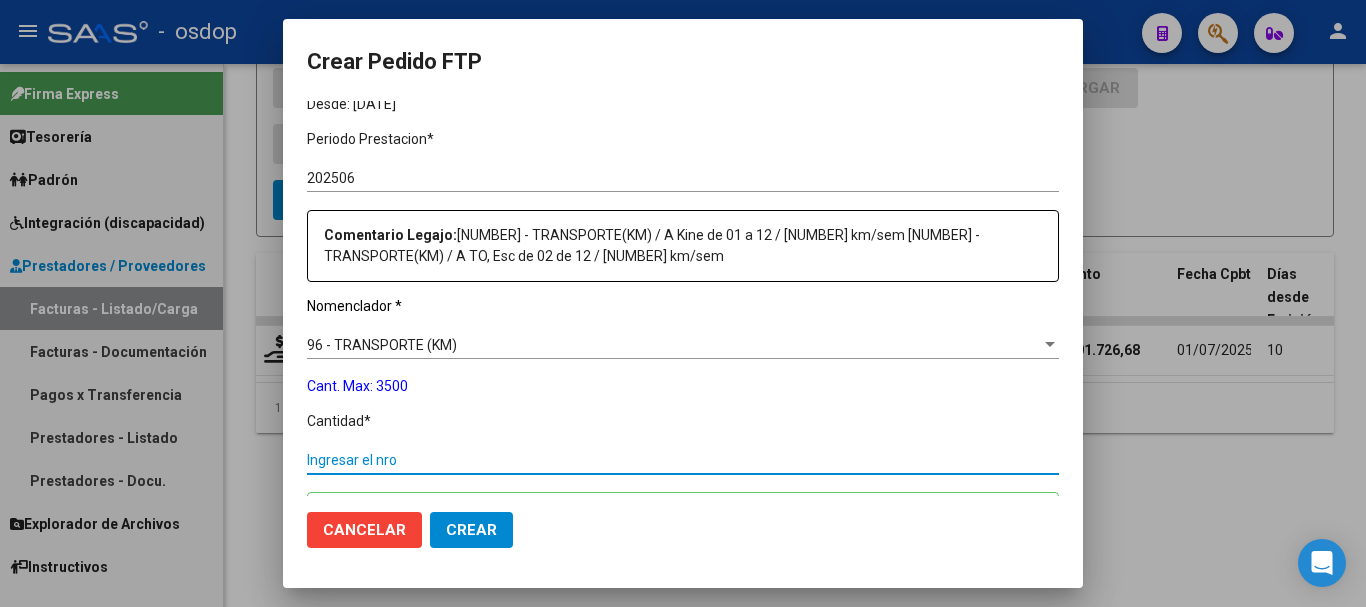 click on "Ingresar el nro" at bounding box center [683, 460] 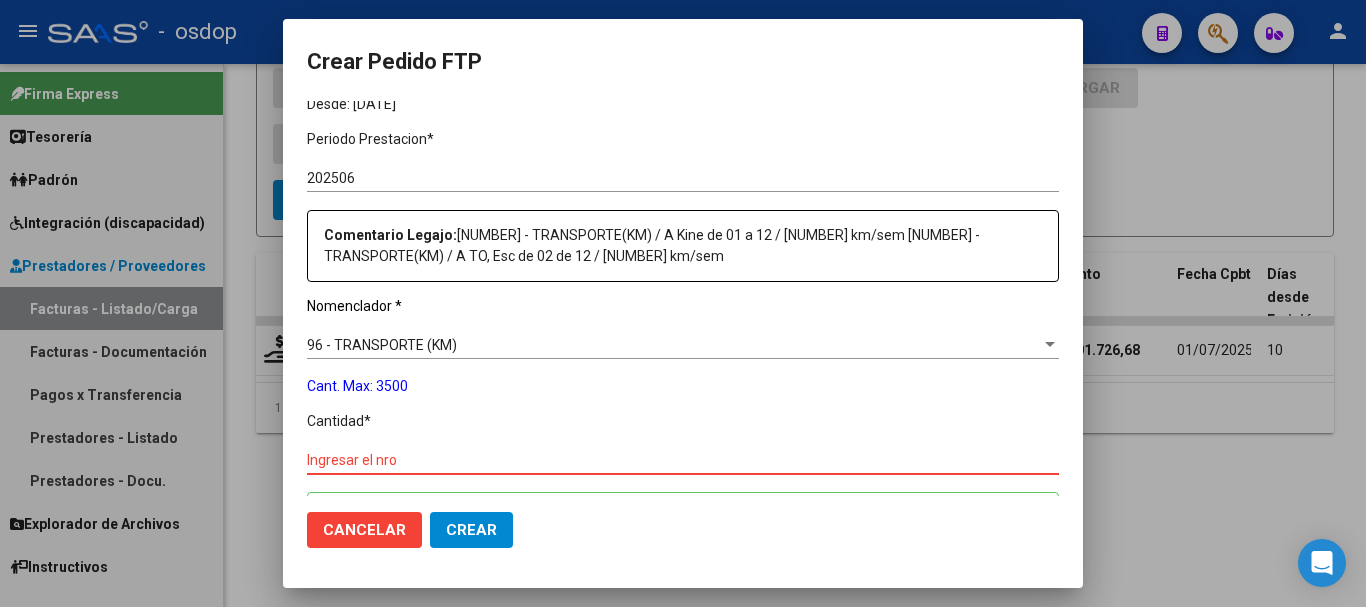 click on "Ingresar el nro" at bounding box center (683, 460) 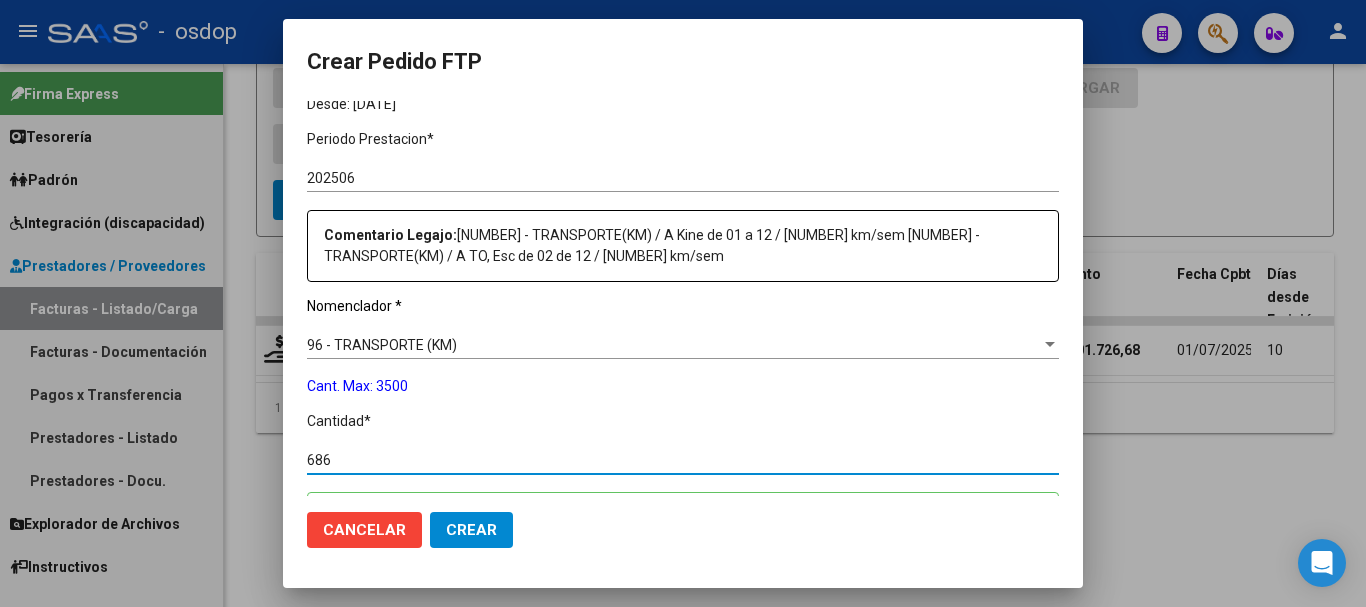 type on "686" 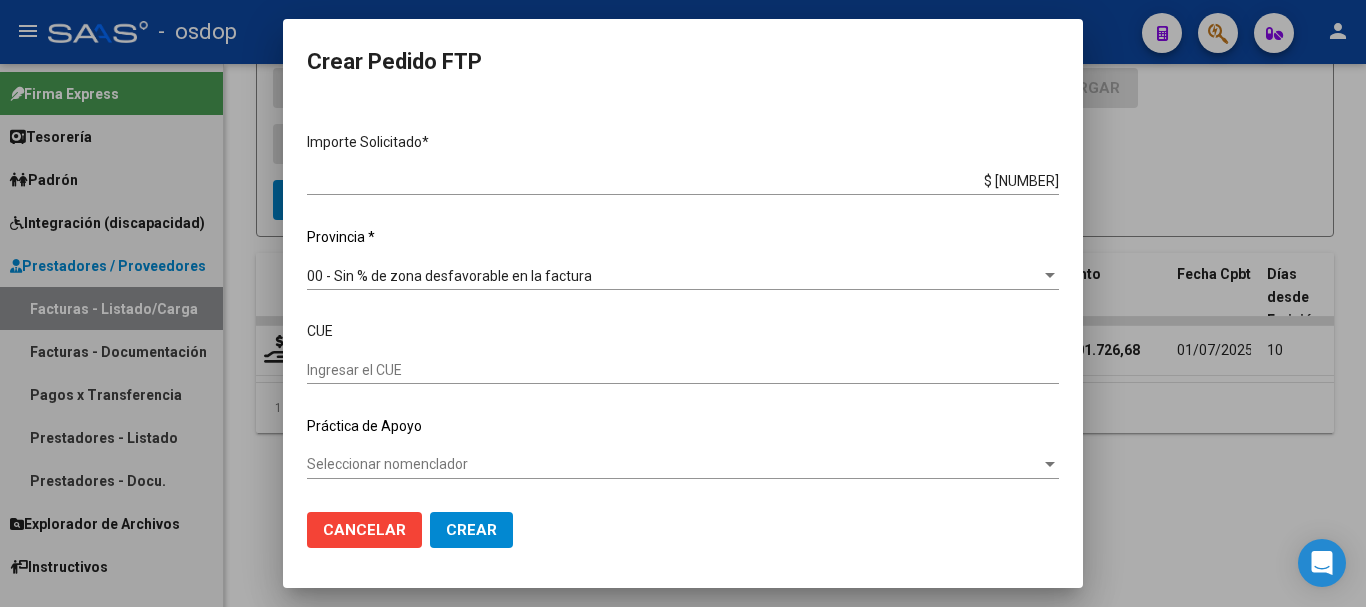 scroll, scrollTop: 993, scrollLeft: 0, axis: vertical 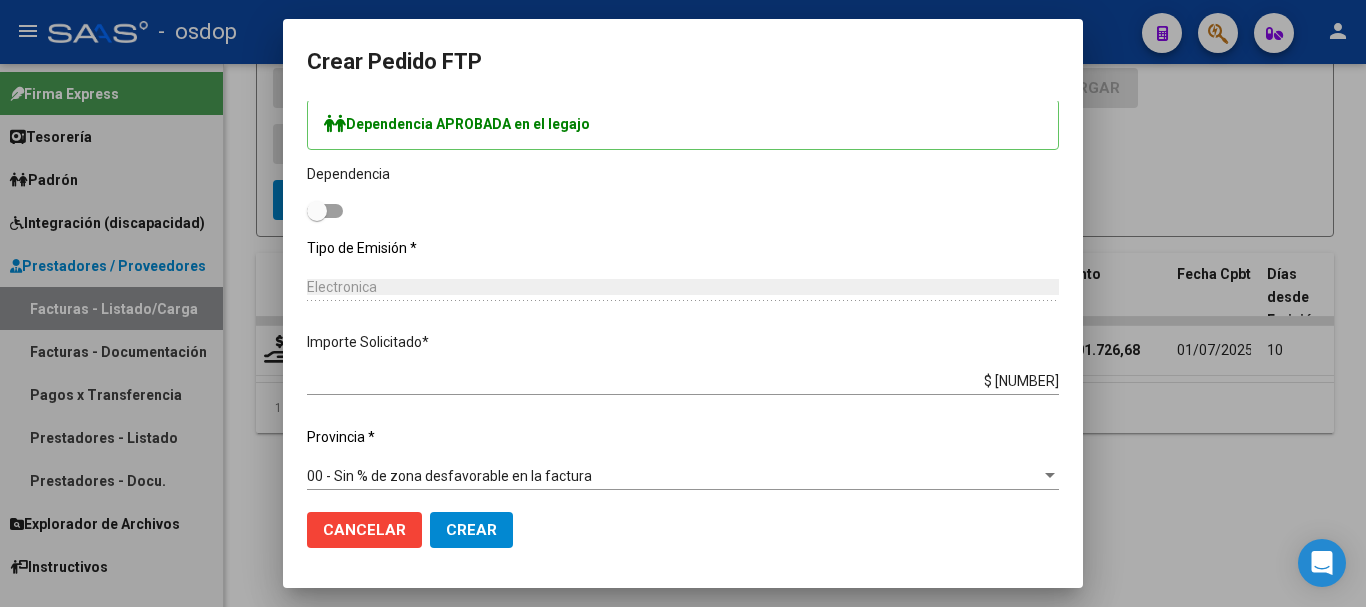 click at bounding box center [325, 211] 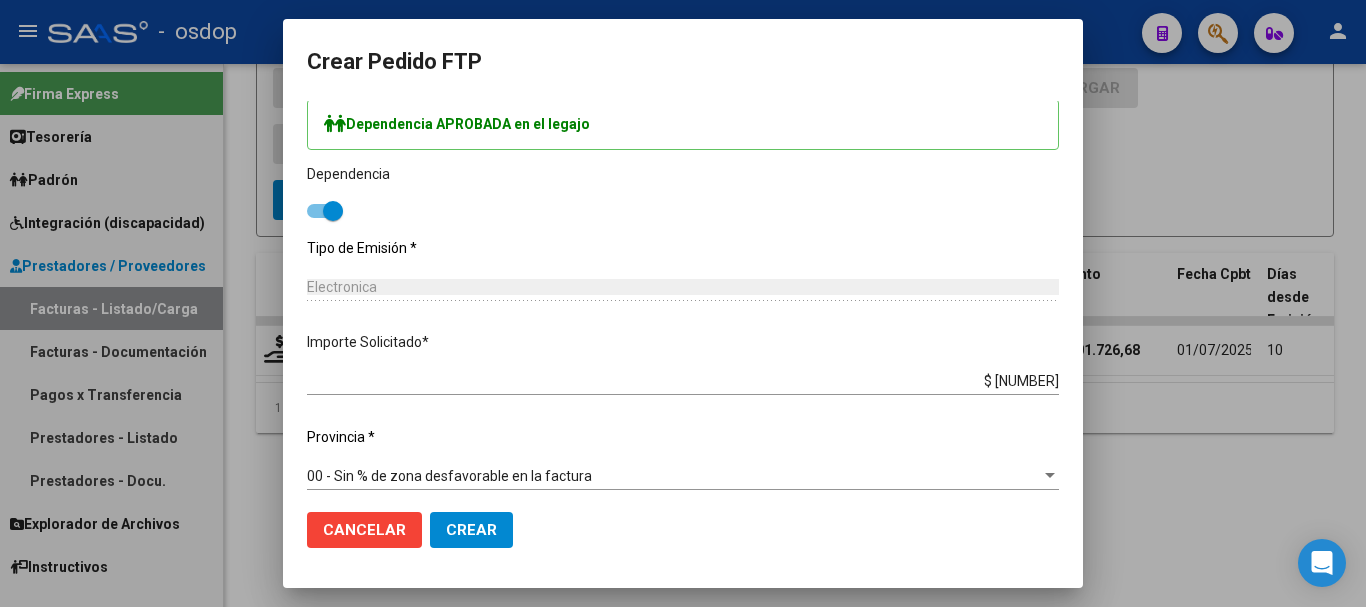 click on "Crear" 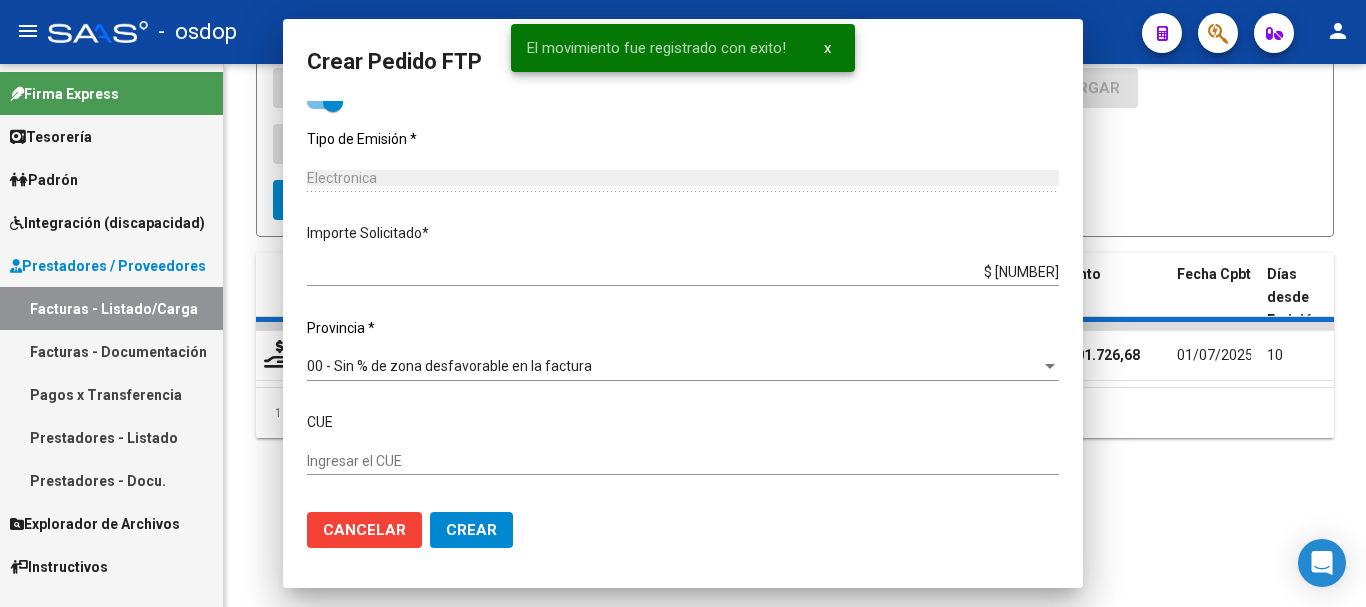 scroll, scrollTop: 0, scrollLeft: 0, axis: both 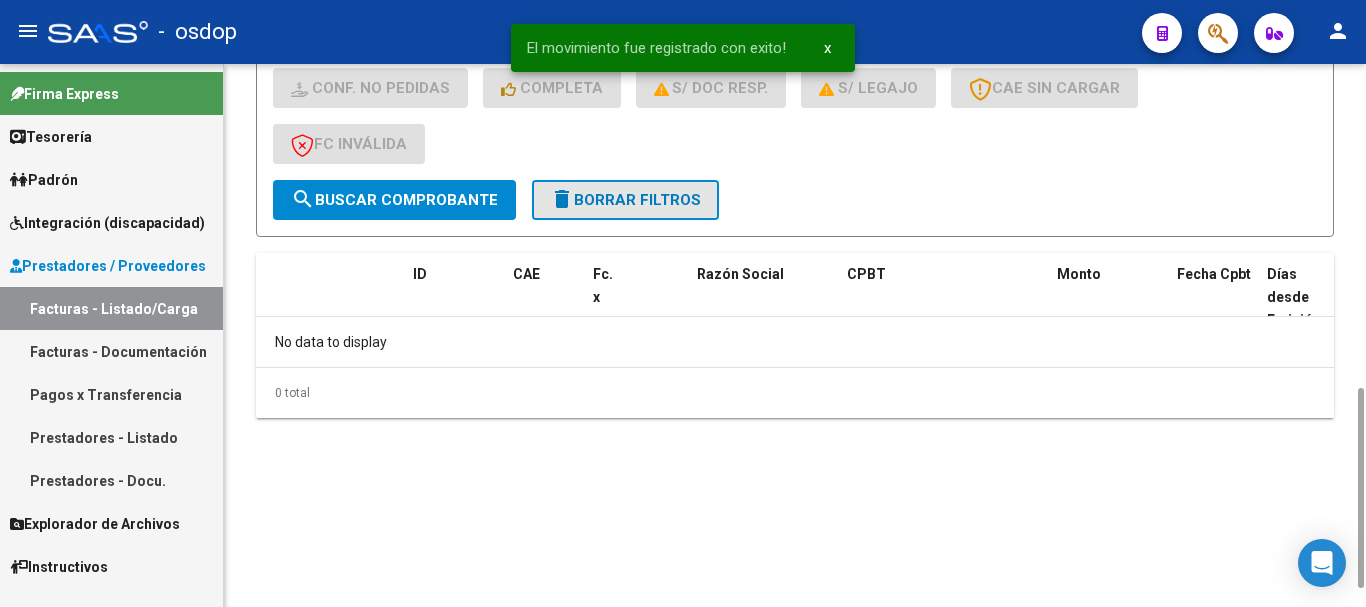 click on "delete  Borrar Filtros" 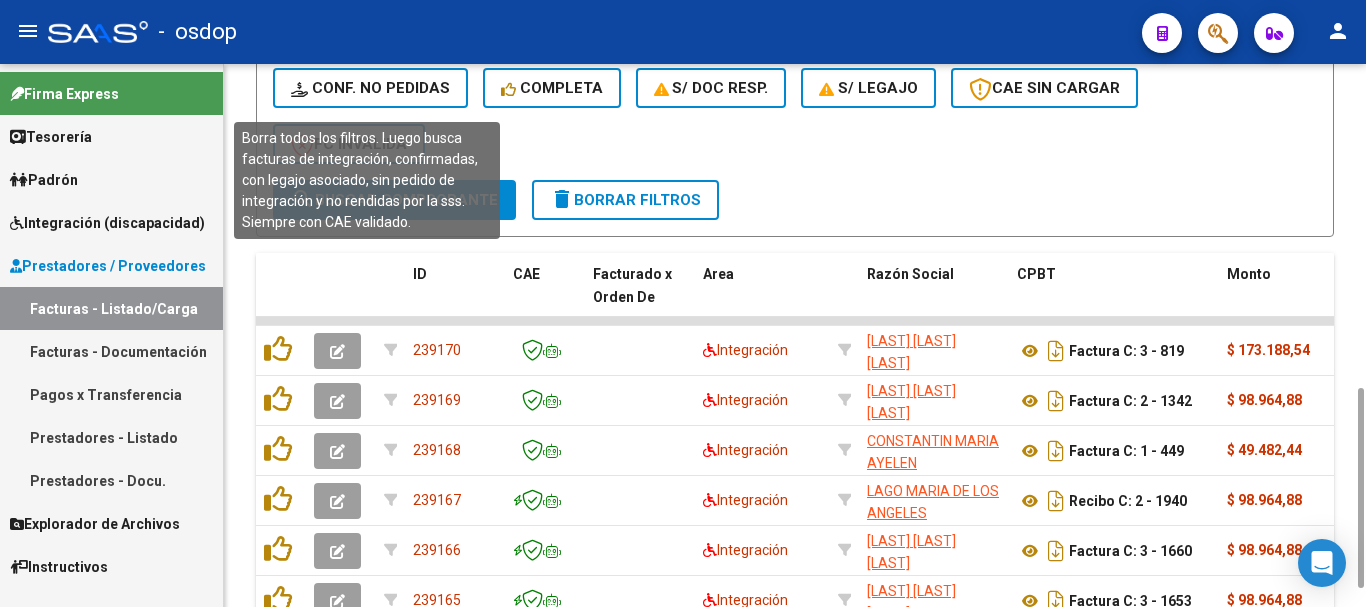 click on "Conf. no pedidas" 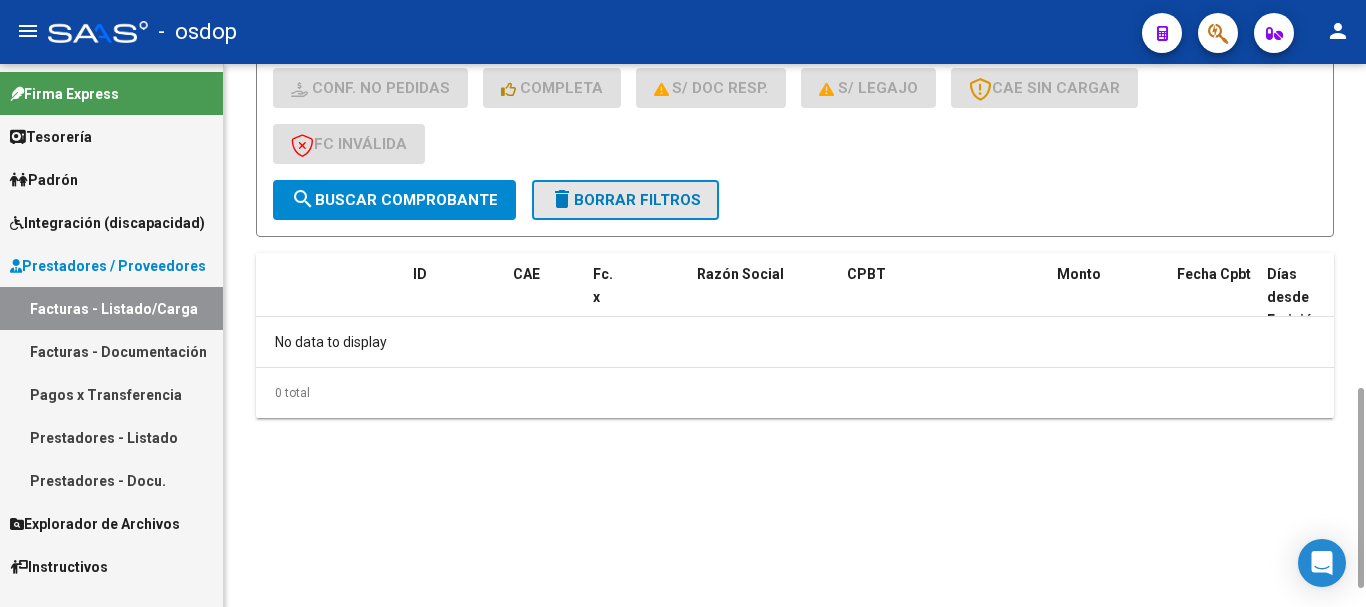 click on "delete  Borrar Filtros" 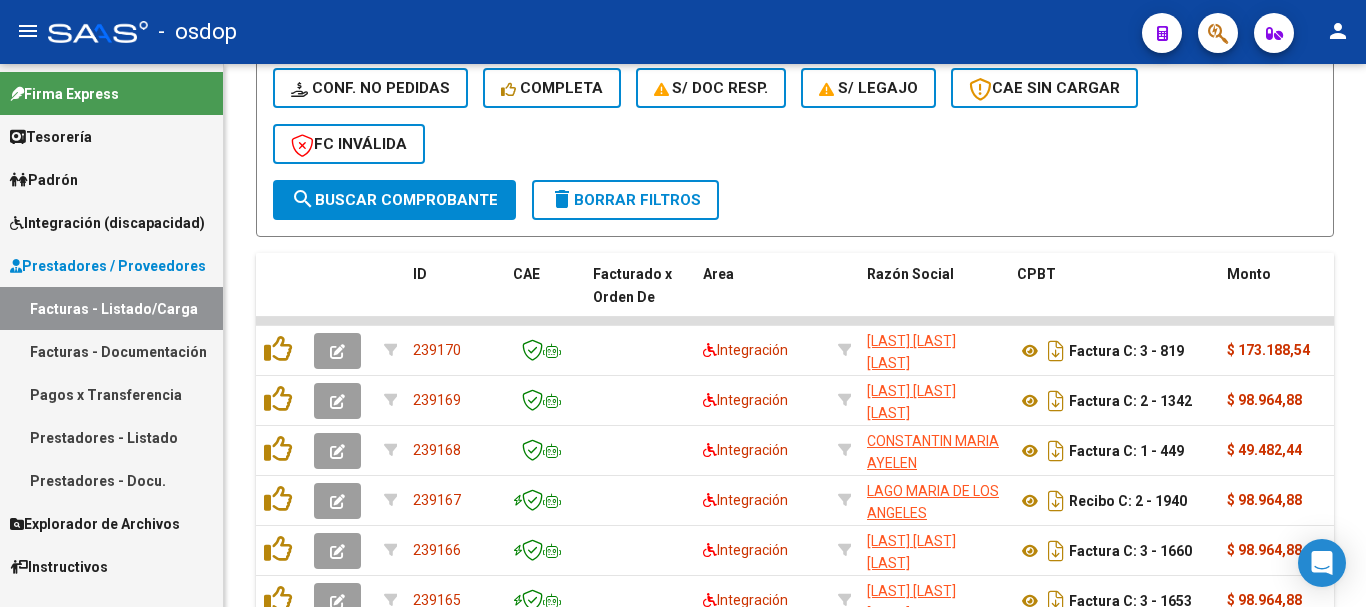 click on "Integración (discapacidad)" at bounding box center (107, 223) 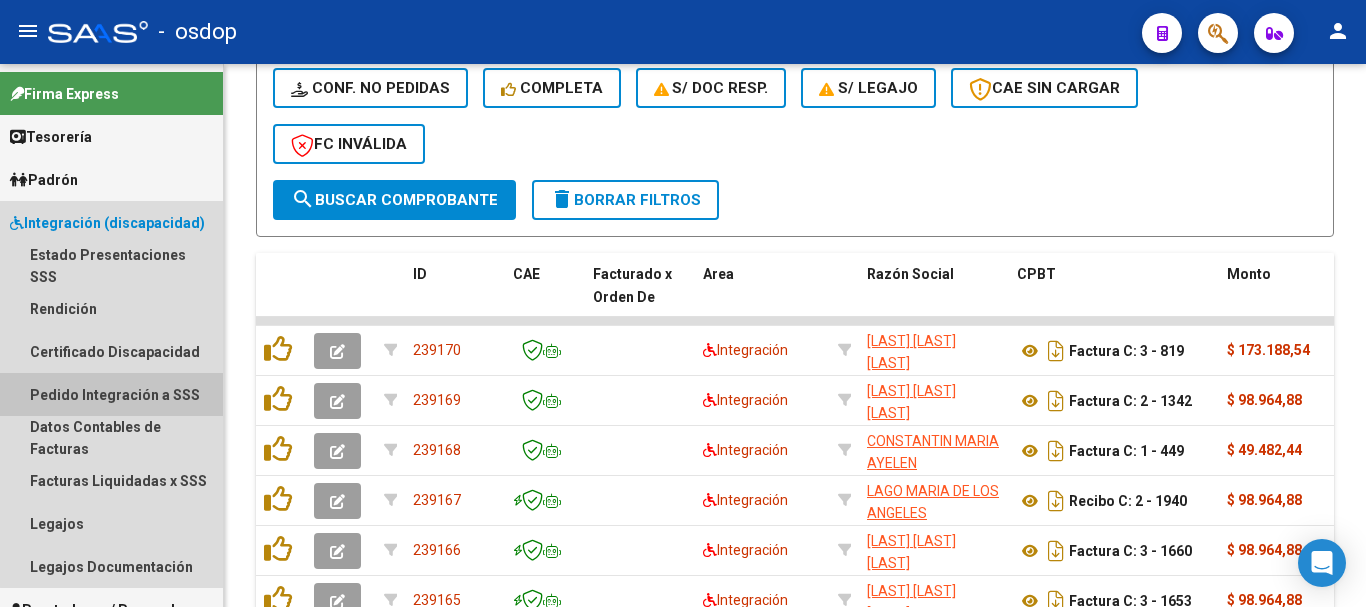 click on "Pedido Integración a SSS" at bounding box center (111, 394) 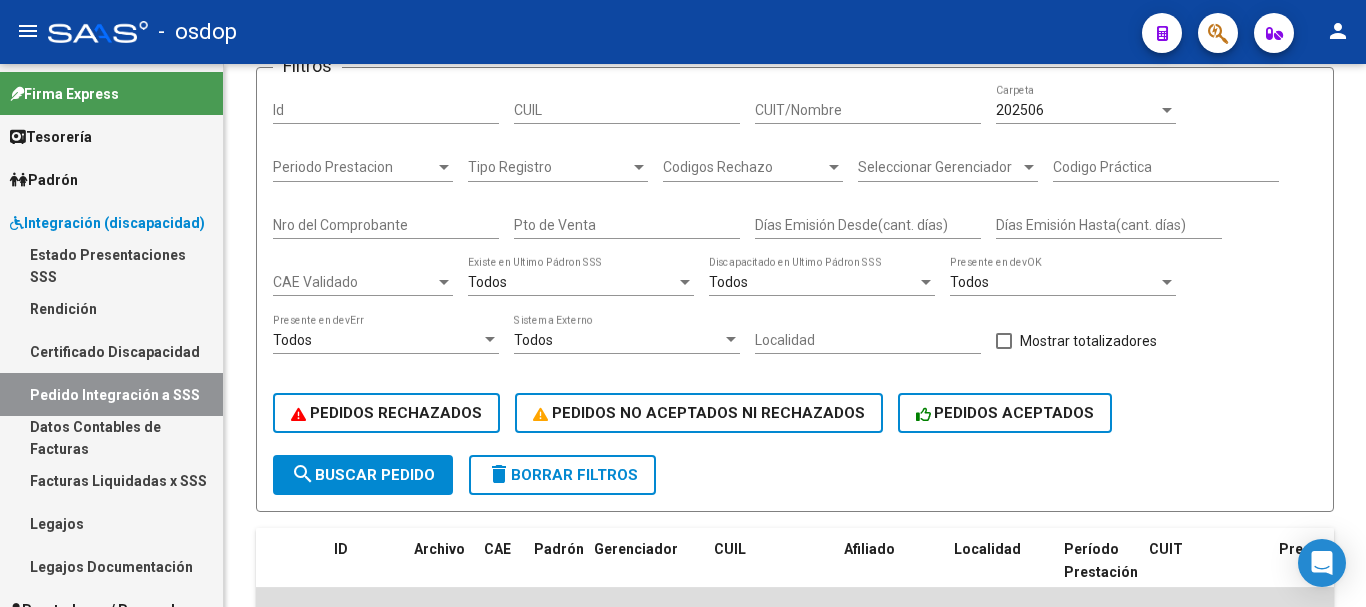 scroll, scrollTop: 800, scrollLeft: 0, axis: vertical 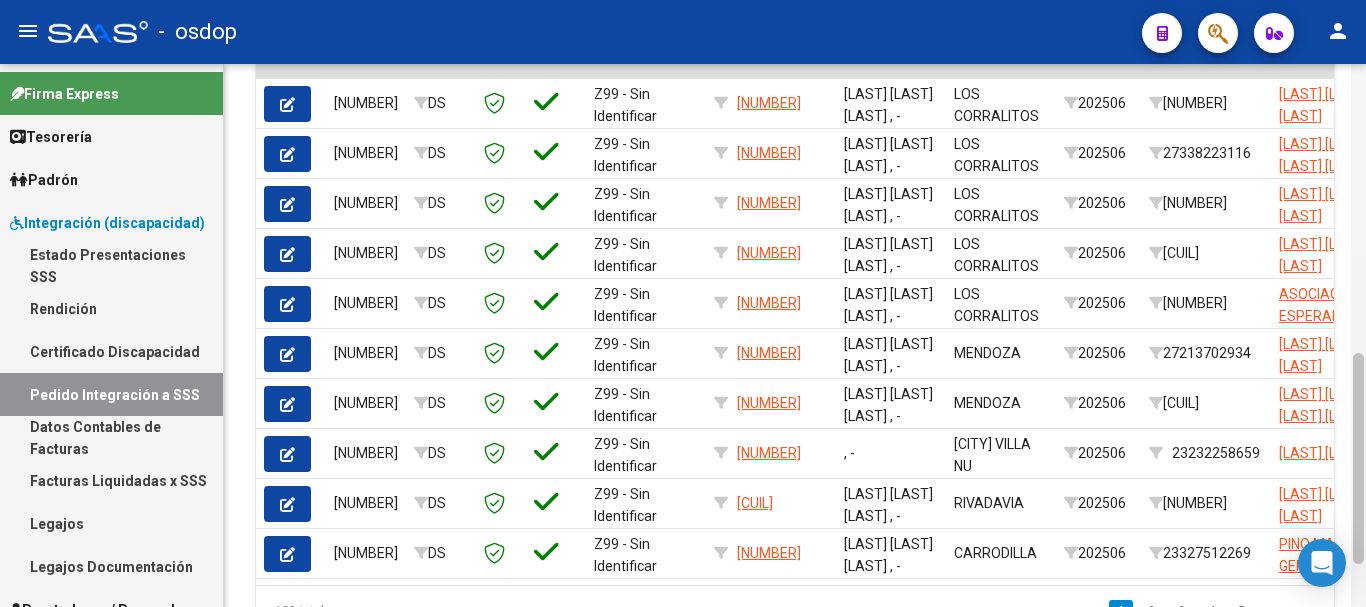 drag, startPoint x: 1358, startPoint y: 396, endPoint x: 1363, endPoint y: 373, distance: 23.537205 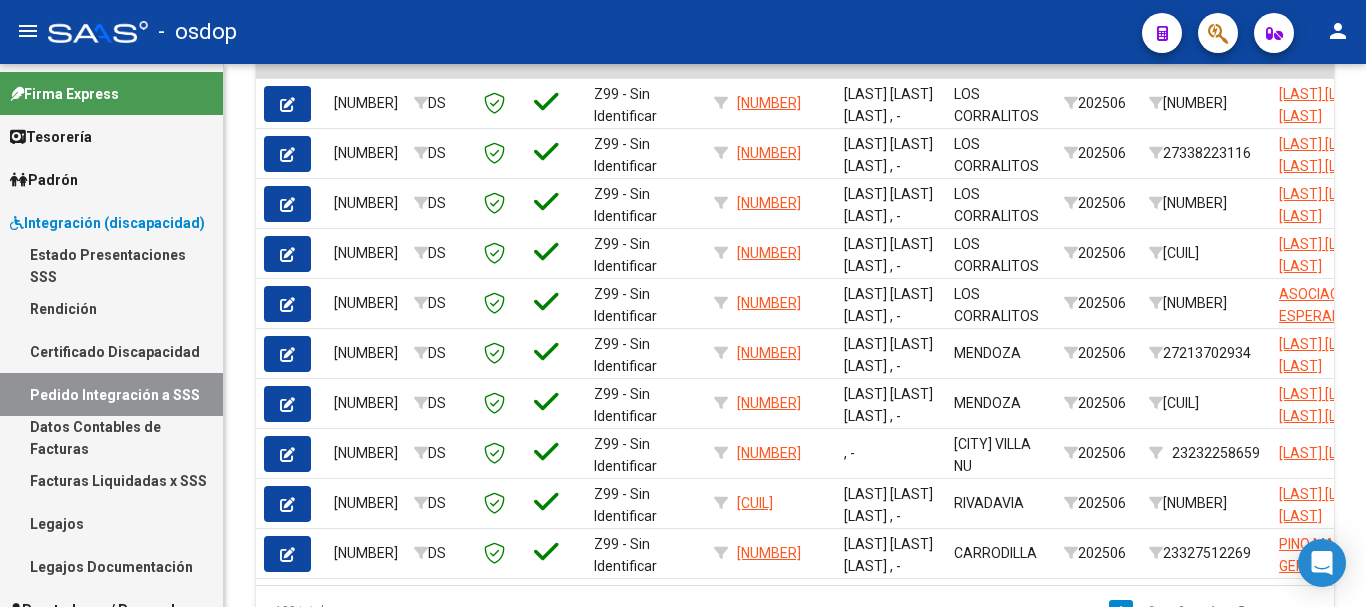 click on "Integración (discapacidad)" at bounding box center [107, 223] 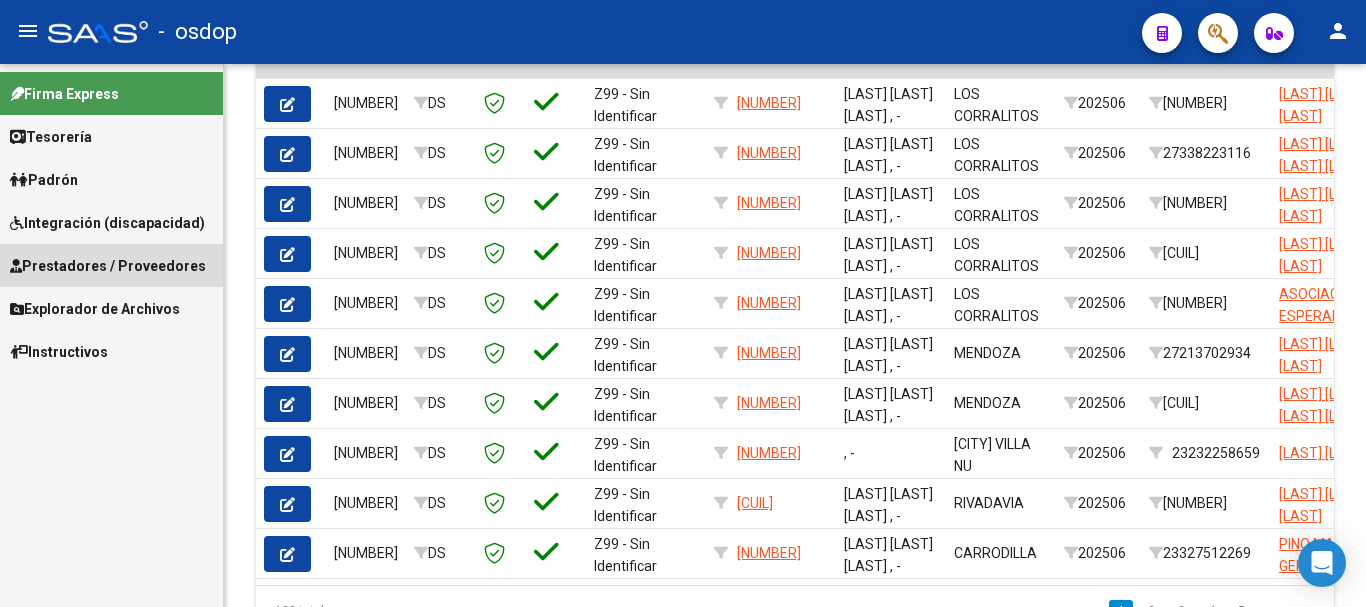 click on "Prestadores / Proveedores" at bounding box center (108, 266) 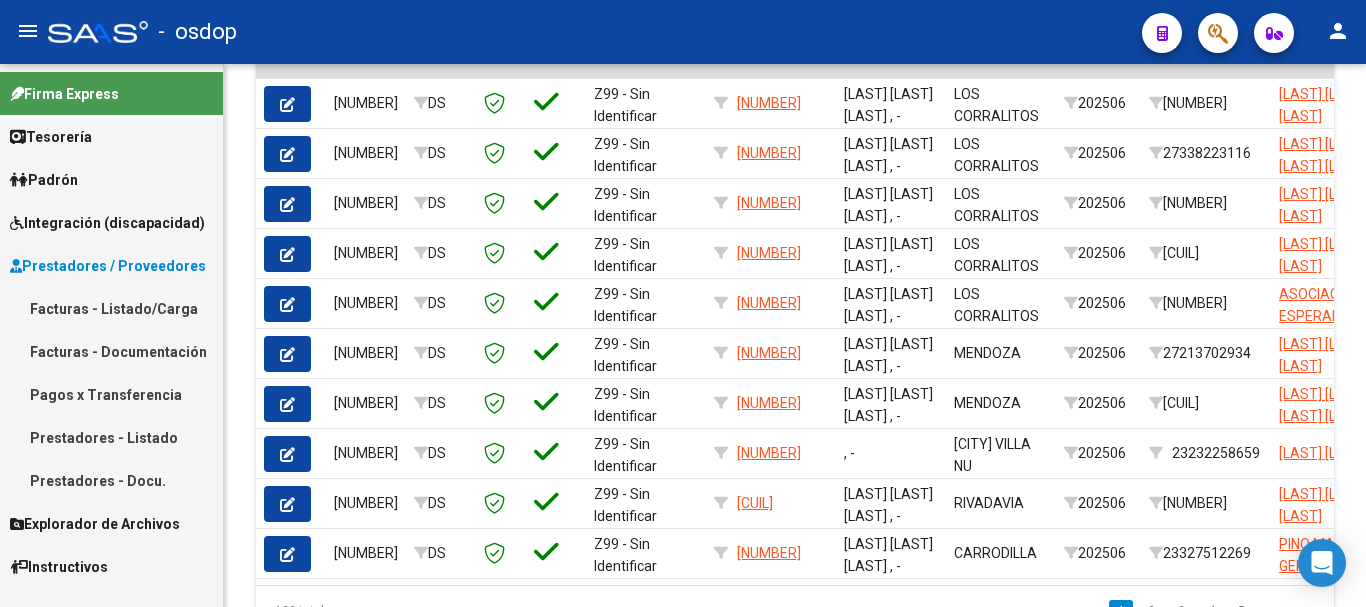 click on "Facturas - Listado/Carga" at bounding box center (111, 308) 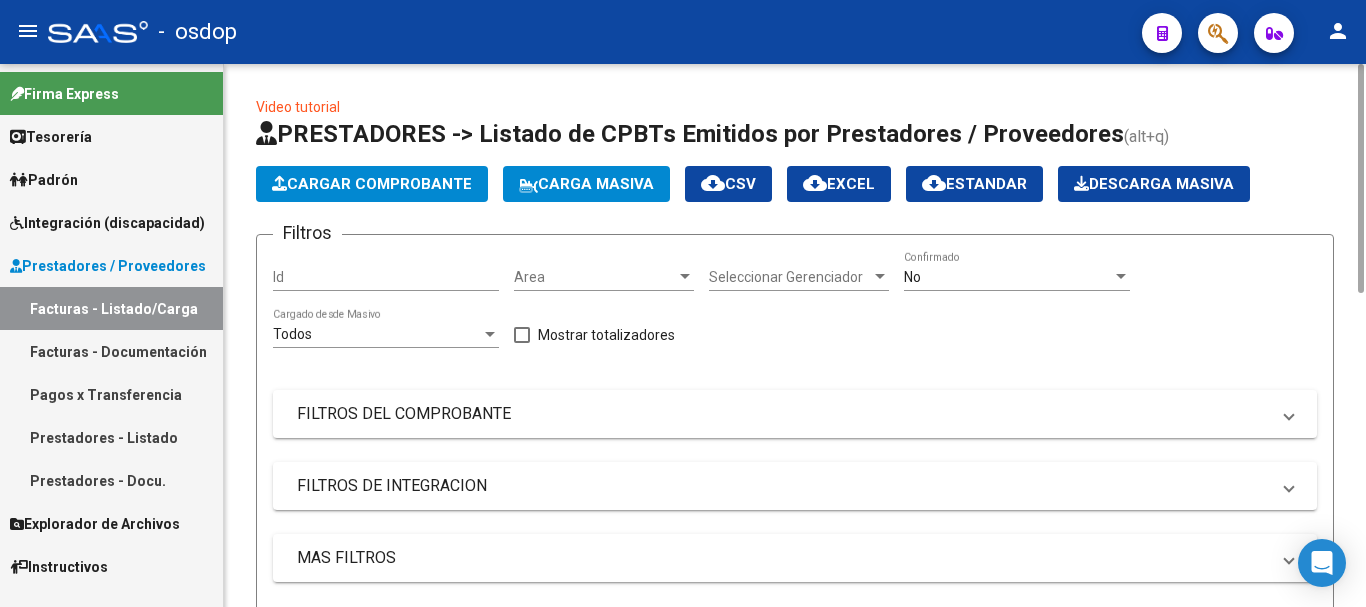 scroll, scrollTop: 200, scrollLeft: 0, axis: vertical 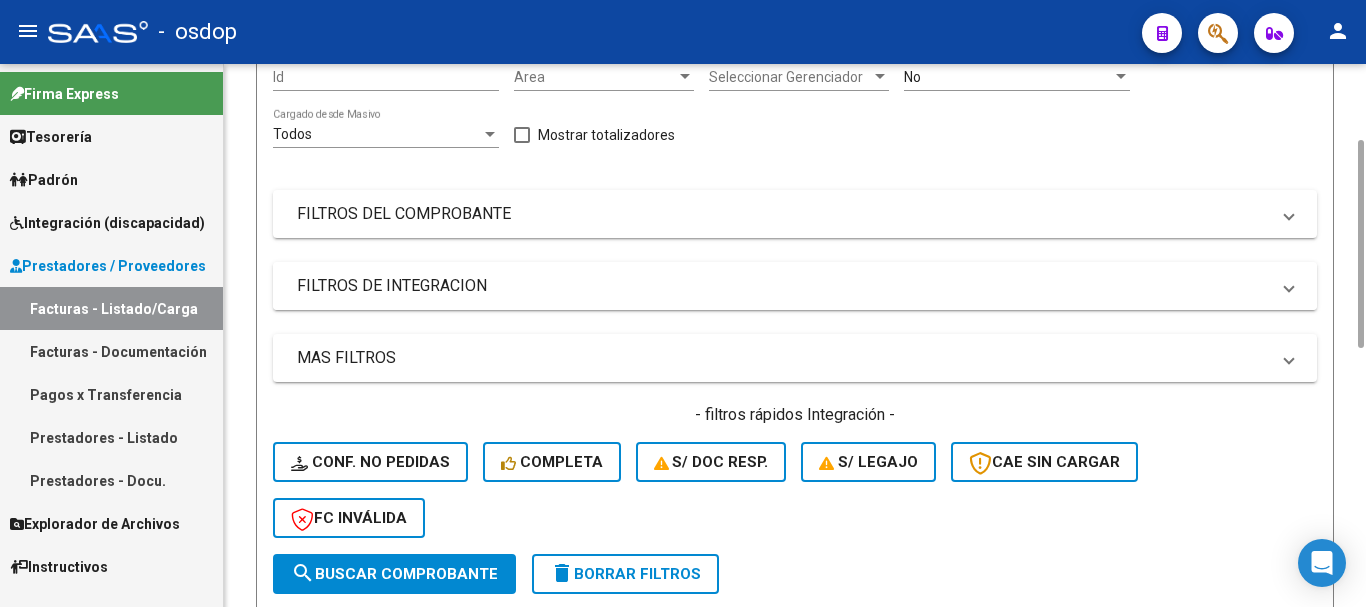 click on "FILTROS DE INTEGRACION" at bounding box center (783, 286) 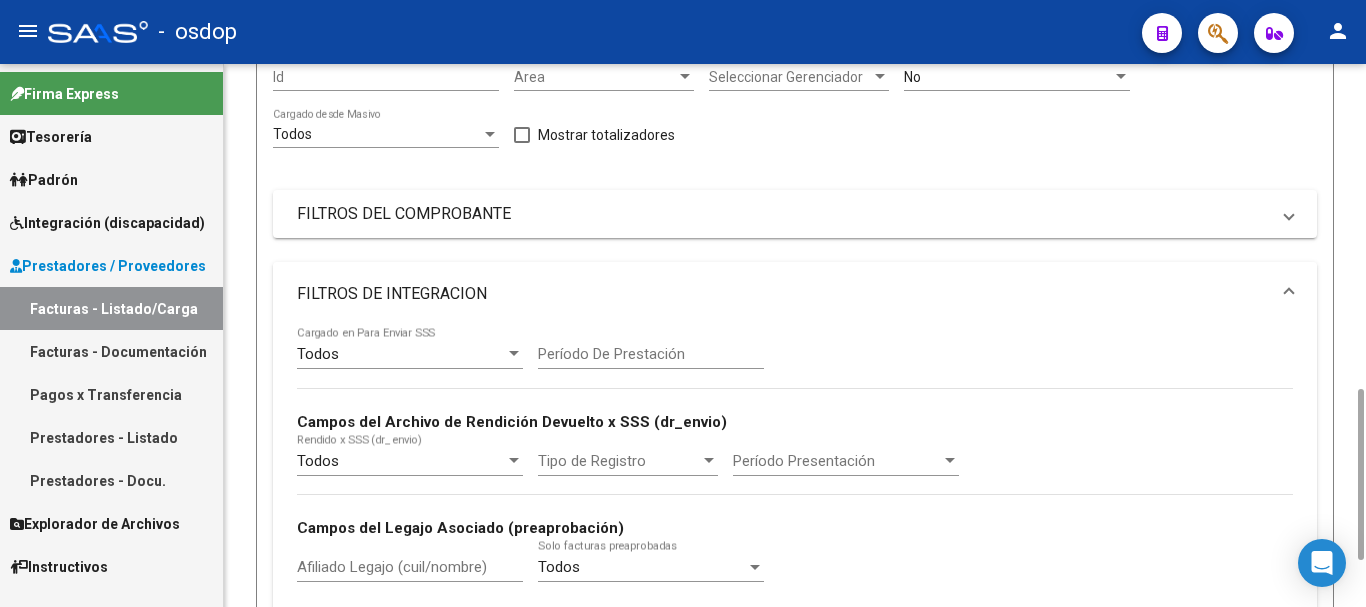 scroll, scrollTop: 400, scrollLeft: 0, axis: vertical 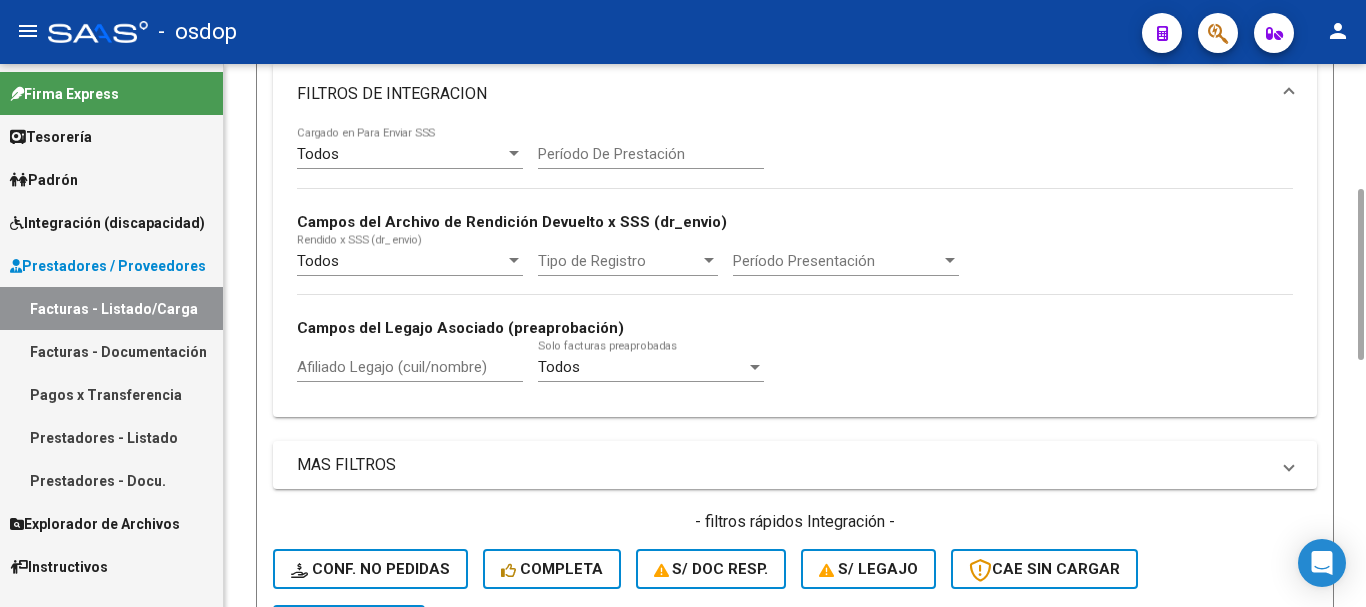 click on "Afiliado Legajo (cuil/nombre)" 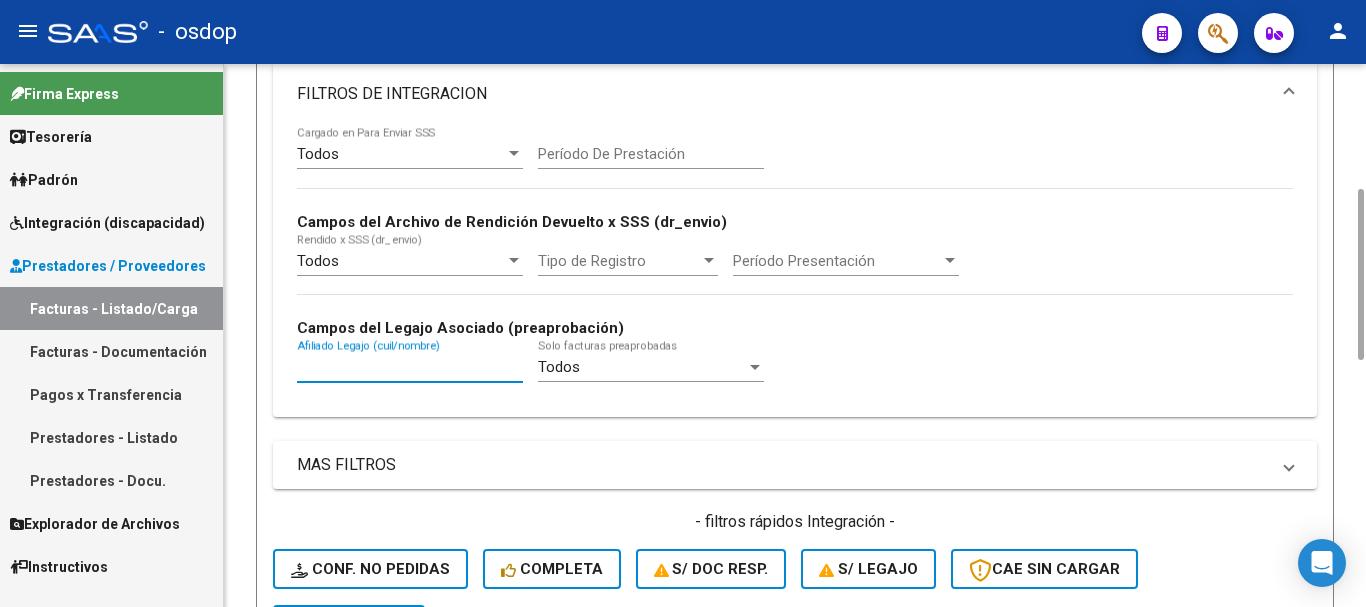 paste 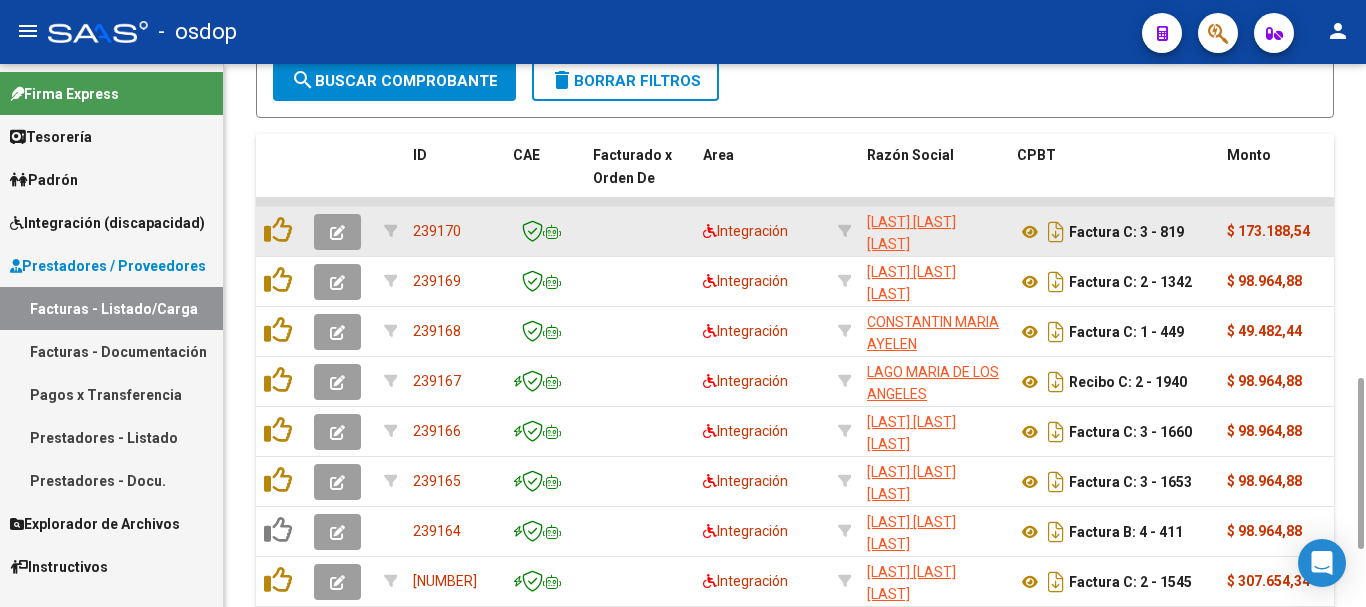 scroll, scrollTop: 800, scrollLeft: 0, axis: vertical 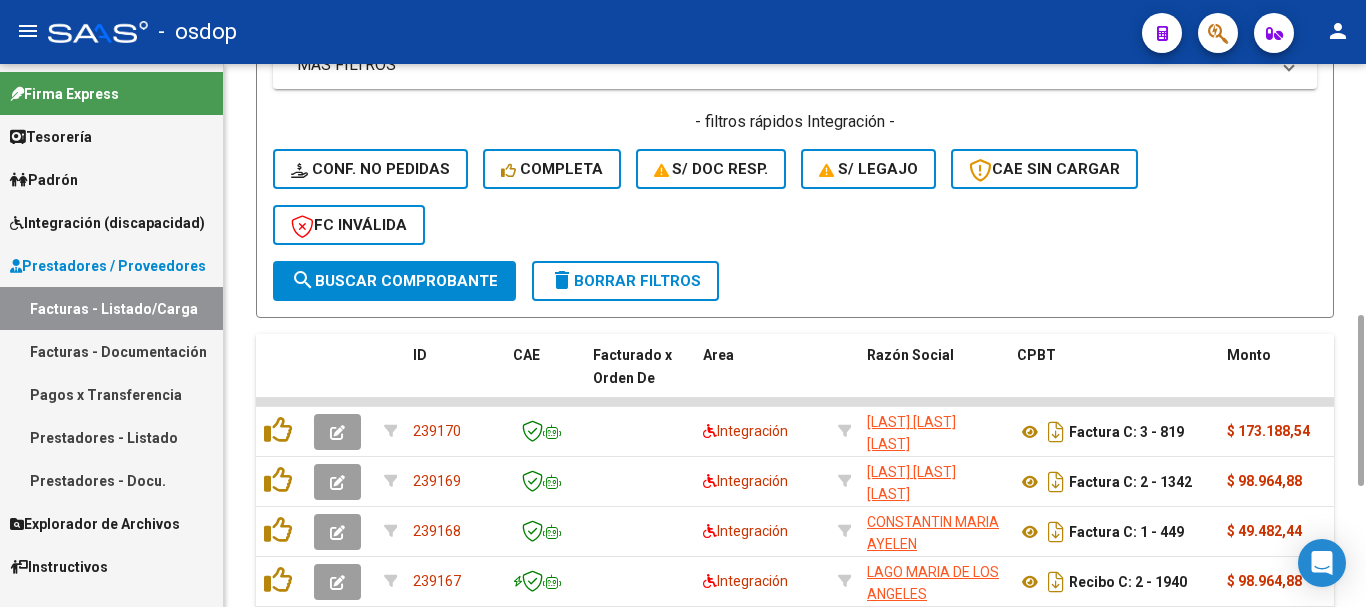 type 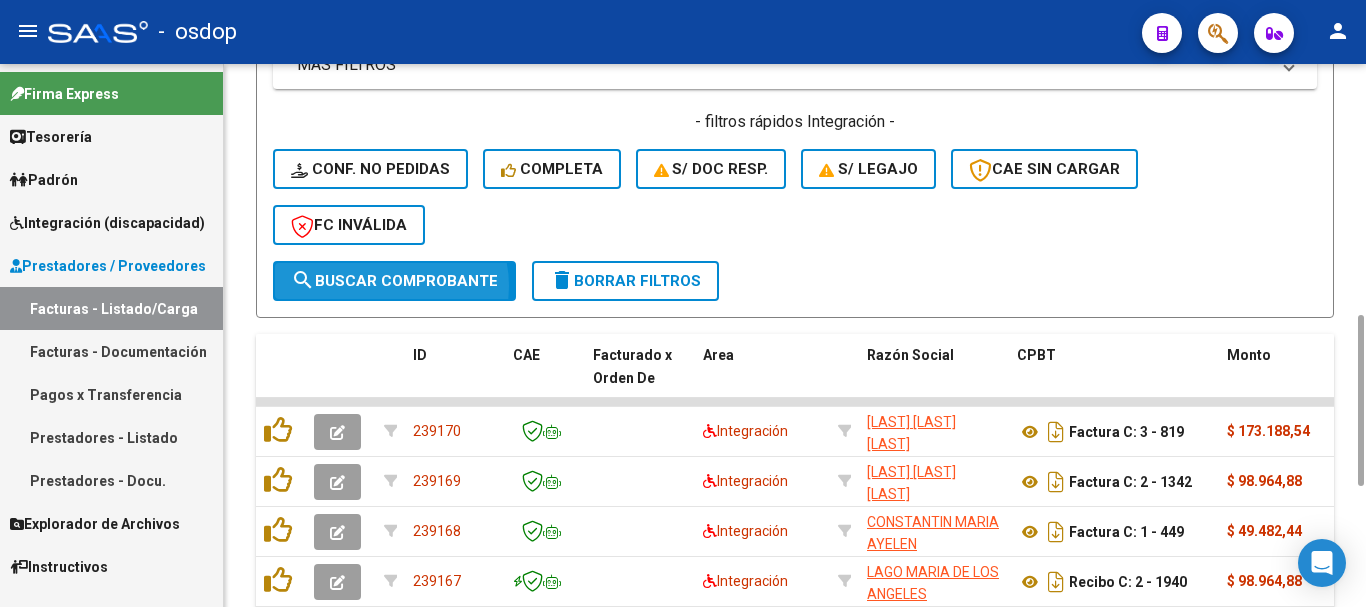 click on "search  Buscar Comprobante" 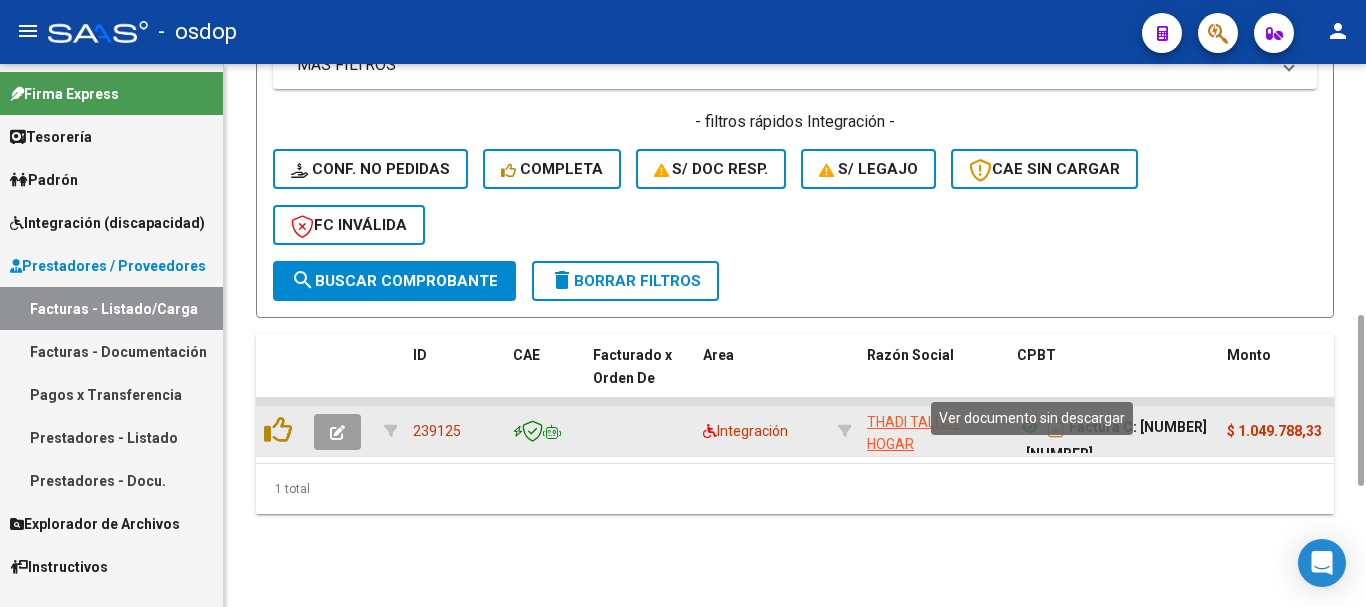 click 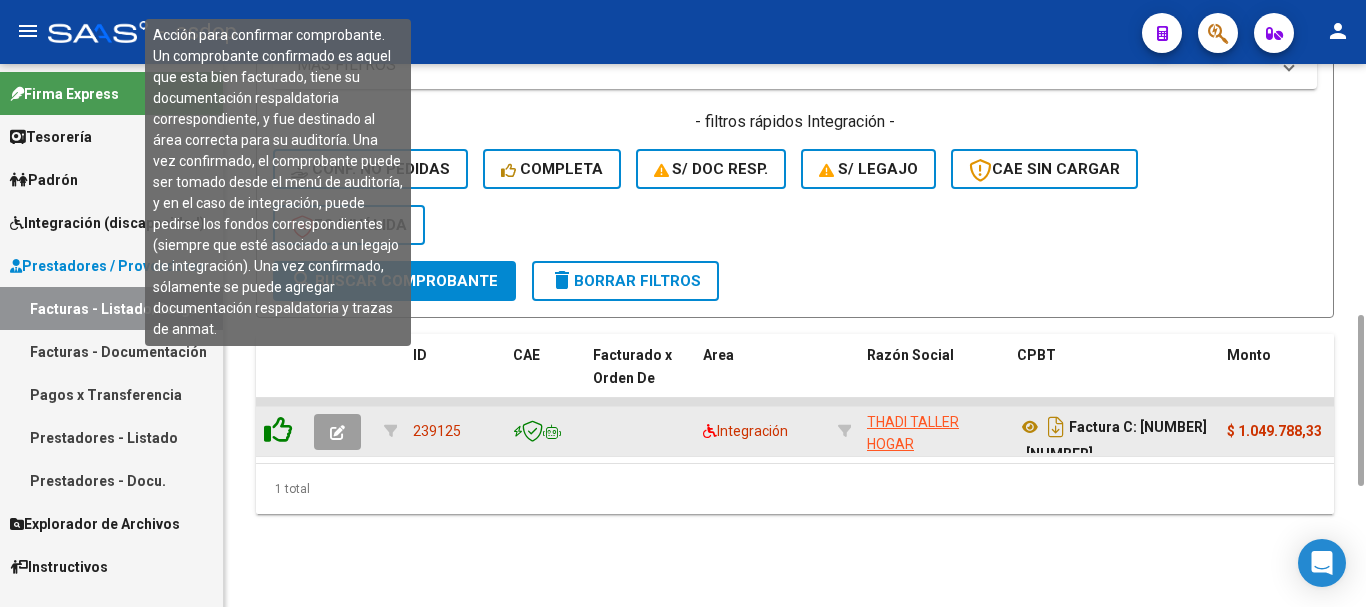 click 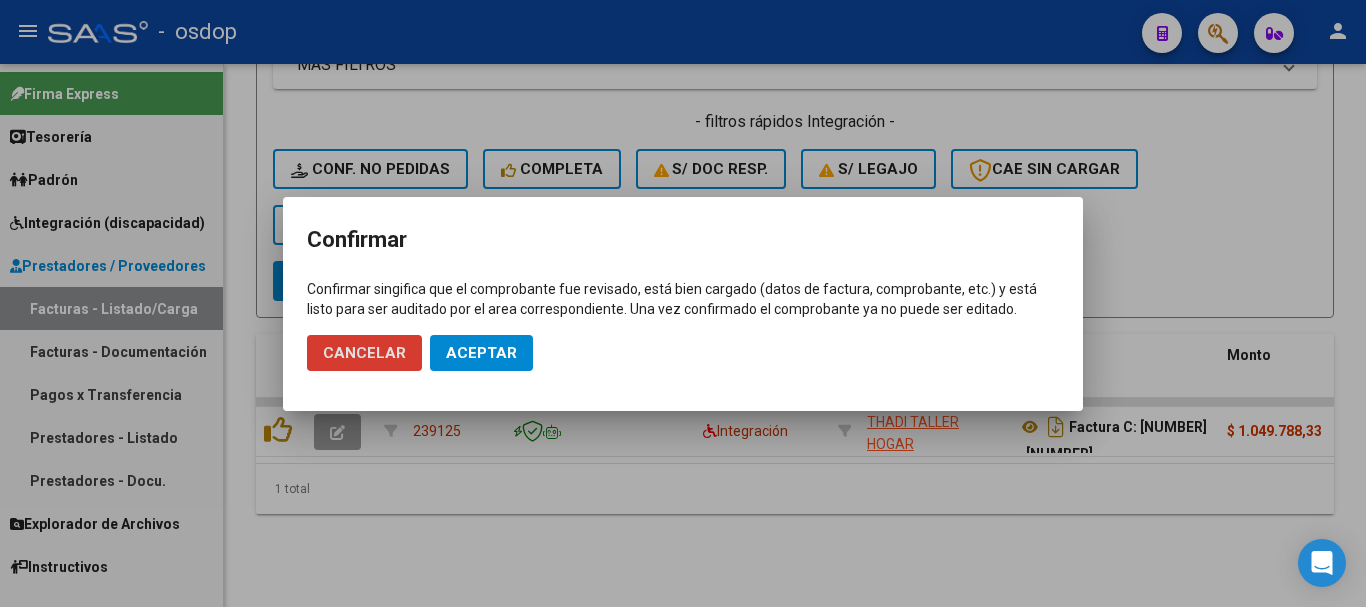 click on "Aceptar" 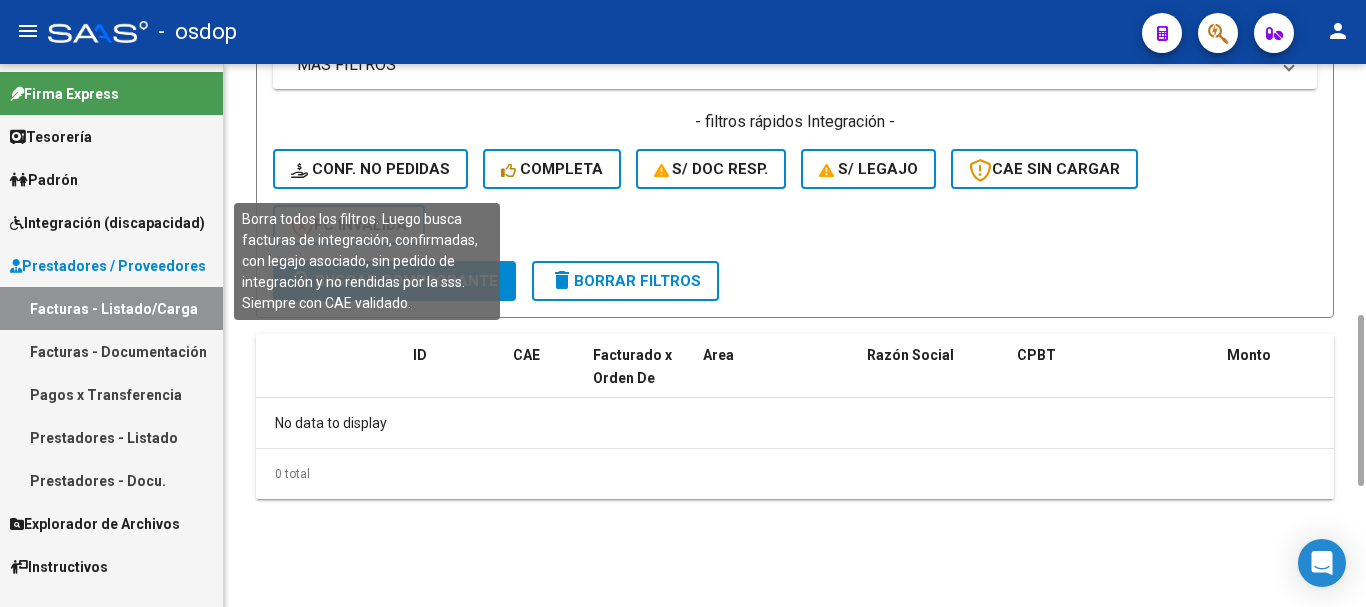 click on "- filtros rápidos Integración -    Conf. no pedidas    Completa    S/ Doc Resp.    S/ legajo  CAE SIN CARGAR  FC Inválida" 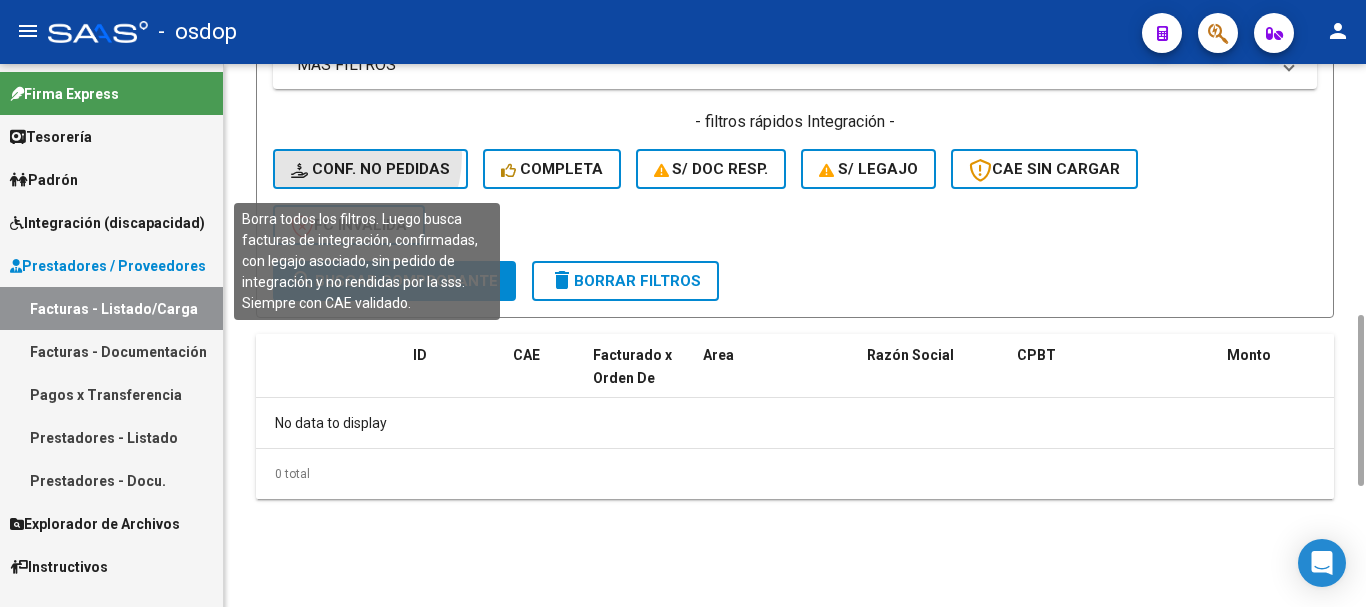 click on "Conf. no pedidas" 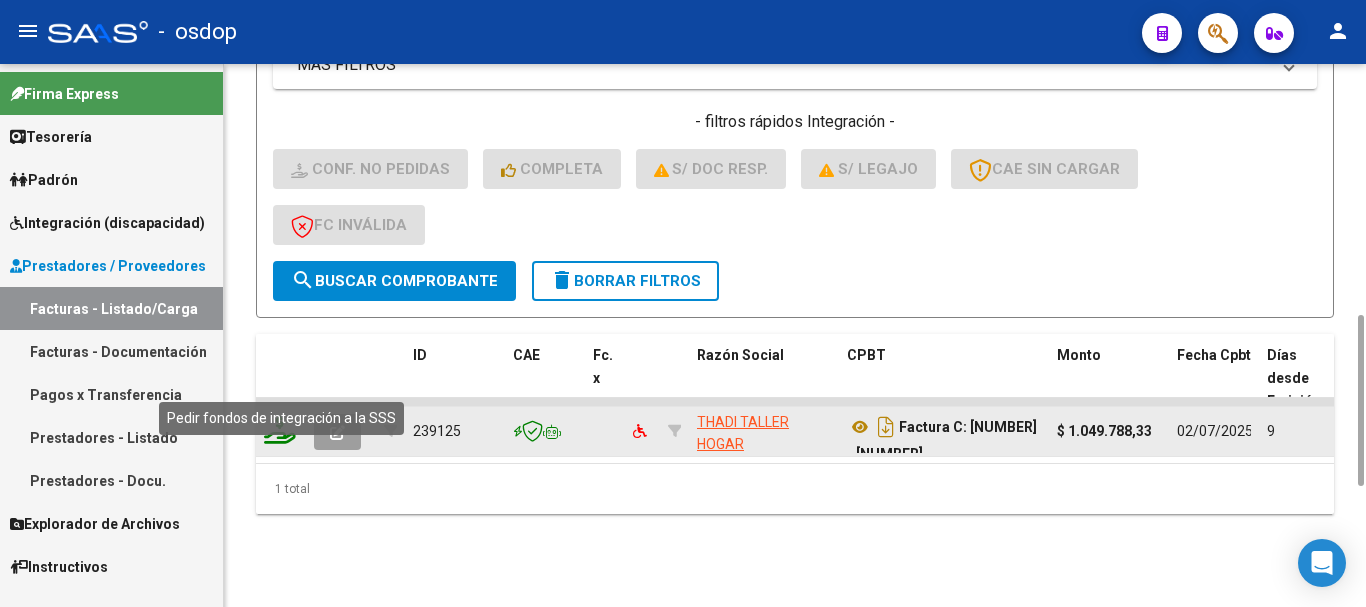 click 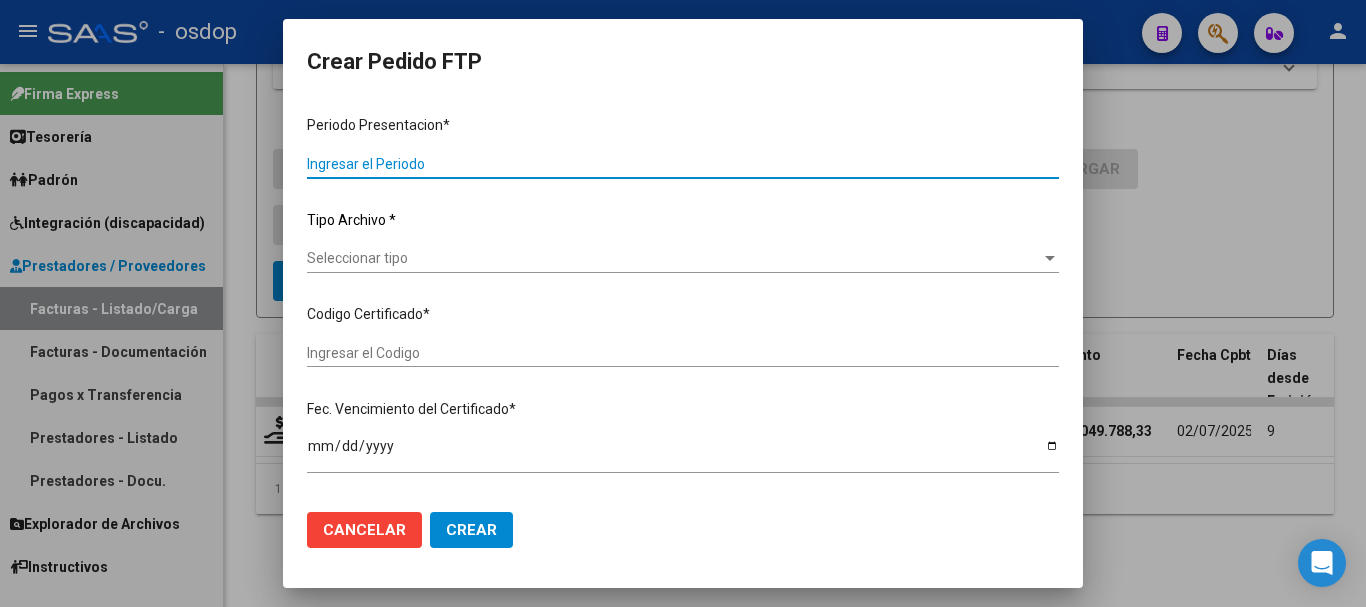 type on "202506" 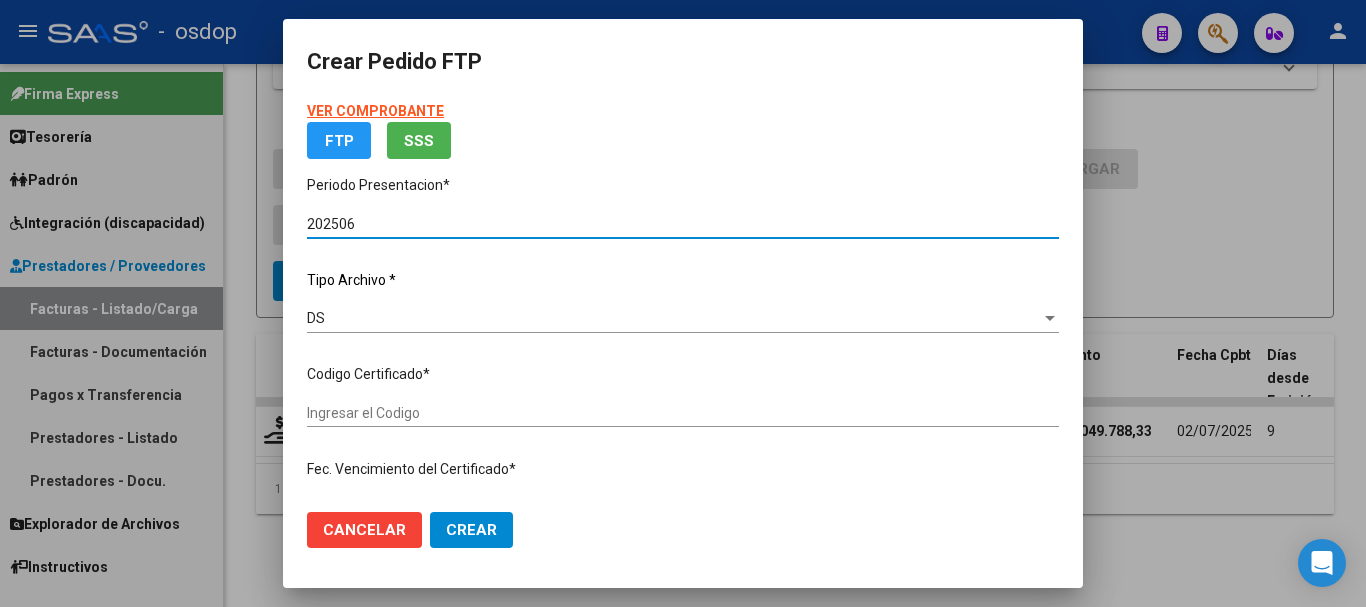 type on "[NUMBER]" 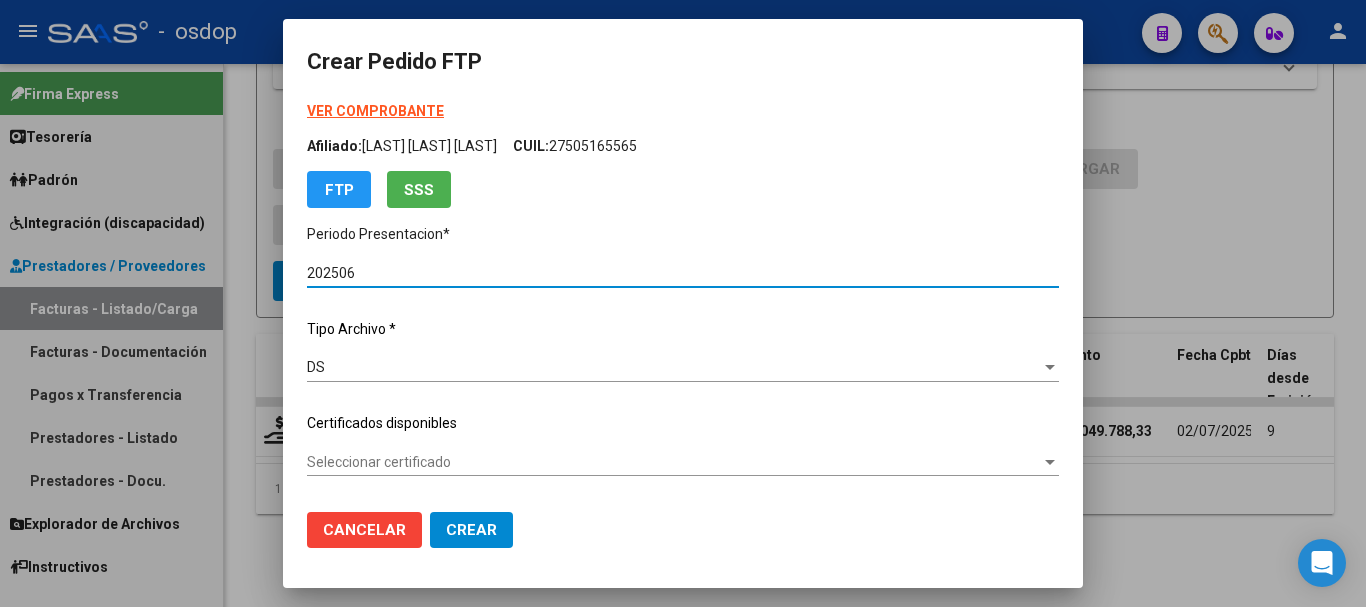 click on "Certificados disponibles" 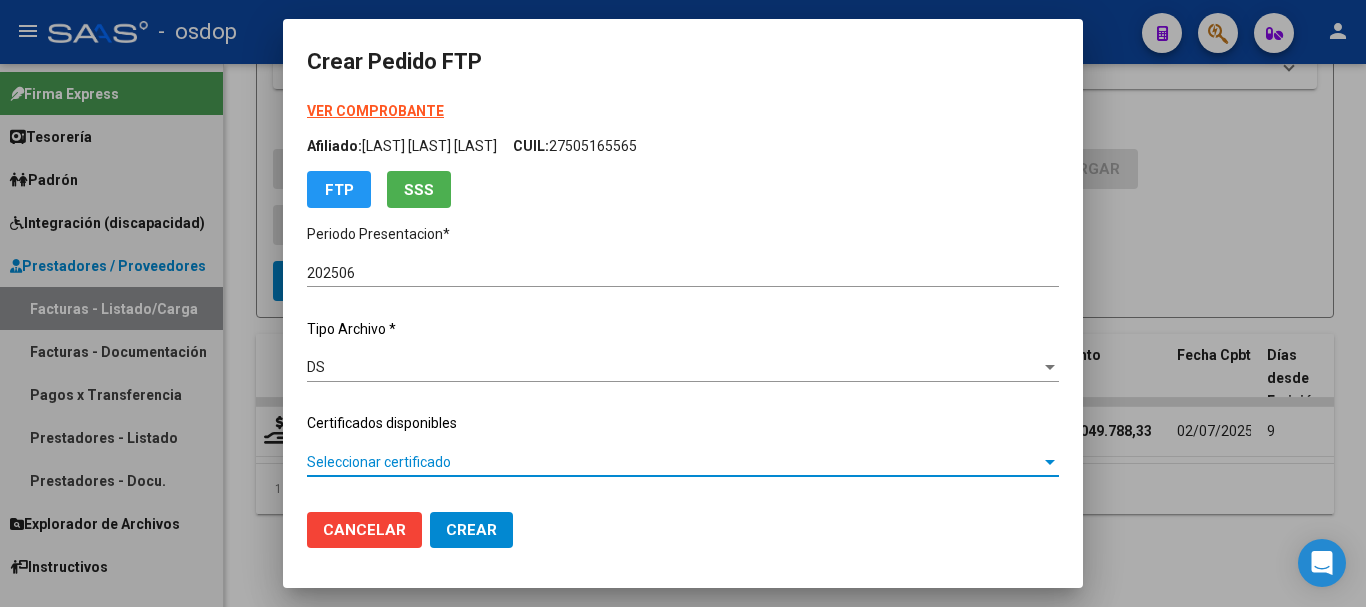 click on "Seleccionar certificado" at bounding box center (674, 462) 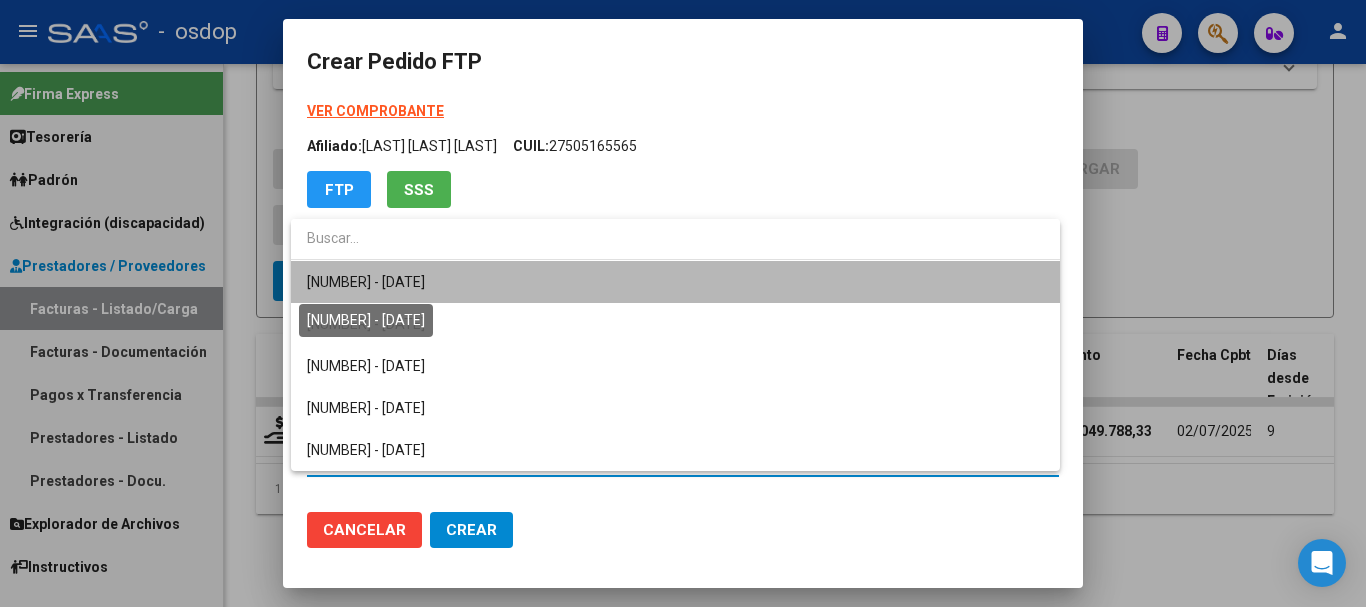 click on "[NUMBER] - [DATE]" at bounding box center (366, 282) 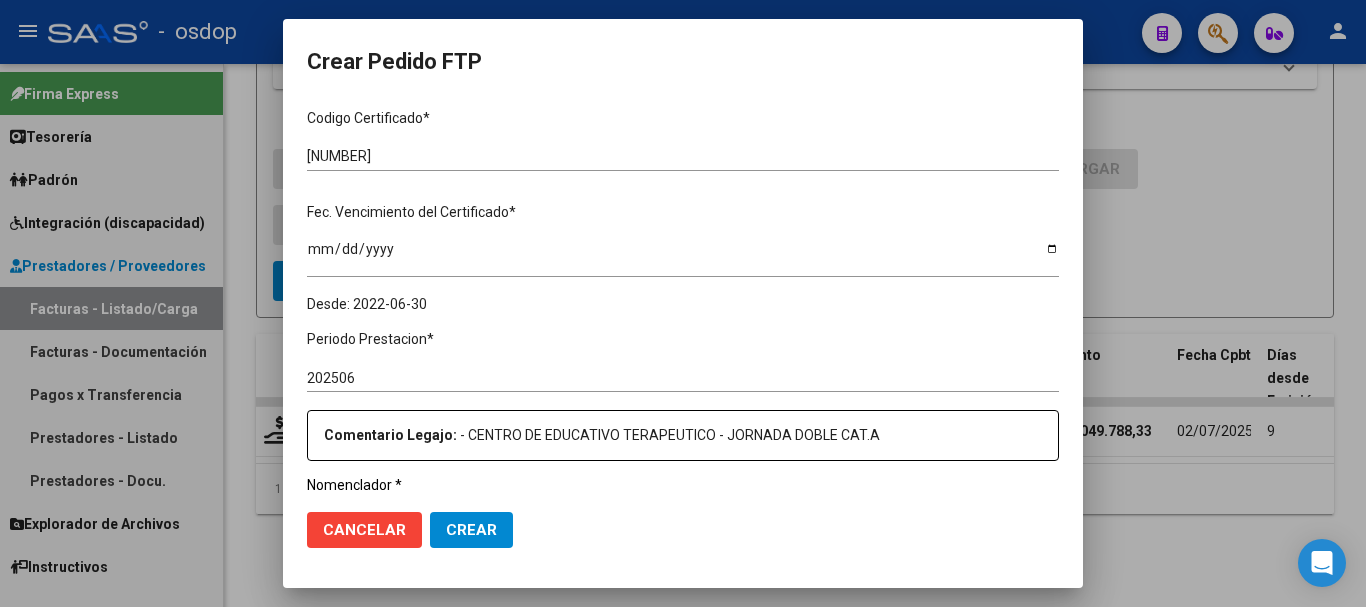 scroll, scrollTop: 600, scrollLeft: 0, axis: vertical 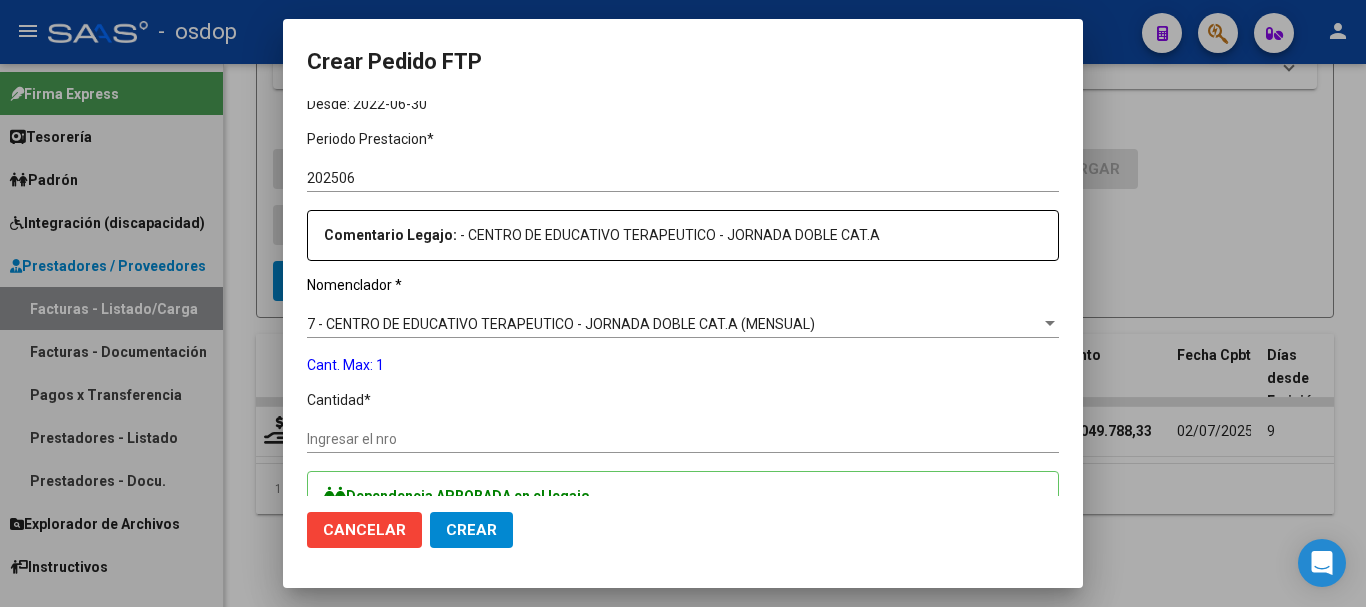click on "Ingresar el nro" at bounding box center (683, 439) 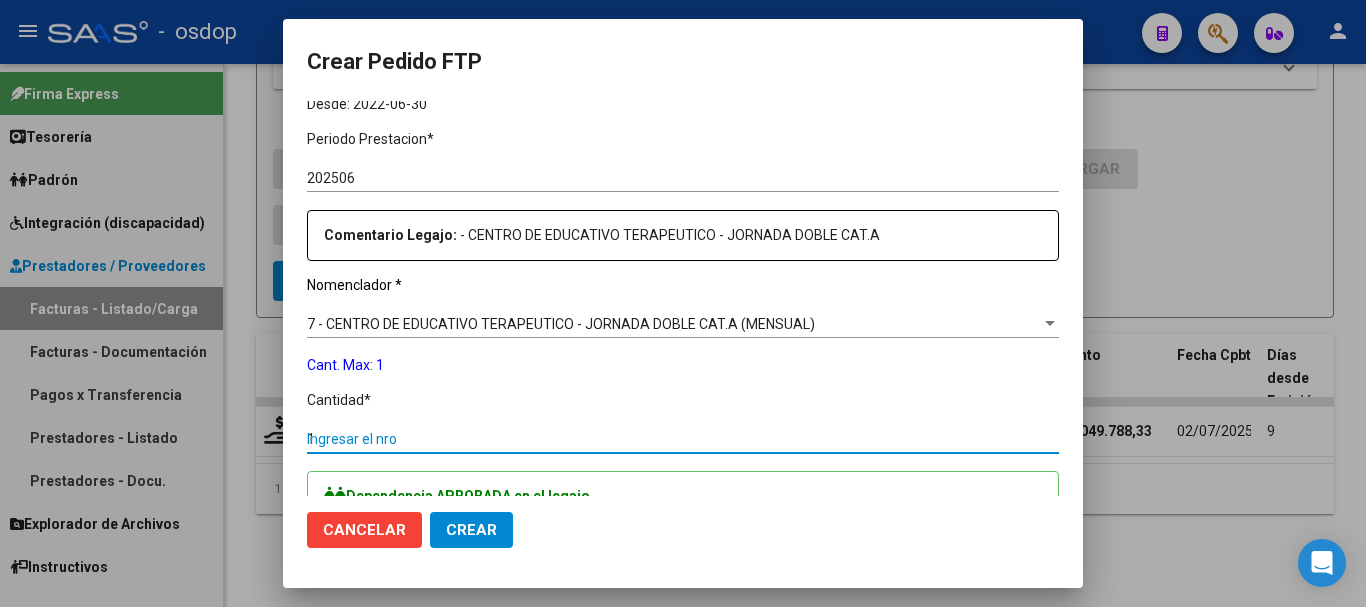 type on "1" 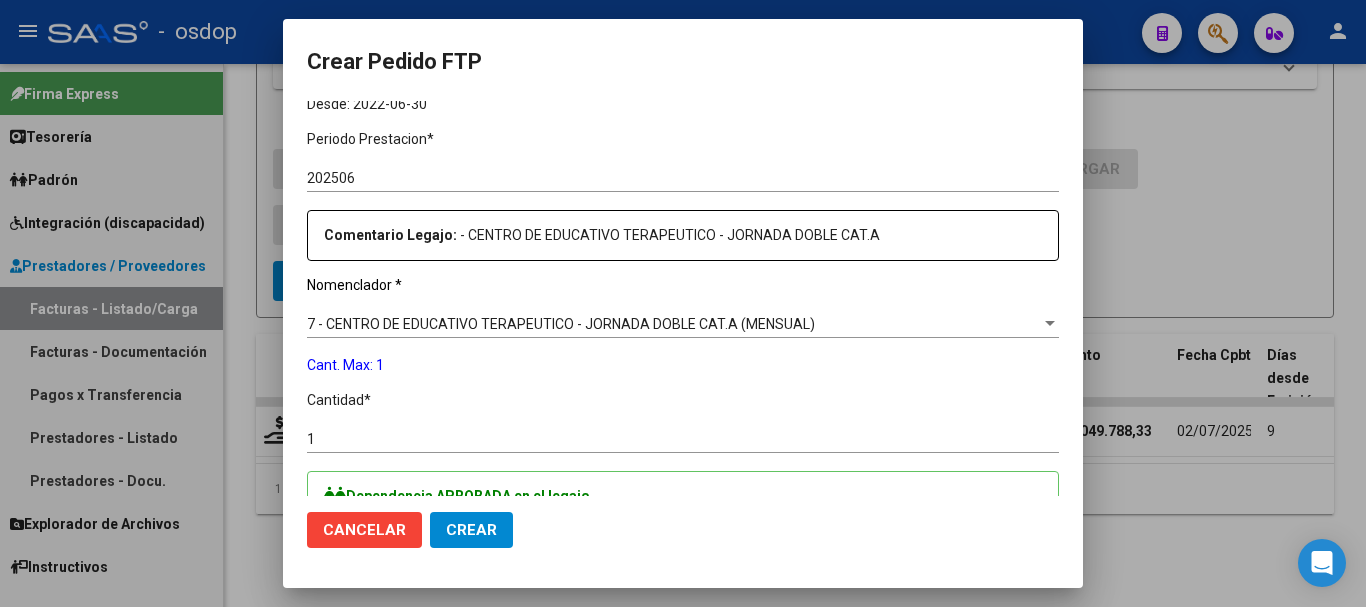 scroll, scrollTop: 983, scrollLeft: 0, axis: vertical 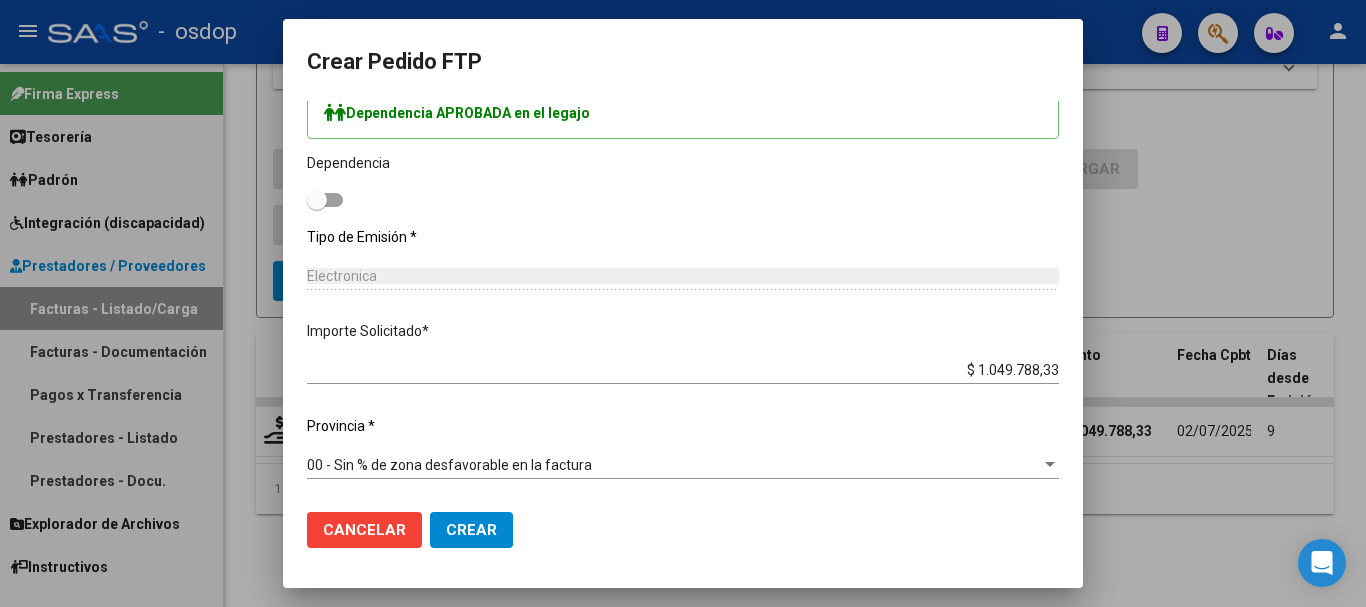 click at bounding box center [317, 200] 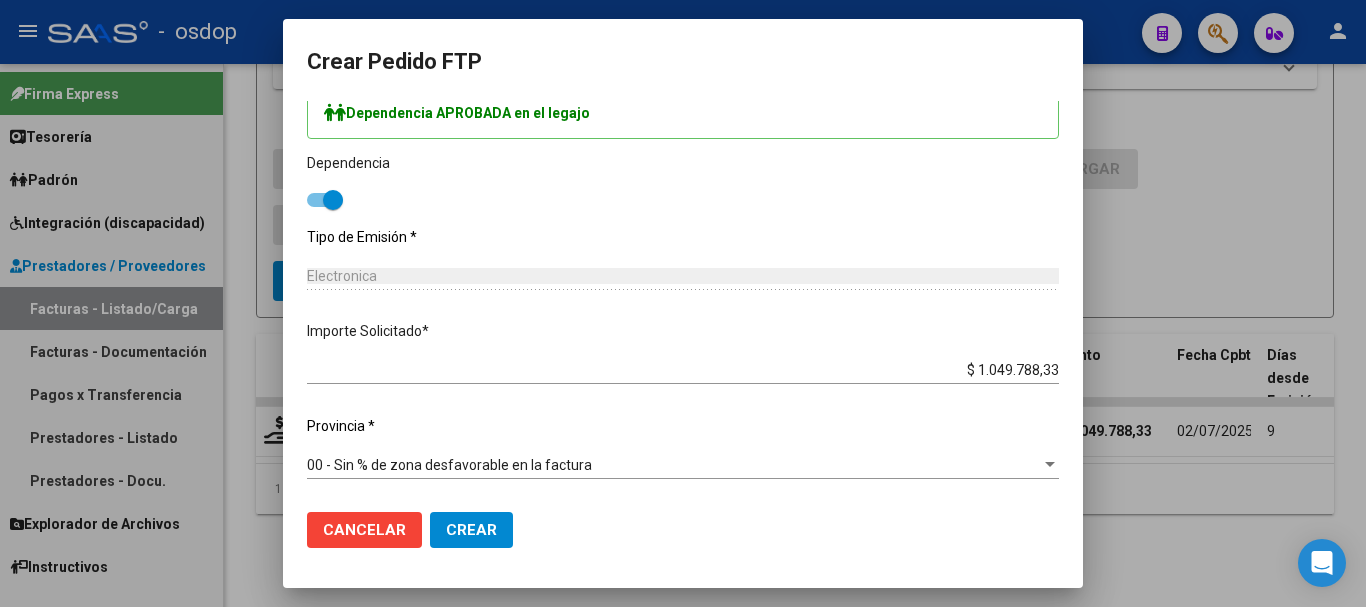 click on "Crear" 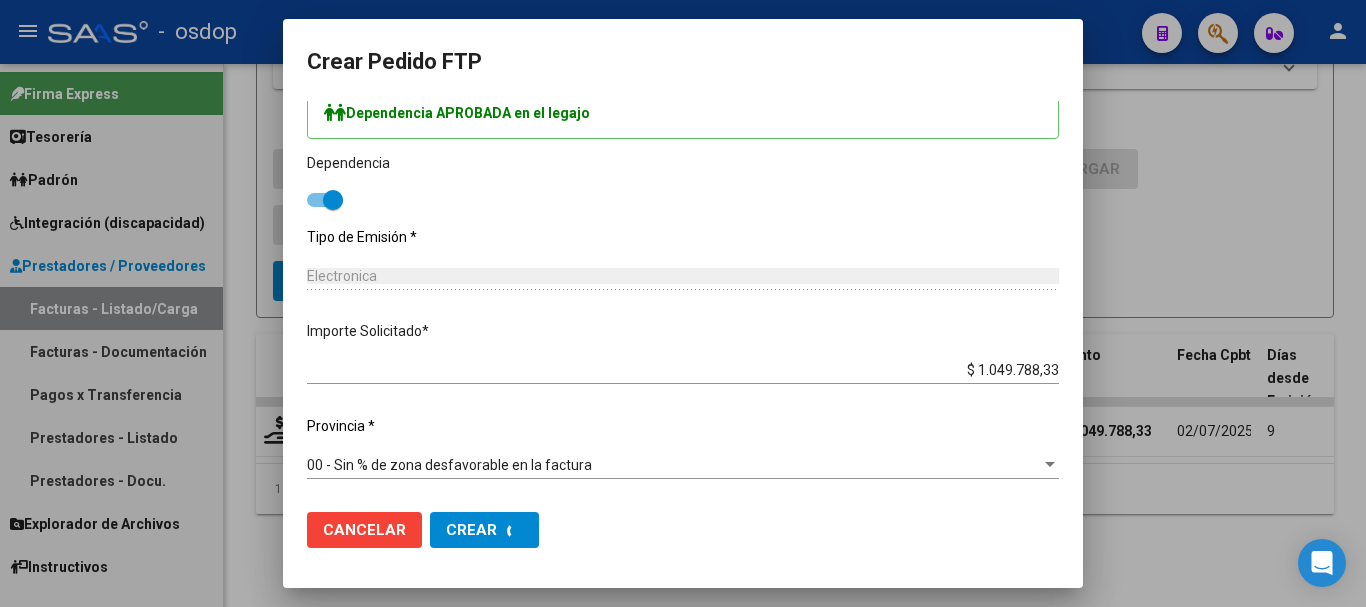 scroll, scrollTop: 0, scrollLeft: 0, axis: both 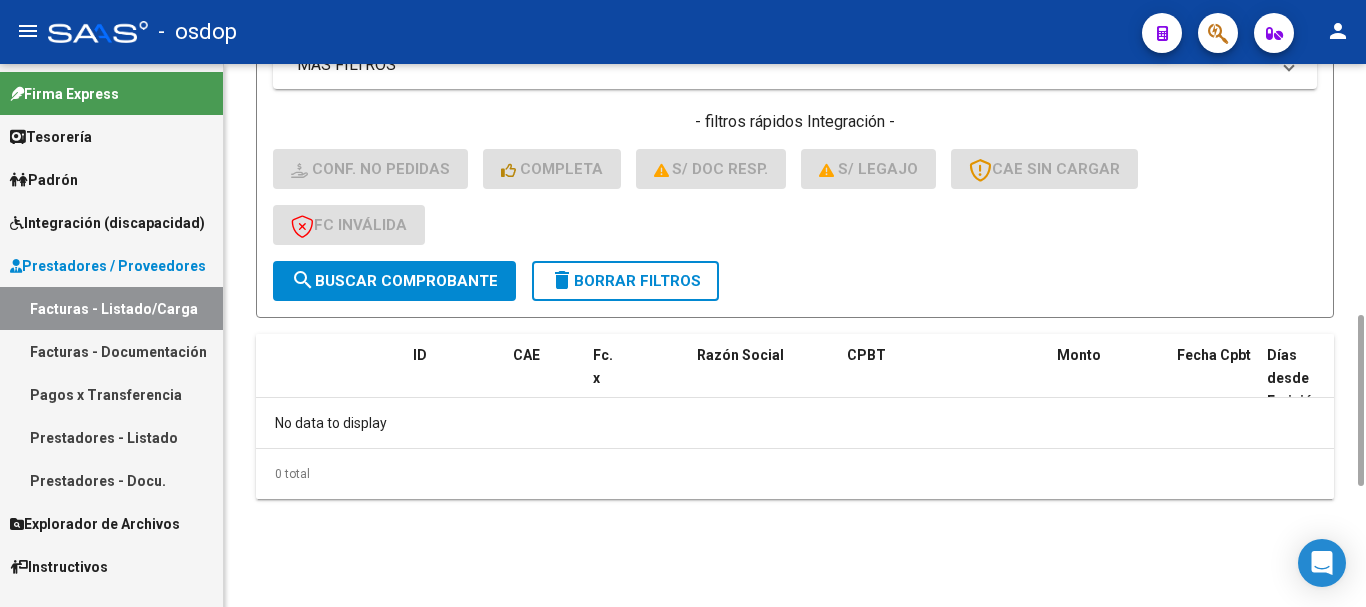 click on "delete  Borrar Filtros" 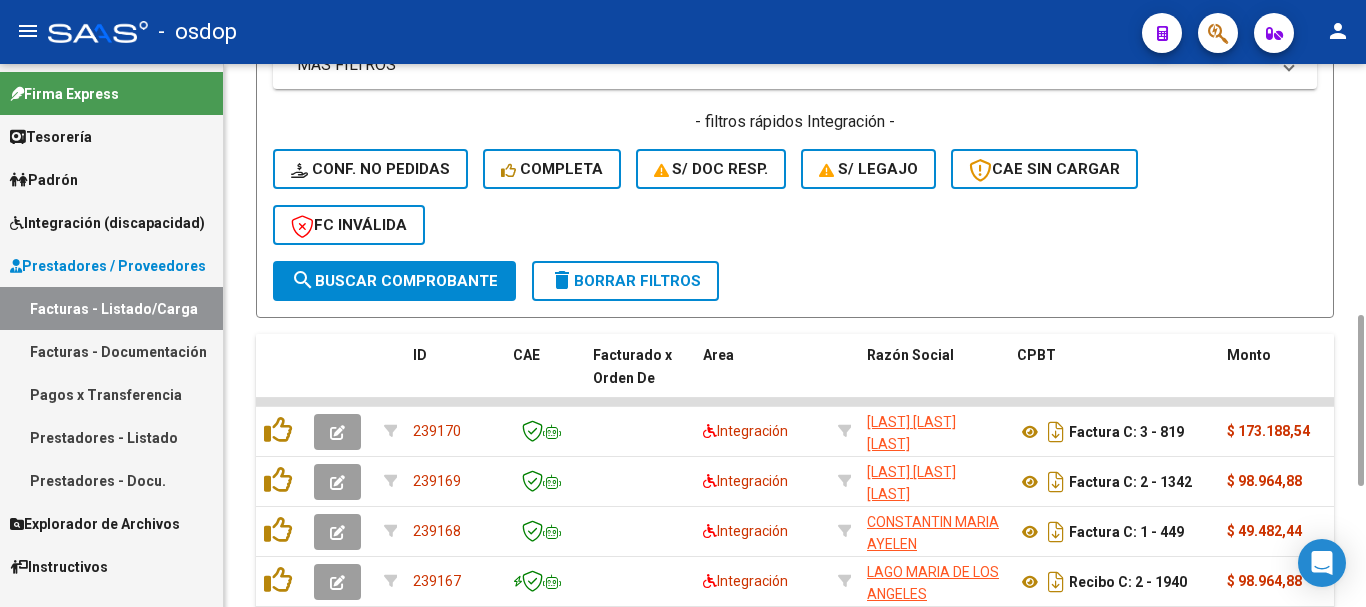 scroll, scrollTop: 600, scrollLeft: 0, axis: vertical 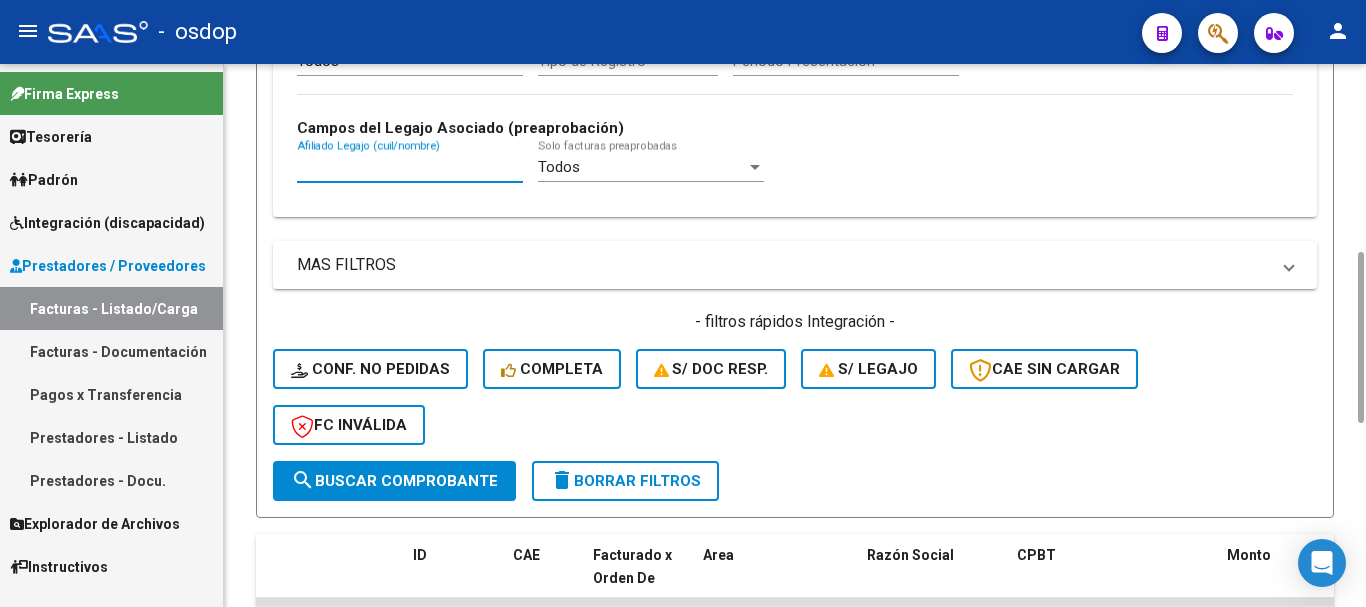click on "Afiliado Legajo (cuil/nombre)" at bounding box center (410, 167) 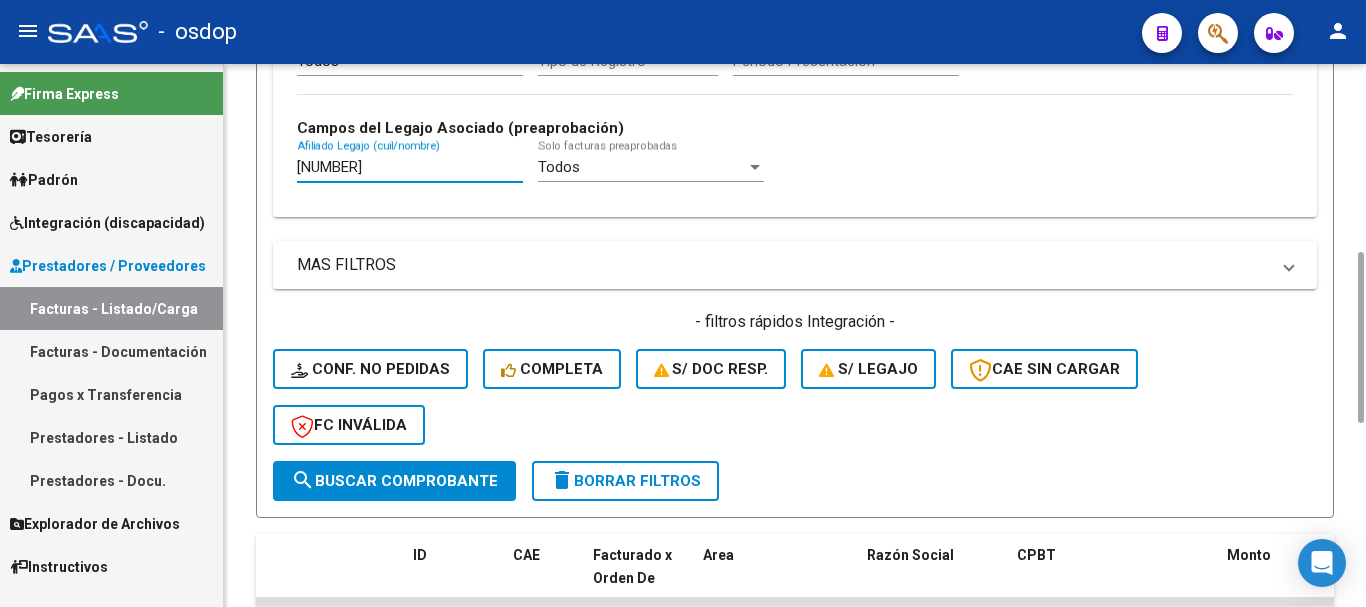 type on "[NUMBER]" 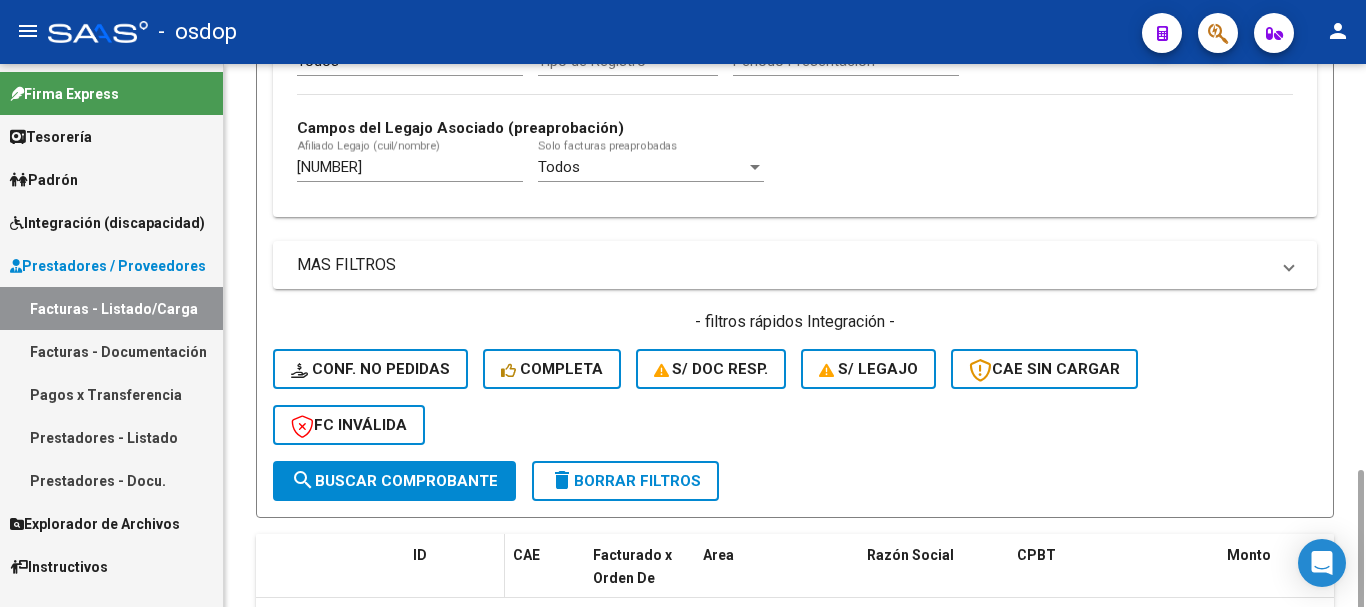scroll, scrollTop: 700, scrollLeft: 0, axis: vertical 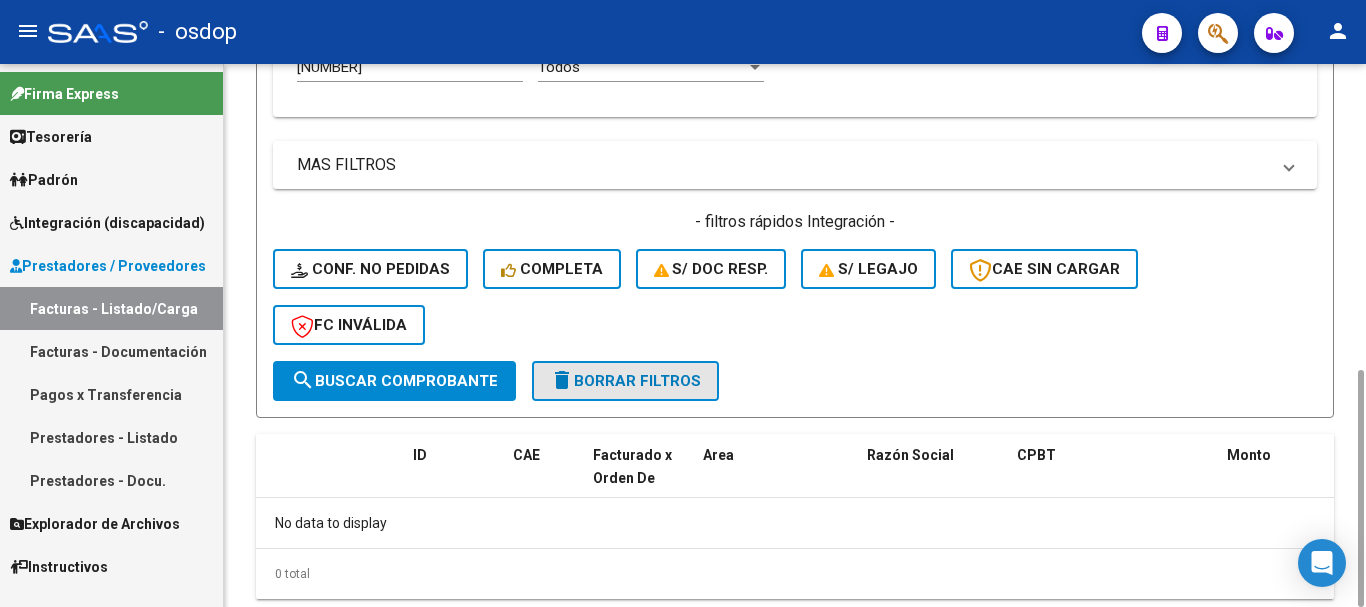 click on "delete  Borrar Filtros" 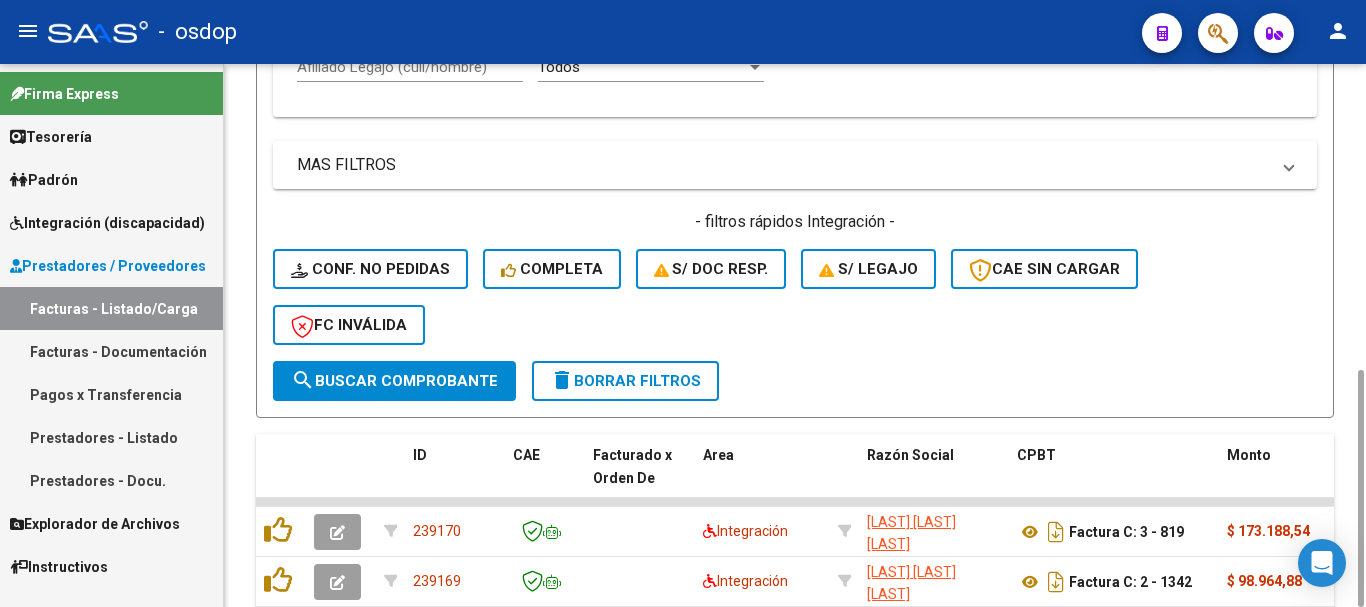 click on "Afiliado Legajo (cuil/nombre)" at bounding box center [410, 67] 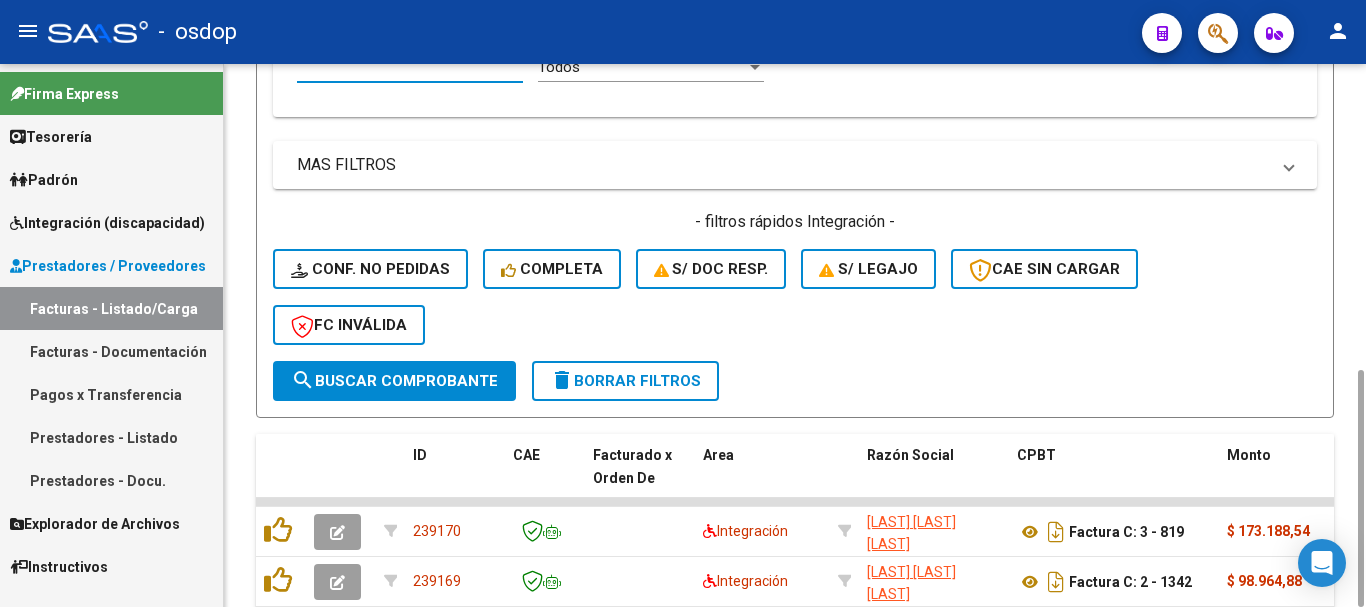 paste on "[NUMBER]" 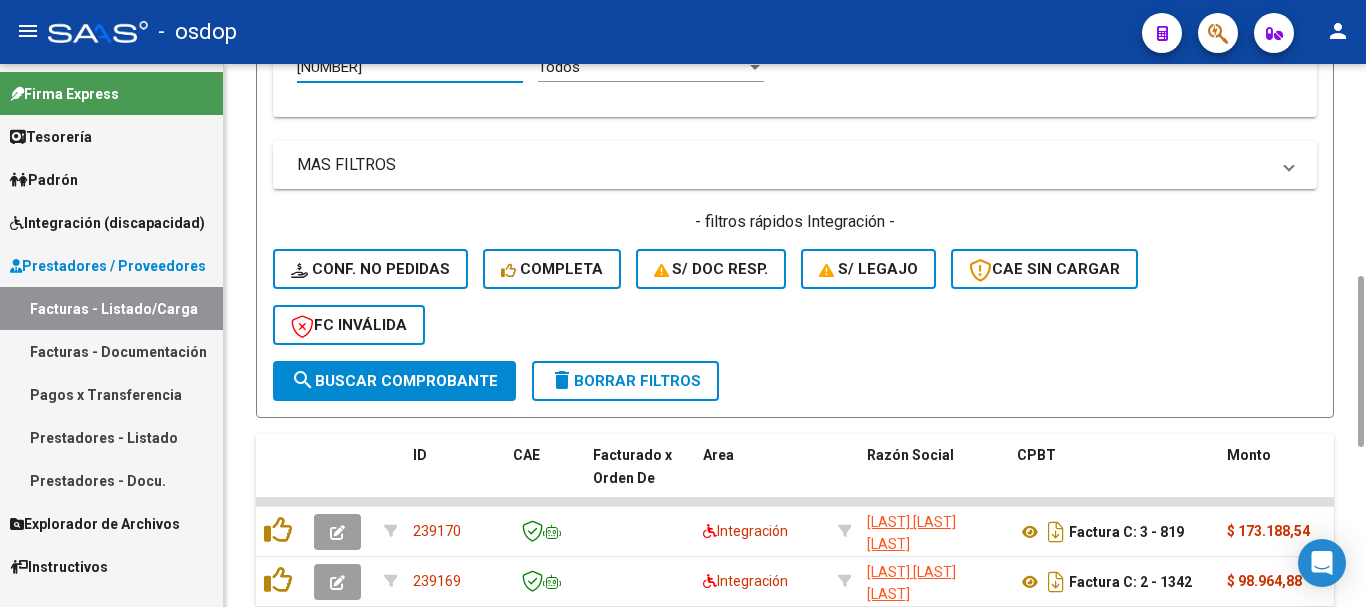 scroll, scrollTop: 694, scrollLeft: 0, axis: vertical 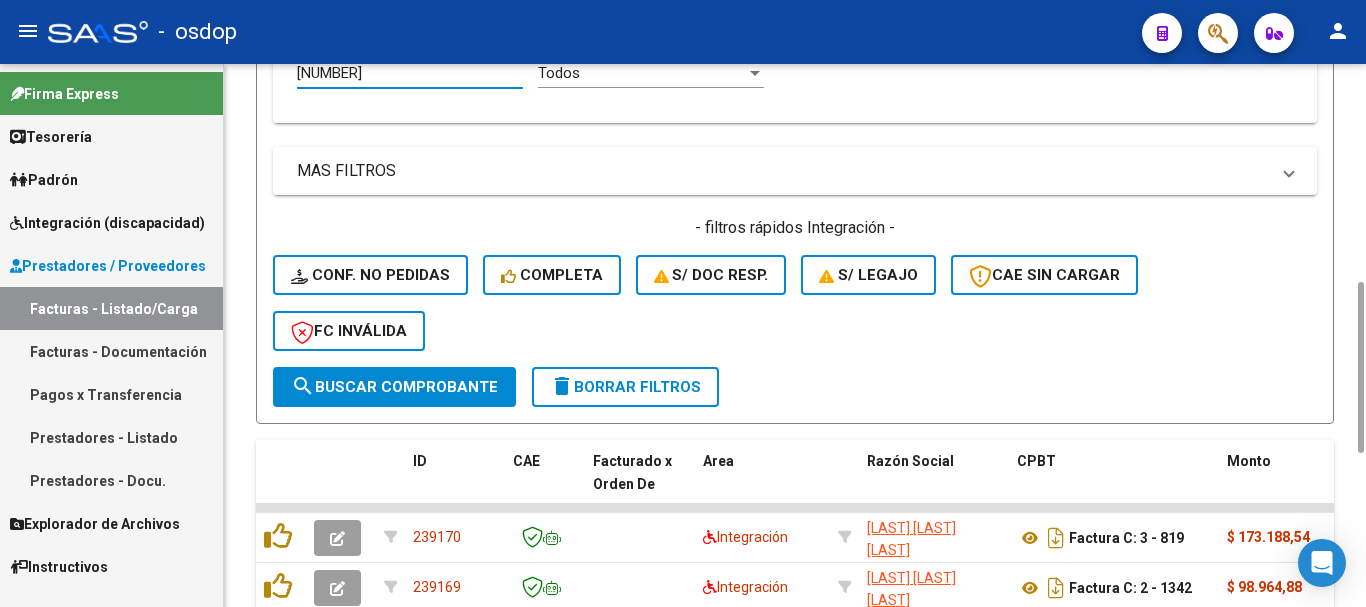 type on "[NUMBER]" 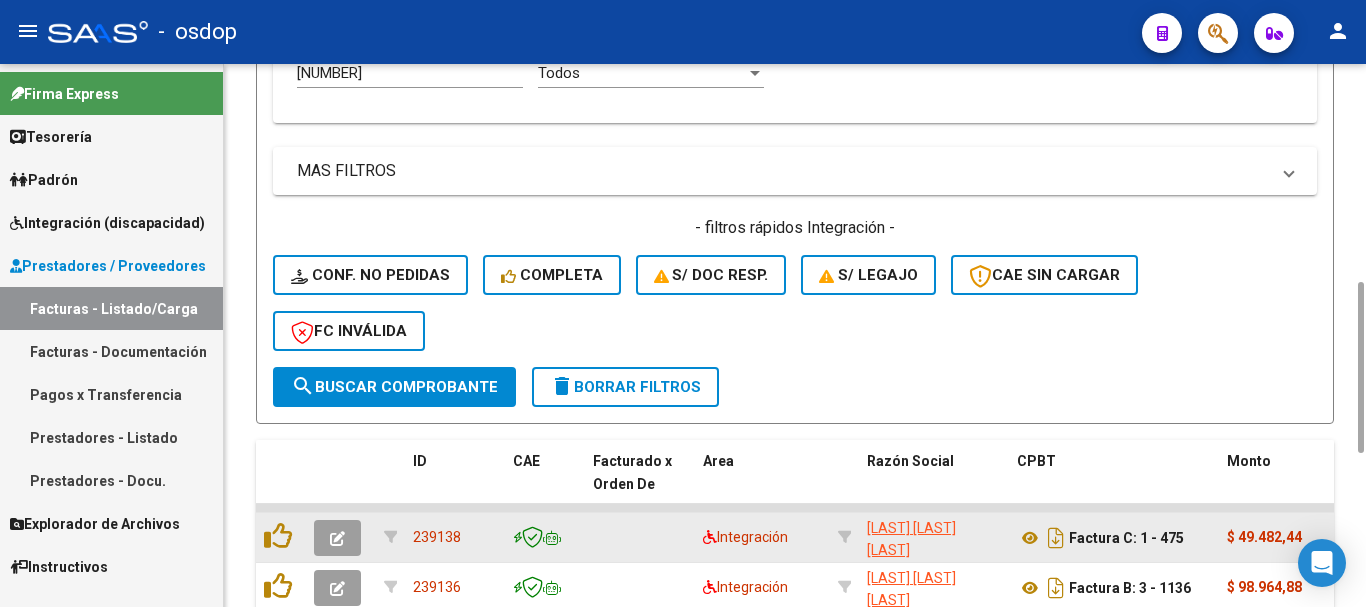 scroll, scrollTop: 931, scrollLeft: 0, axis: vertical 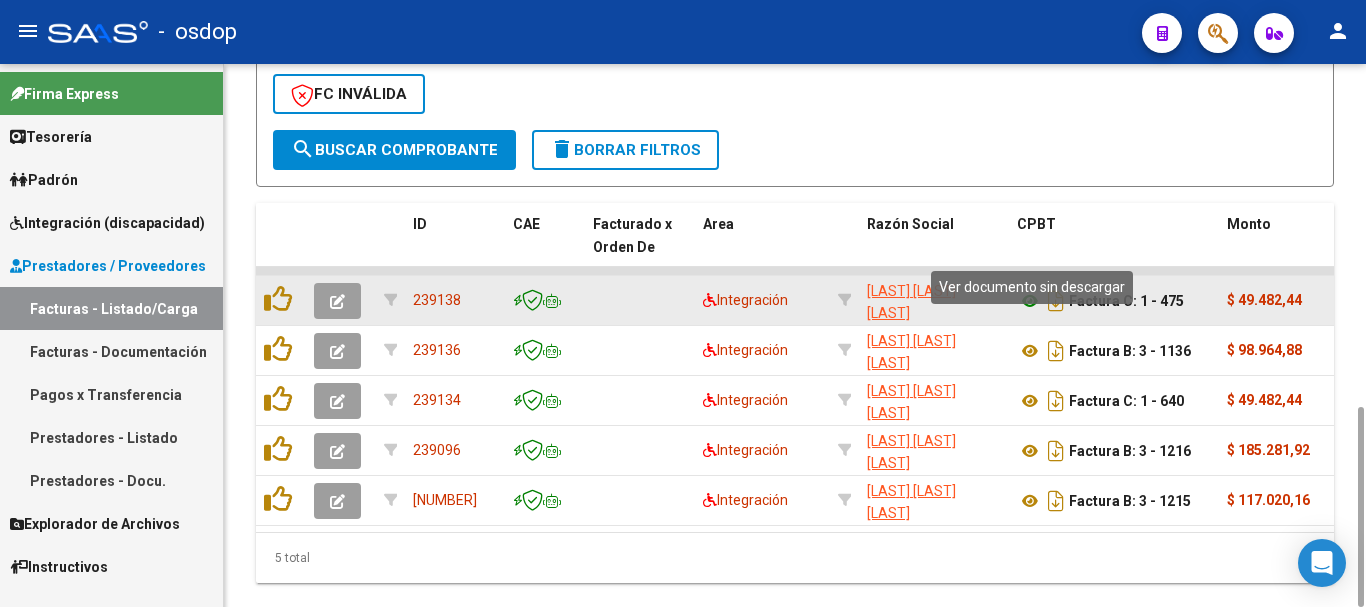 click 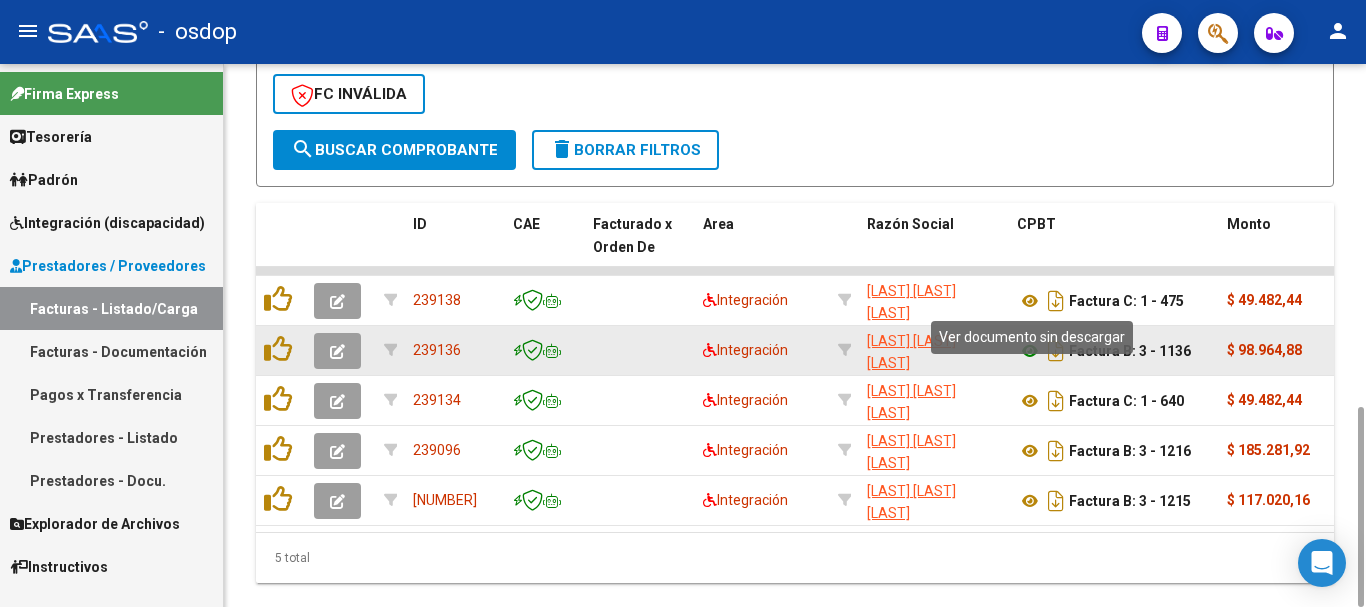 click 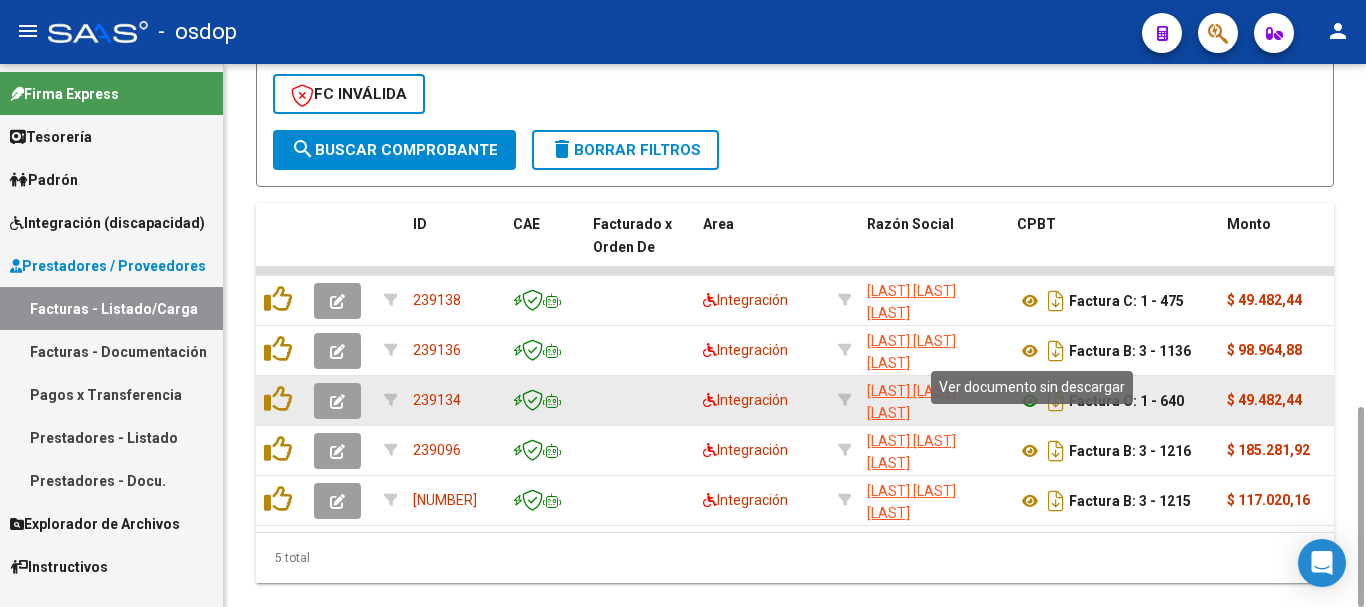 click 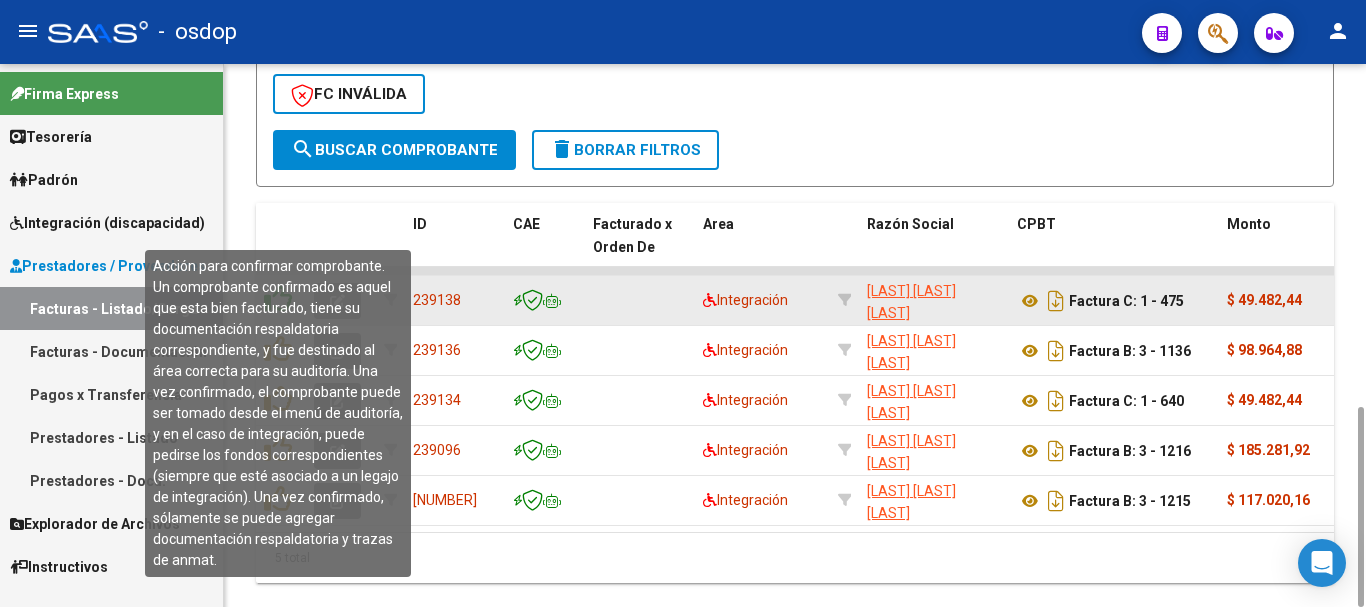 click 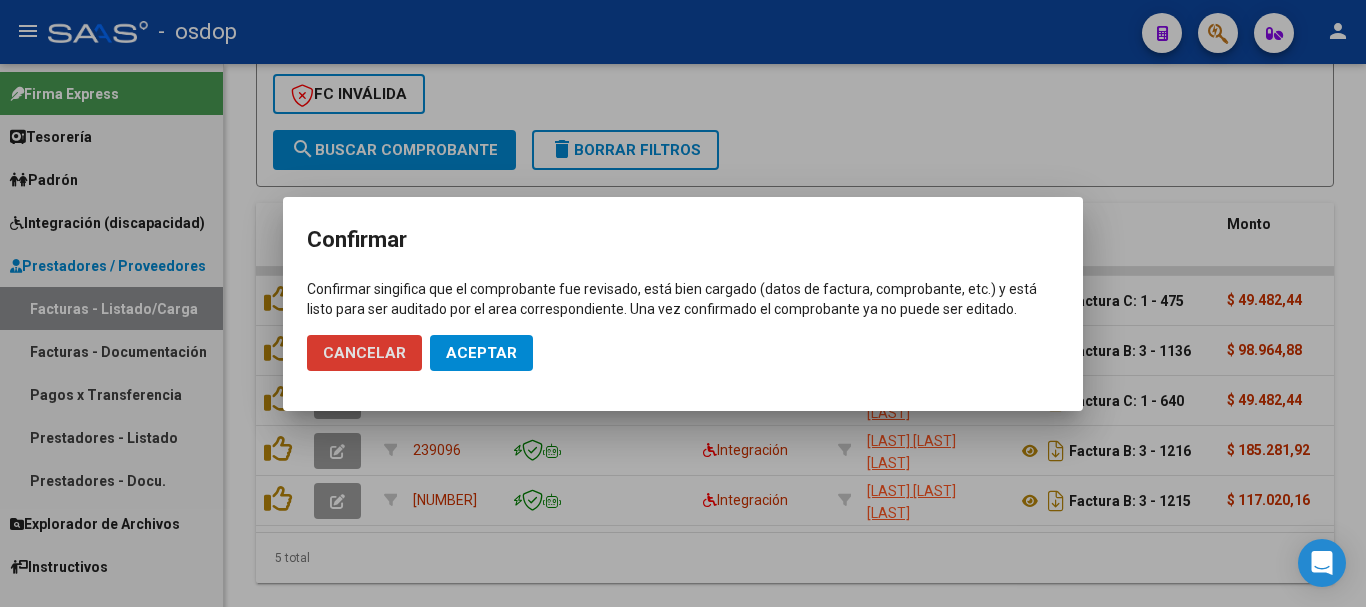 click on "Aceptar" 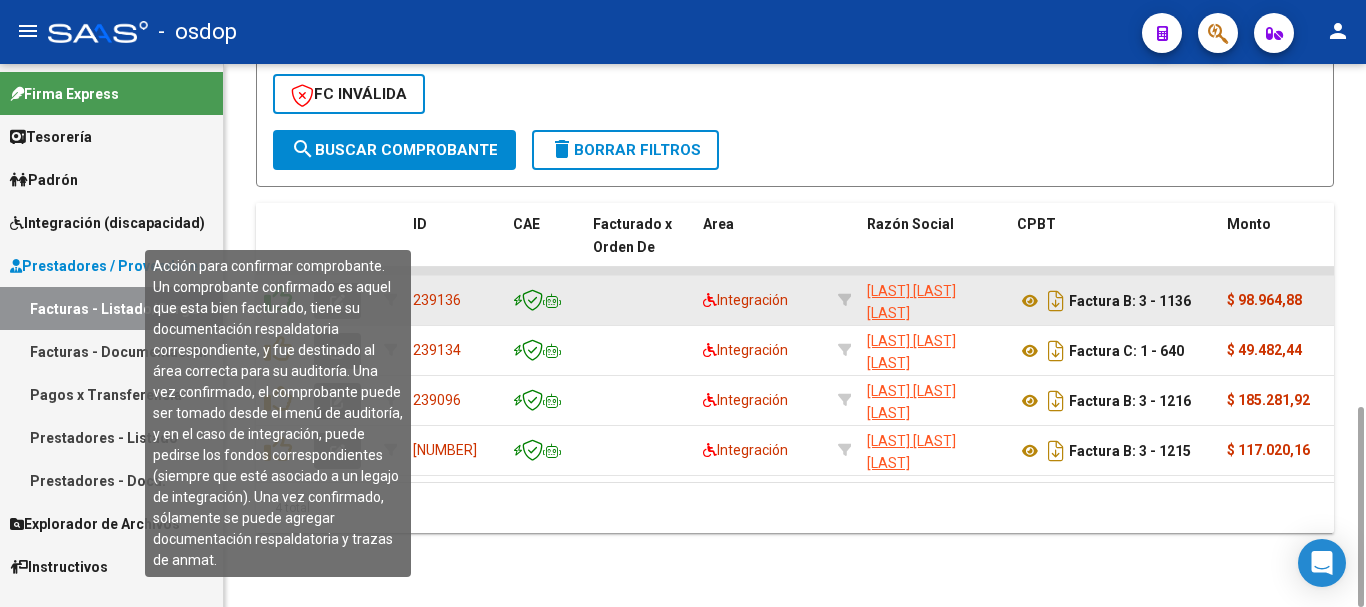click 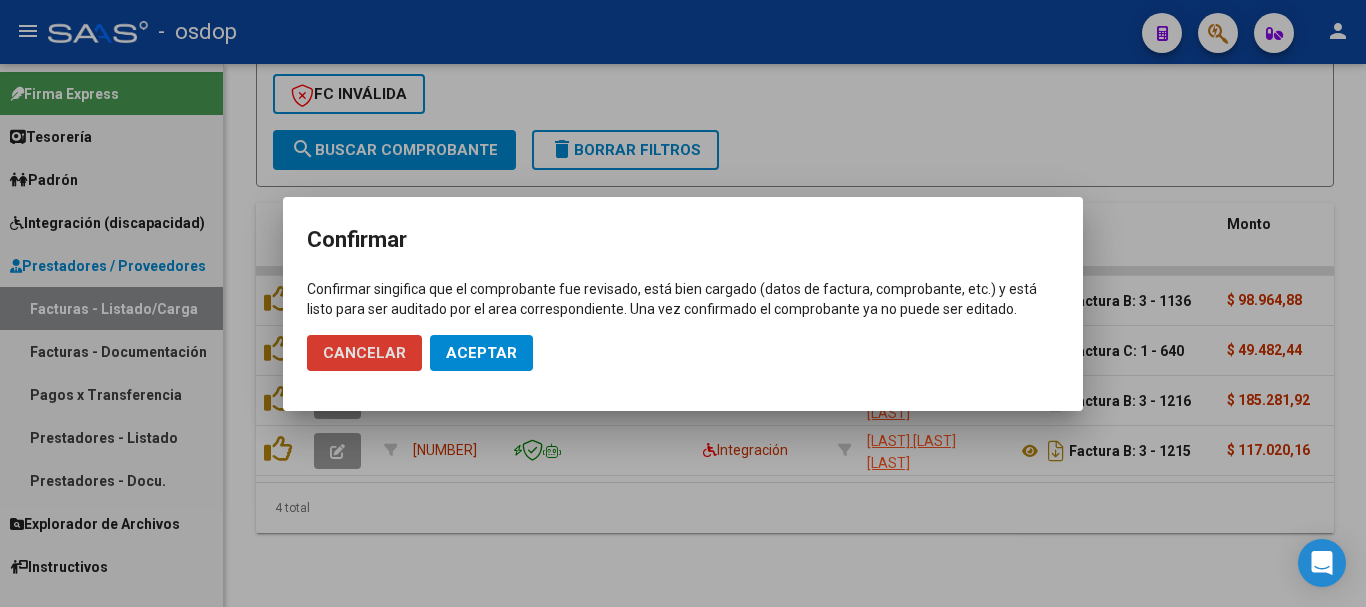 click on "Aceptar" 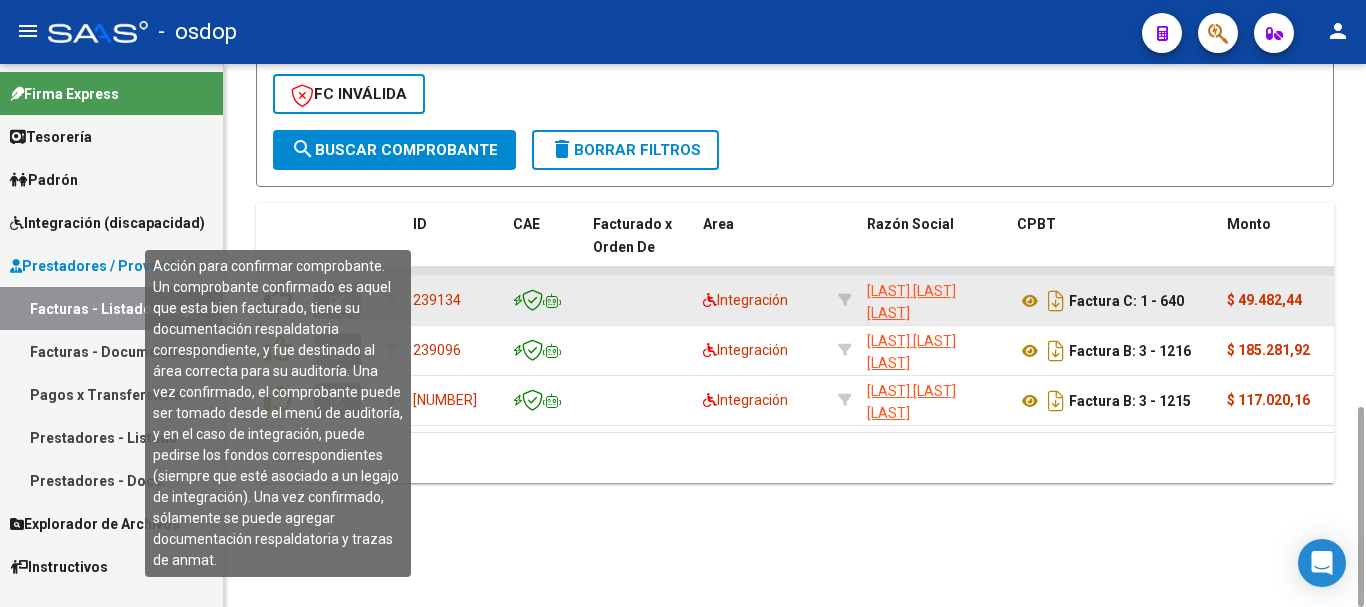 click 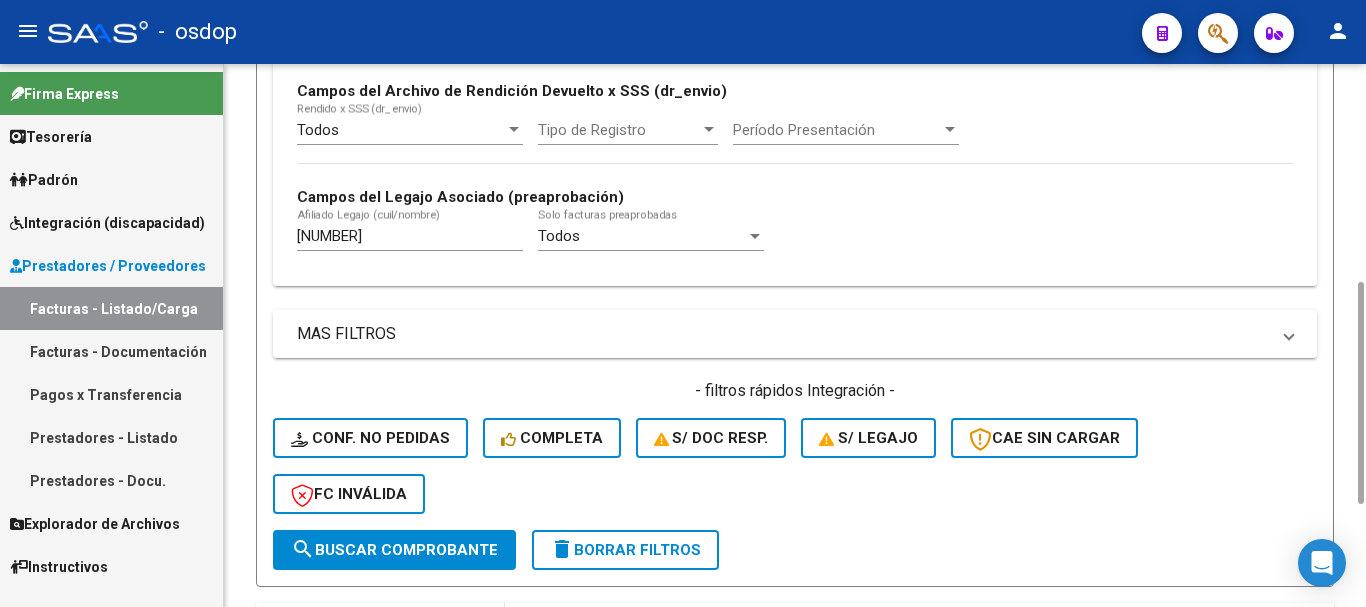 scroll, scrollTop: 731, scrollLeft: 0, axis: vertical 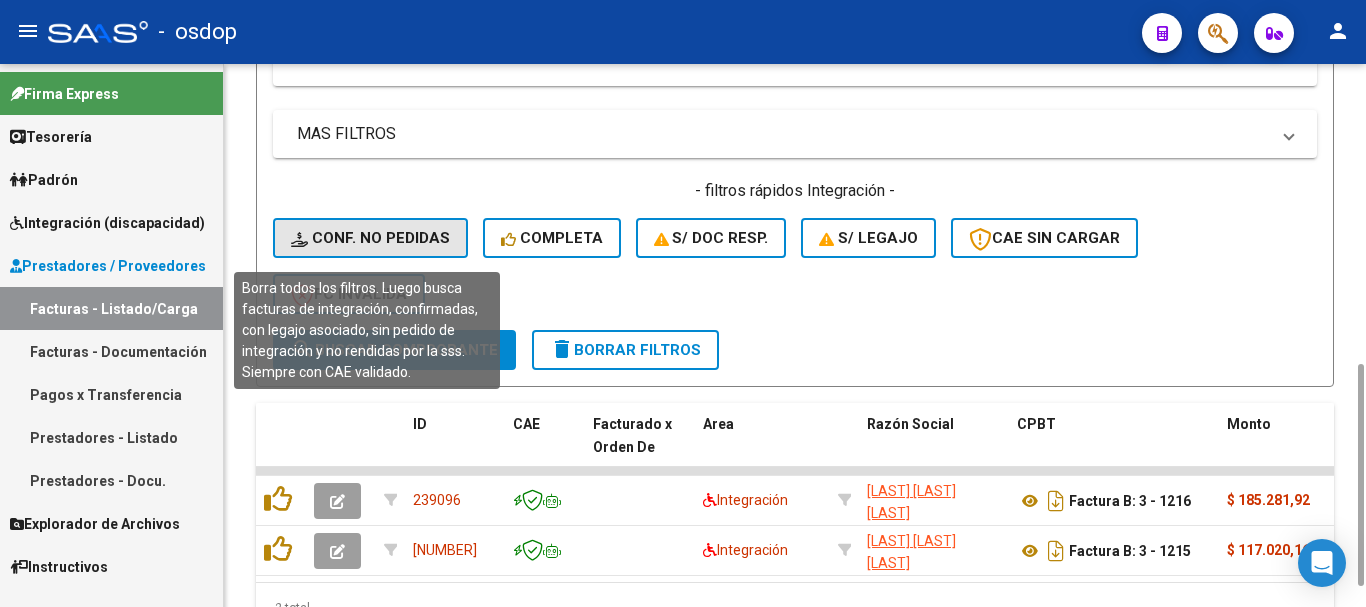 click on "Conf. no pedidas" 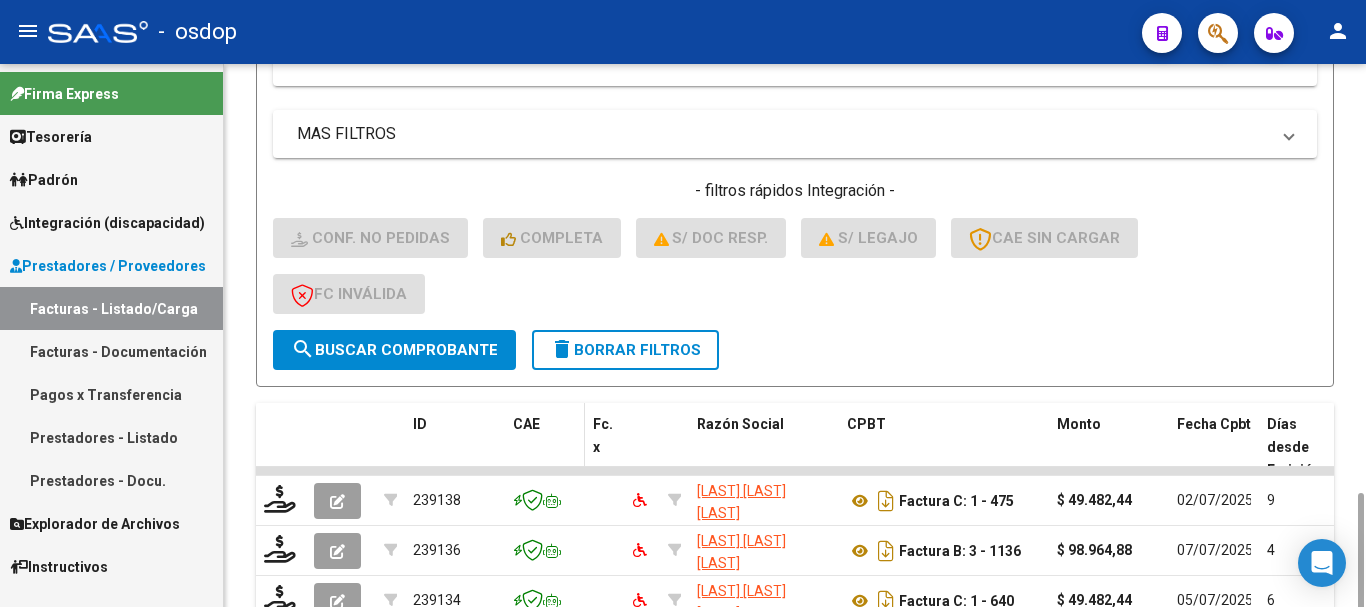 scroll, scrollTop: 831, scrollLeft: 0, axis: vertical 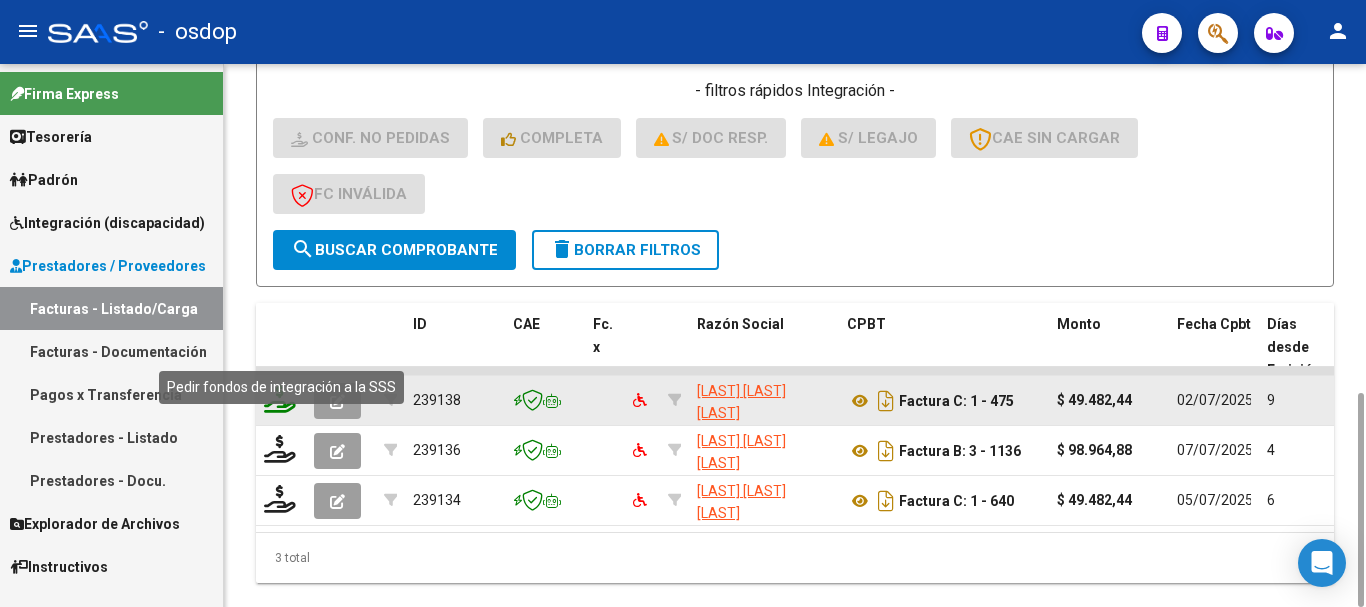 click 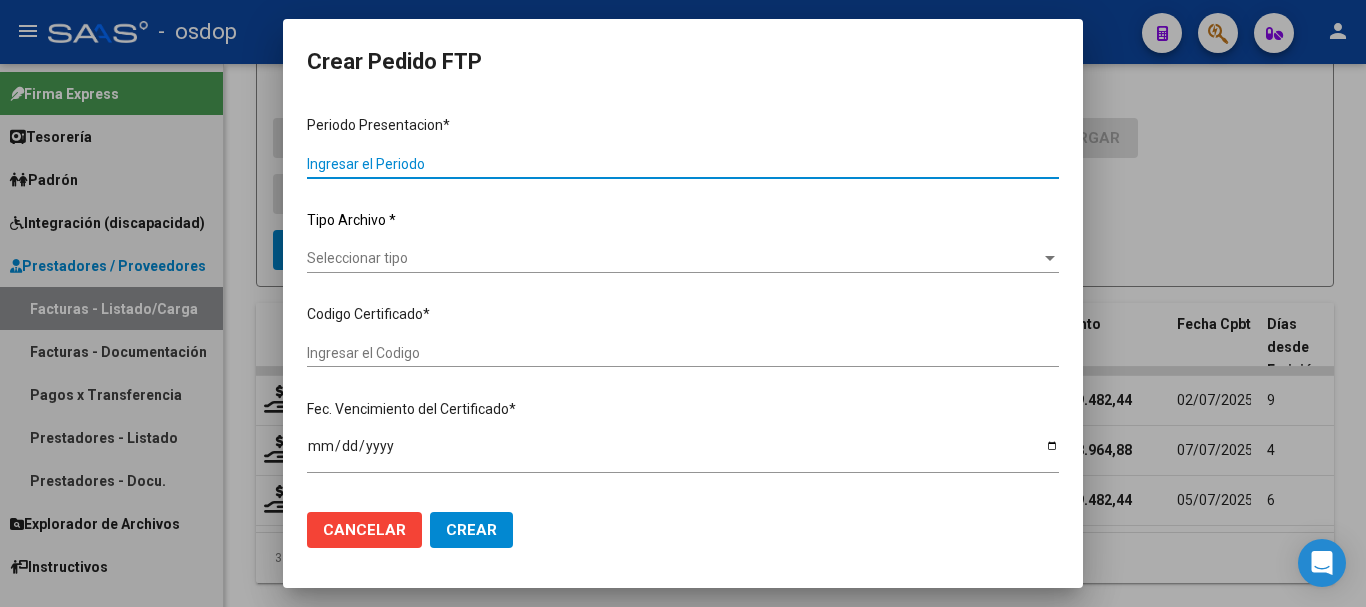 type on "202506" 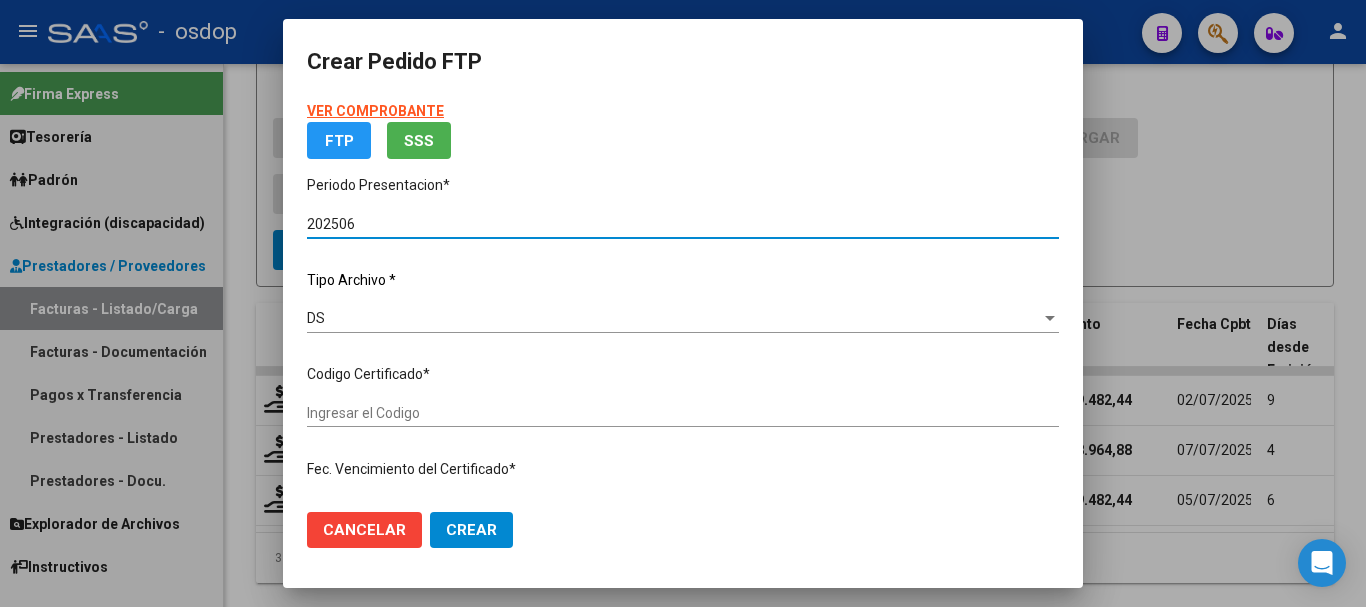 type on "[NUMBER]" 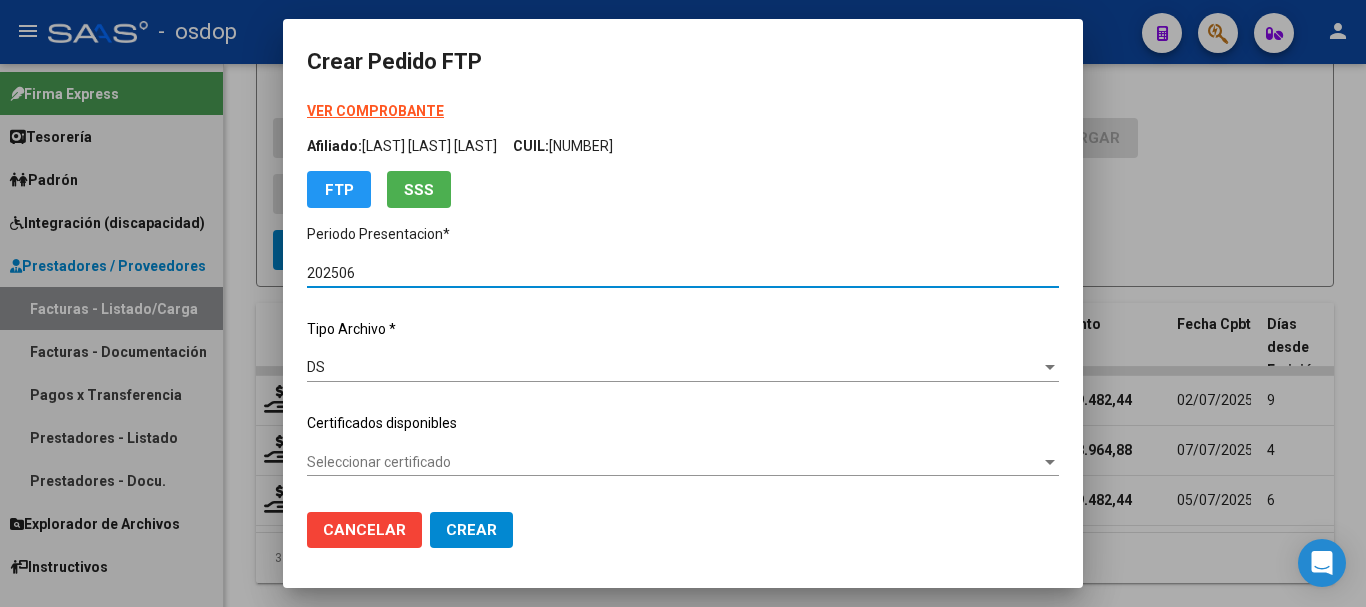 click on "Seleccionar certificado" at bounding box center [674, 462] 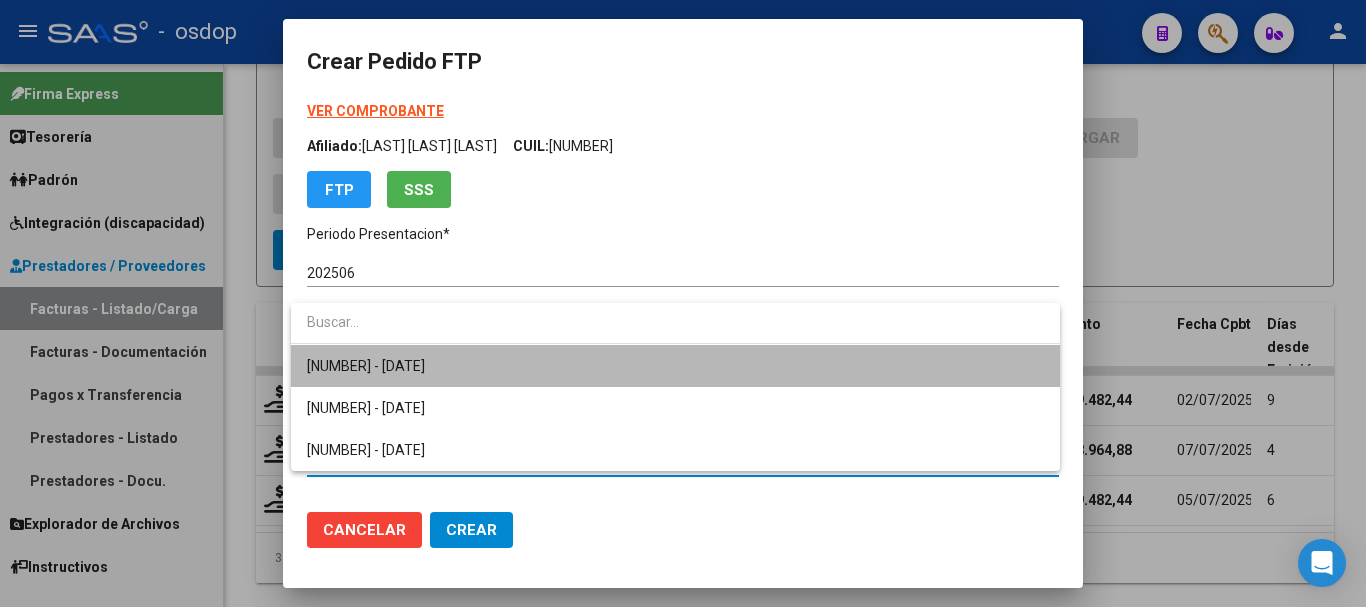 click on "[NUMBER] - [DATE]" at bounding box center (675, 366) 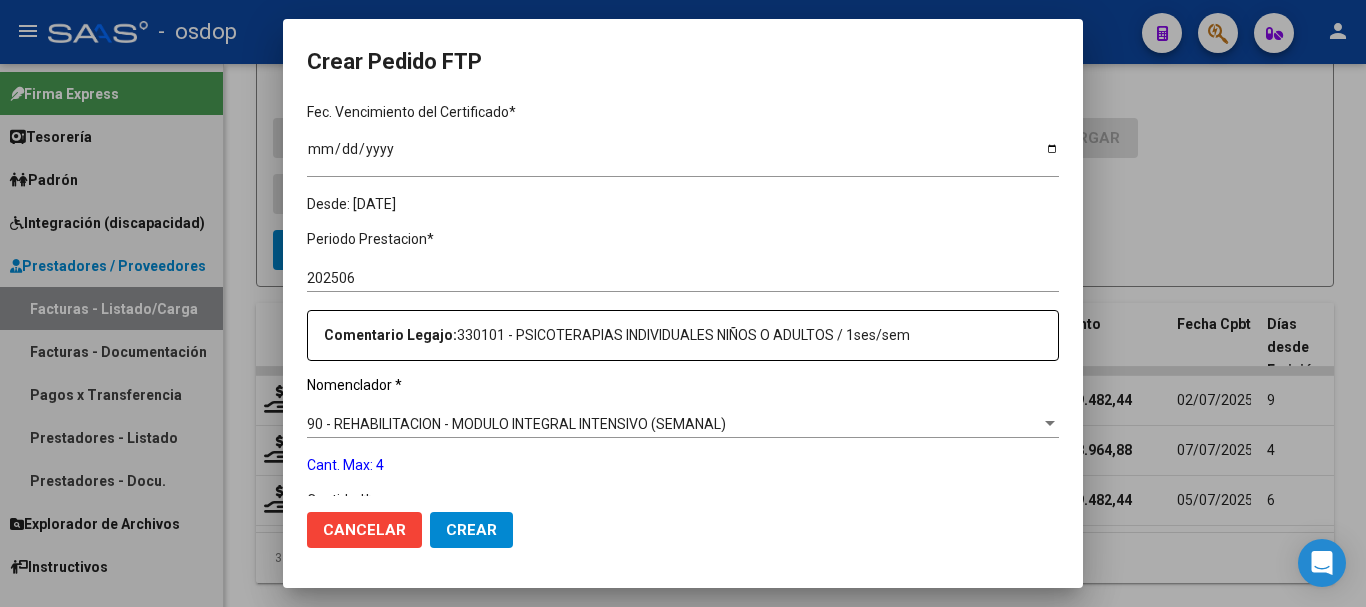 scroll, scrollTop: 600, scrollLeft: 0, axis: vertical 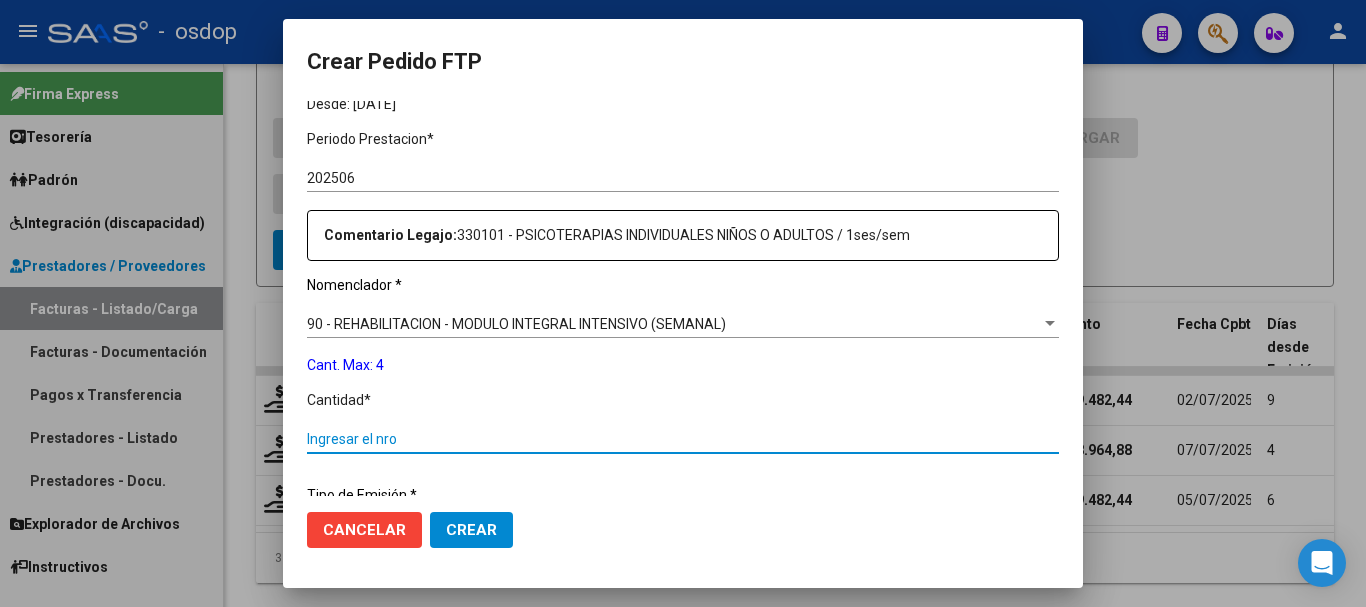 click on "Ingresar el nro" at bounding box center (683, 439) 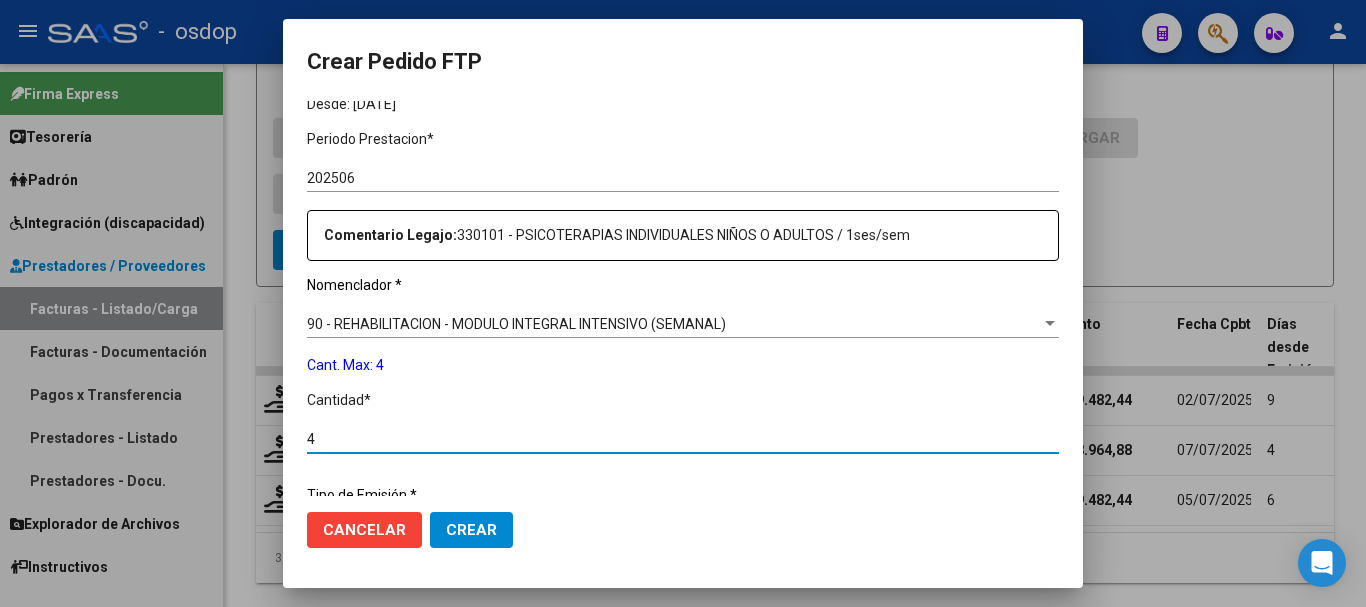 type on "4" 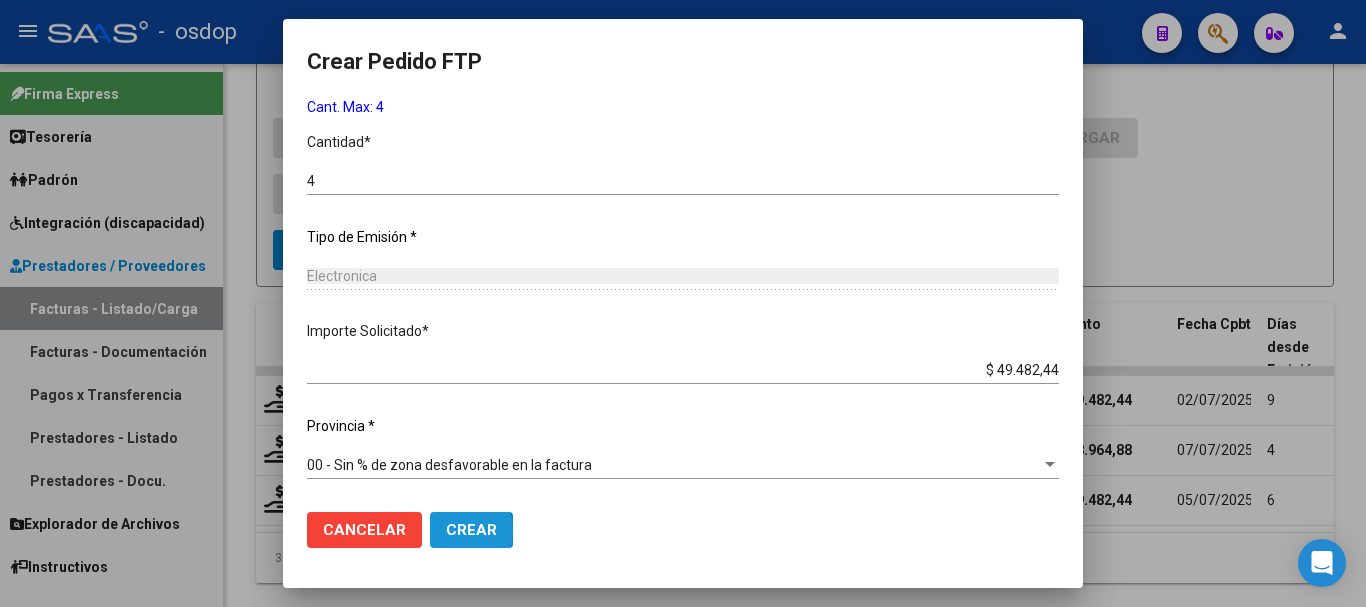 click on "Crear" 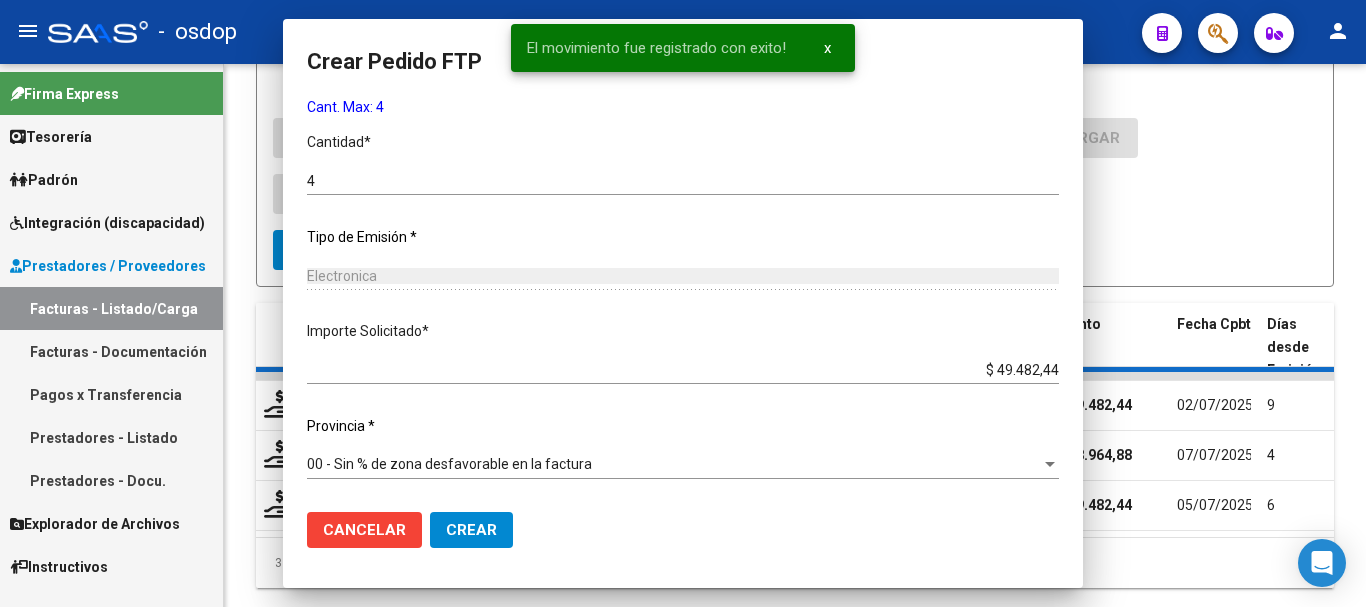 scroll, scrollTop: 0, scrollLeft: 0, axis: both 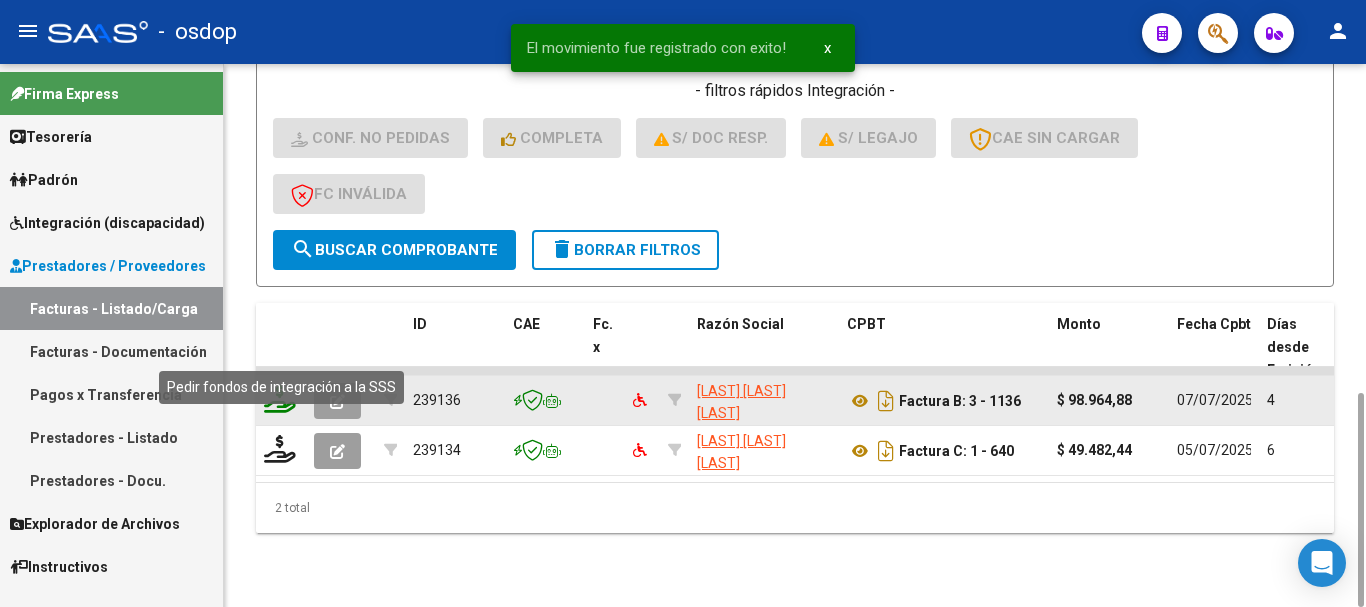 click 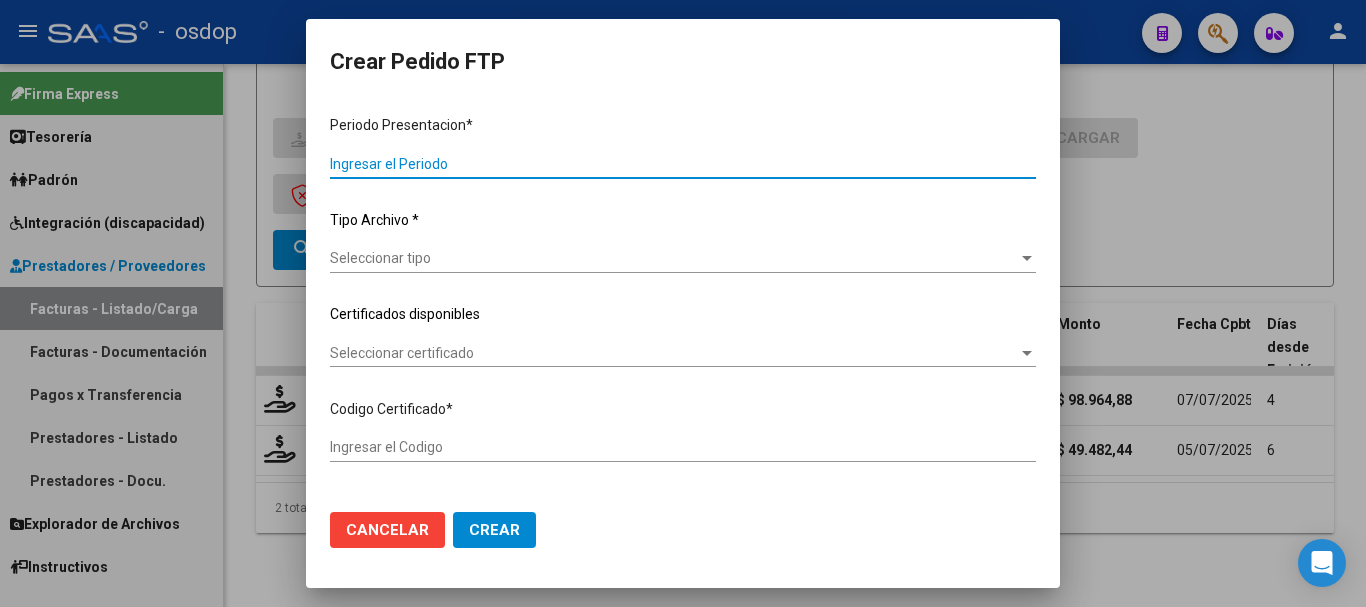 type on "202506" 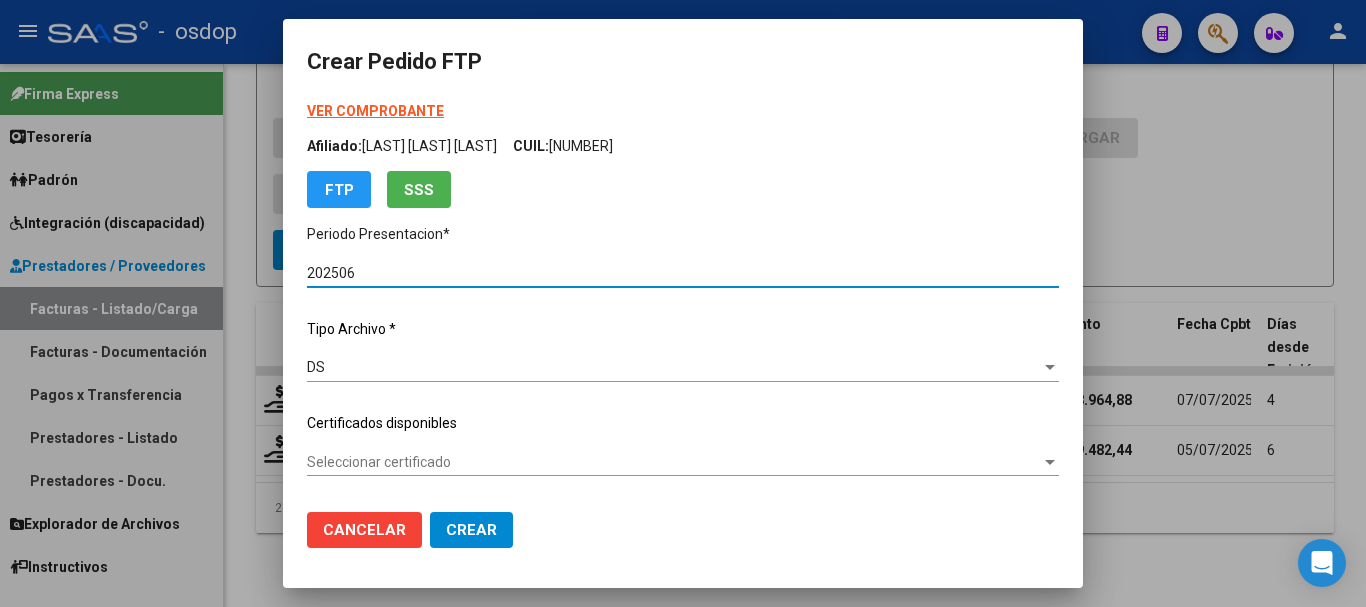 type on "[NUMBER]" 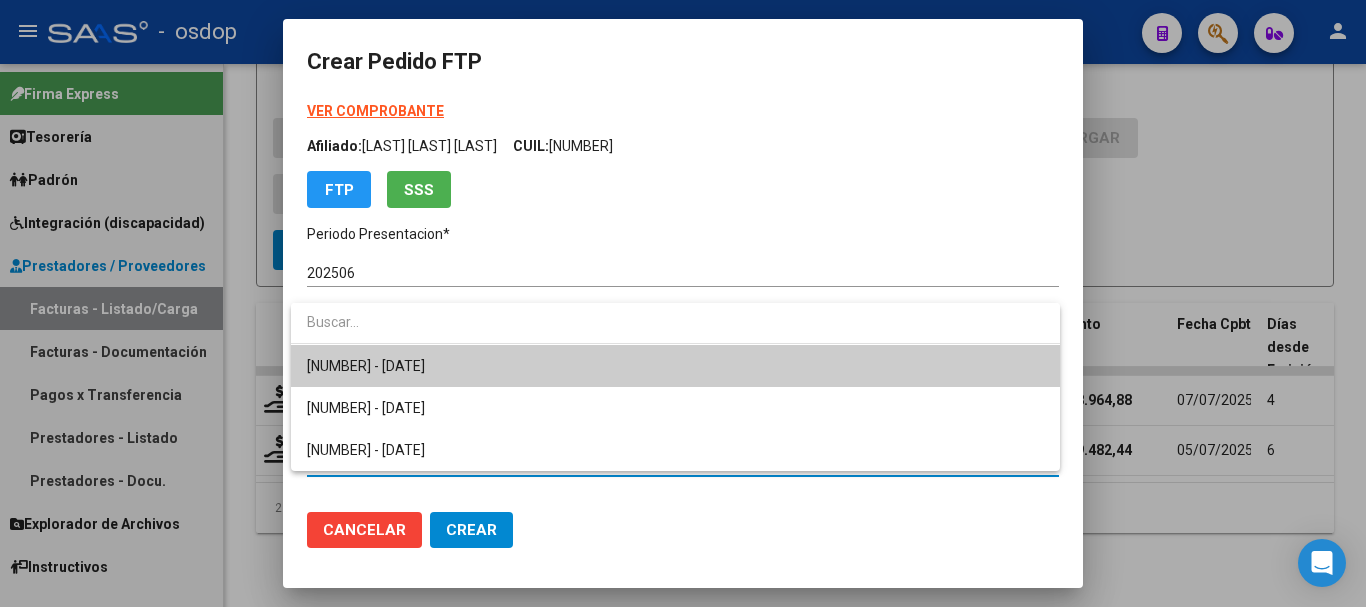 click on "[NUMBER] - [DATE]" at bounding box center (675, 366) 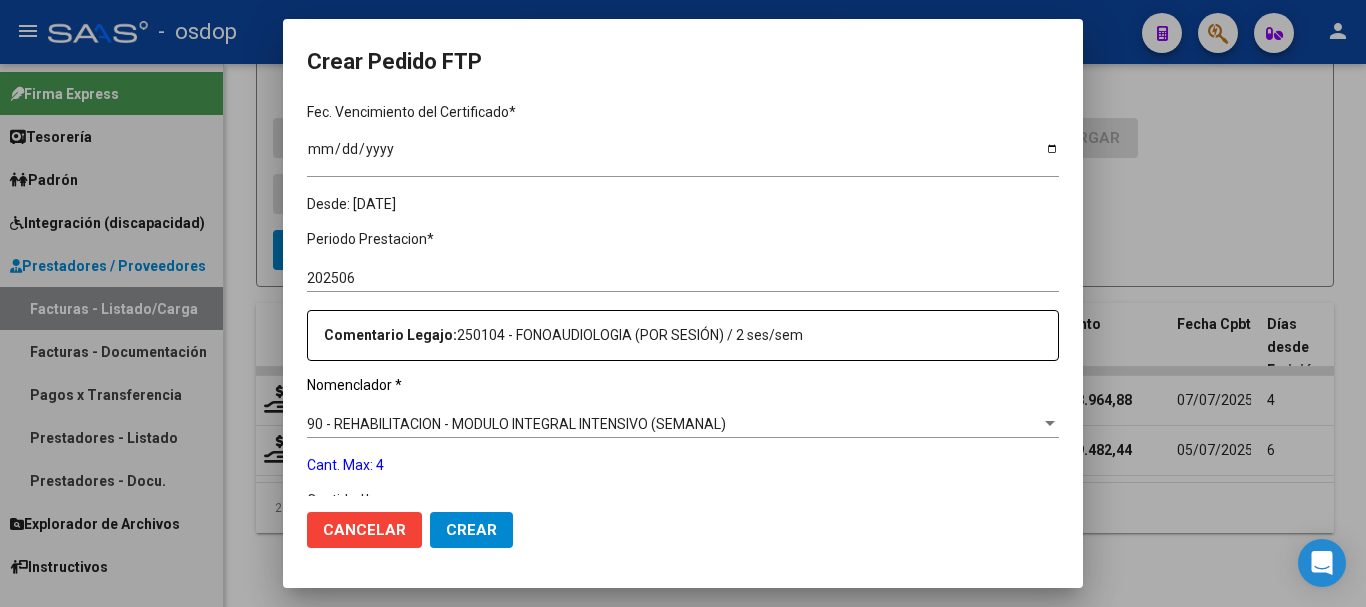 scroll, scrollTop: 700, scrollLeft: 0, axis: vertical 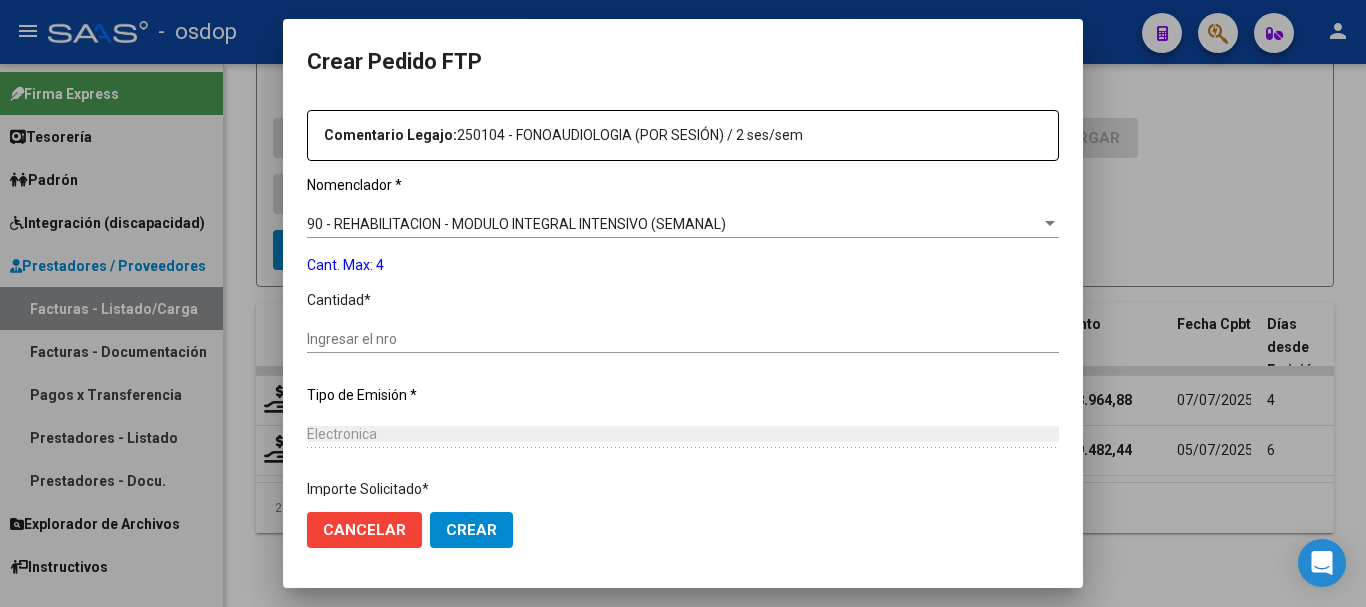 click on "Ingresar el nro" 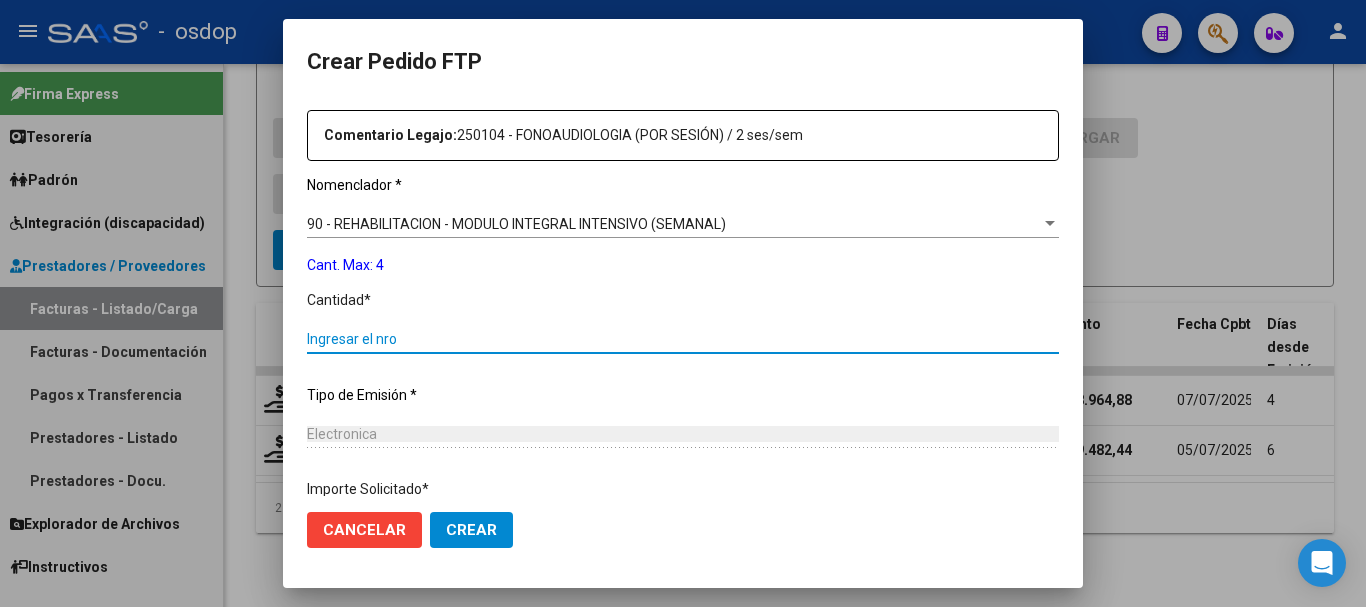 click on "Ingresar el nro" at bounding box center [683, 339] 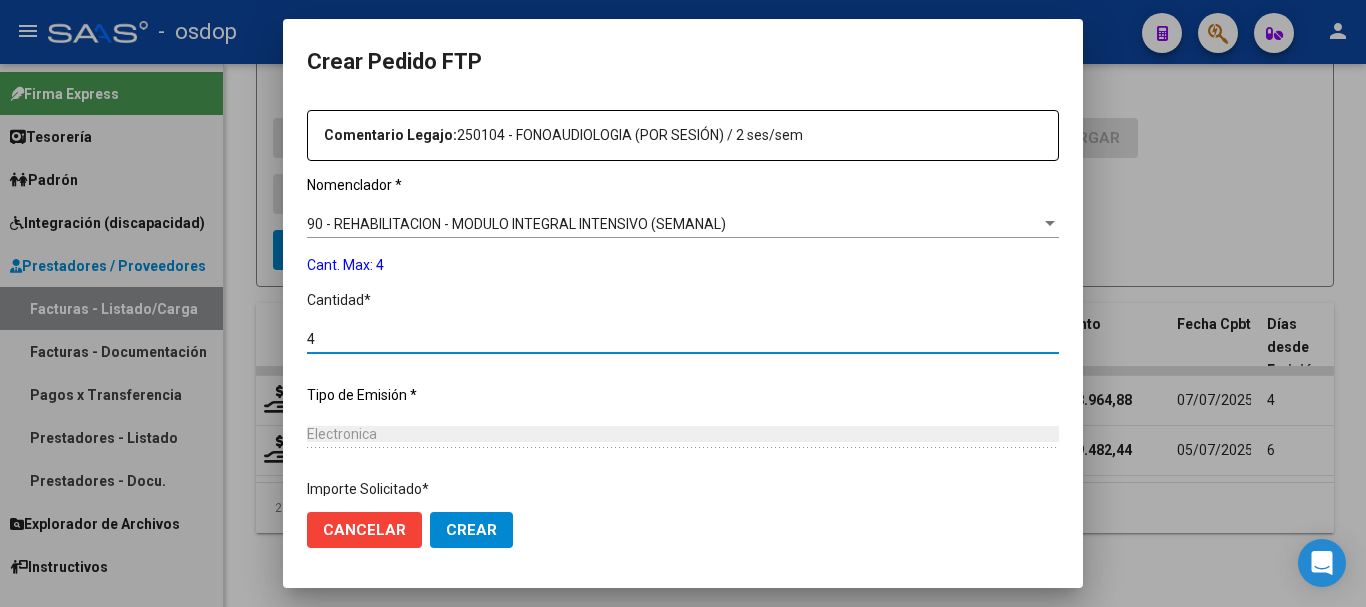 type on "4" 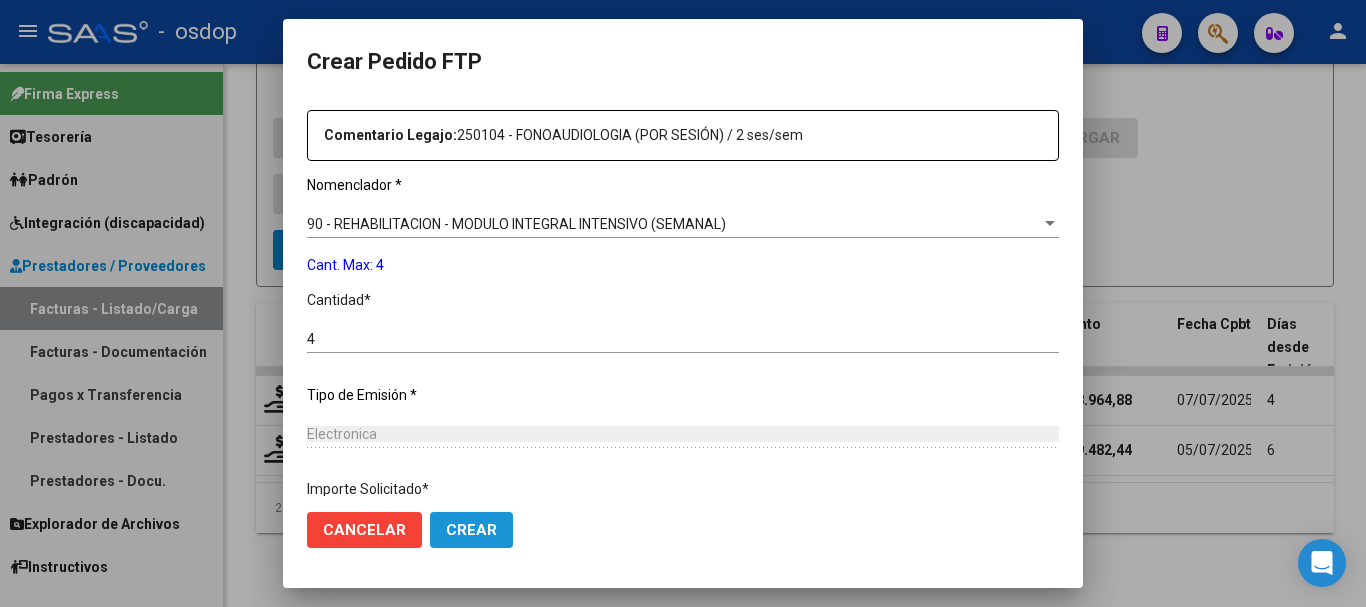 click on "Crear" 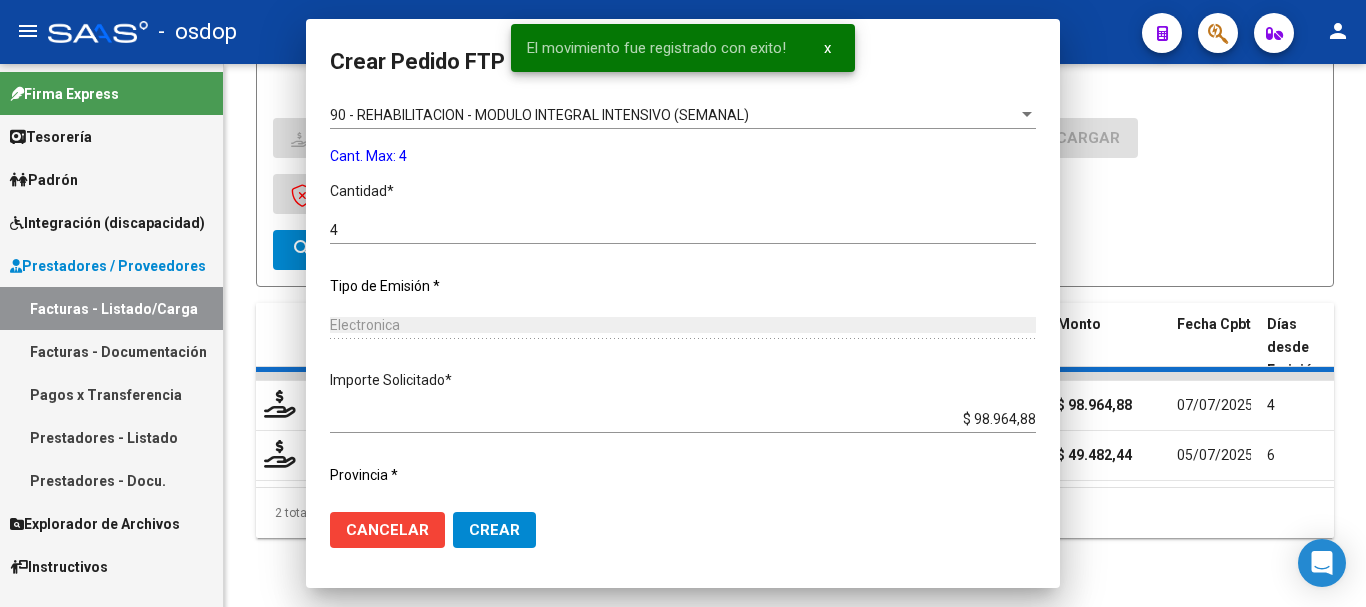 scroll, scrollTop: 591, scrollLeft: 0, axis: vertical 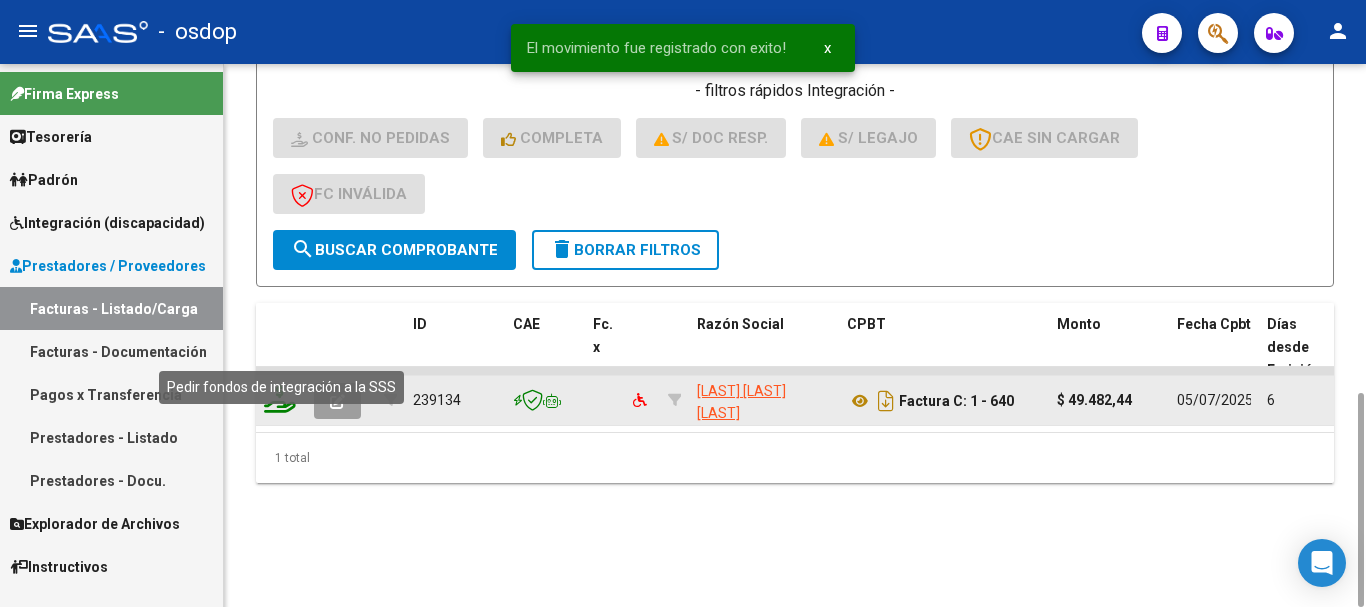 click 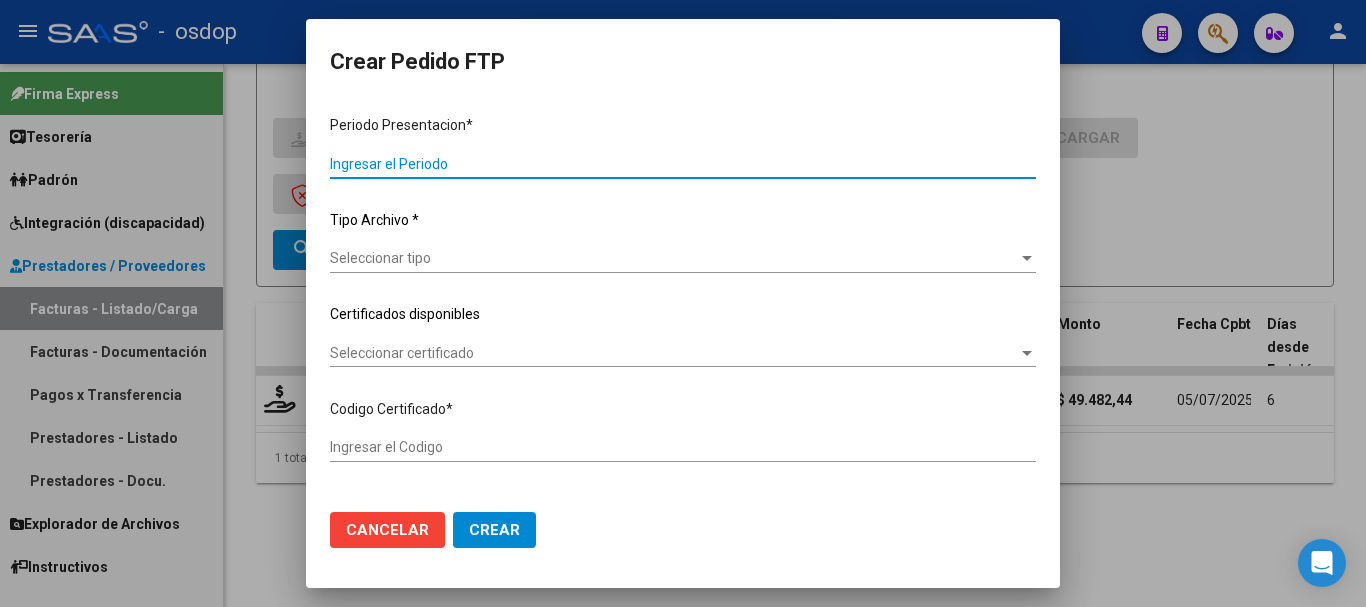 type on "202506" 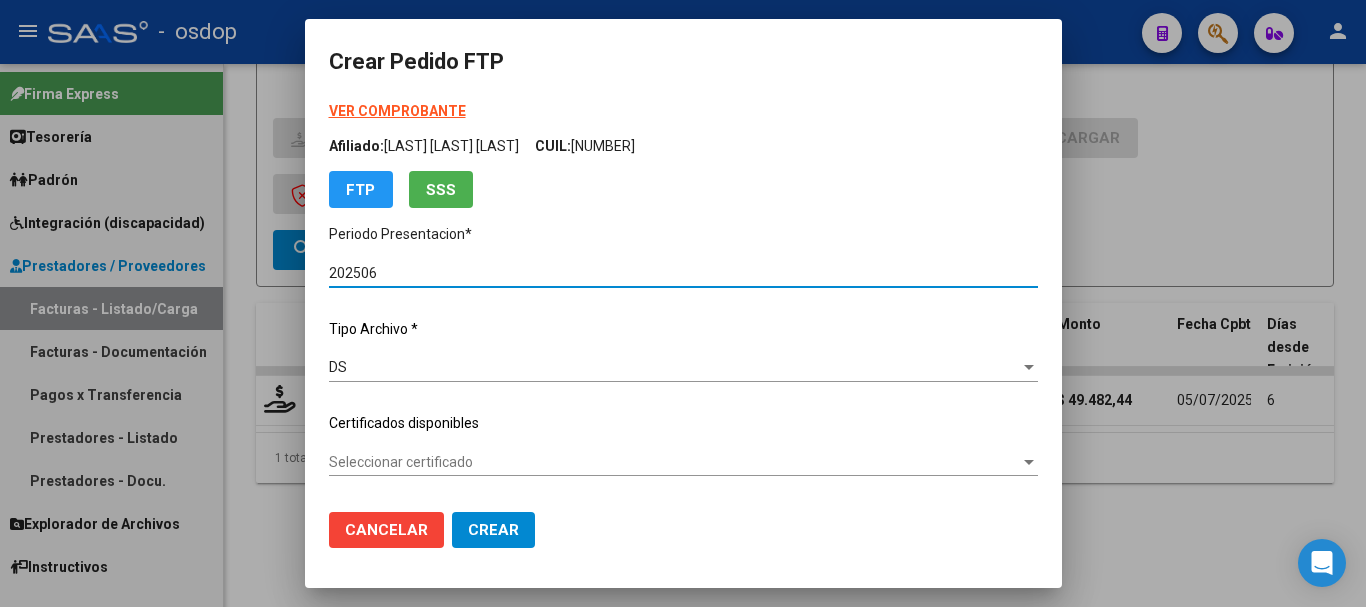 type on "[NUMBER]" 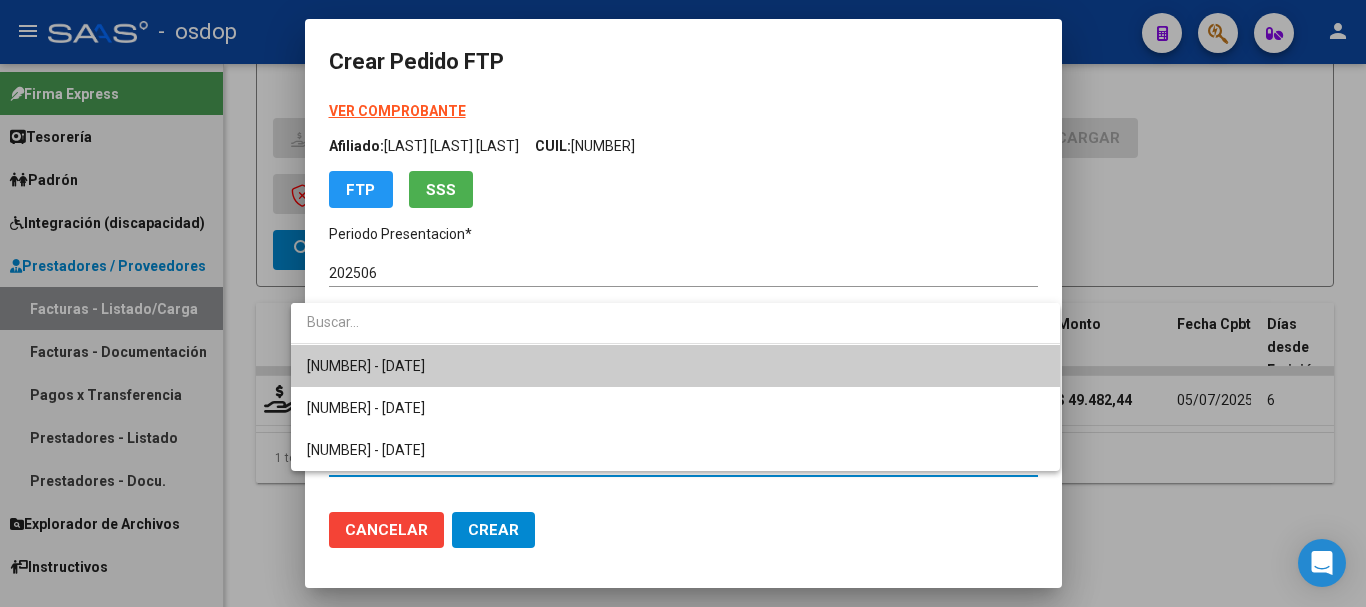 click on "[NUMBER] - [DATE]" at bounding box center (675, 366) 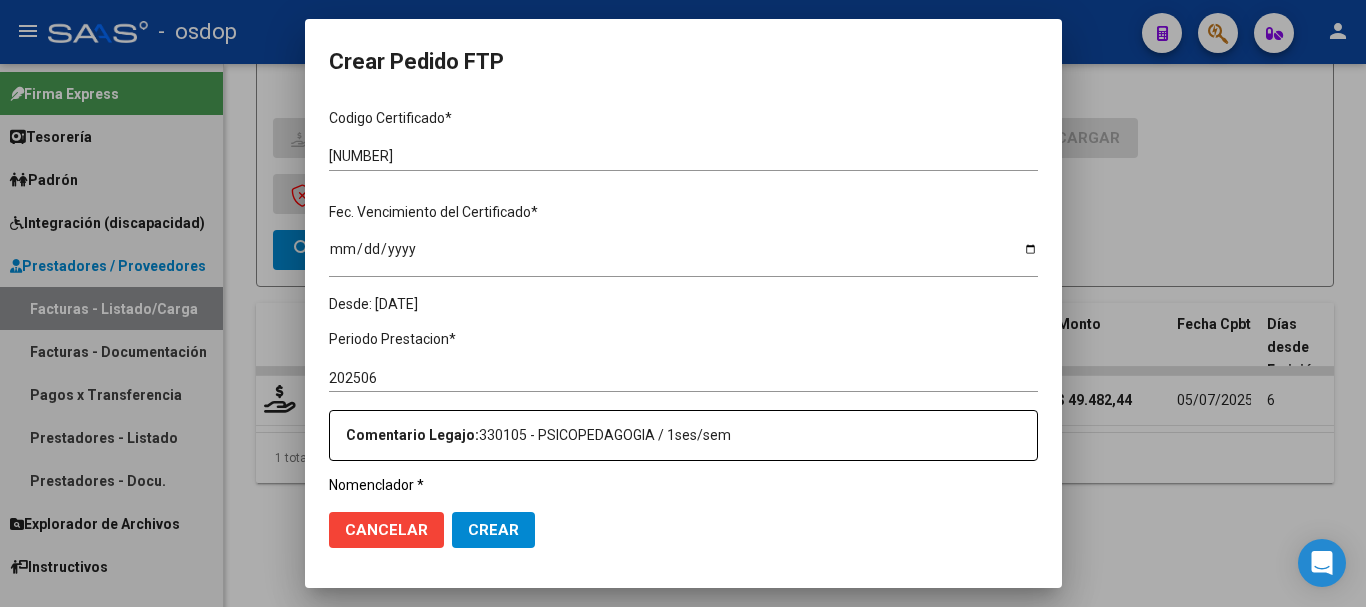 scroll, scrollTop: 700, scrollLeft: 0, axis: vertical 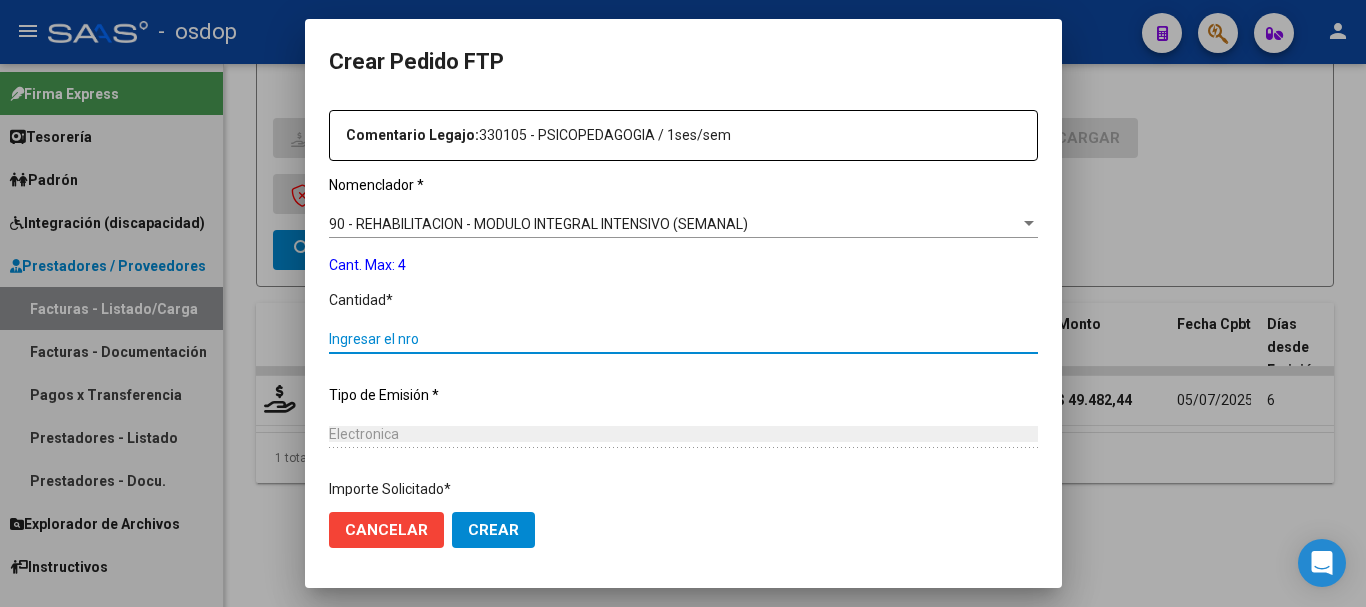 click on "Ingresar el nro" at bounding box center (683, 339) 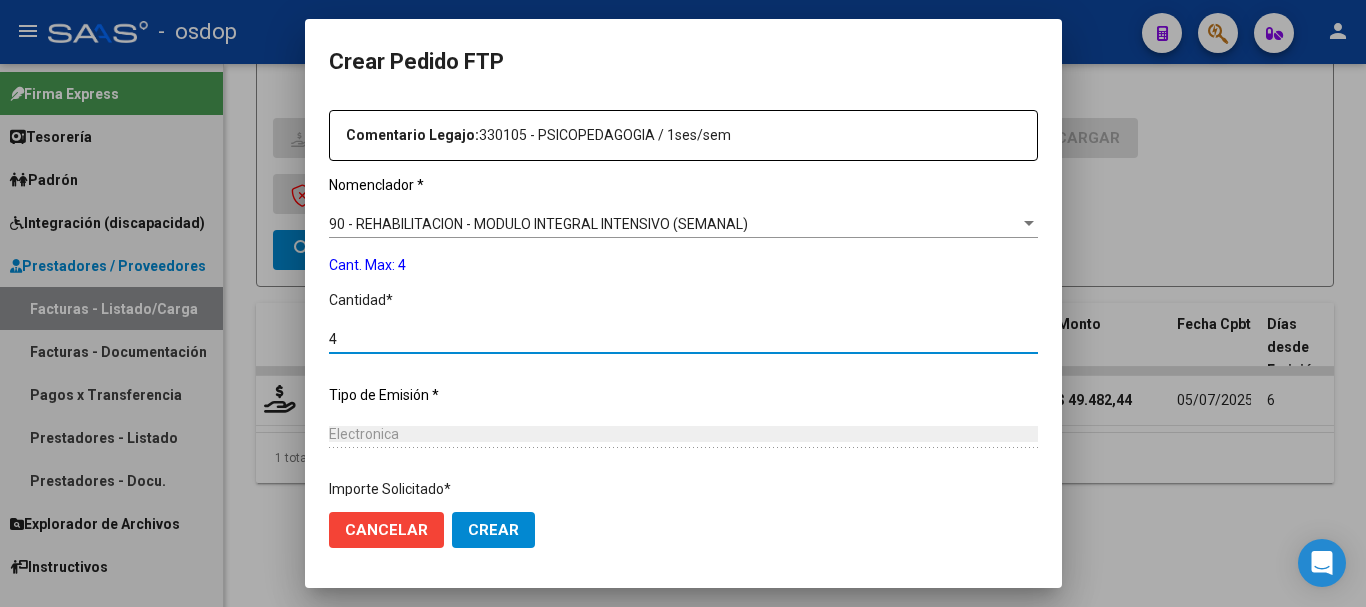 scroll, scrollTop: 858, scrollLeft: 0, axis: vertical 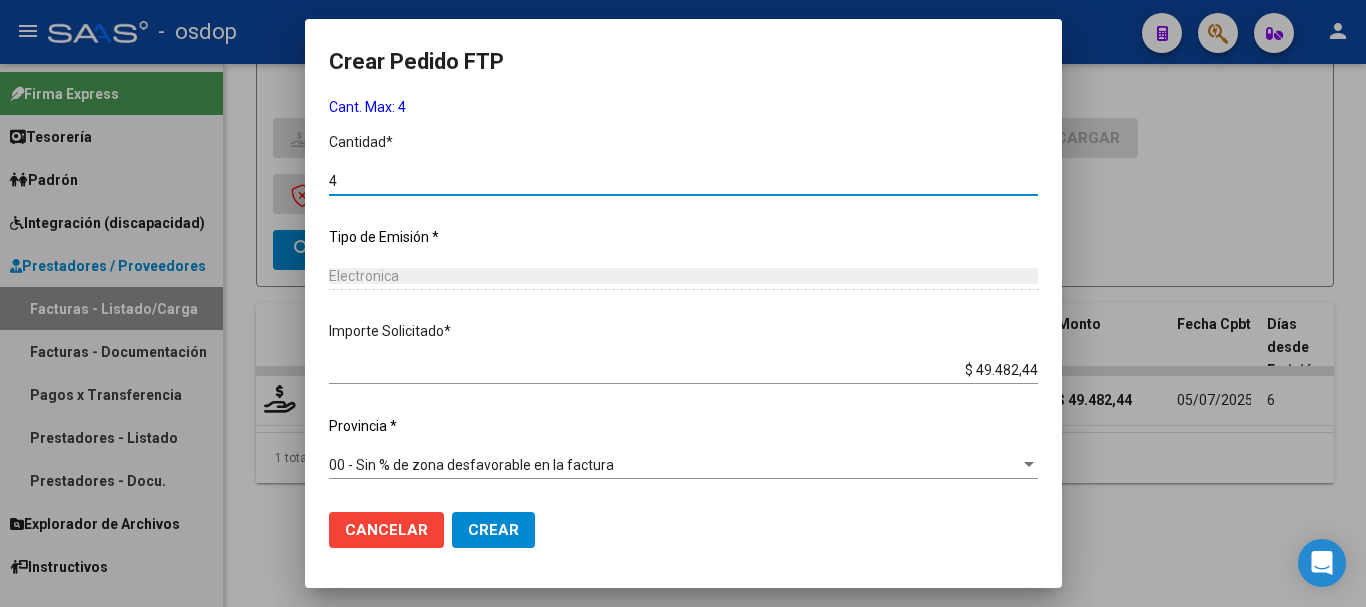 type on "4" 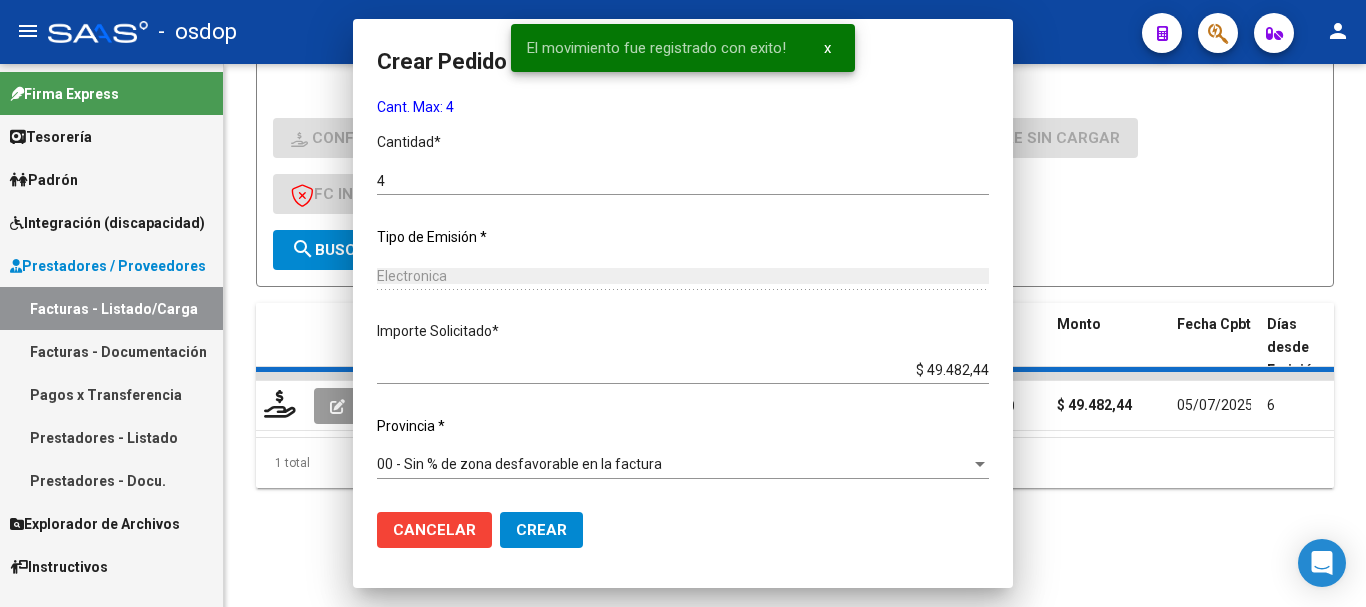 scroll, scrollTop: 0, scrollLeft: 0, axis: both 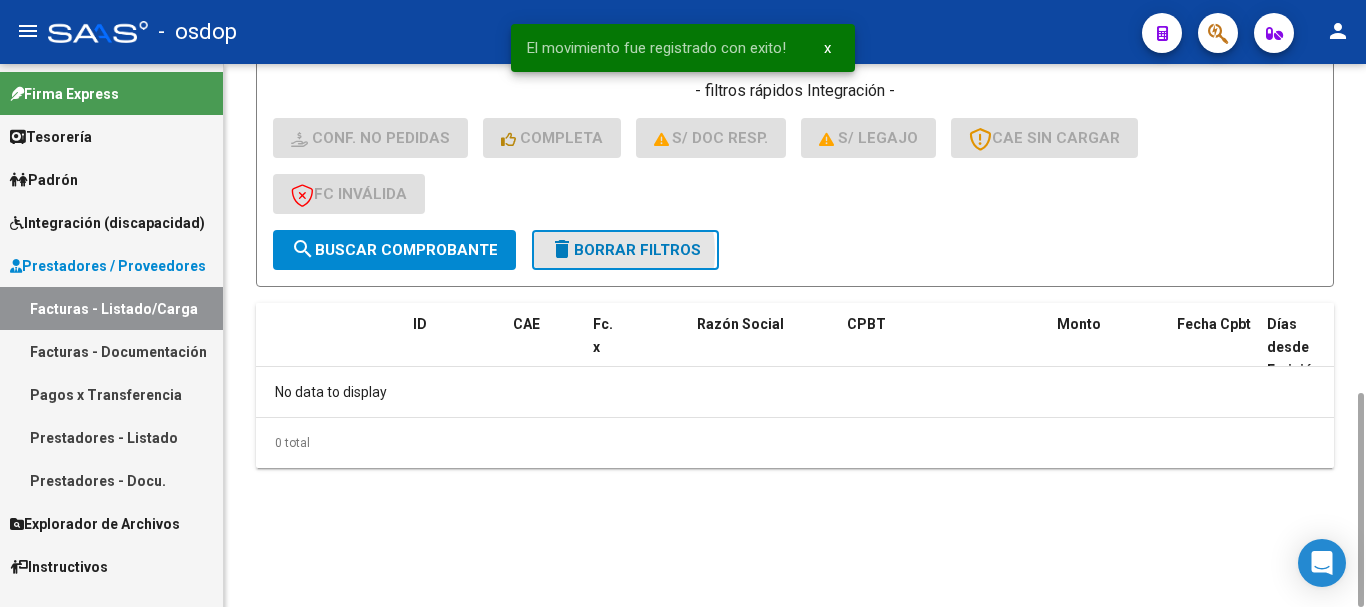click on "delete  Borrar Filtros" 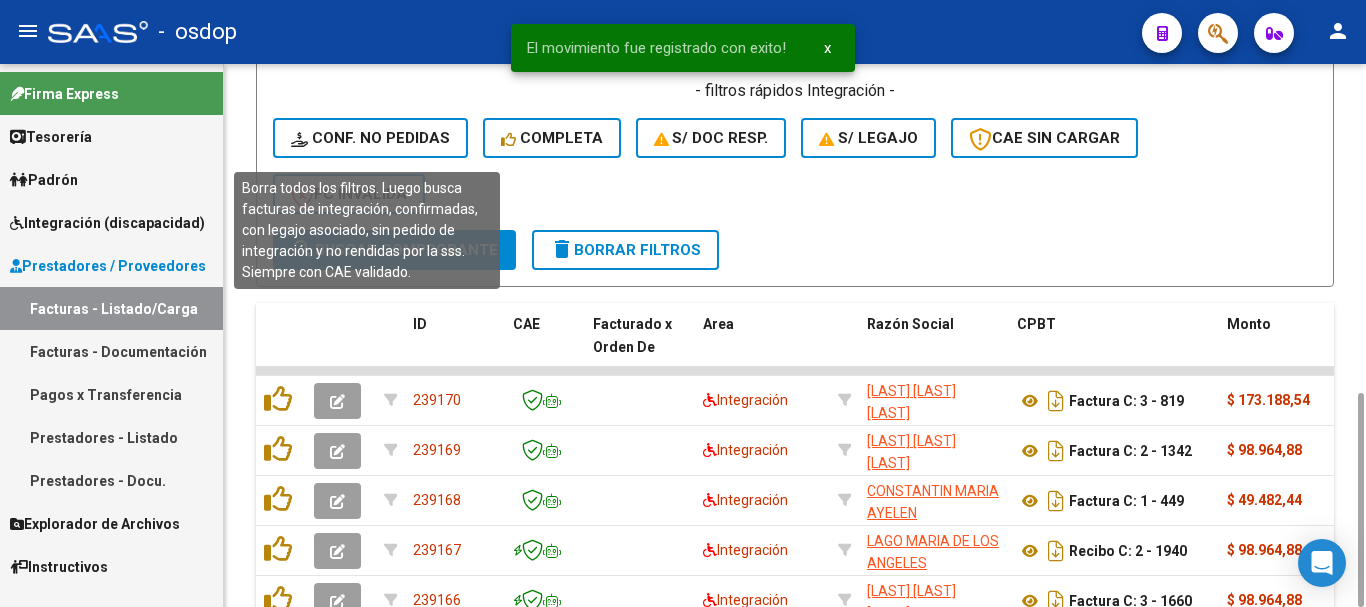 click on "Conf. no pedidas" 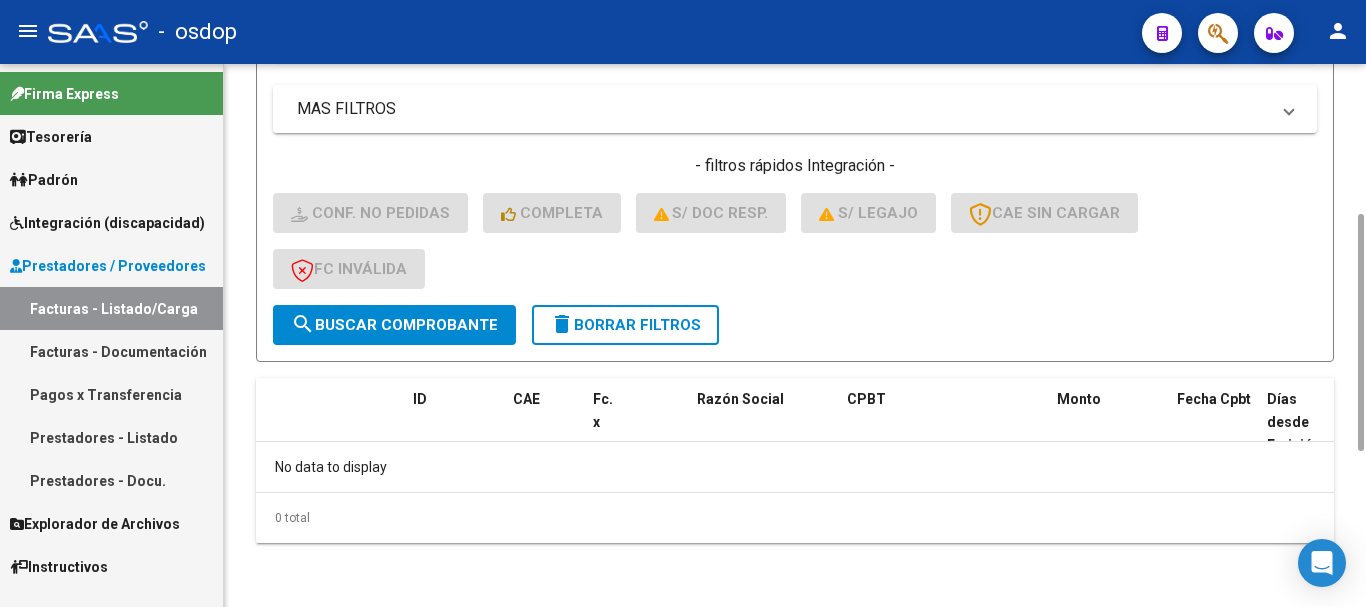 scroll, scrollTop: 431, scrollLeft: 0, axis: vertical 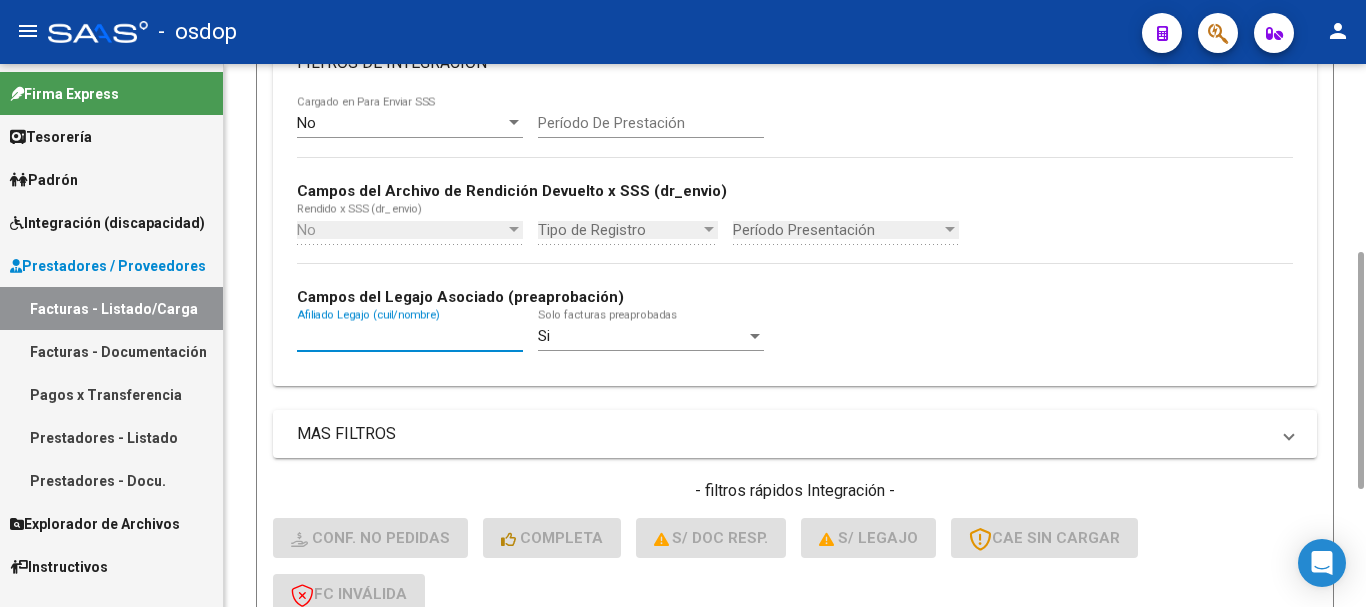 click on "Afiliado Legajo (cuil/nombre)" at bounding box center (410, 336) 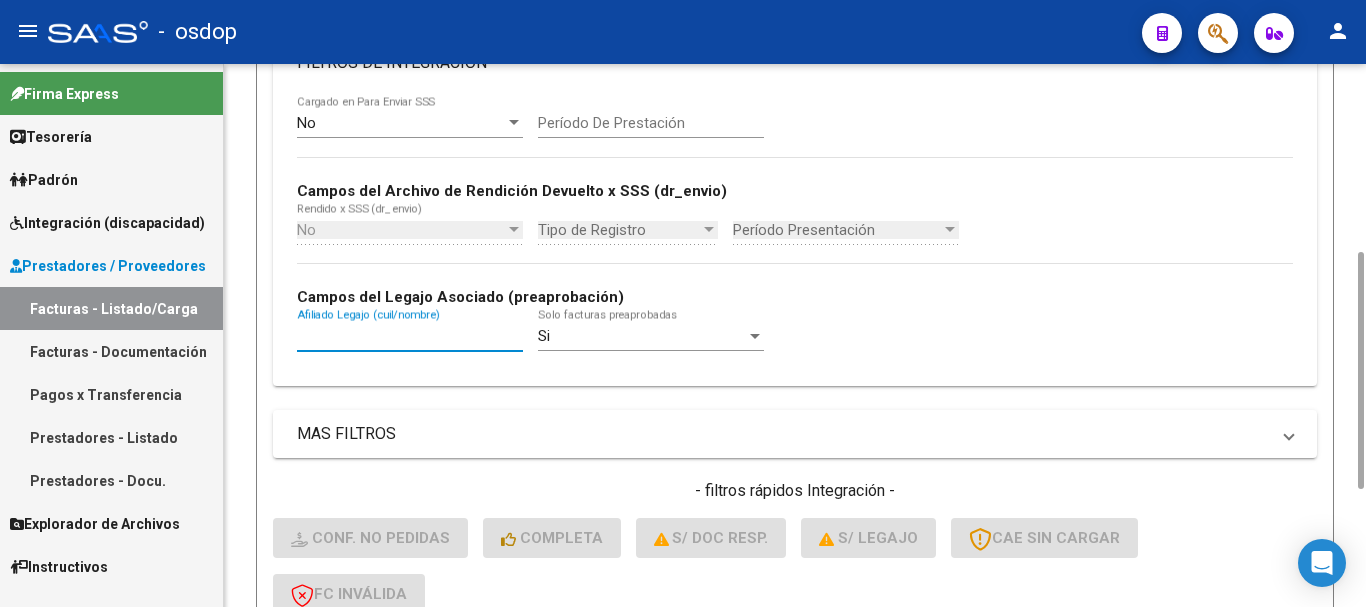 paste on "[NUMBER]" 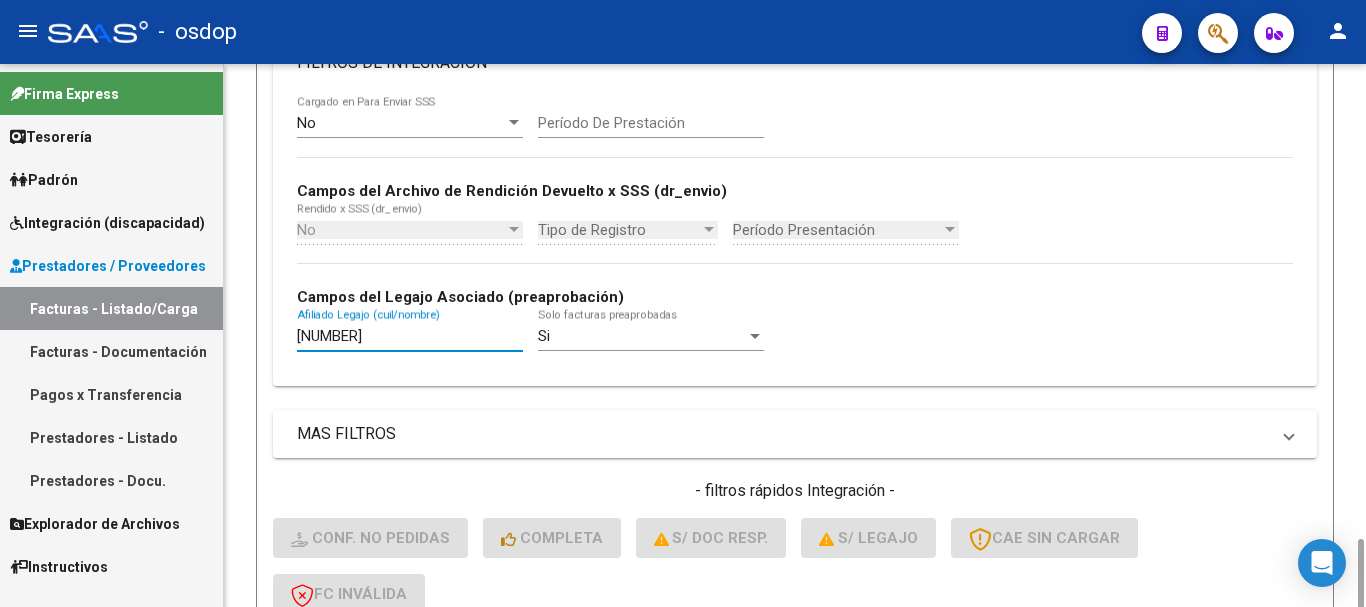 scroll, scrollTop: 700, scrollLeft: 0, axis: vertical 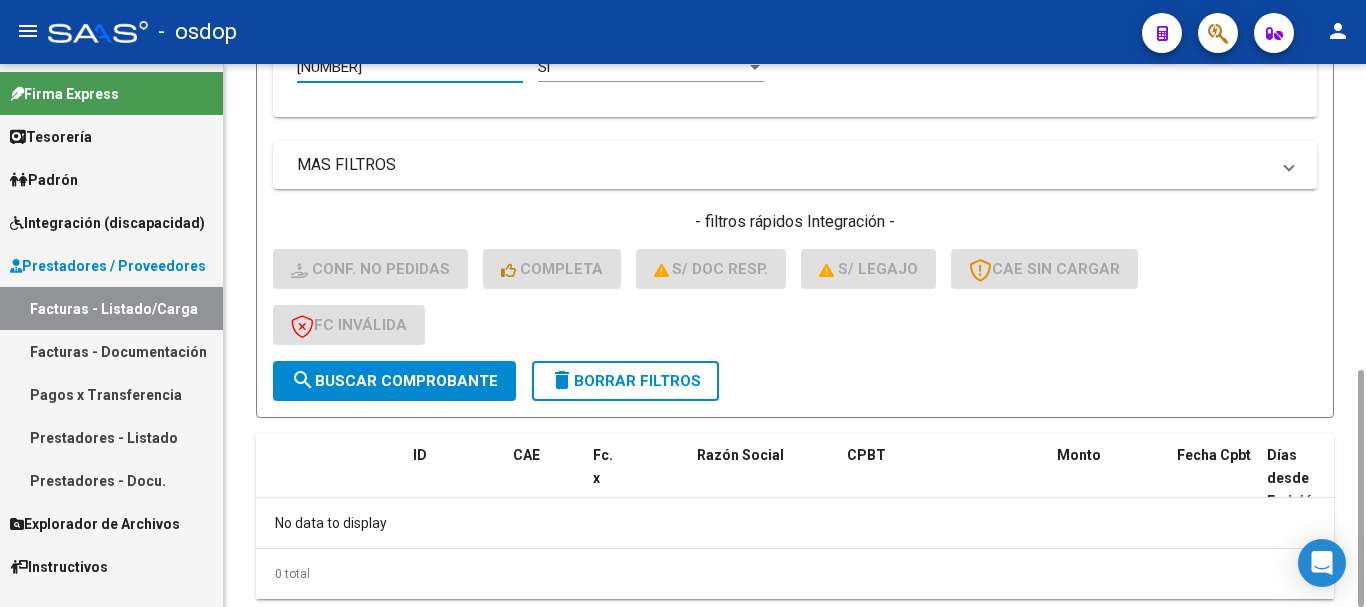 type on "[NUMBER]" 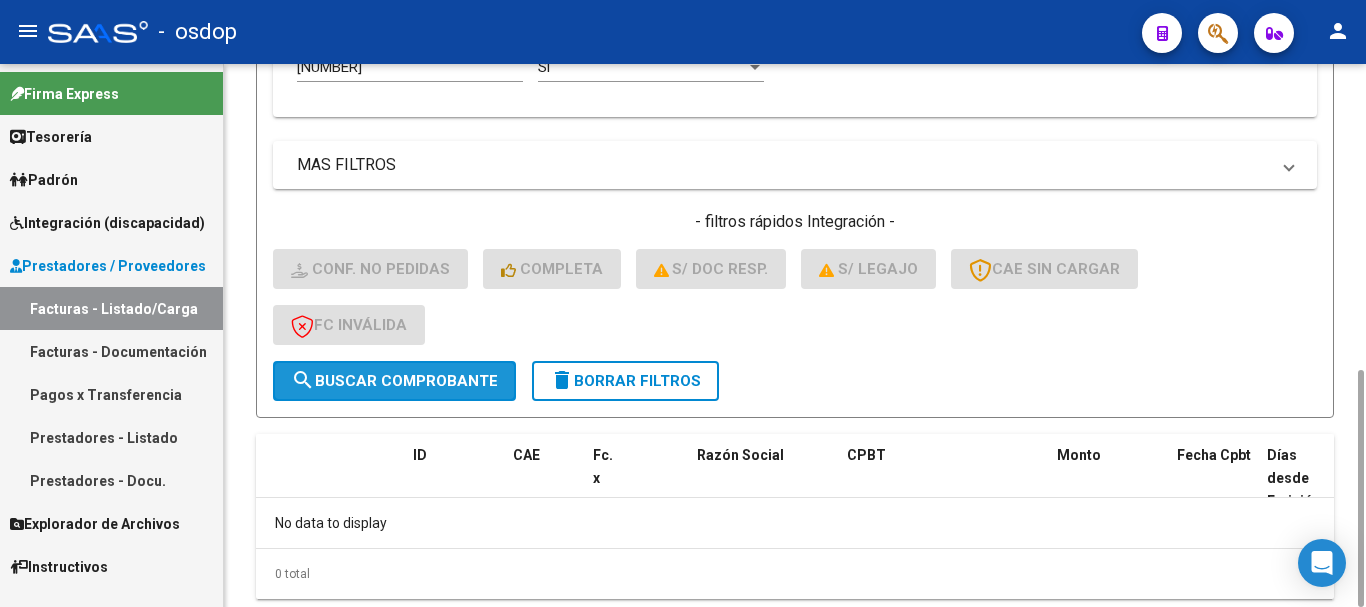 click on "search  Buscar Comprobante" 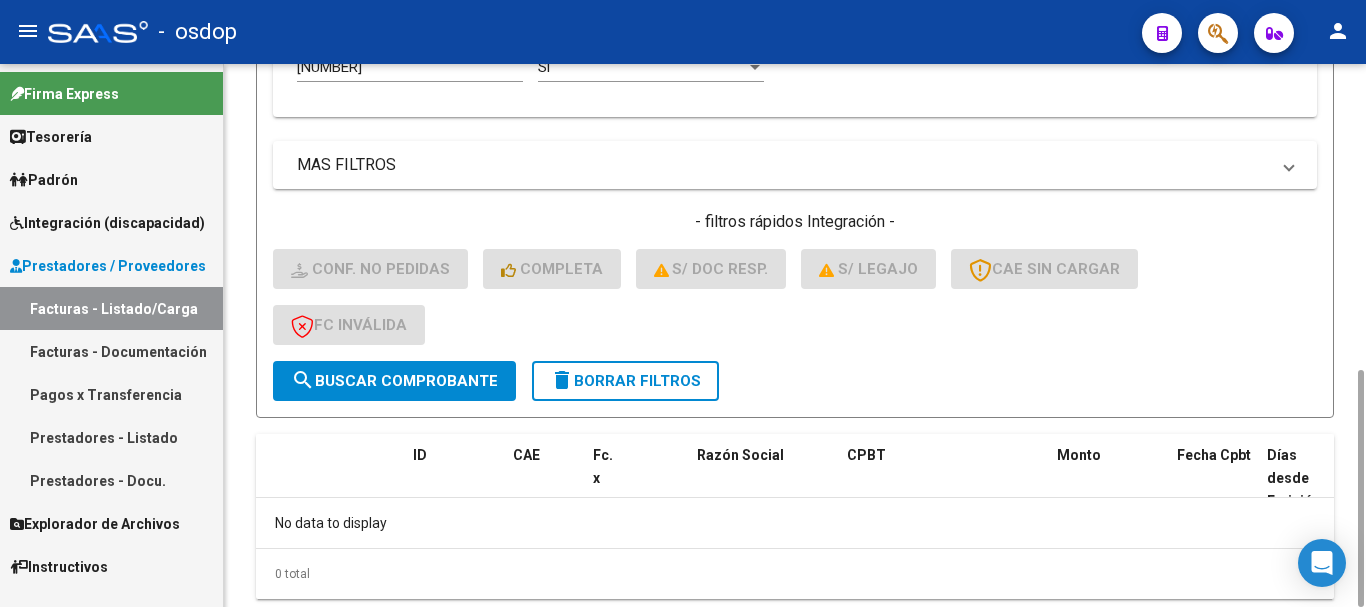 click on "- filtros rápidos Integración -    Conf. no pedidas    Completa    S/ Doc Resp.    S/ legajo  CAE SIN CARGAR  FC Inválida" 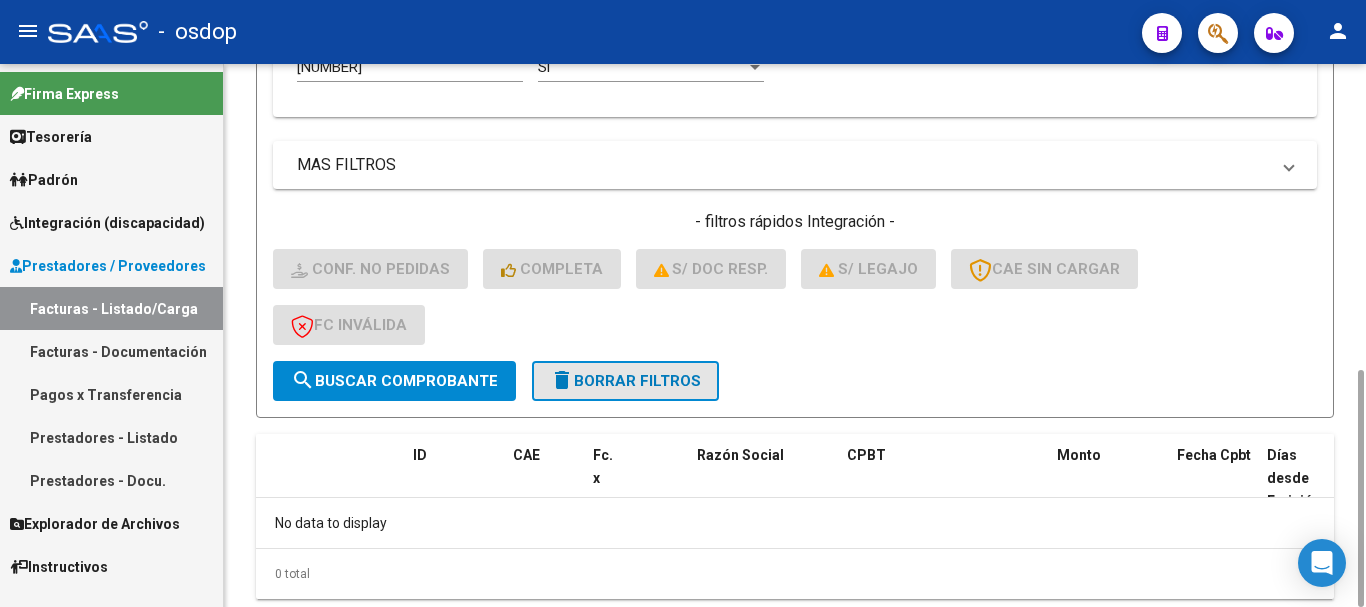 click on "delete  Borrar Filtros" 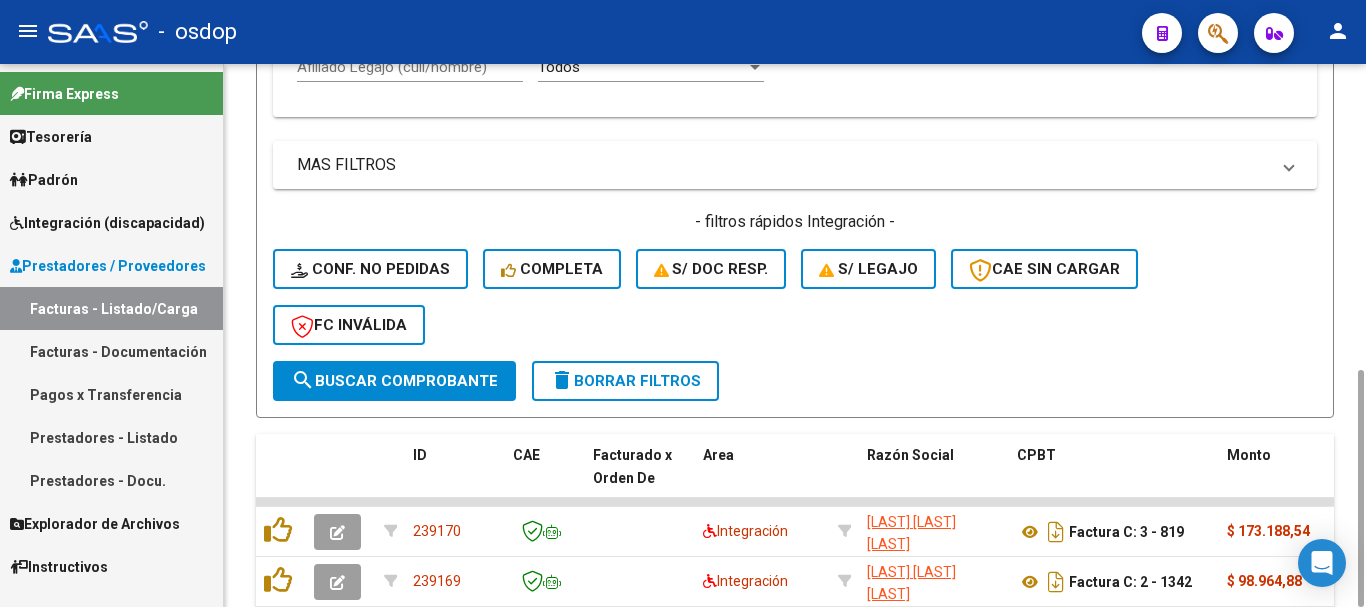 click on "Afiliado Legajo (cuil/nombre)" at bounding box center (410, 67) 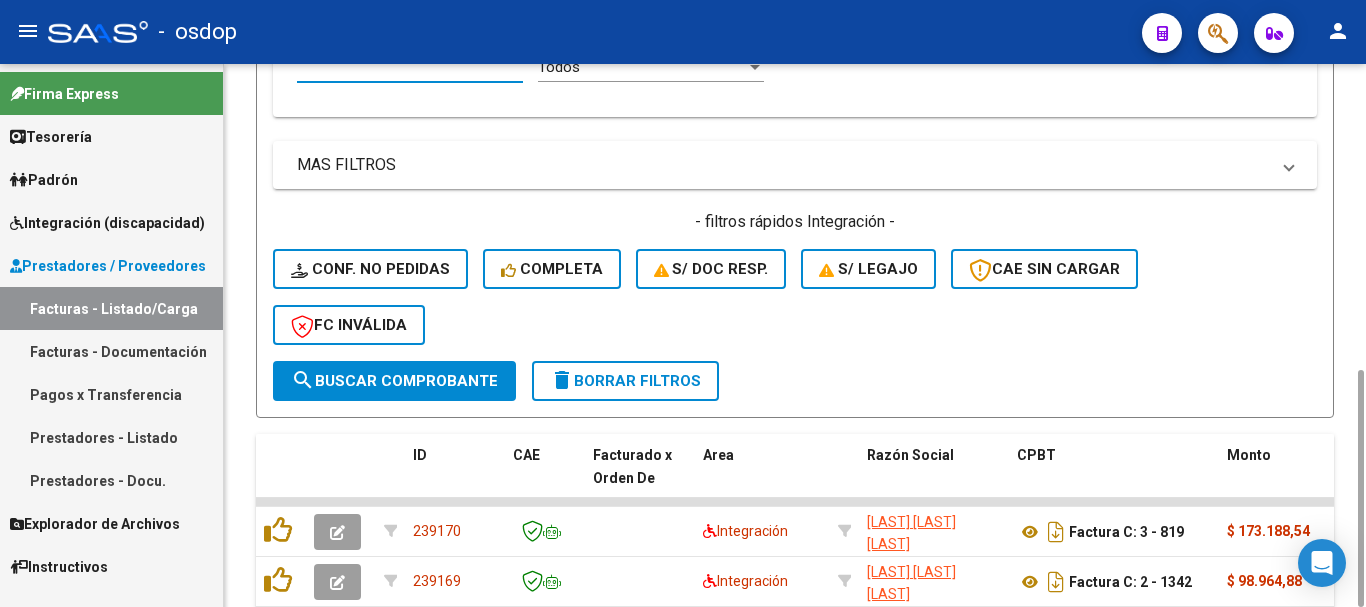 paste on "[NUMBER]" 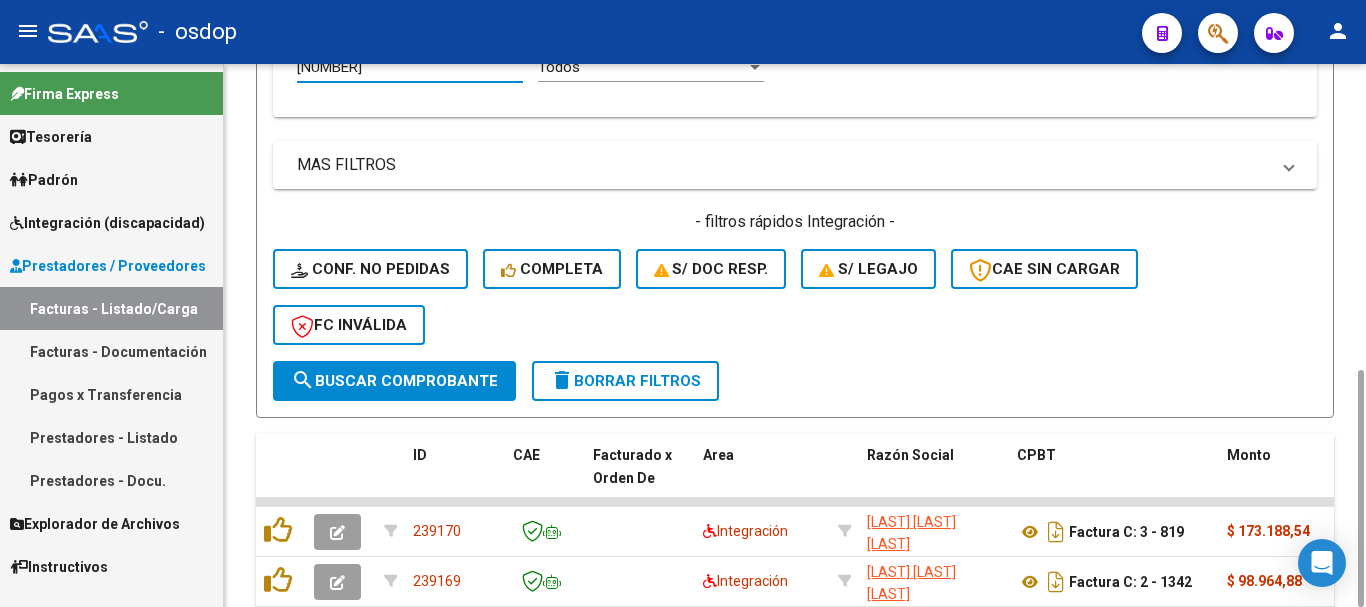 scroll, scrollTop: 694, scrollLeft: 0, axis: vertical 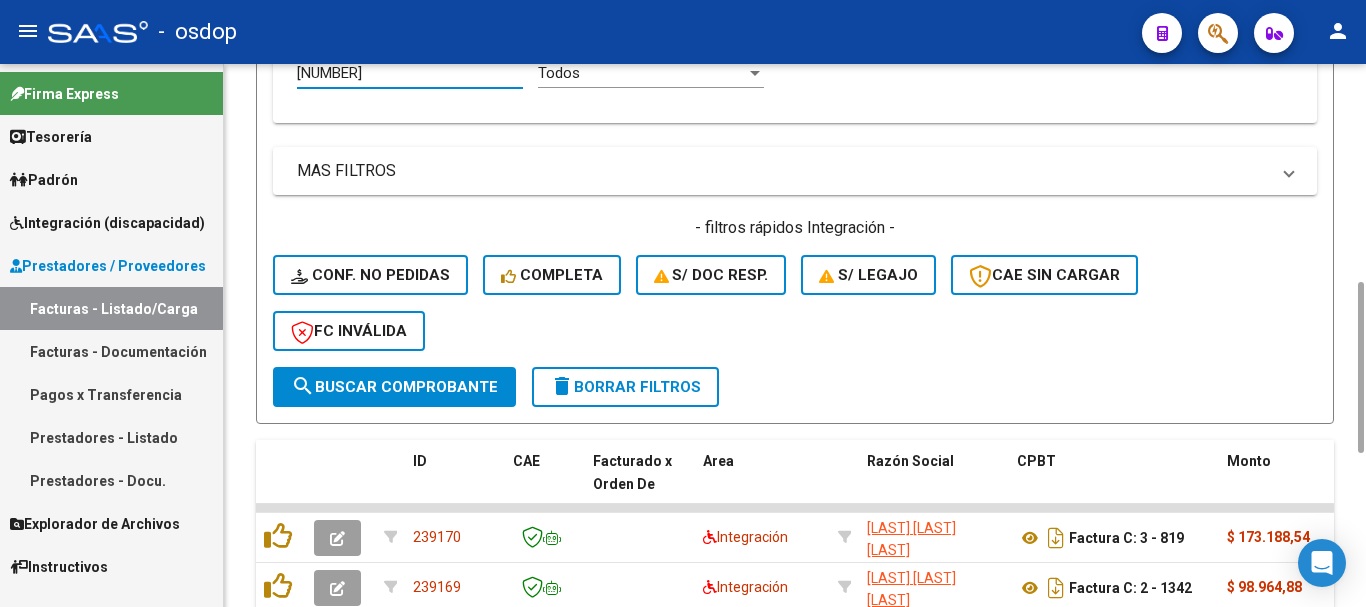 type on "[NUMBER]" 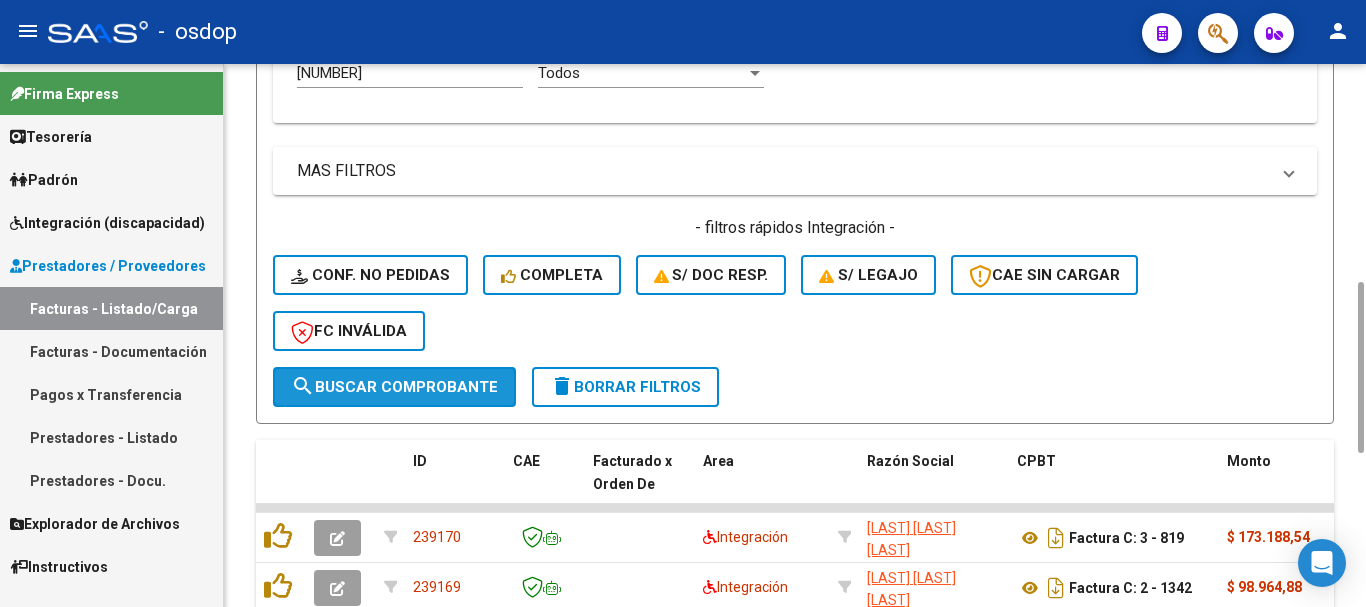 click on "search  Buscar Comprobante" 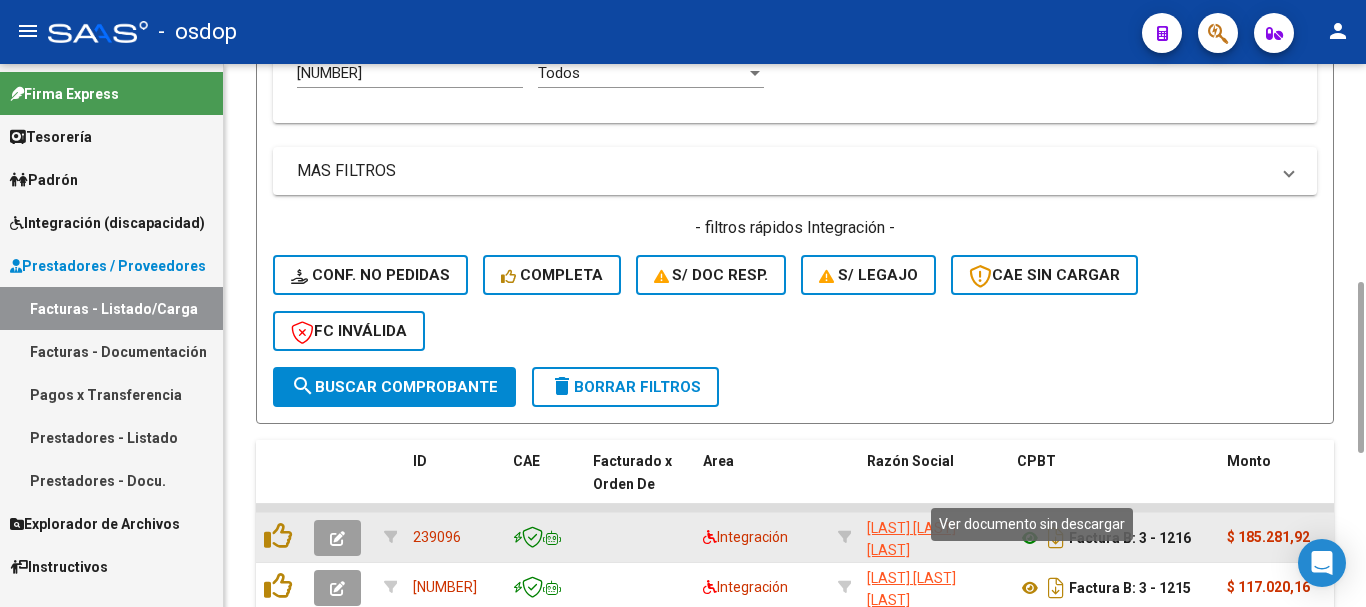click 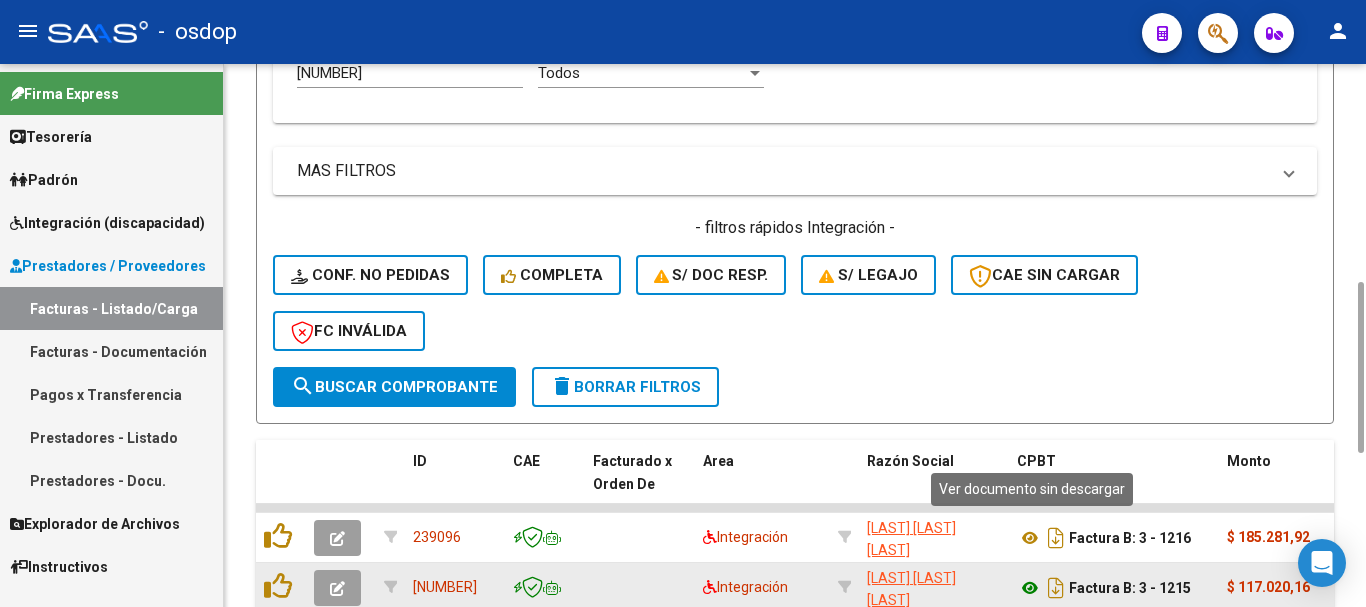 click 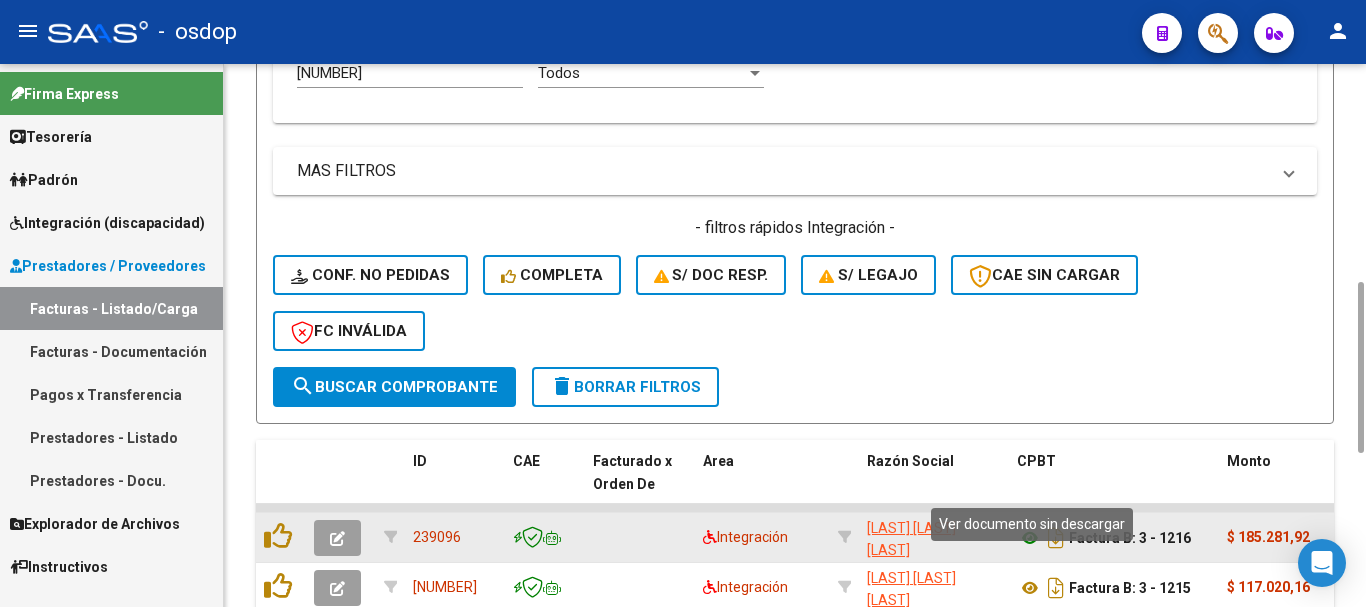 click 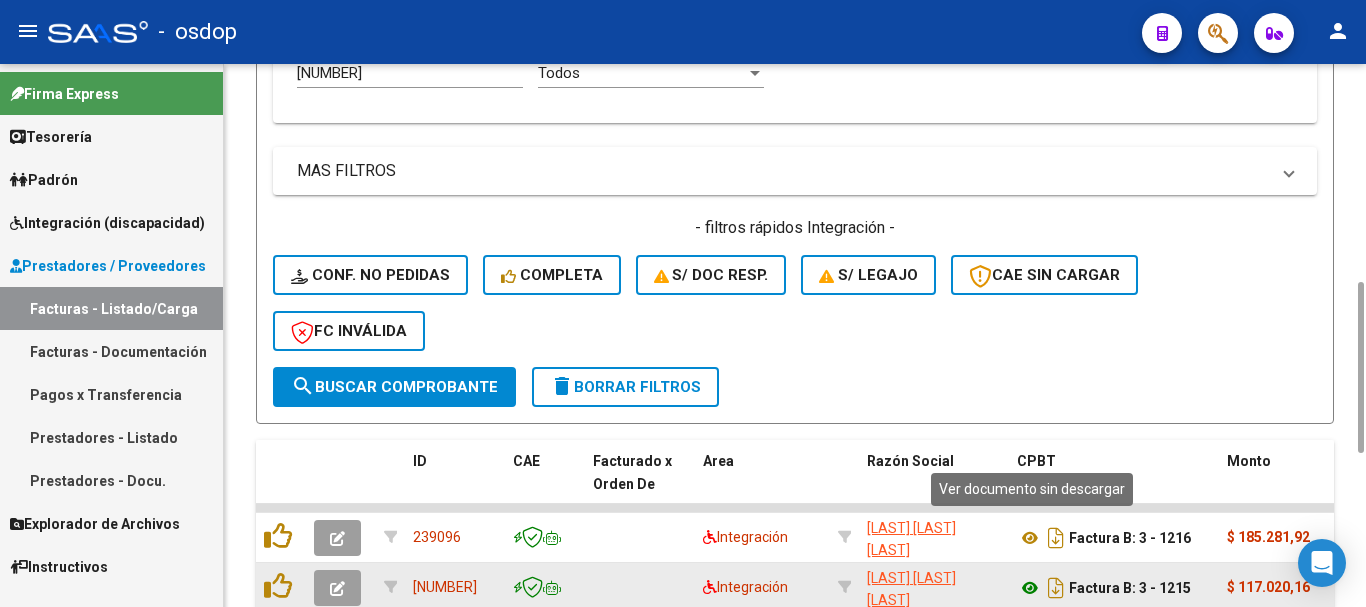 click 